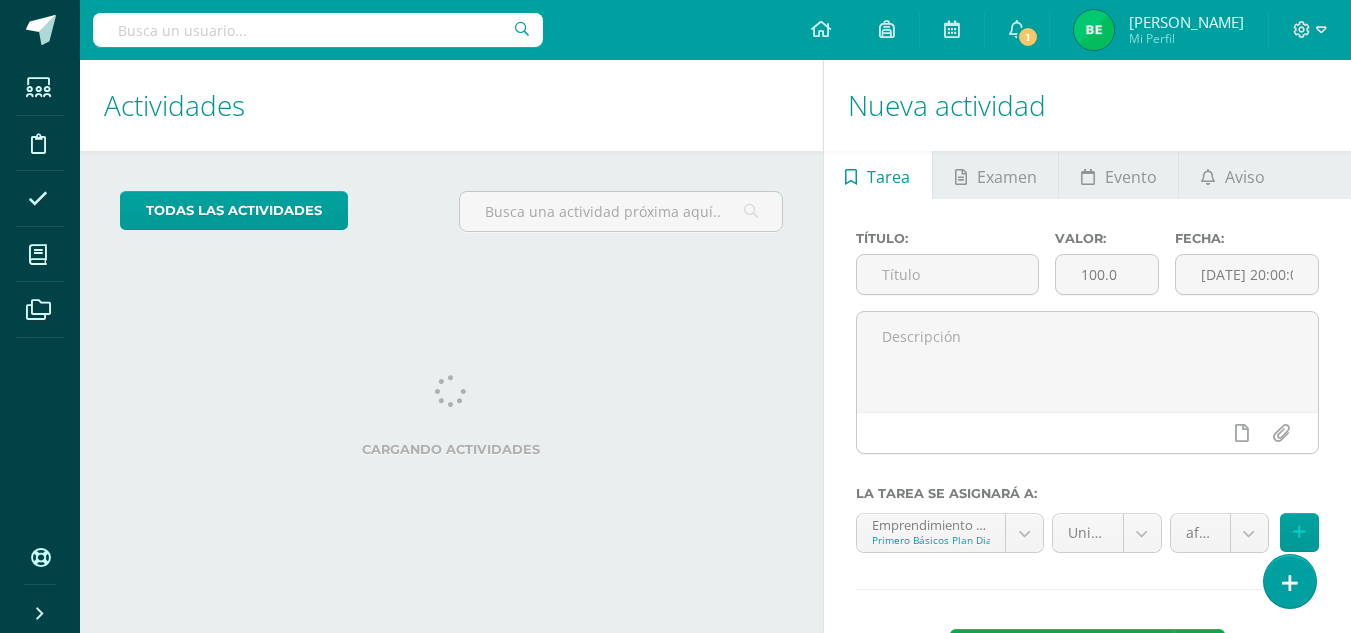 scroll, scrollTop: 0, scrollLeft: 0, axis: both 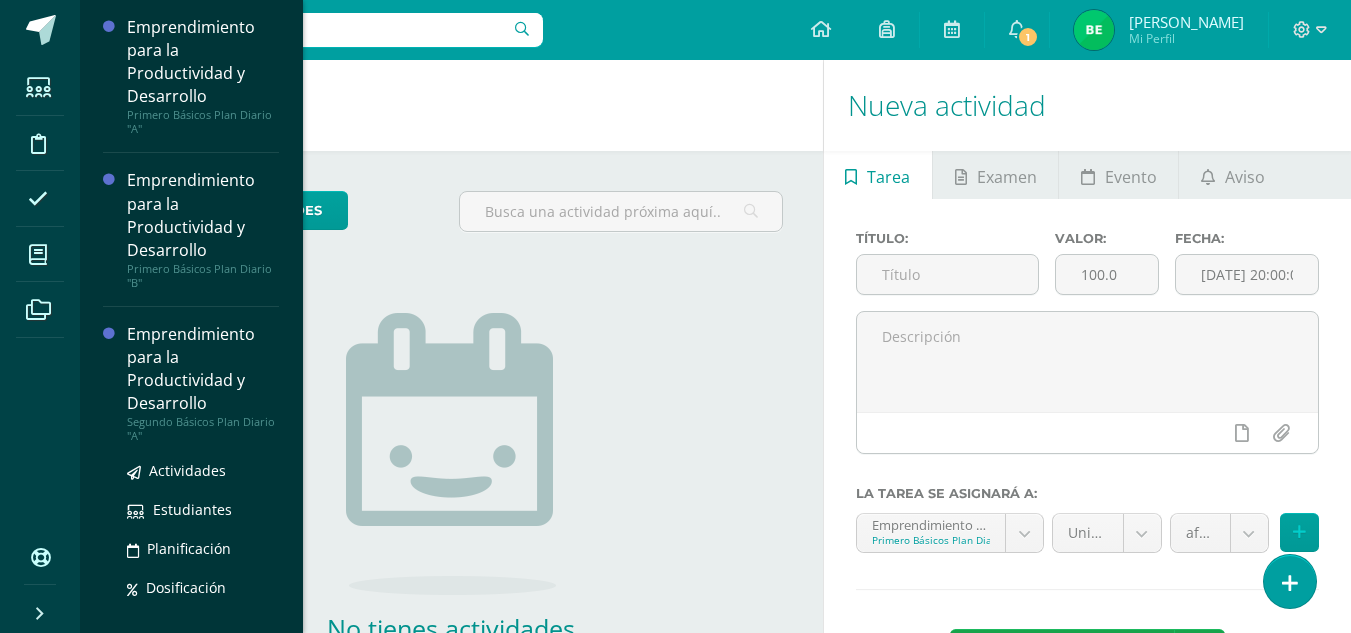 click on "Emprendimiento para la Productividad y Desarrollo" at bounding box center [203, 369] 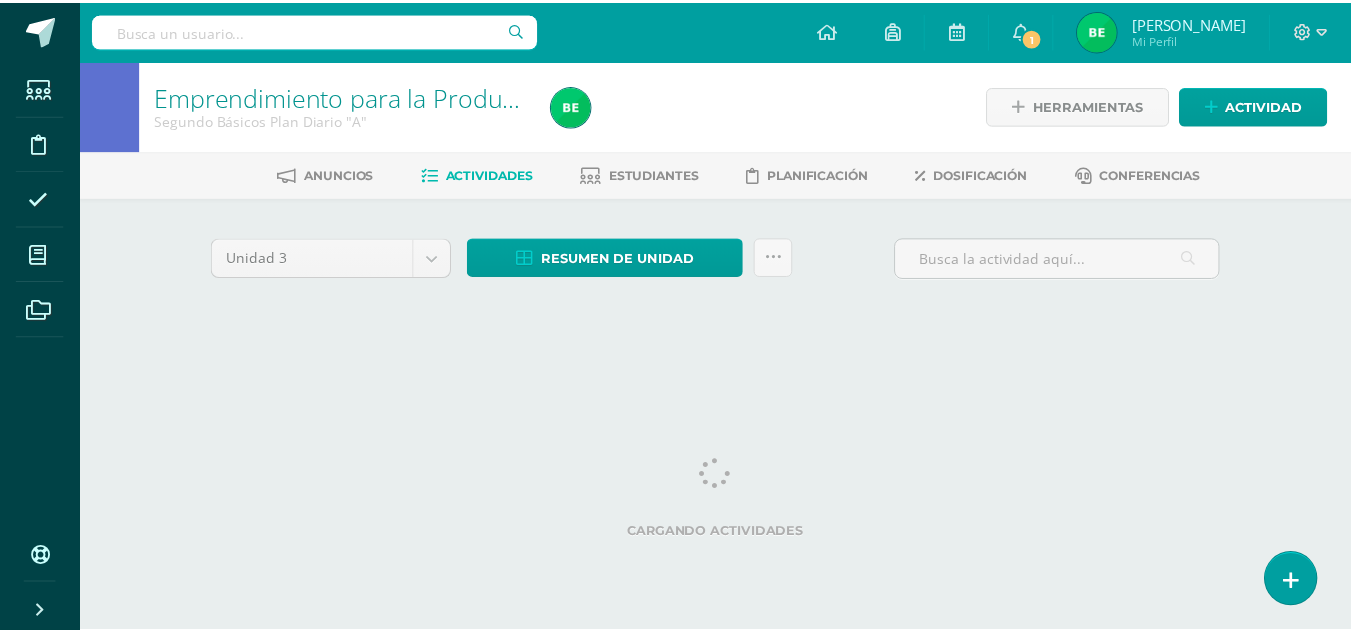 scroll, scrollTop: 0, scrollLeft: 0, axis: both 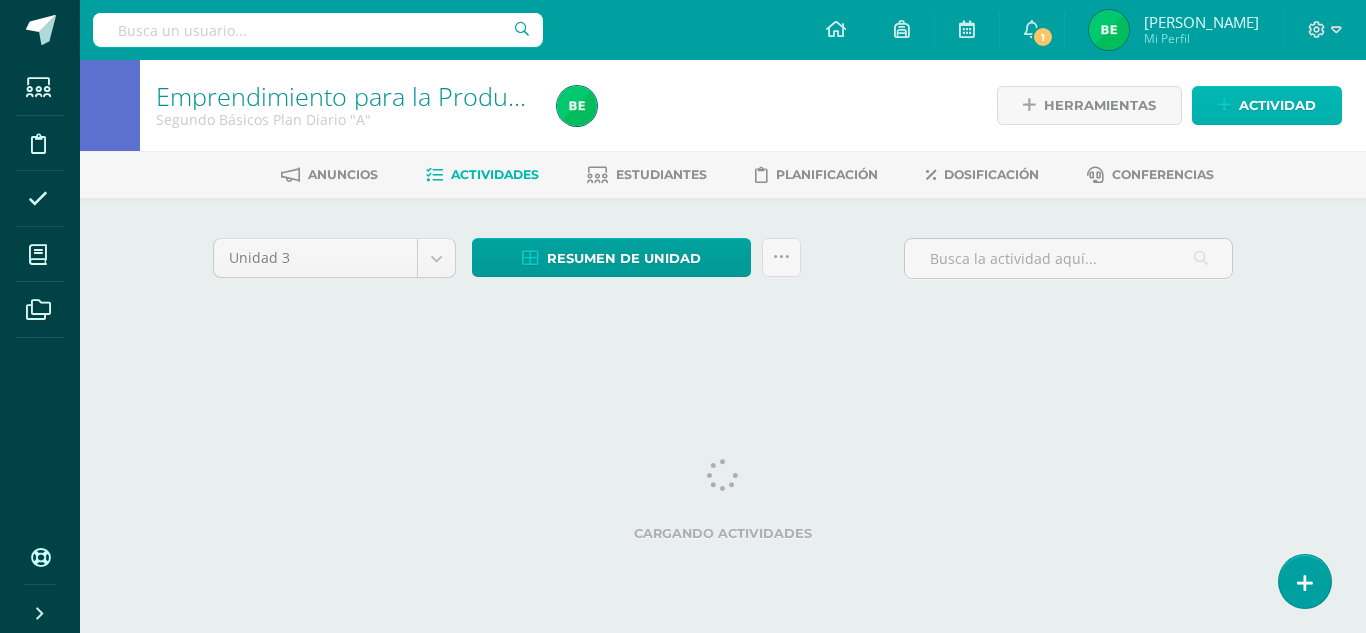 click on "Actividad" at bounding box center (1277, 105) 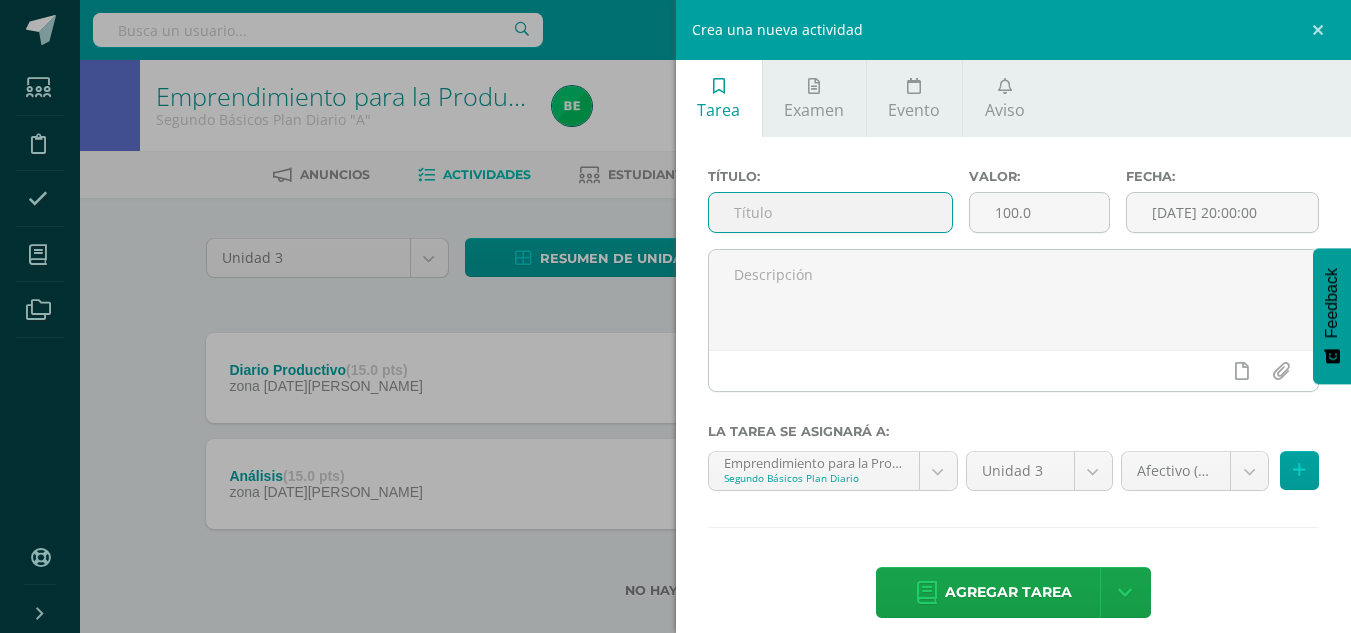 click at bounding box center [830, 212] 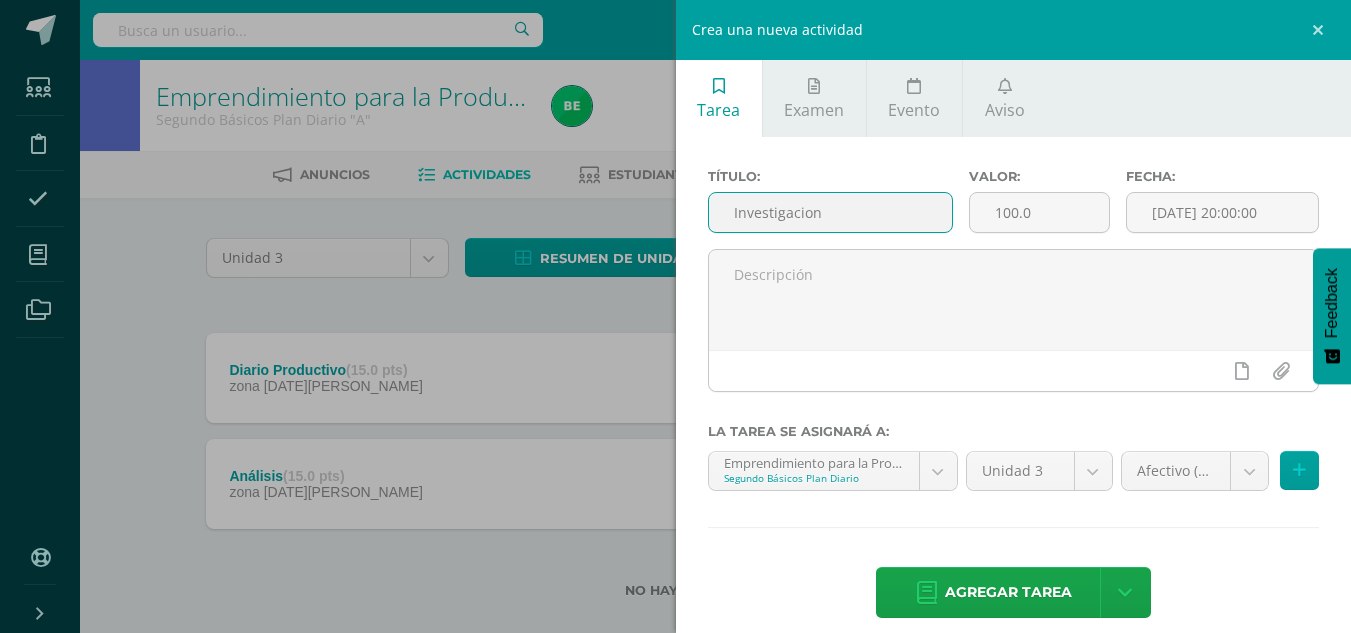 click on "Investigacion" at bounding box center [830, 212] 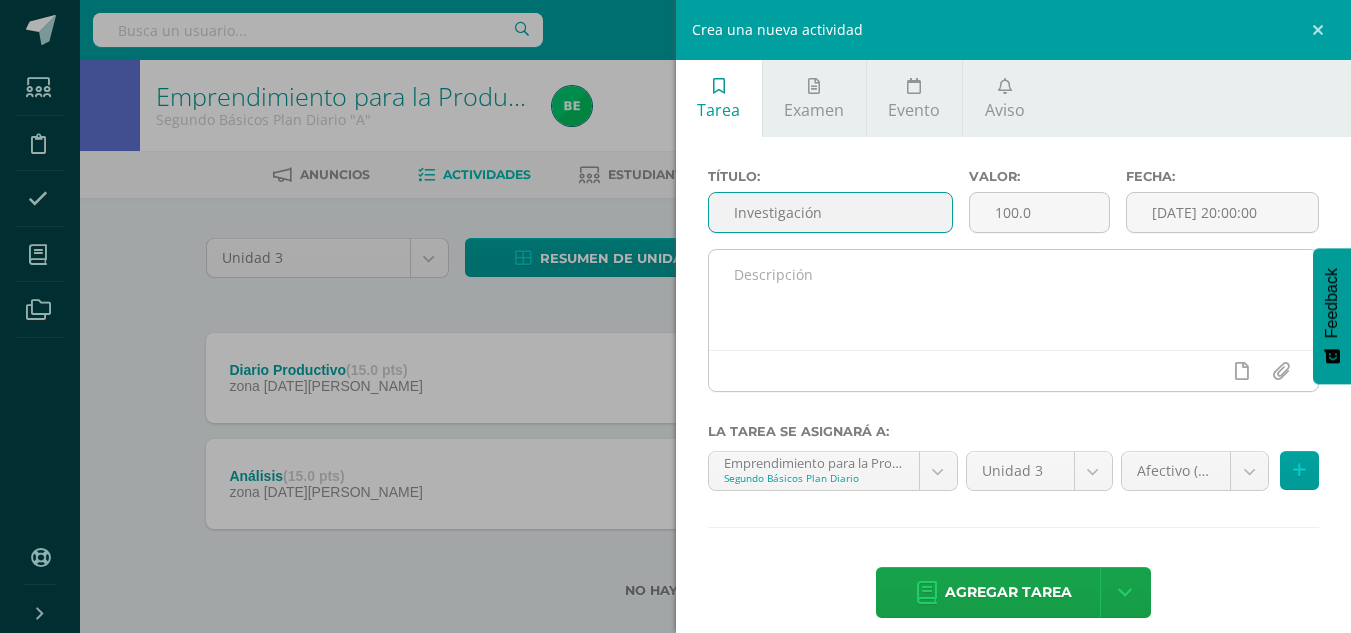 type on "Investigación" 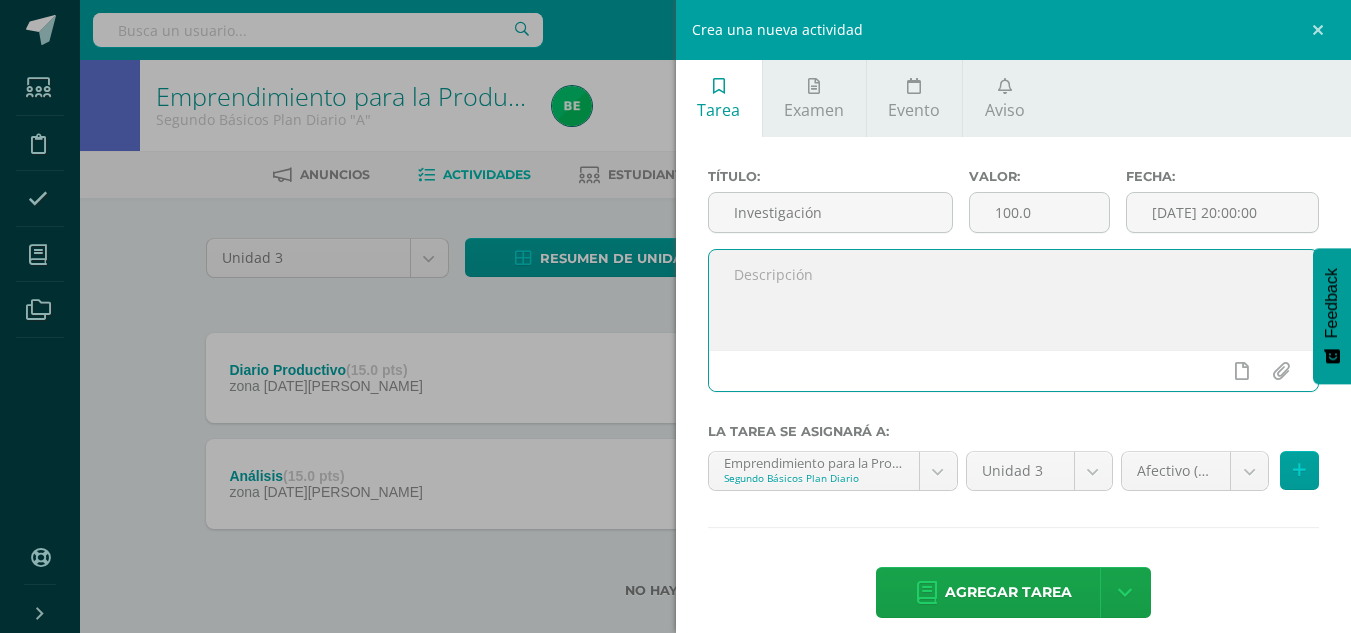 click at bounding box center [1014, 300] 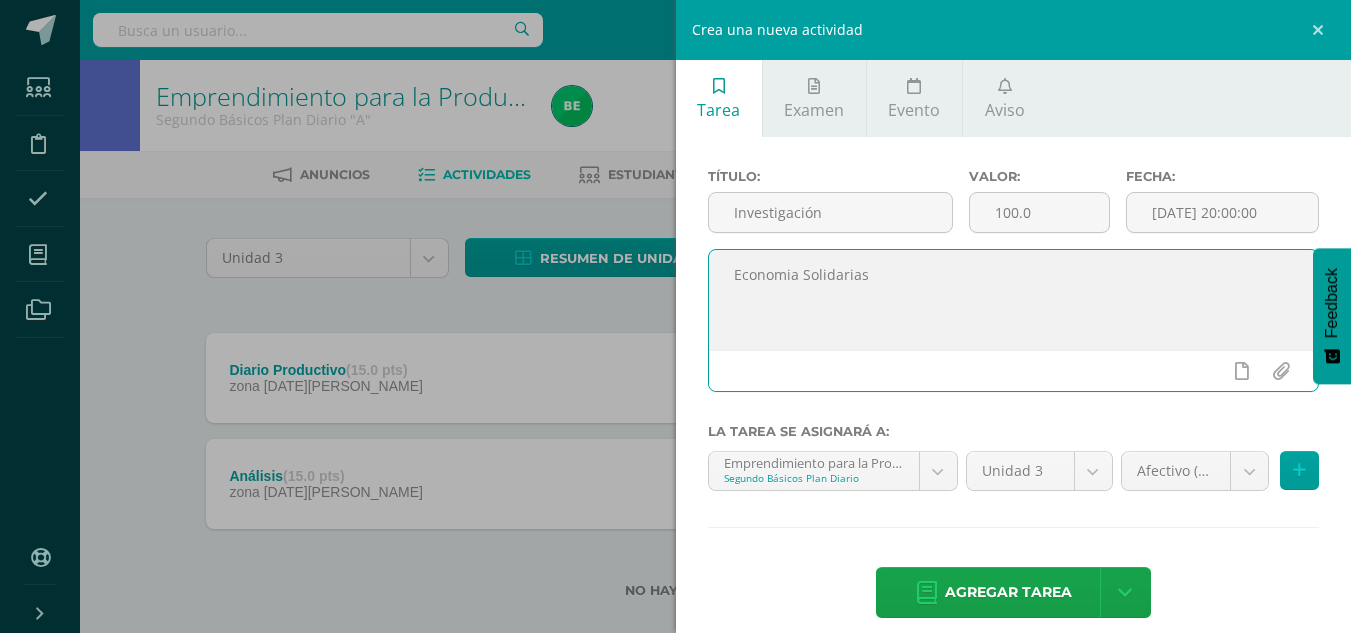 click on "Economia Solidarias" at bounding box center [1014, 300] 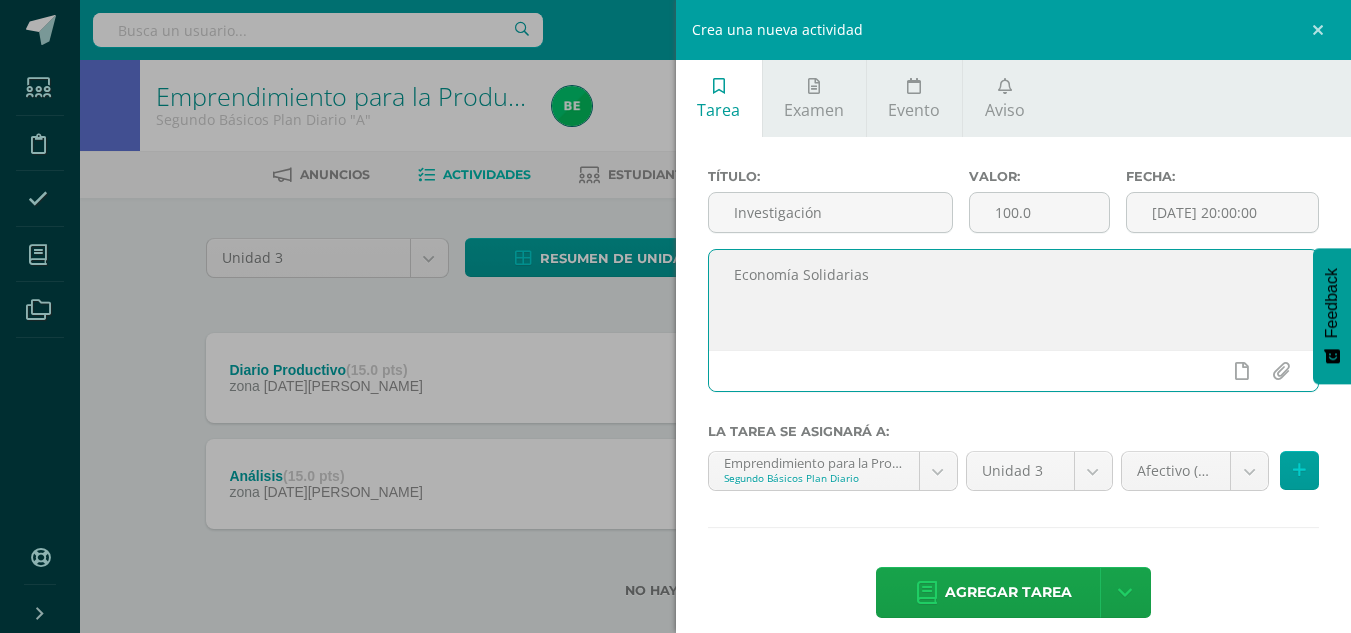 click on "Economía Solidarias" at bounding box center (1014, 300) 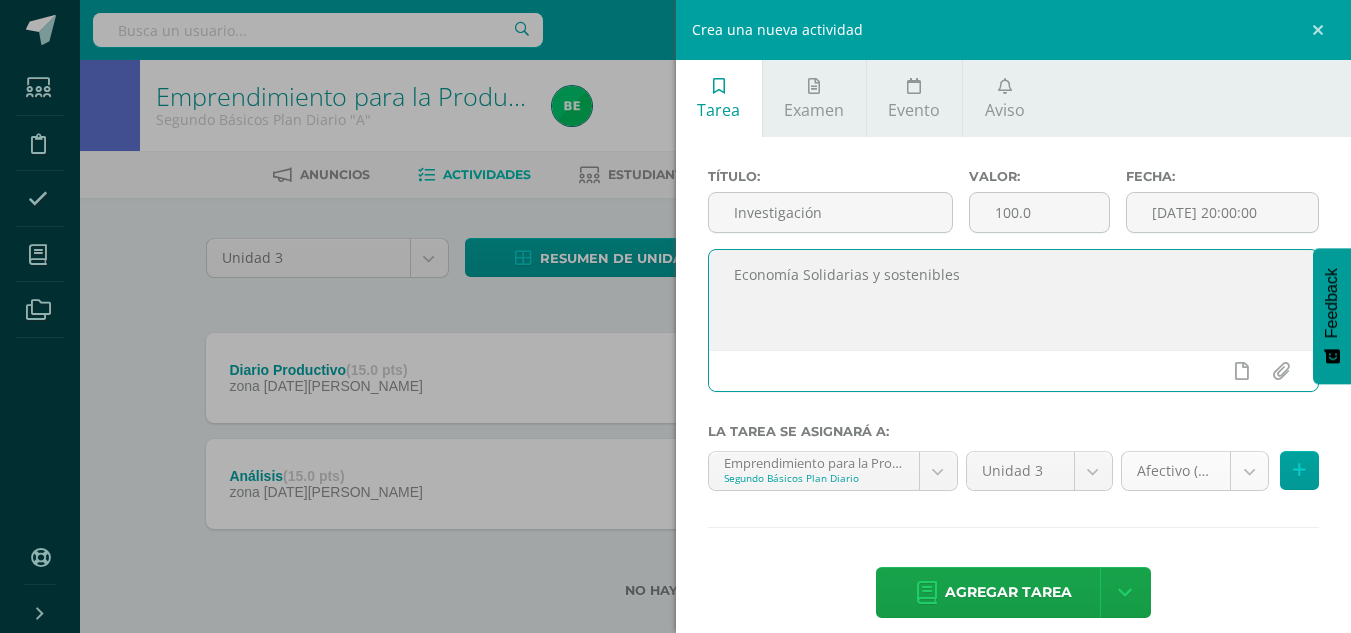 type on "Economía Solidarias y sostenibles" 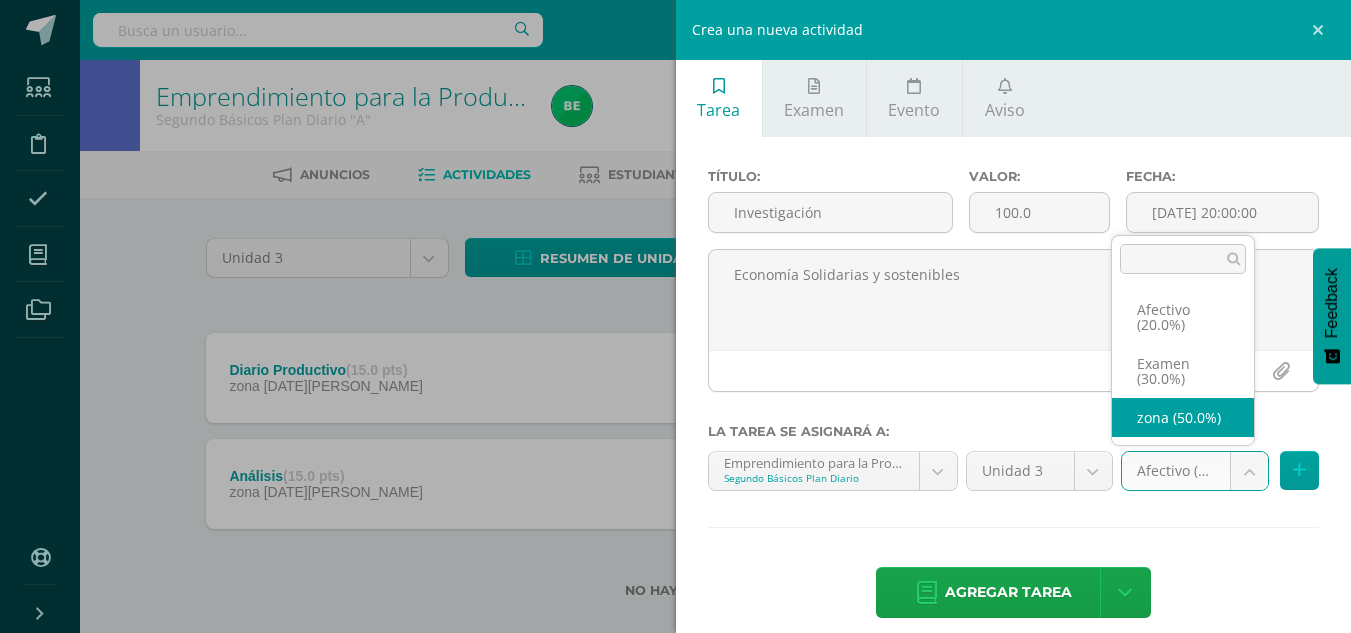 select on "68413" 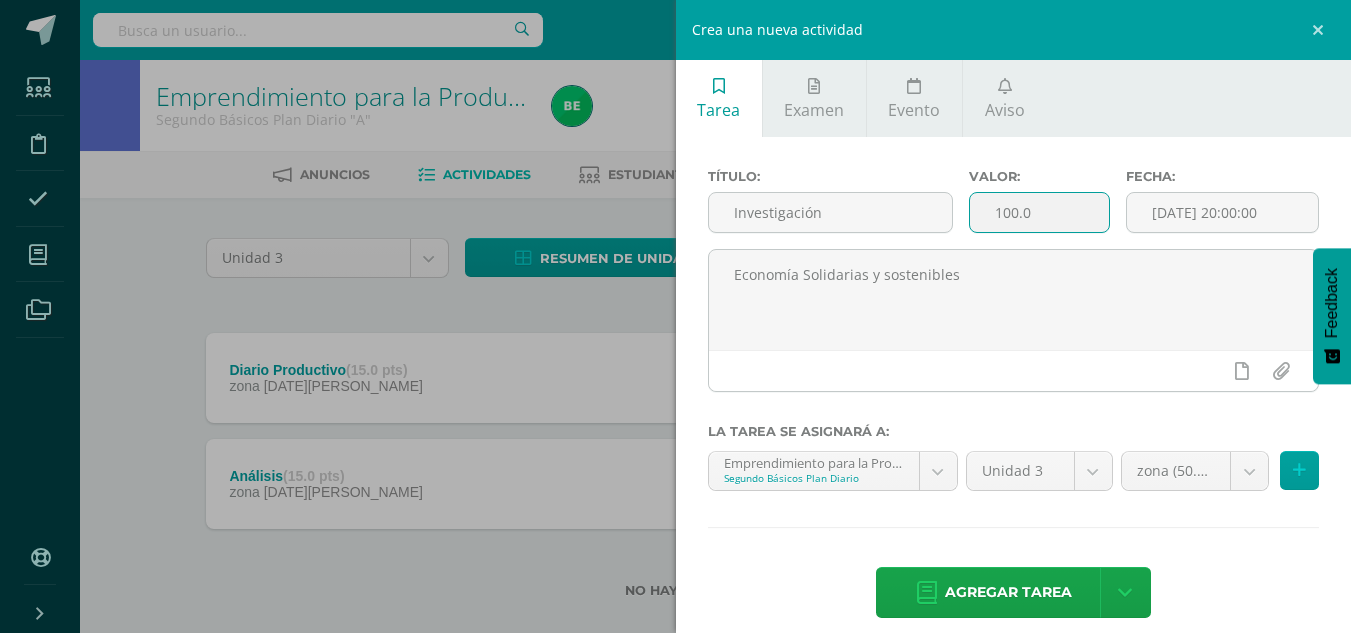 click on "100.0" at bounding box center (1039, 212) 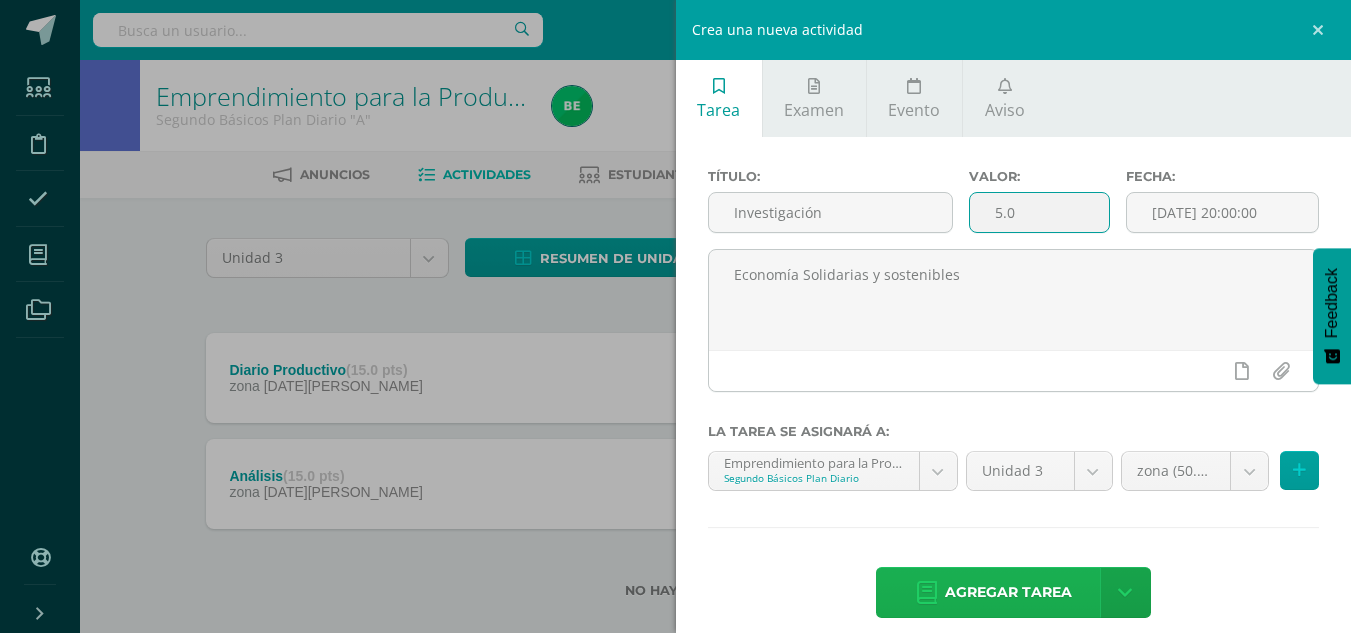 type on "5.0" 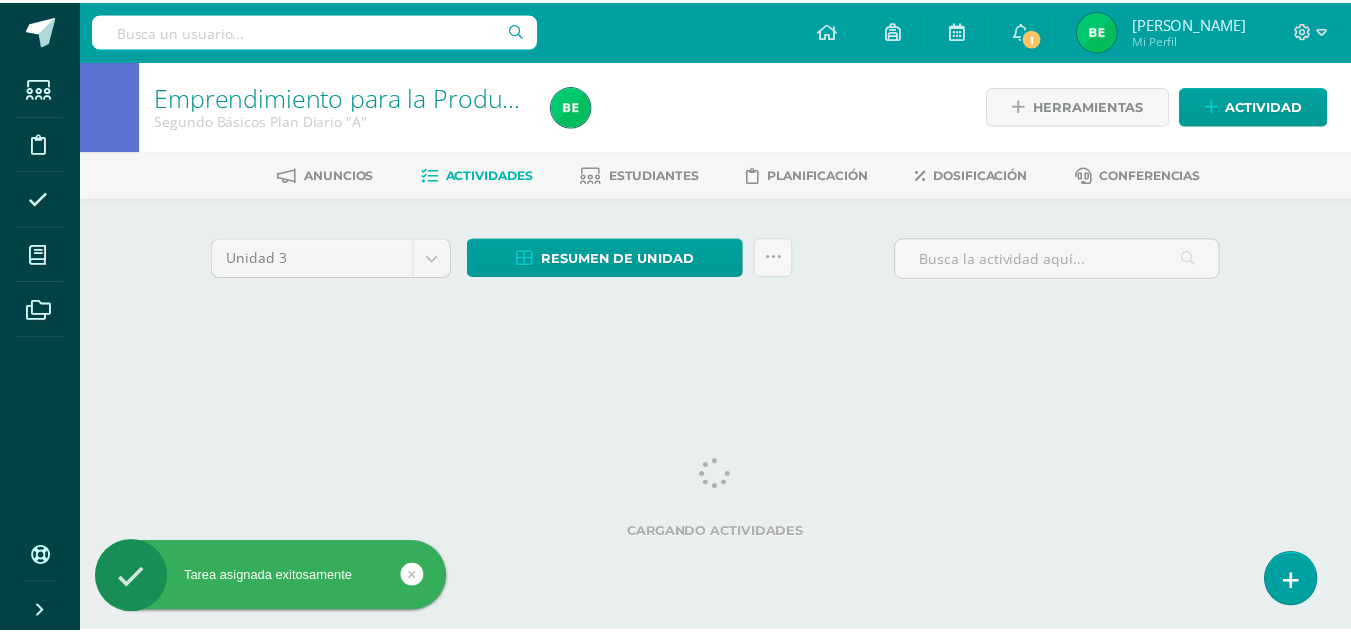 scroll, scrollTop: 0, scrollLeft: 0, axis: both 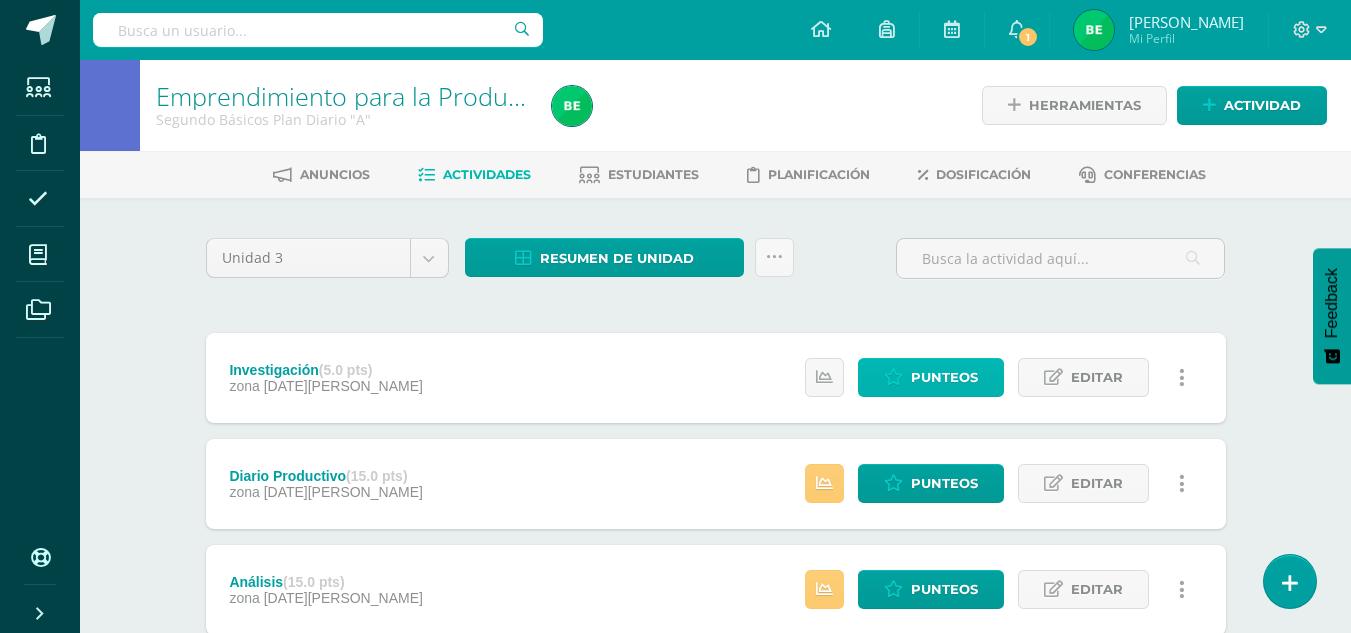 click on "Punteos" at bounding box center [944, 377] 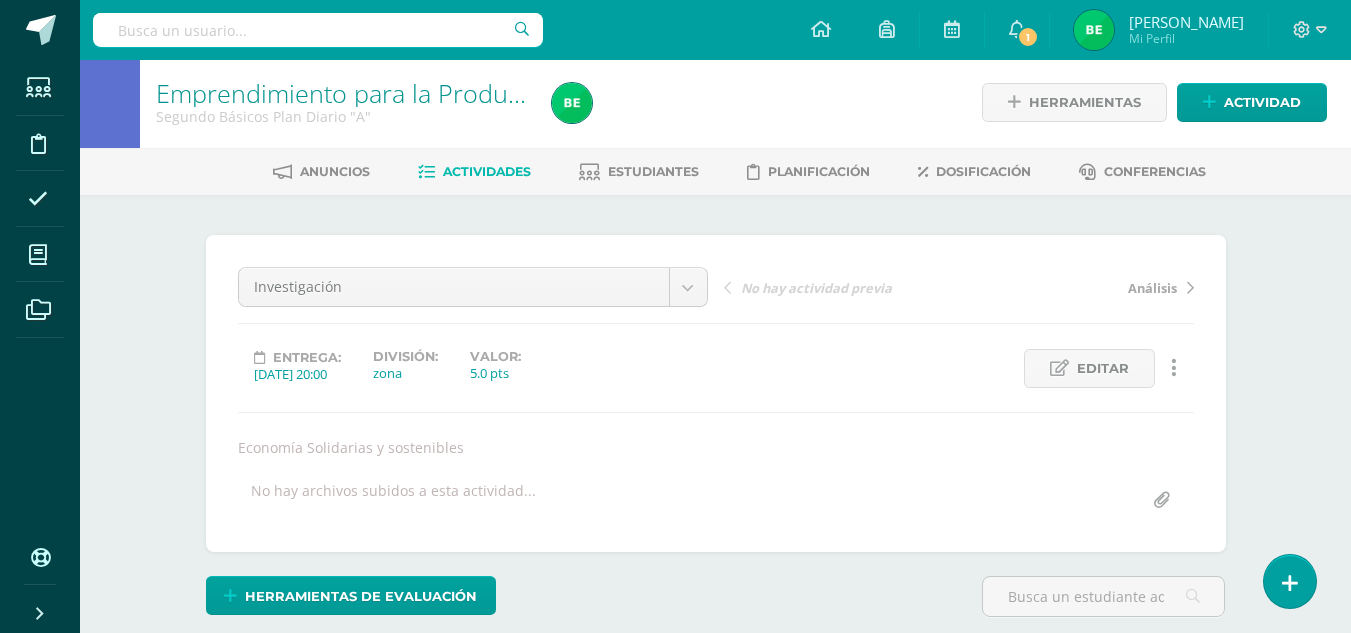 scroll, scrollTop: 4, scrollLeft: 0, axis: vertical 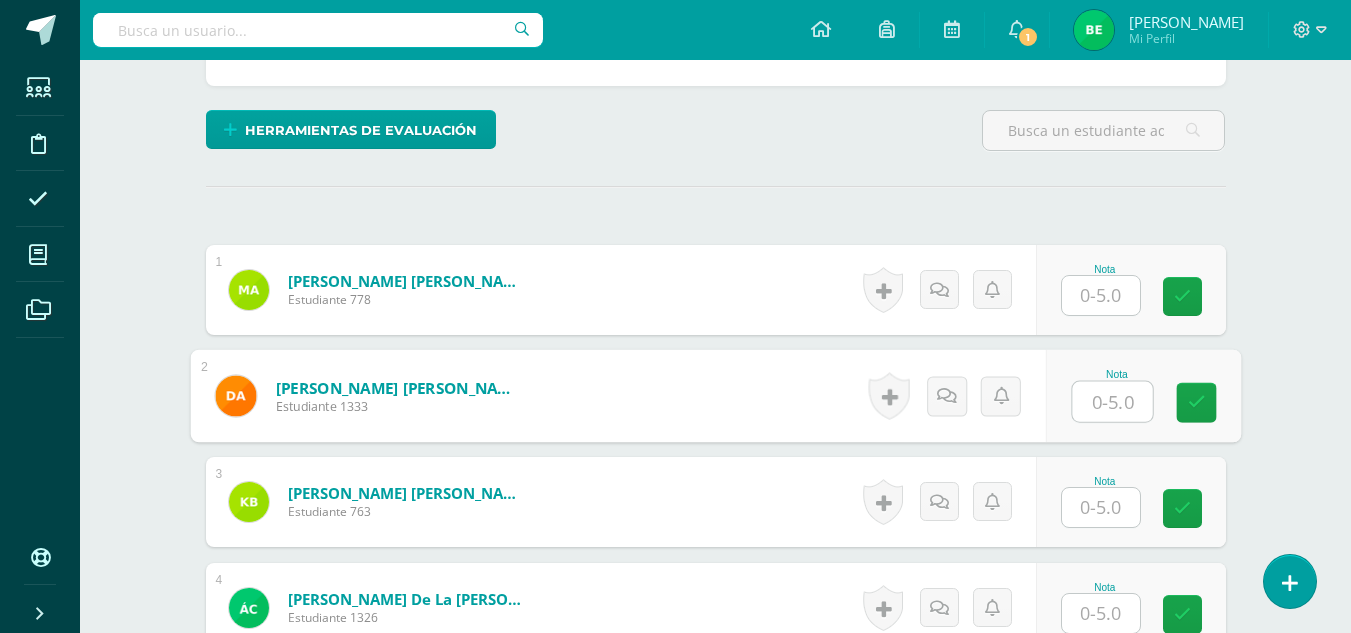 click at bounding box center [1112, 402] 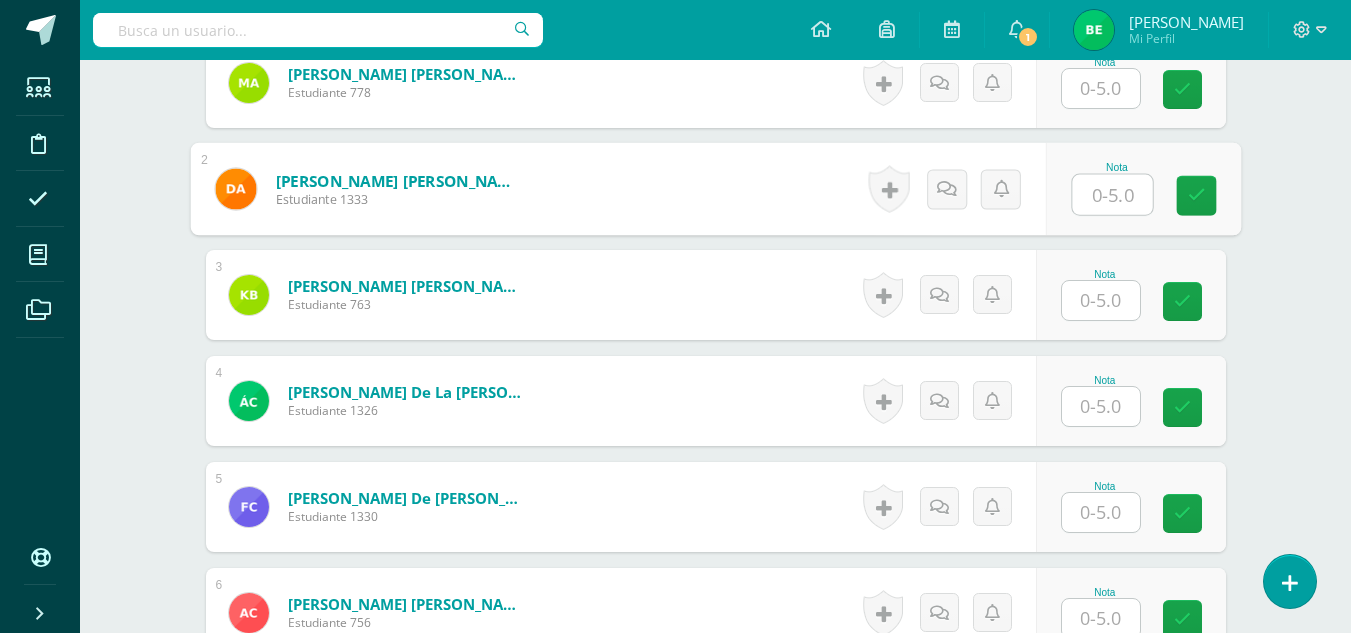 scroll, scrollTop: 668, scrollLeft: 0, axis: vertical 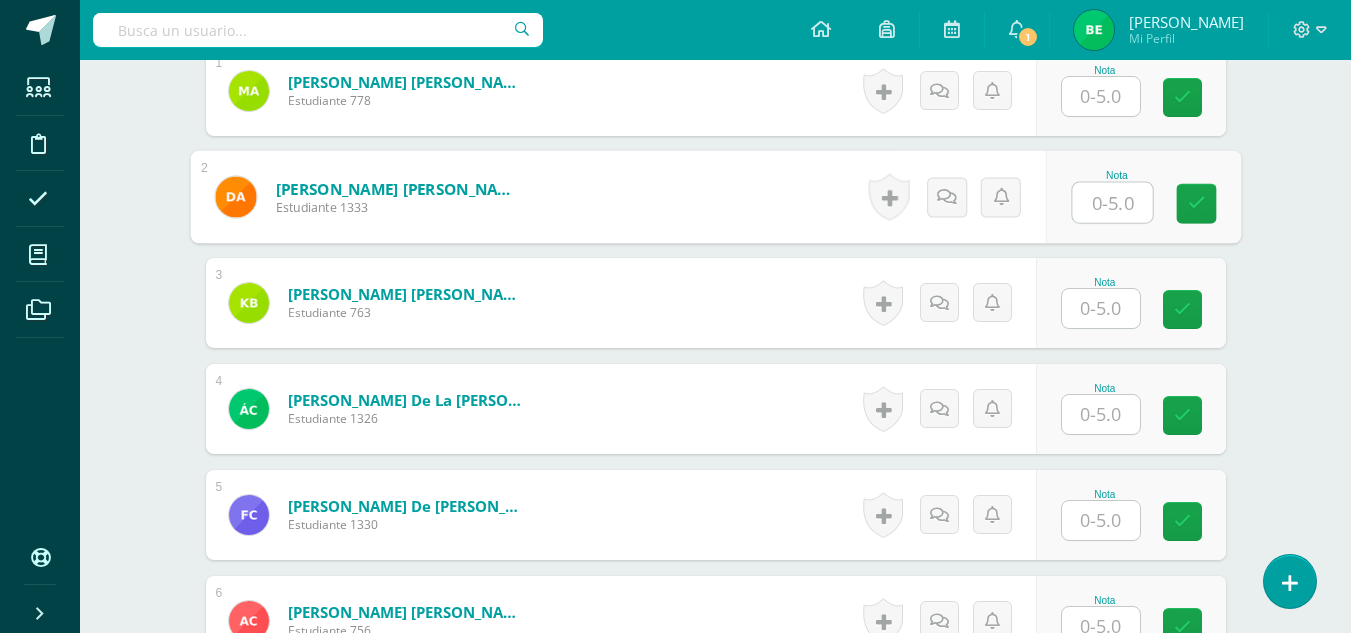 type on "5" 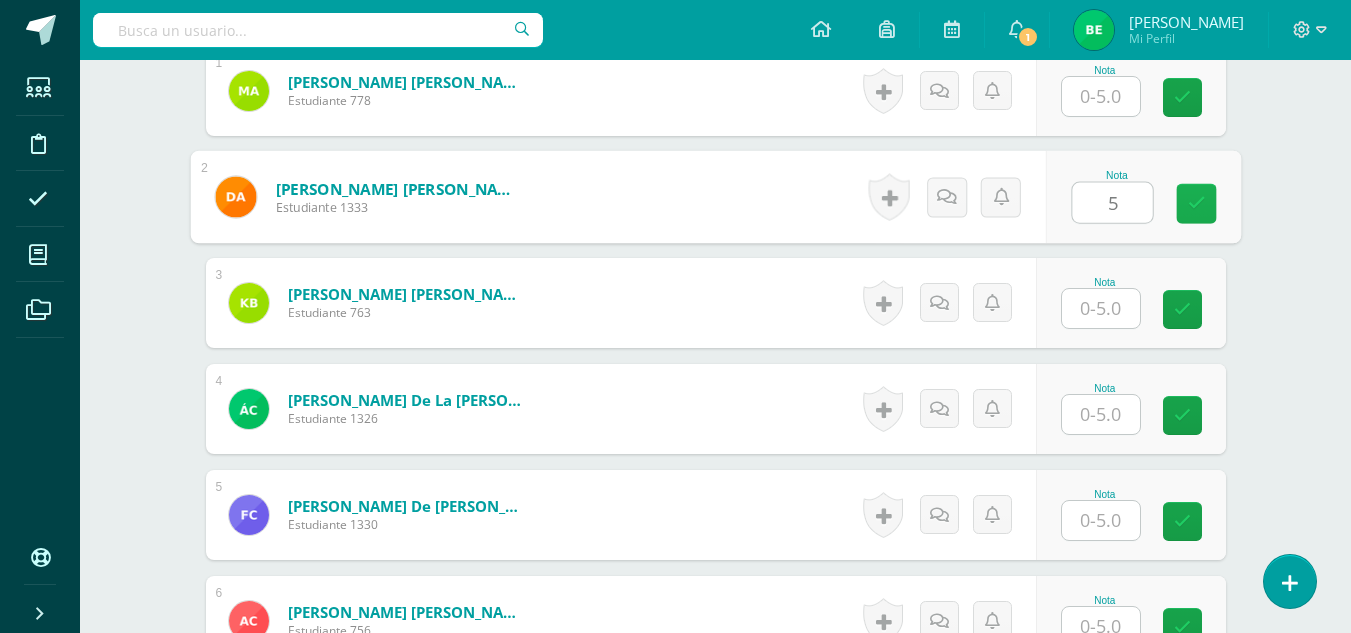 click at bounding box center [1196, 203] 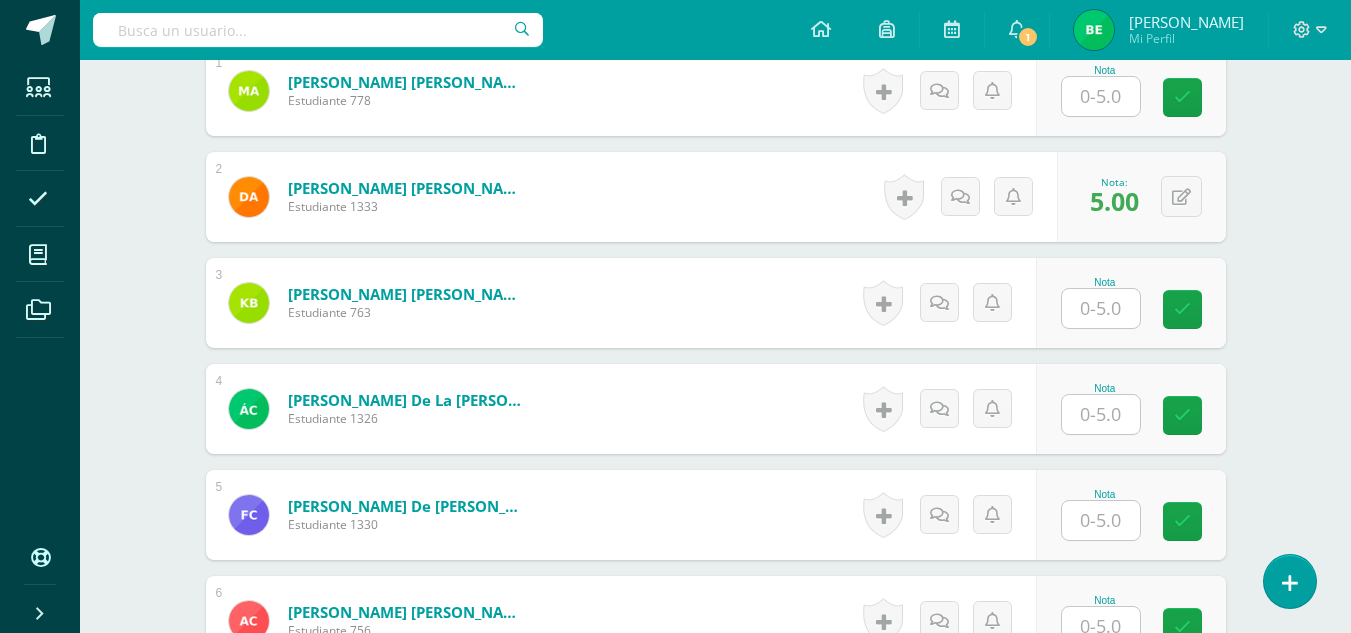 click at bounding box center [1101, 308] 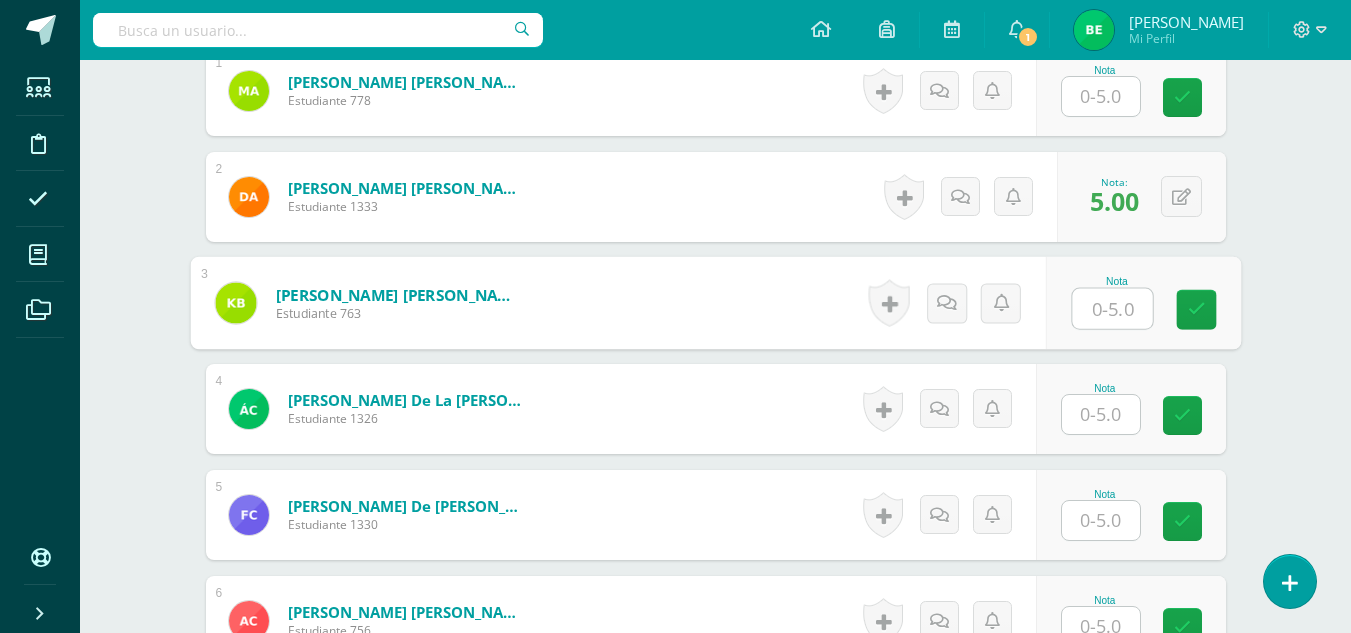 type on "4" 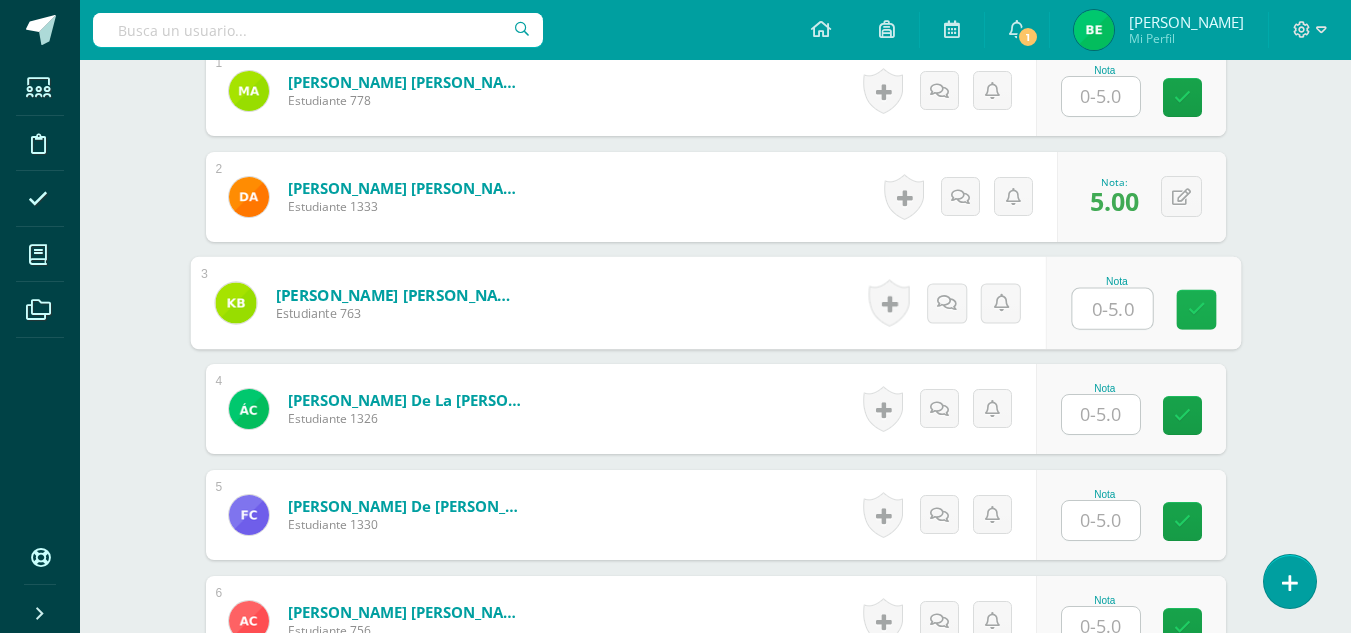 type on "5" 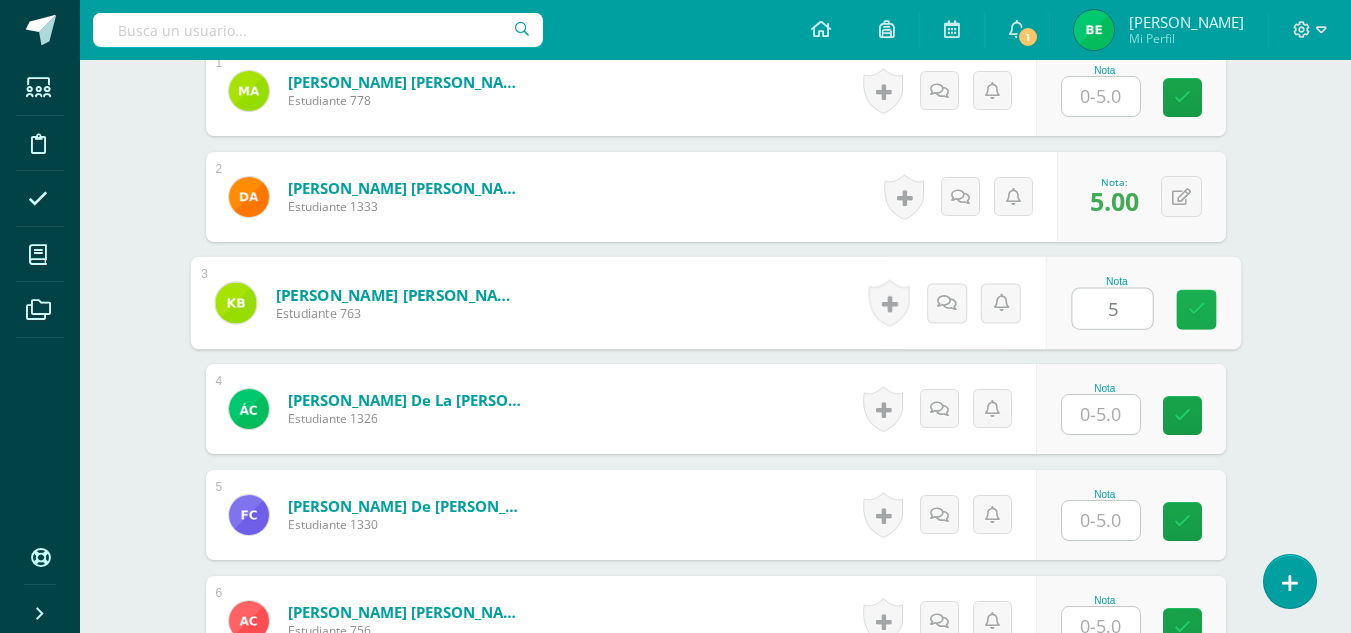 click at bounding box center (1196, 309) 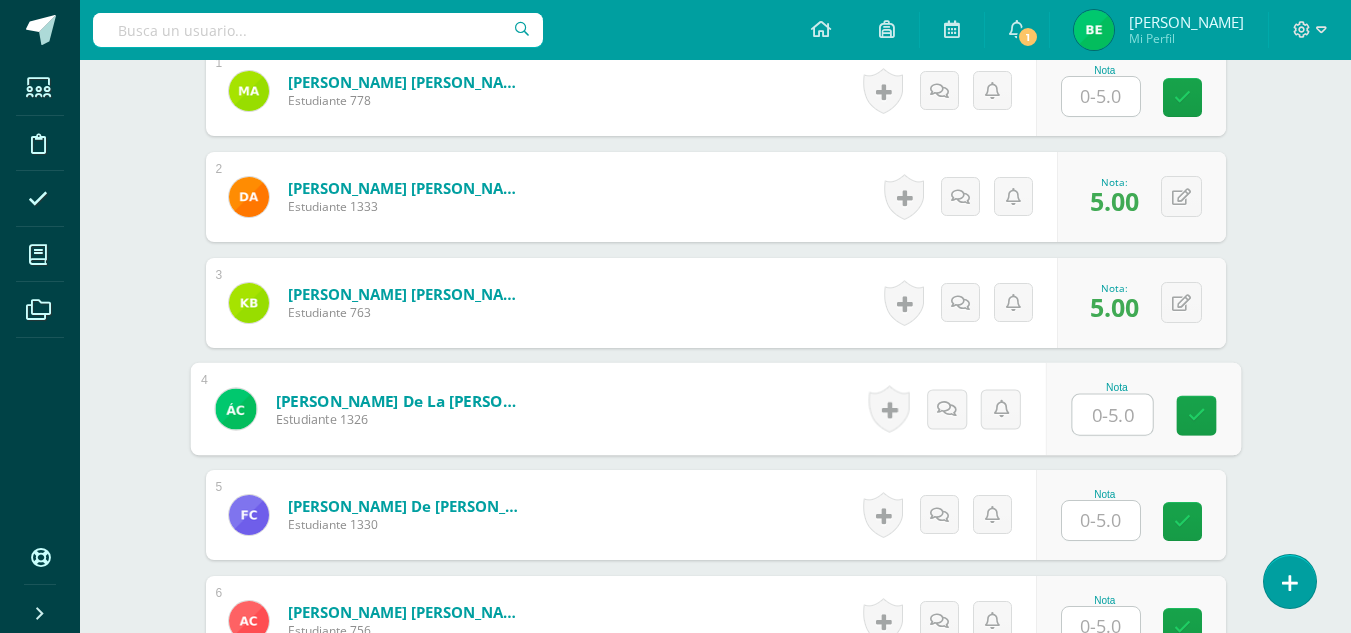 click at bounding box center [1112, 415] 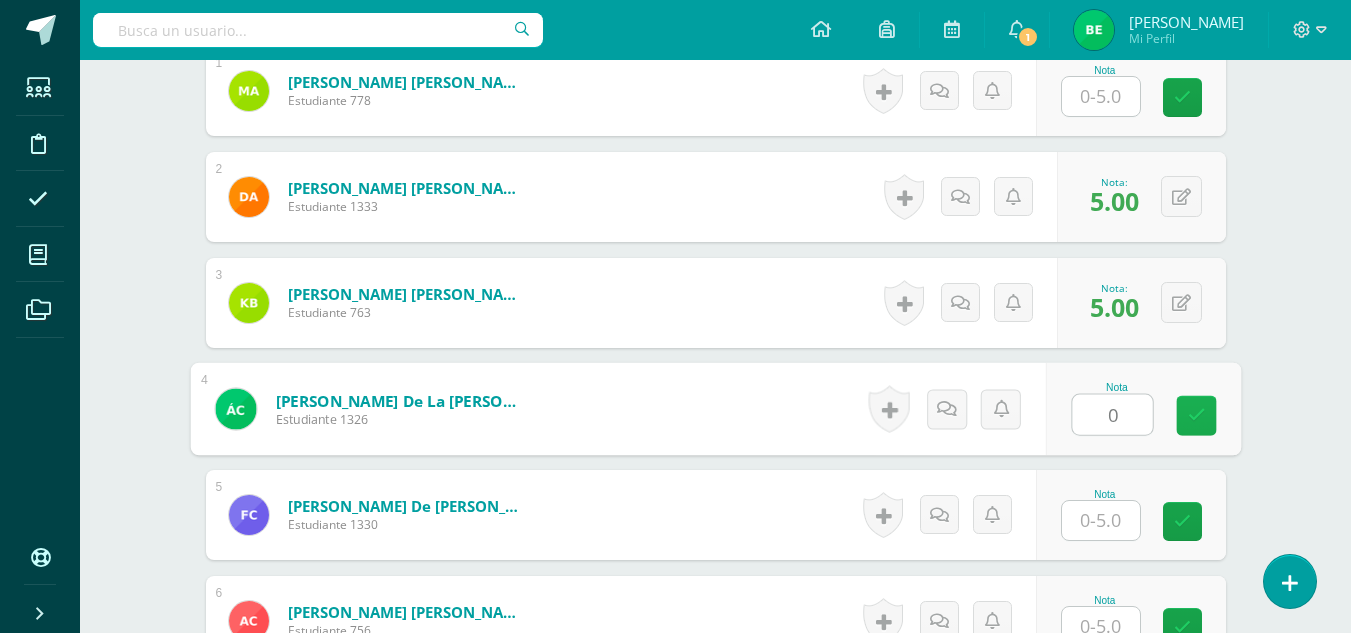 click at bounding box center [1196, 415] 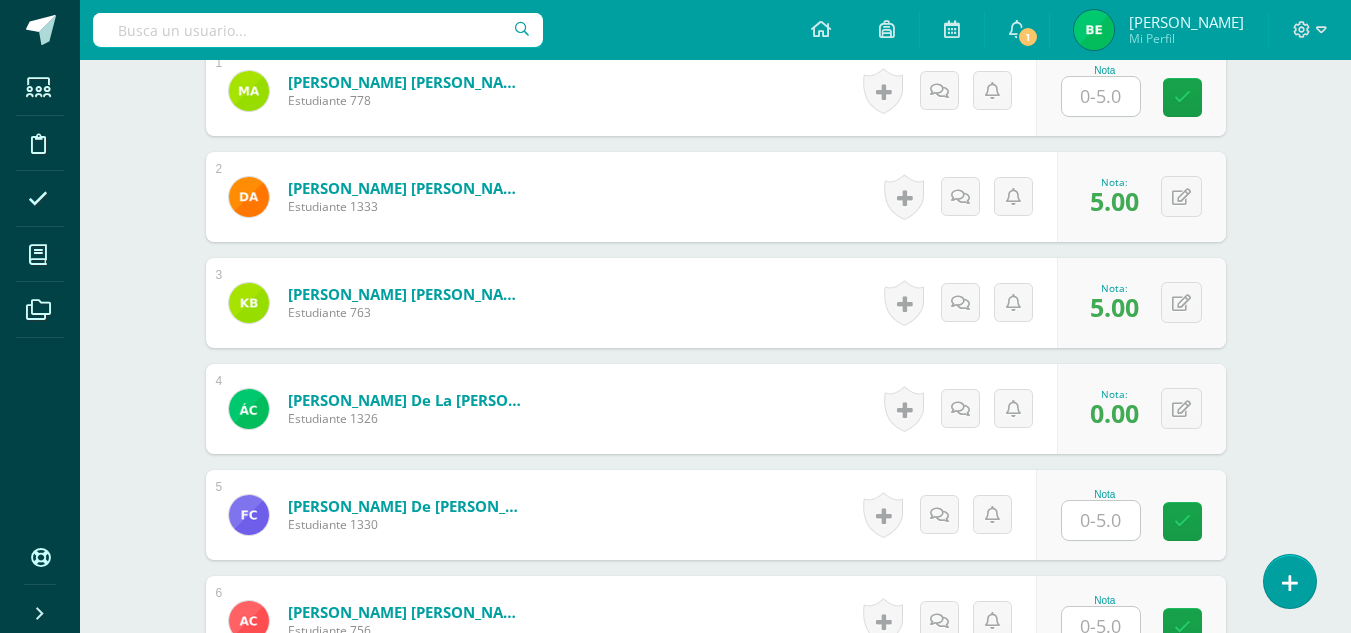 click on "Historial de actividad
No hay historial para esta actividad
Agregar Comentarios
Mandar notificación a estudiante
Cancelar
Guardar" at bounding box center (967, 409) 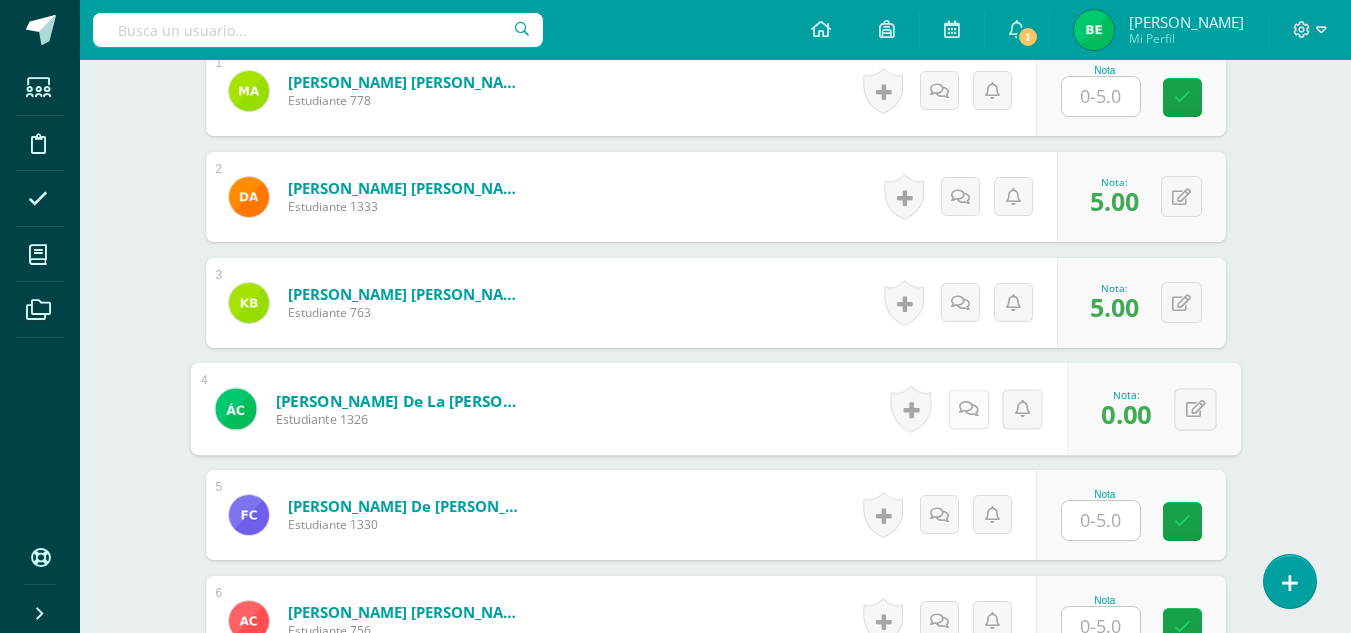click at bounding box center [968, 409] 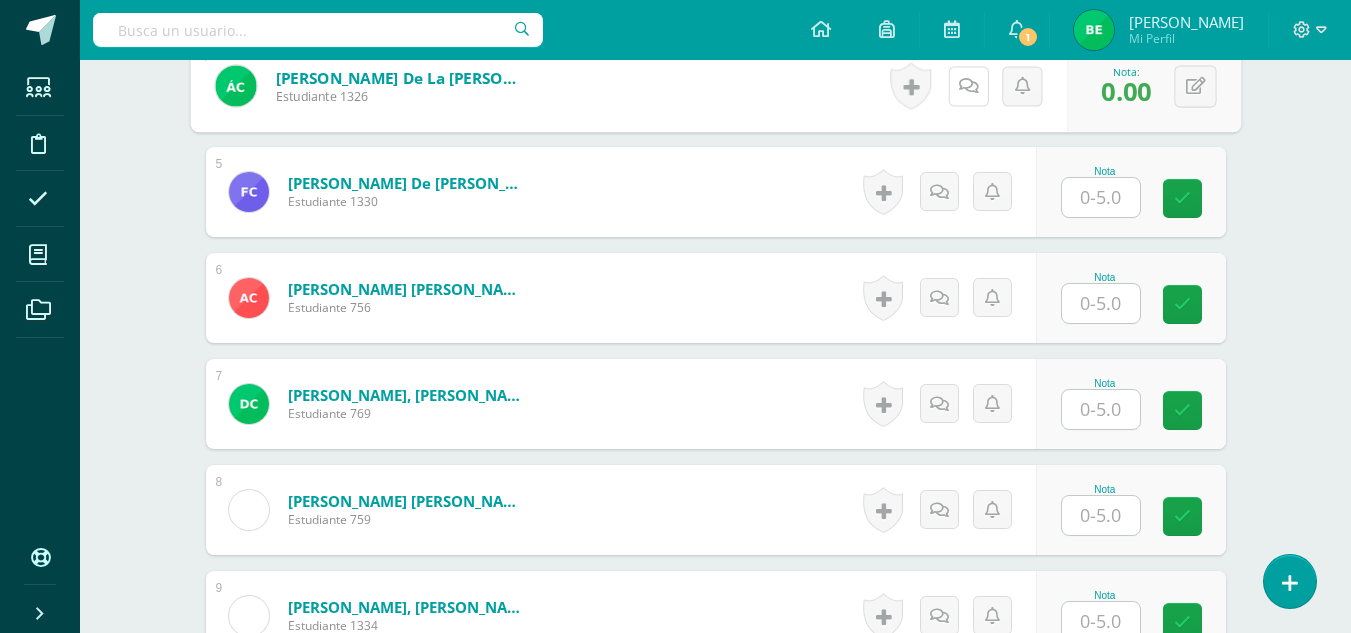 scroll, scrollTop: 999, scrollLeft: 0, axis: vertical 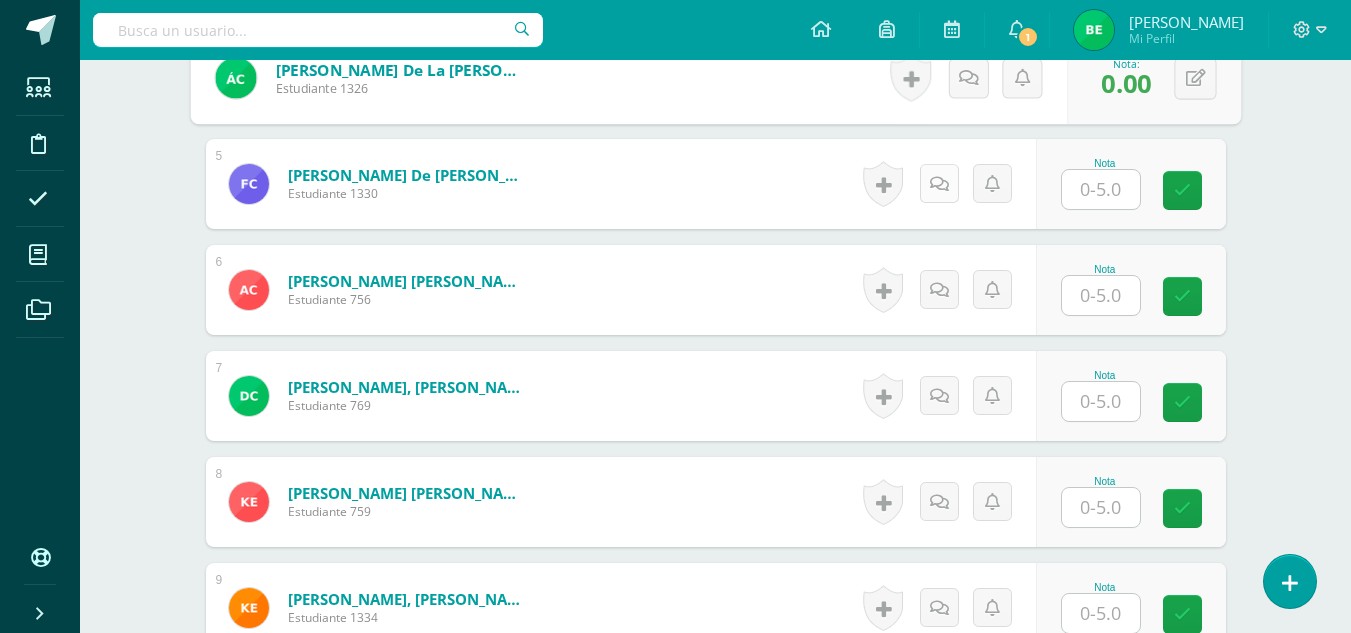 click at bounding box center [939, 184] 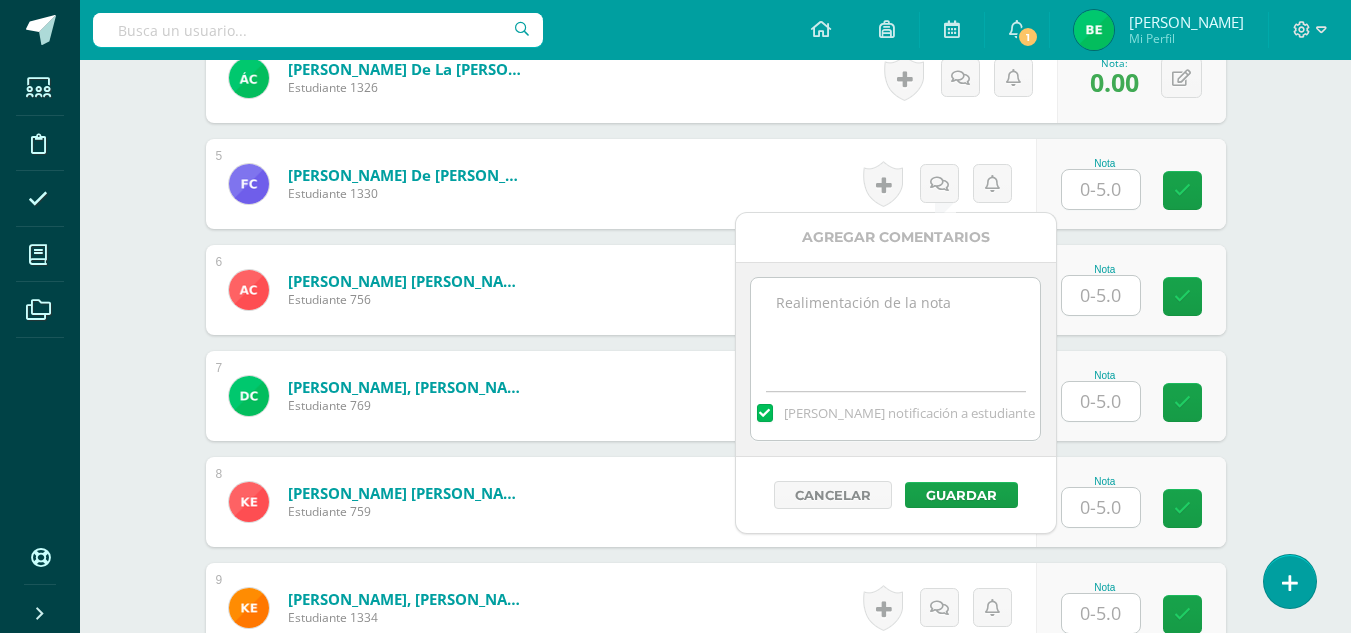 click at bounding box center (895, 328) 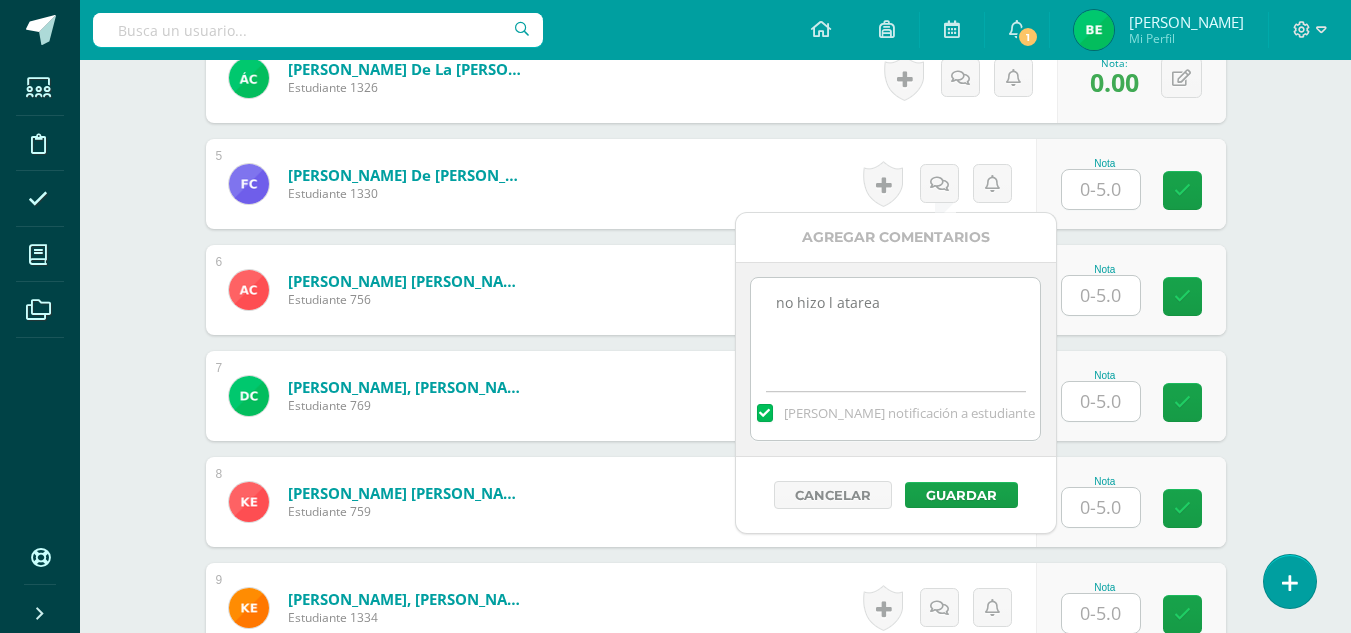 click on "no hizo l atarea" at bounding box center (895, 328) 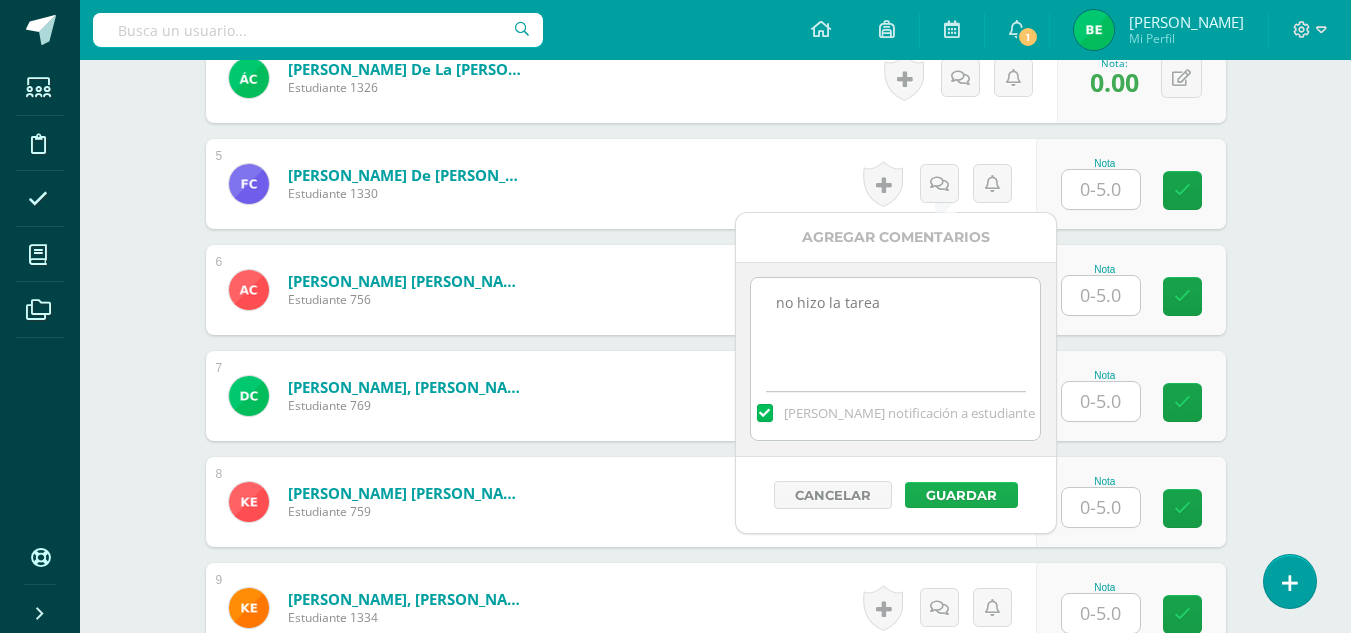 type on "no hizo la tarea" 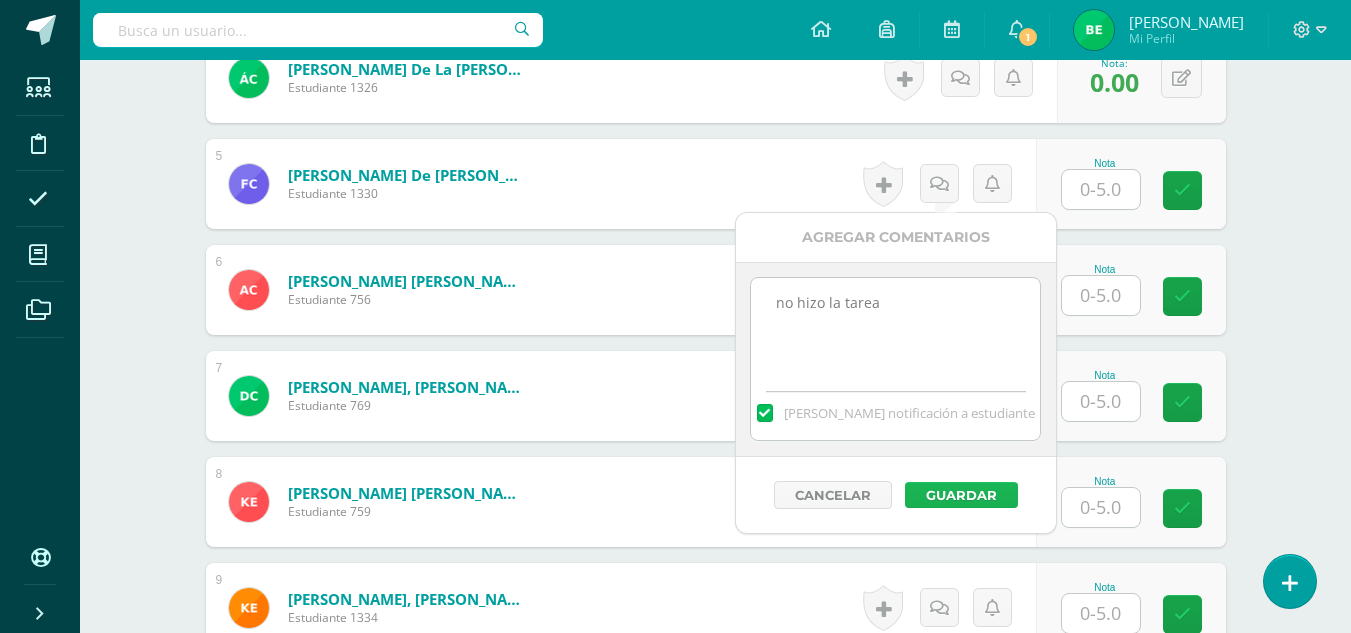 click on "Guardar" at bounding box center (961, 495) 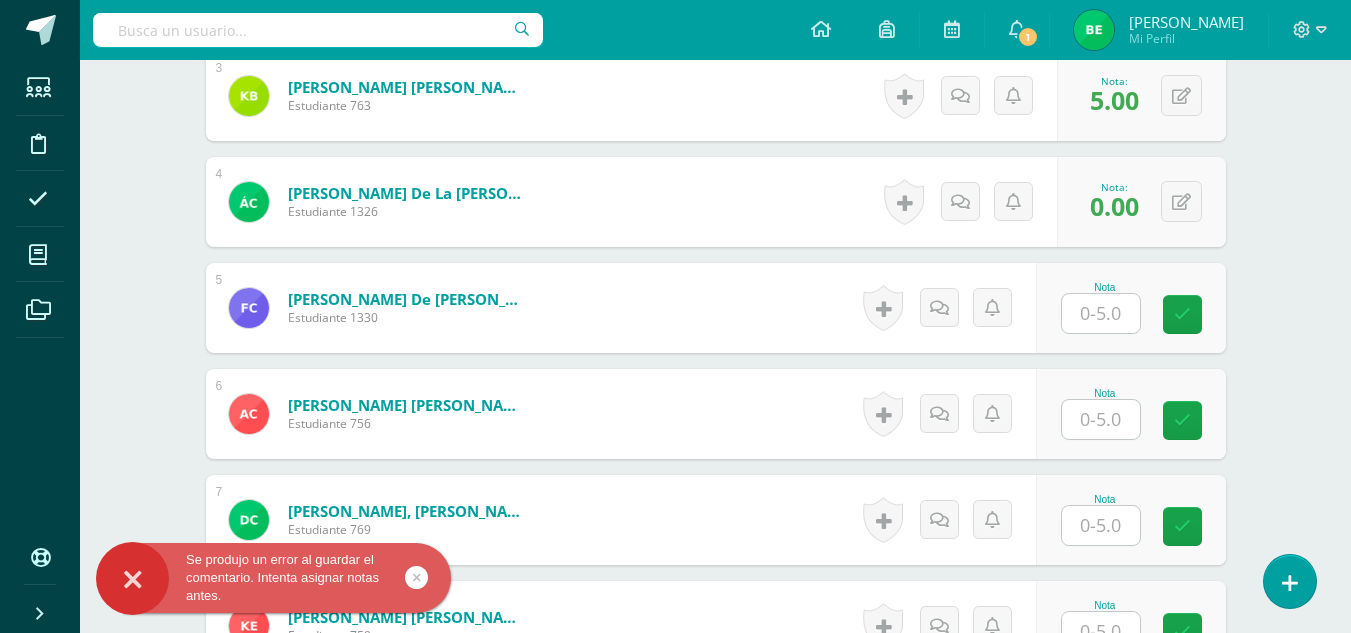 scroll, scrollTop: 867, scrollLeft: 0, axis: vertical 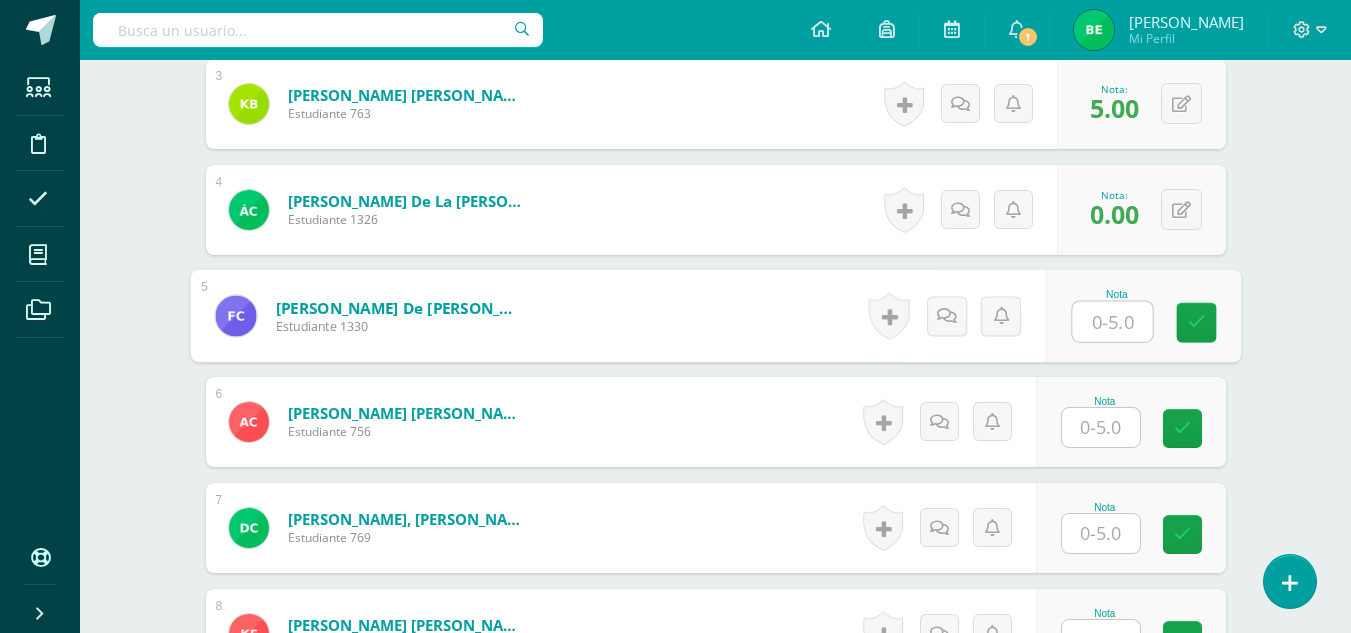click at bounding box center [1112, 322] 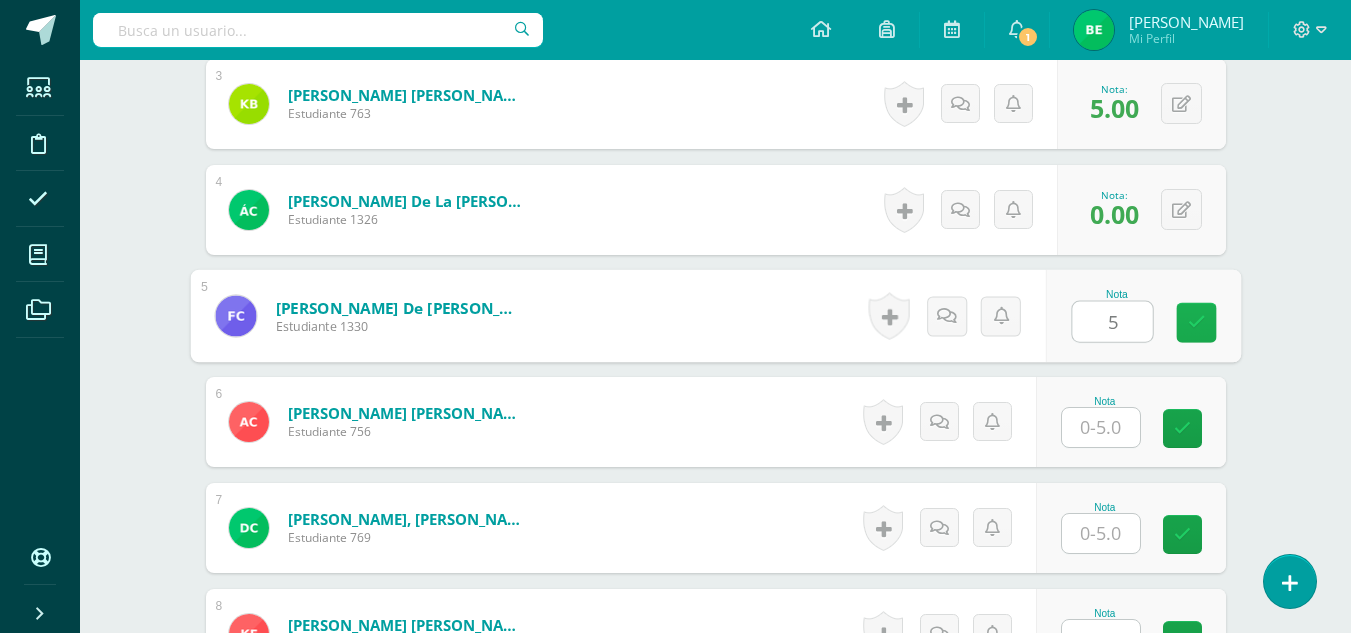 click at bounding box center [1196, 322] 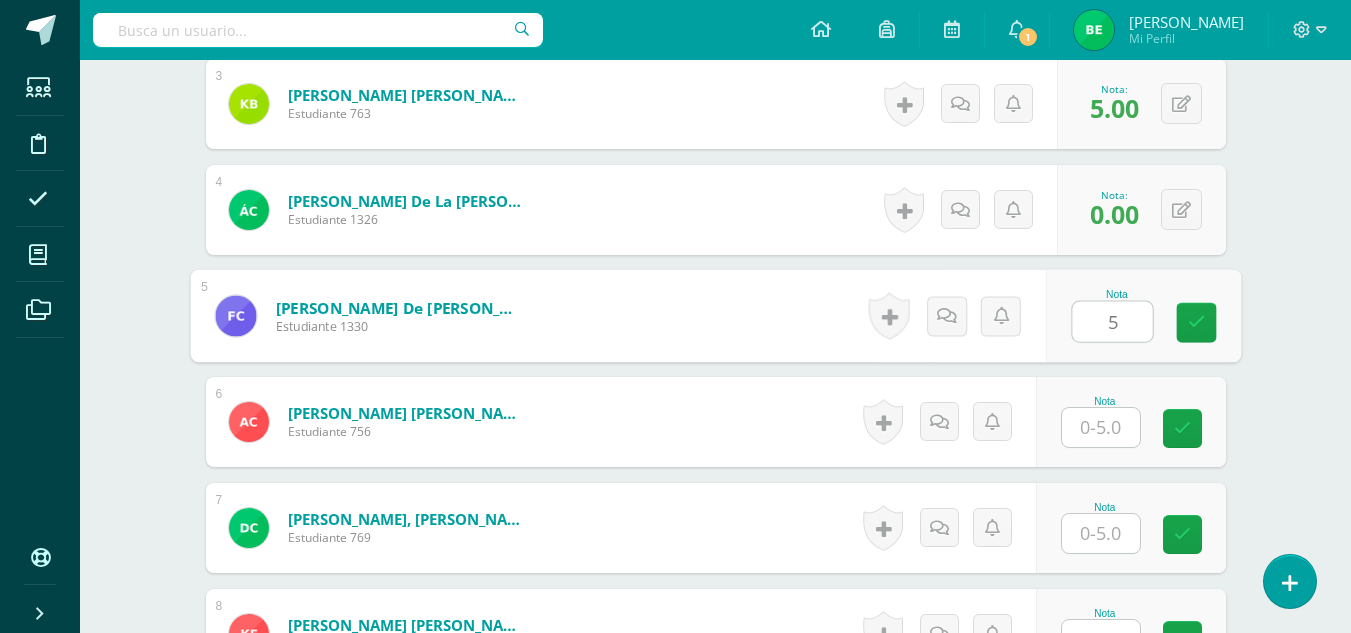 type on "0" 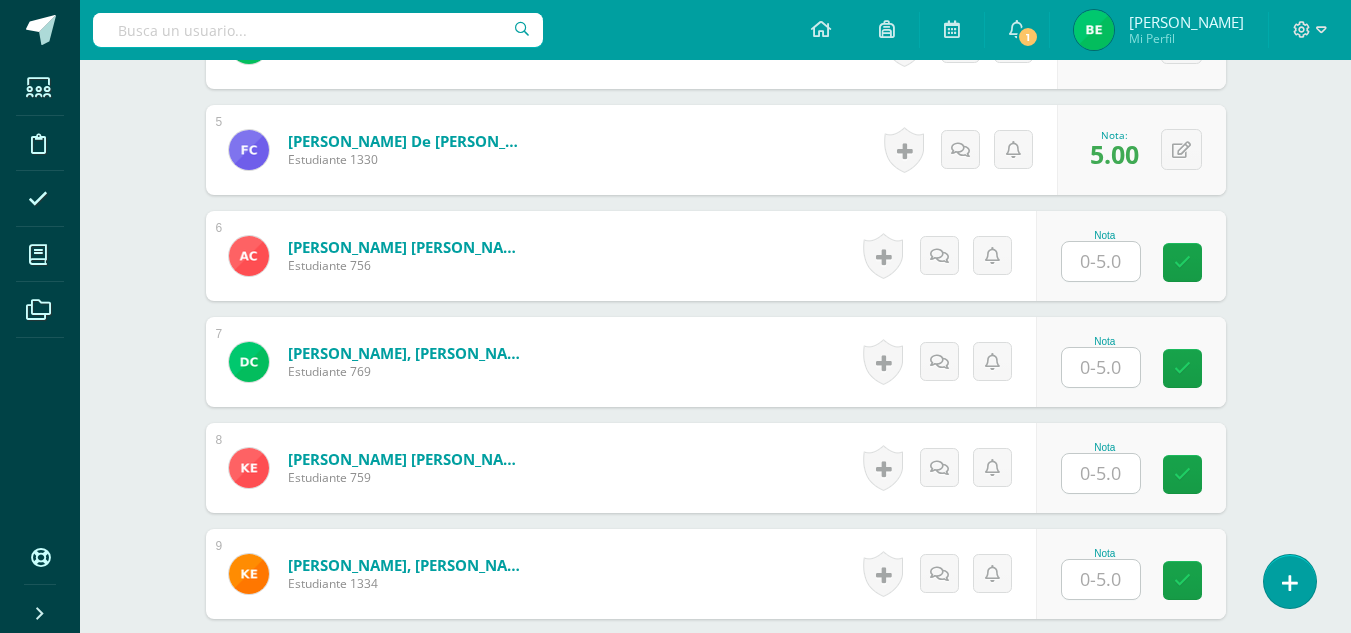 scroll, scrollTop: 1091, scrollLeft: 0, axis: vertical 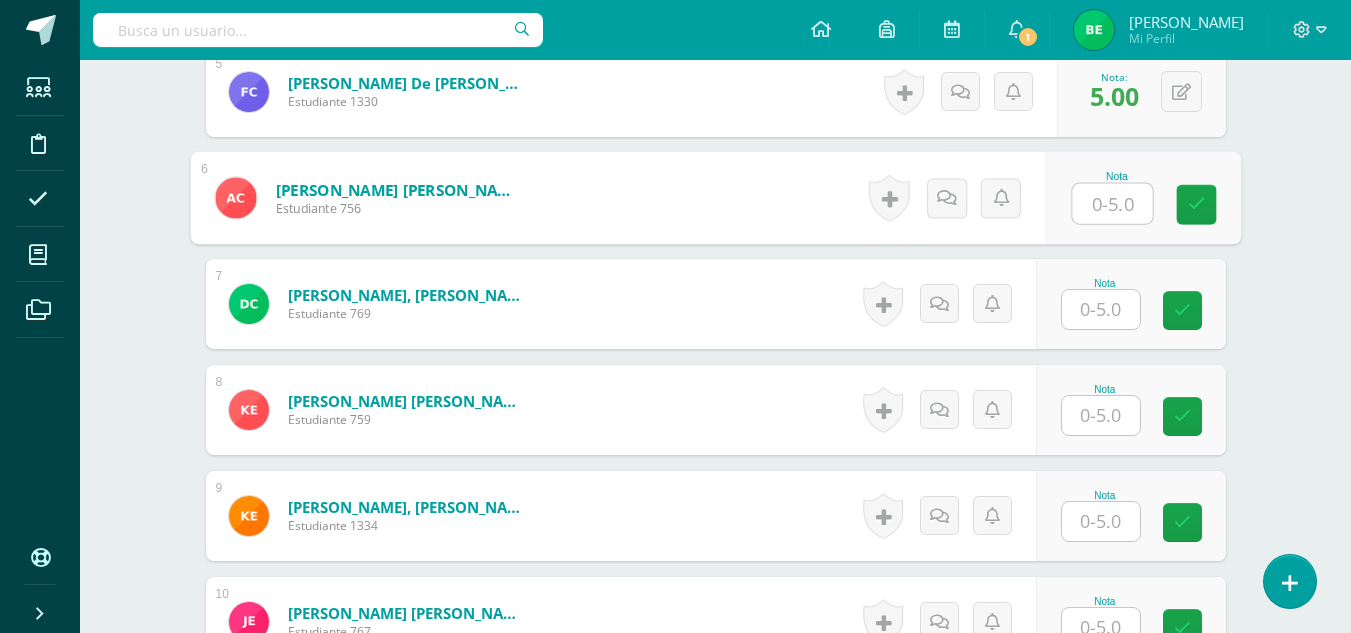 click at bounding box center (1112, 204) 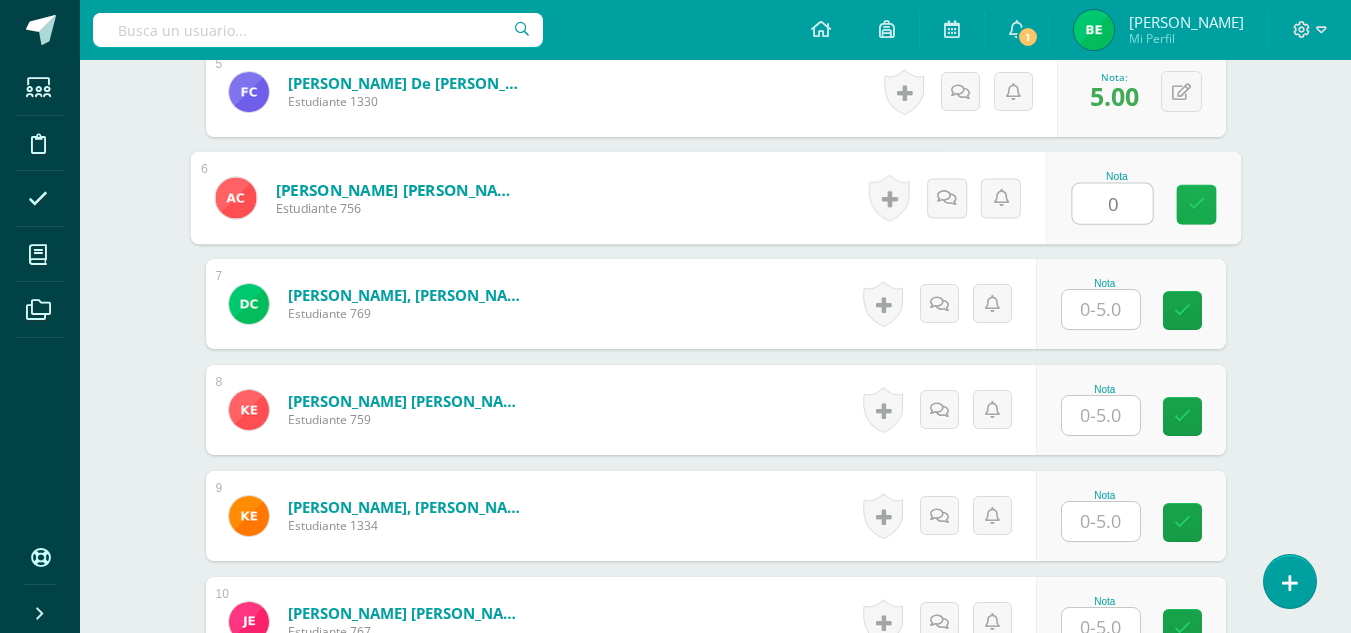 click at bounding box center [1196, 204] 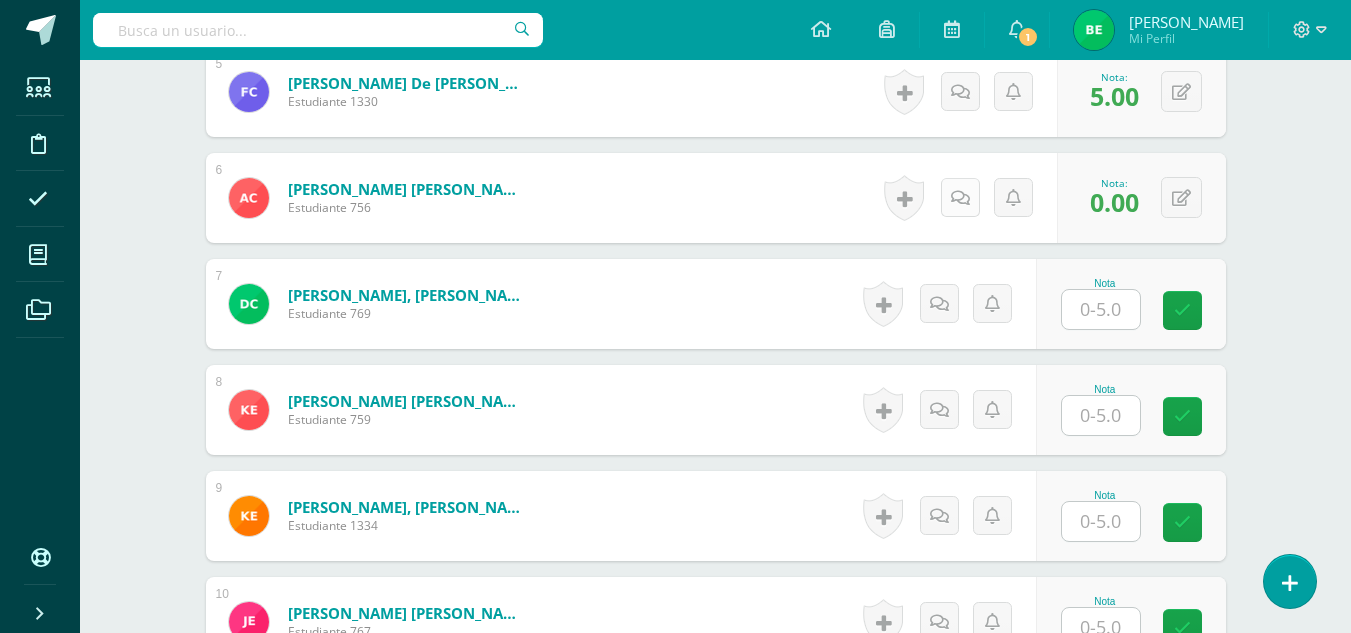 click at bounding box center (960, 197) 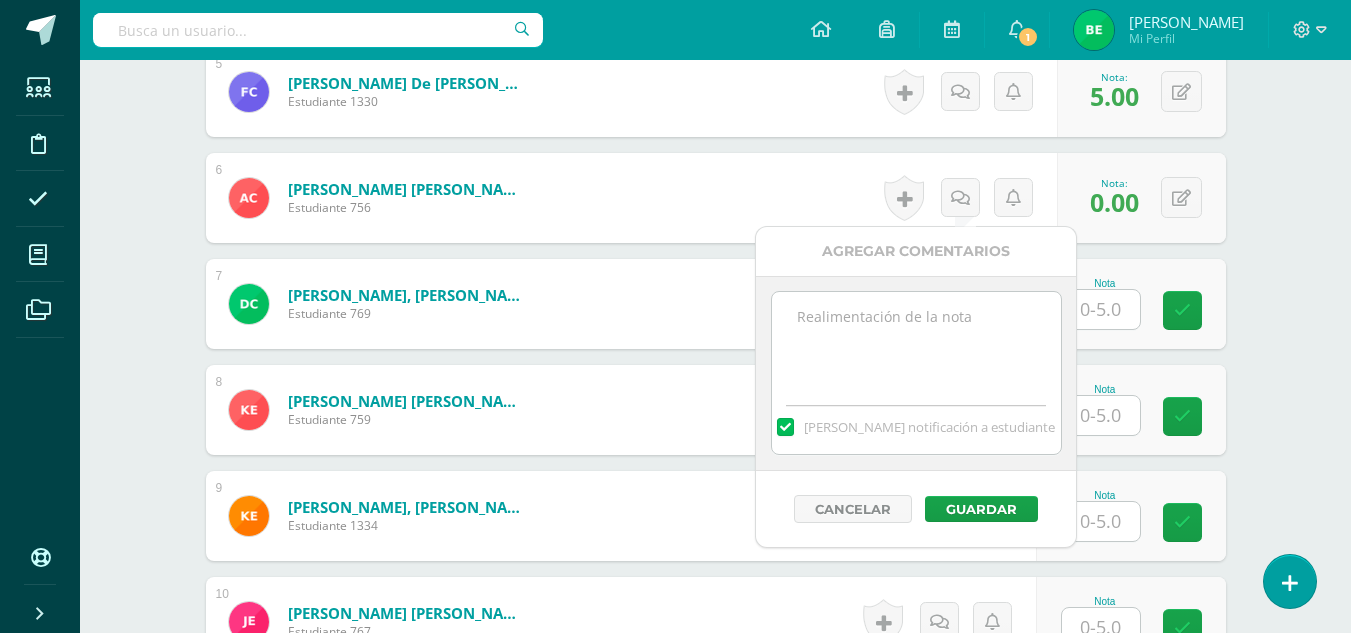 click at bounding box center (916, 342) 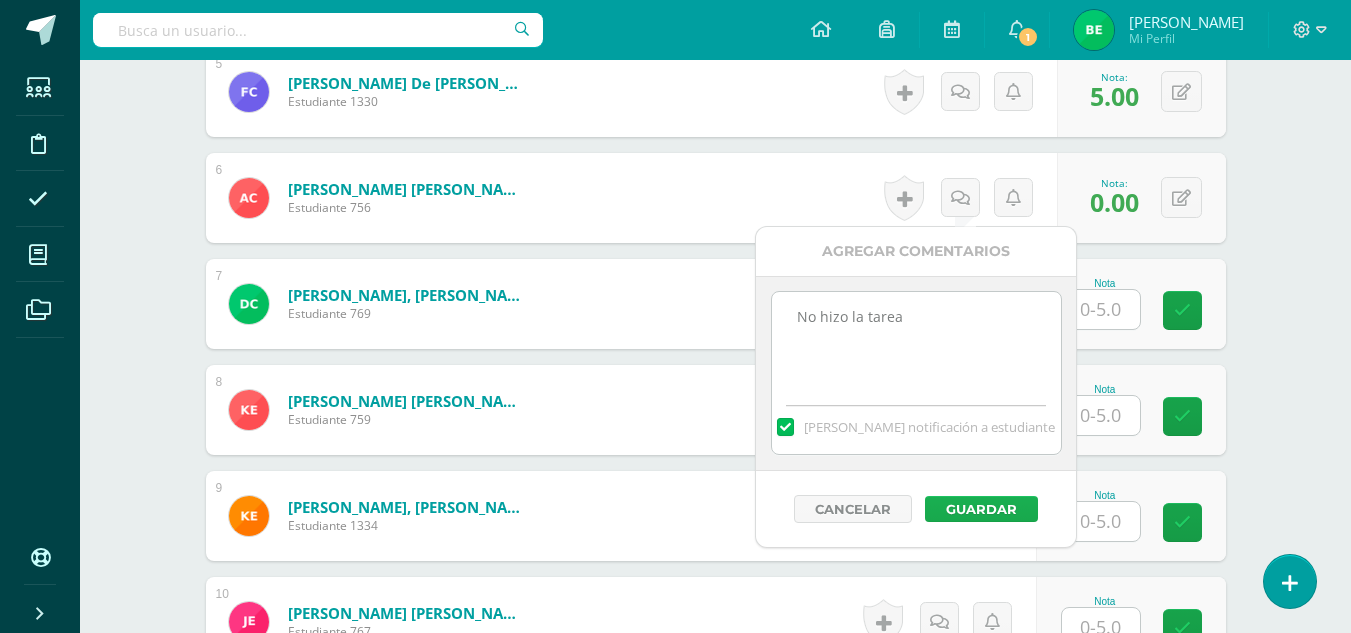 type on "No hizo la tarea" 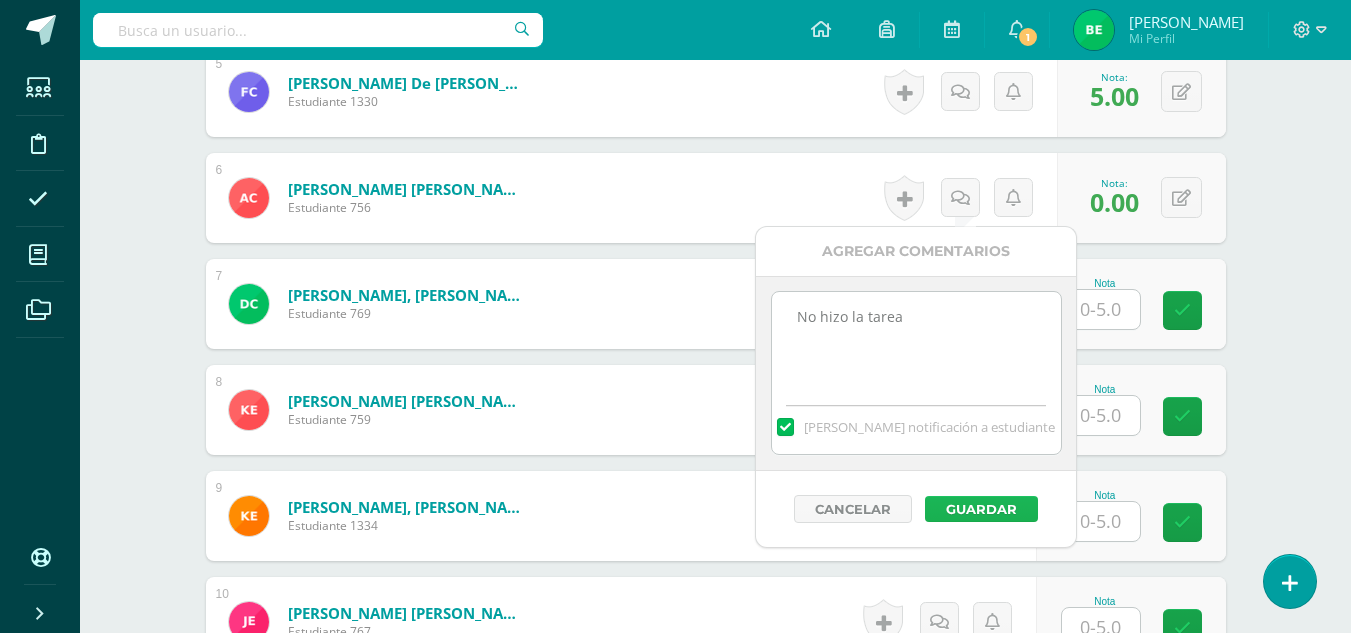 click on "Guardar" at bounding box center (981, 509) 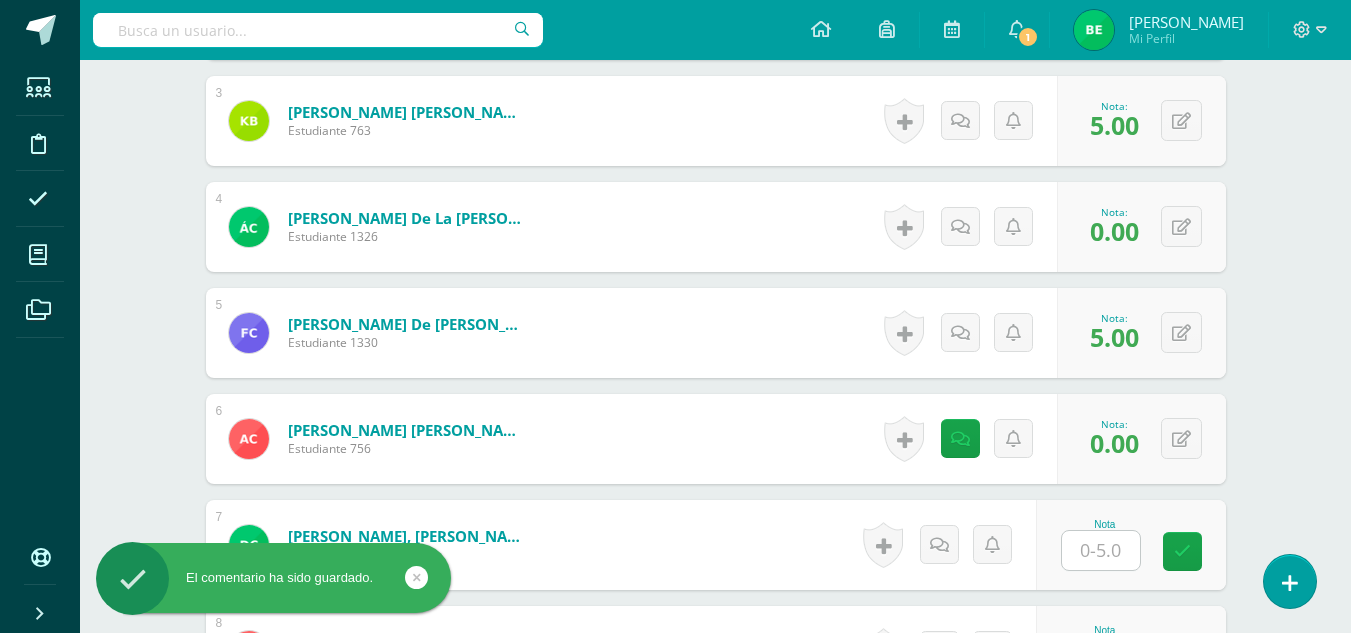 scroll, scrollTop: 834, scrollLeft: 0, axis: vertical 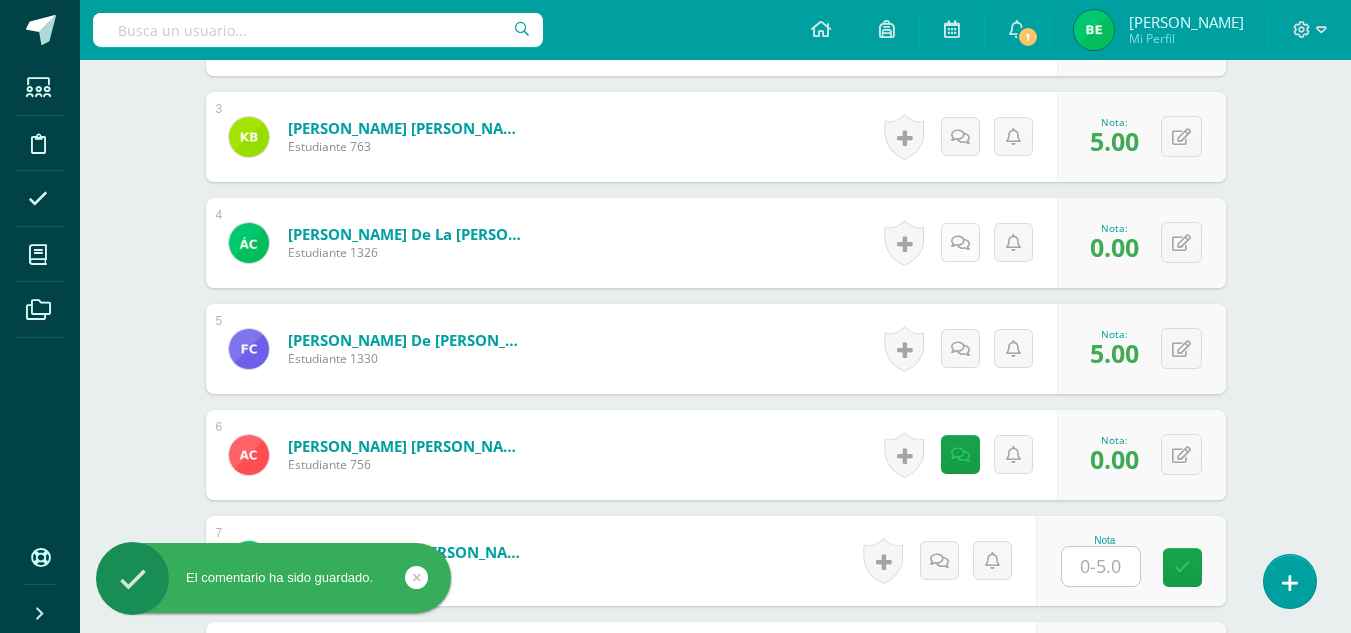 click at bounding box center [960, 243] 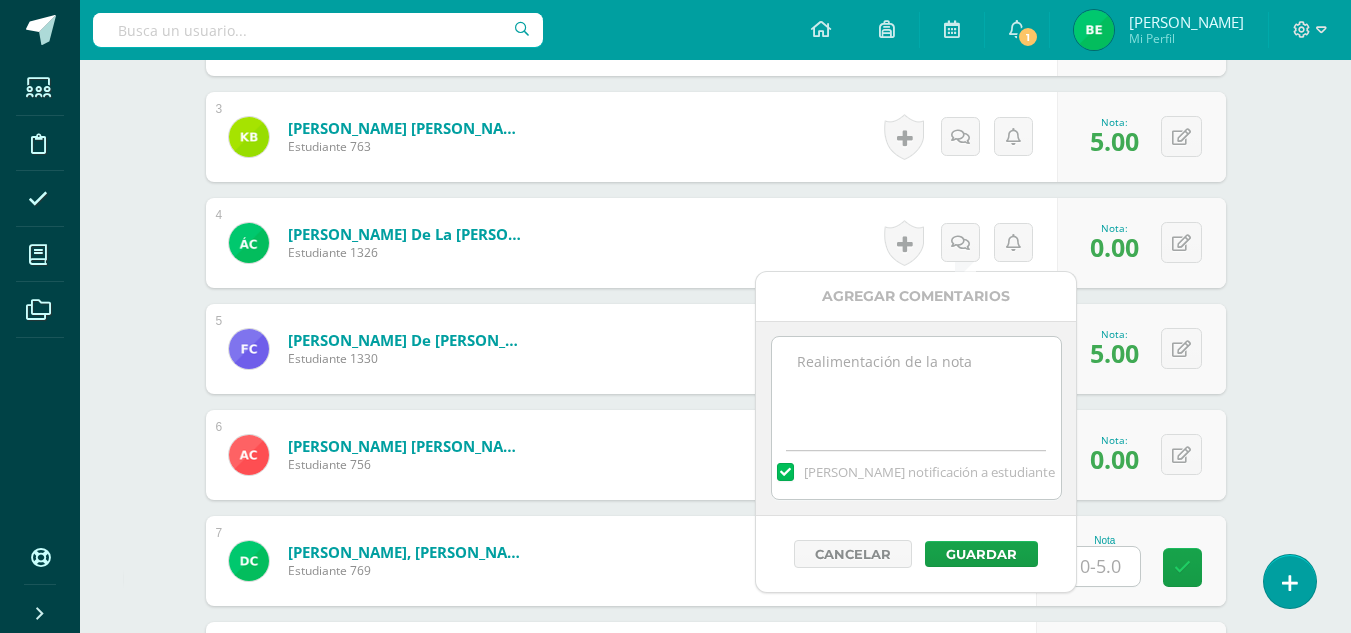 click at bounding box center [916, 387] 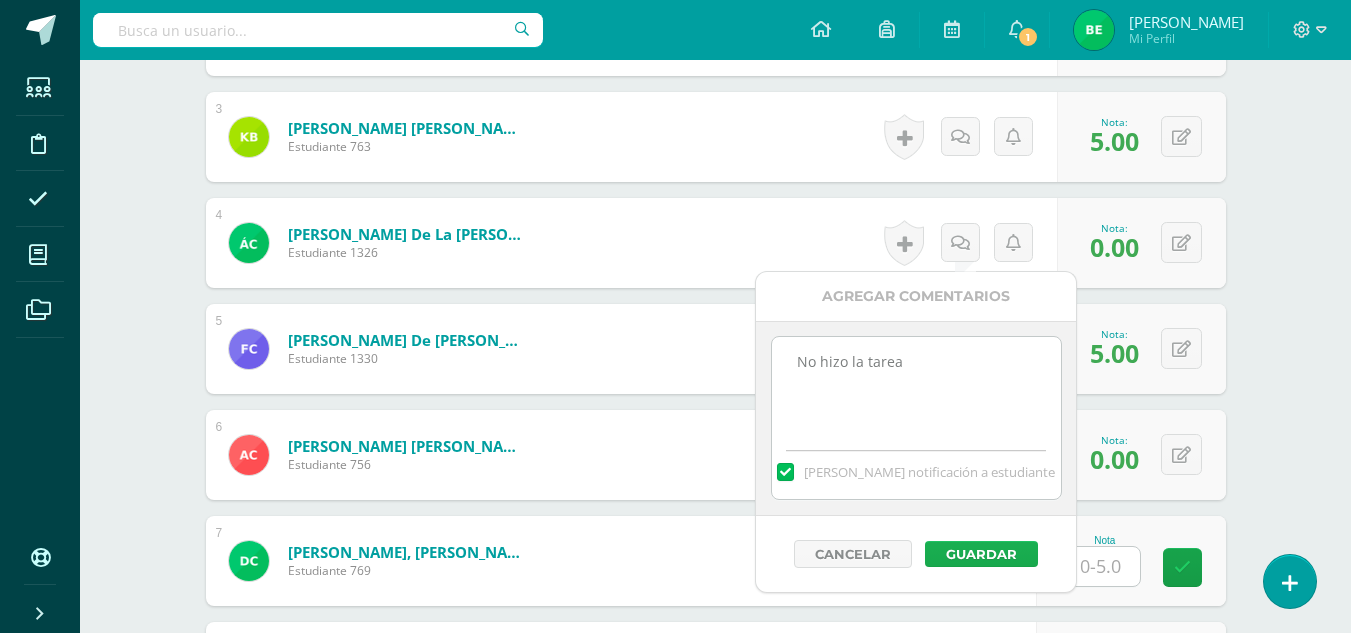 type on "No hizo la tarea" 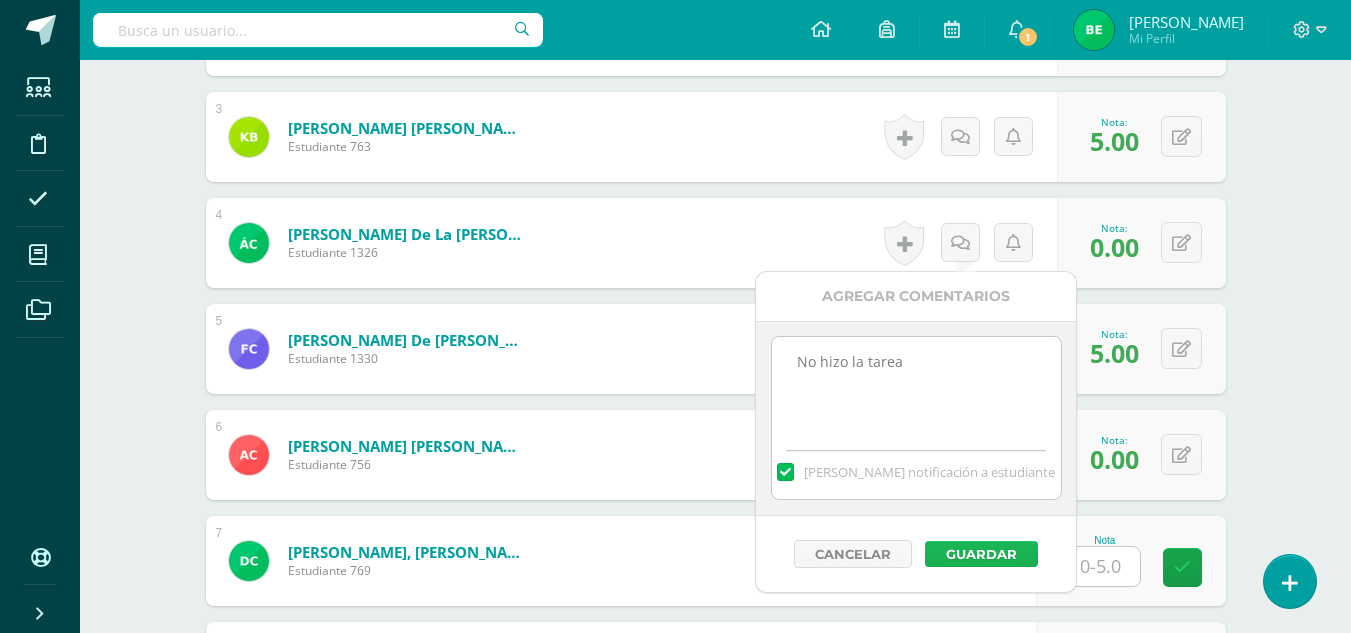 click on "Guardar" at bounding box center (981, 554) 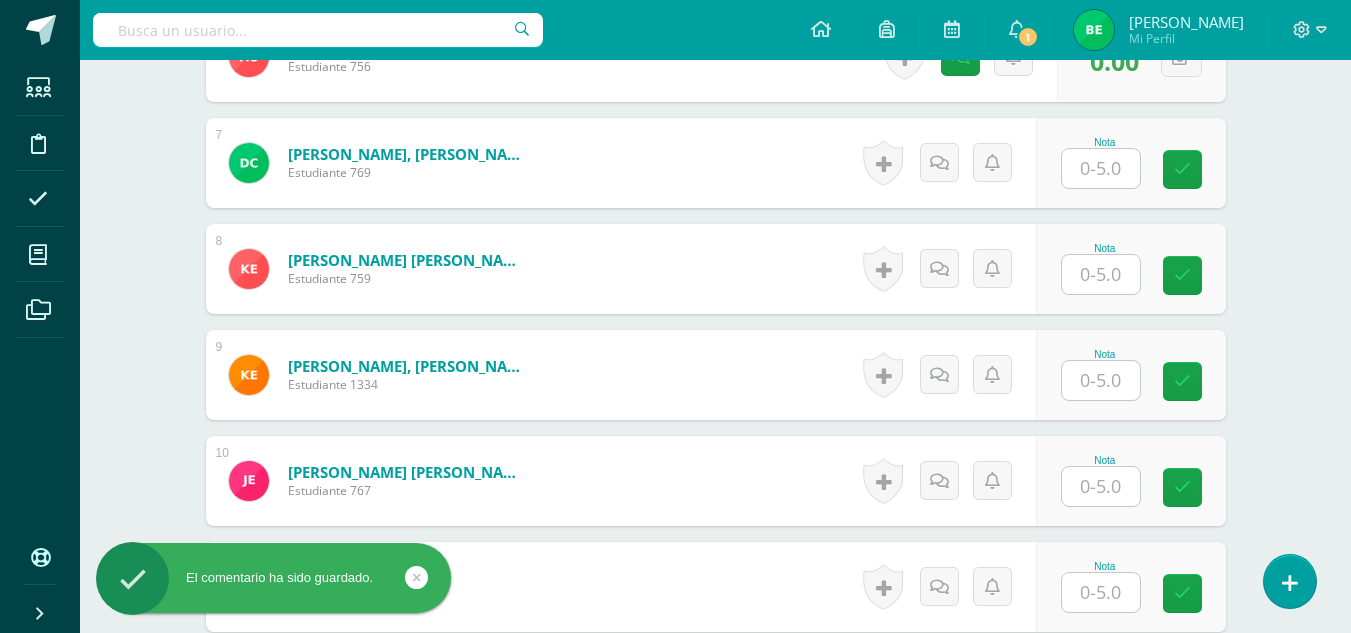 scroll, scrollTop: 1223, scrollLeft: 0, axis: vertical 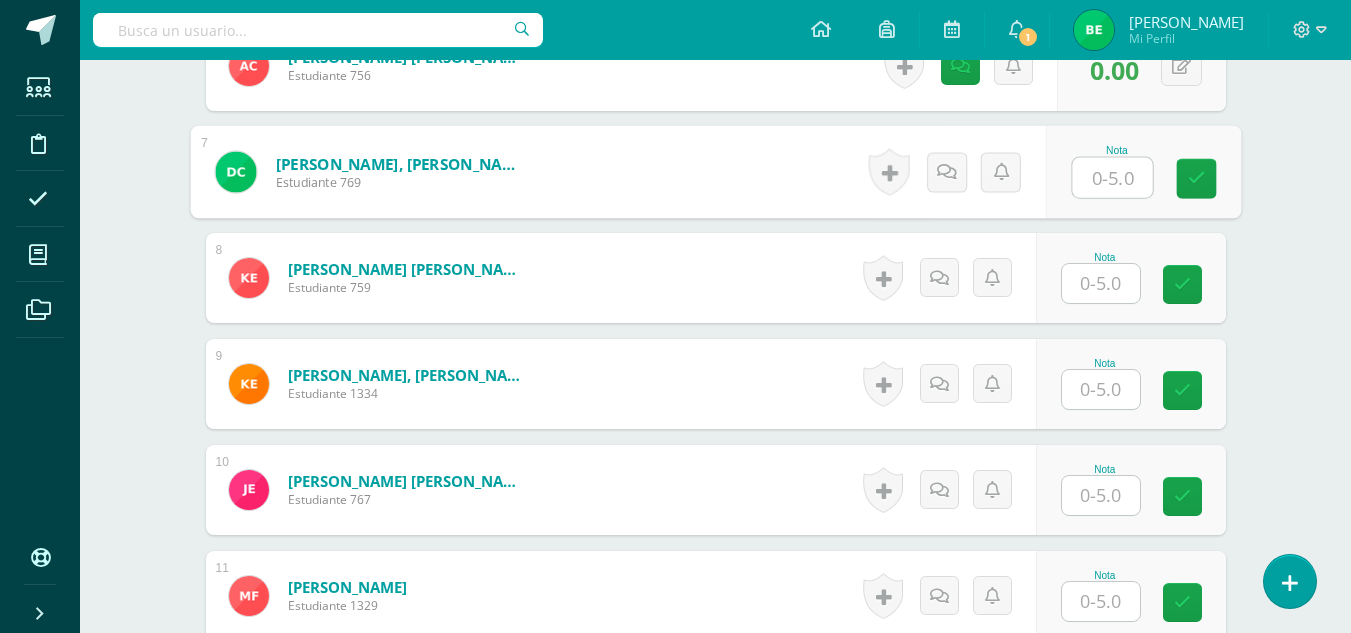 click at bounding box center [1112, 178] 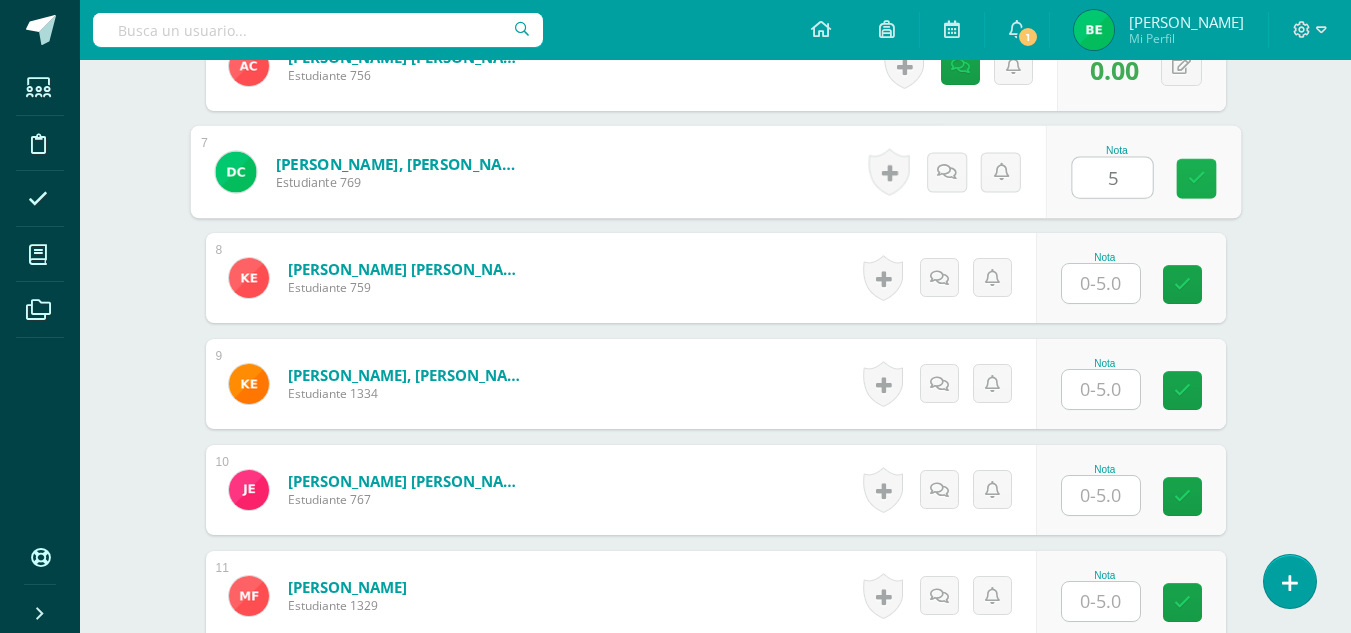 click at bounding box center (1196, 178) 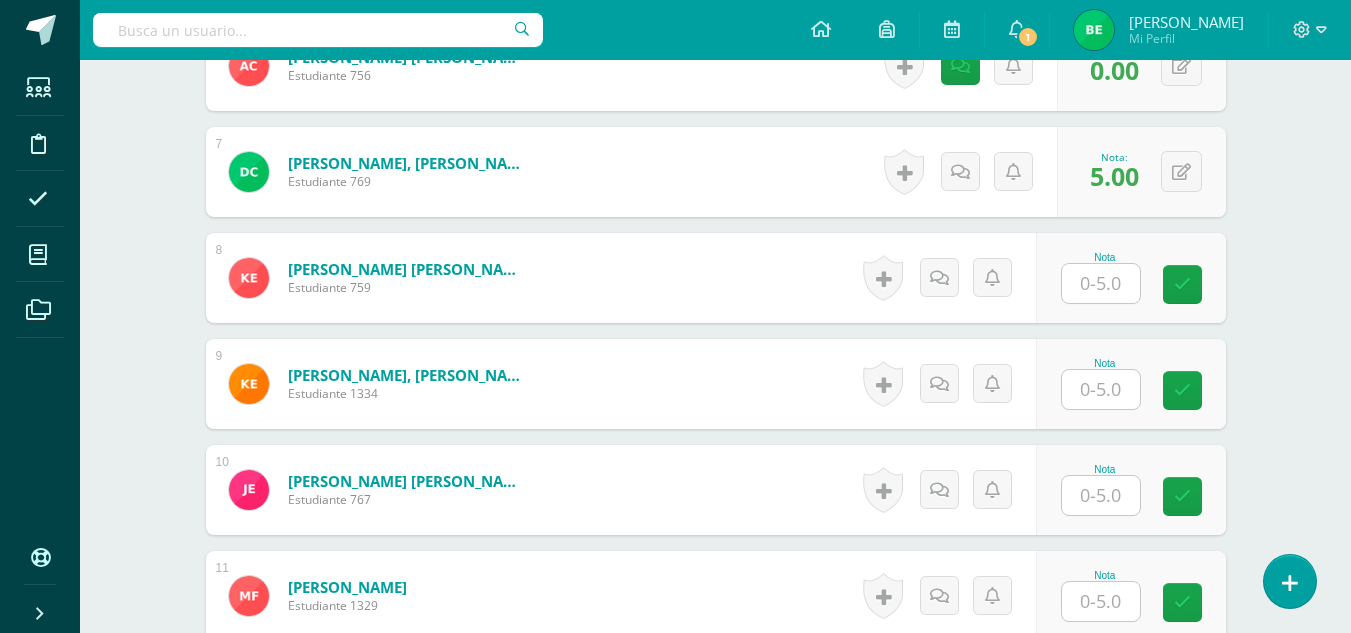 click at bounding box center [1101, 283] 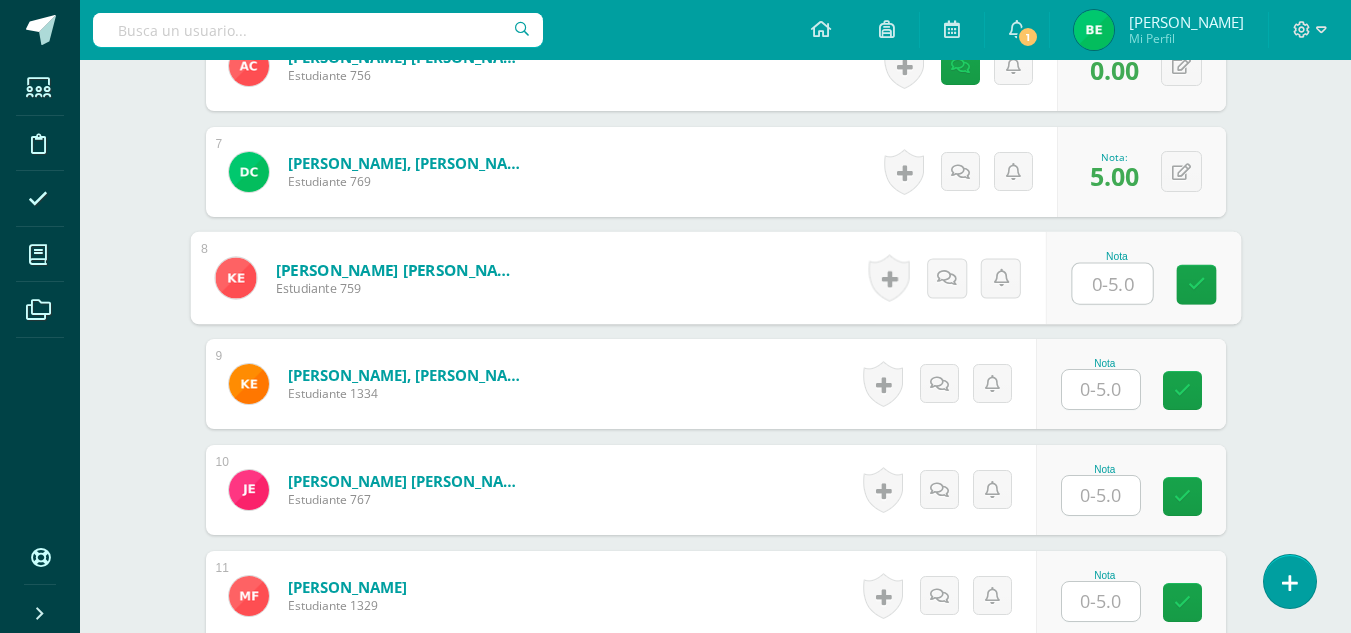 type on "5" 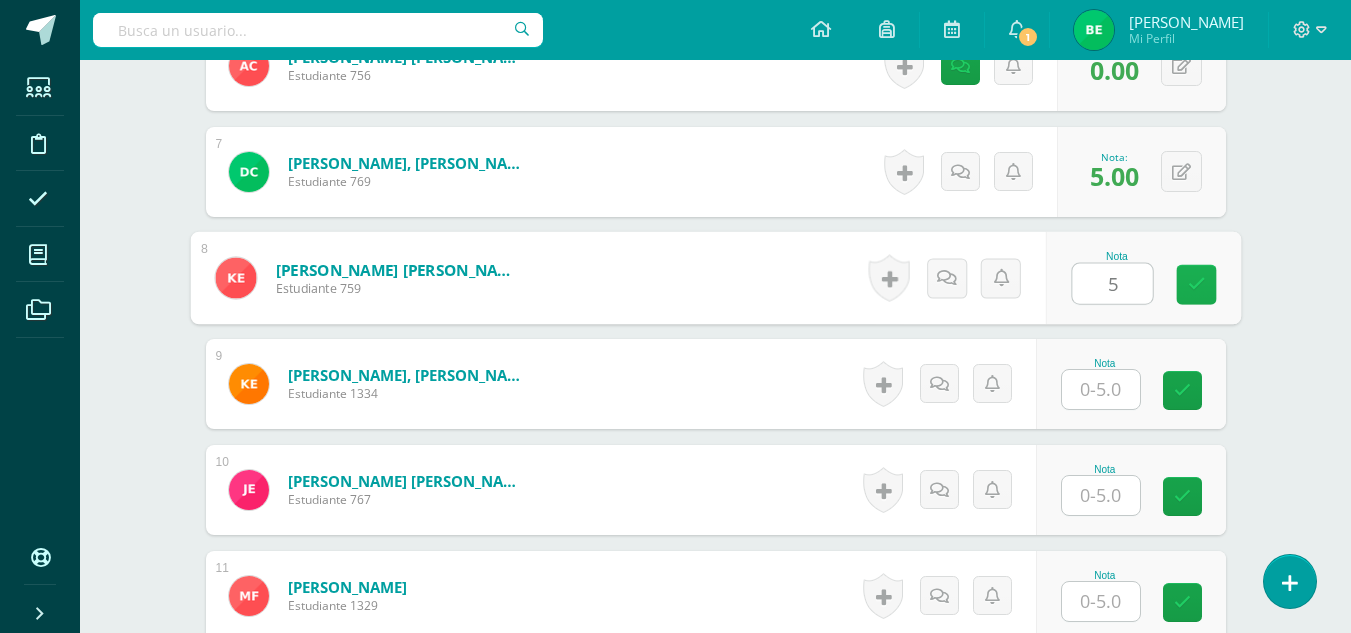 click at bounding box center (1196, 285) 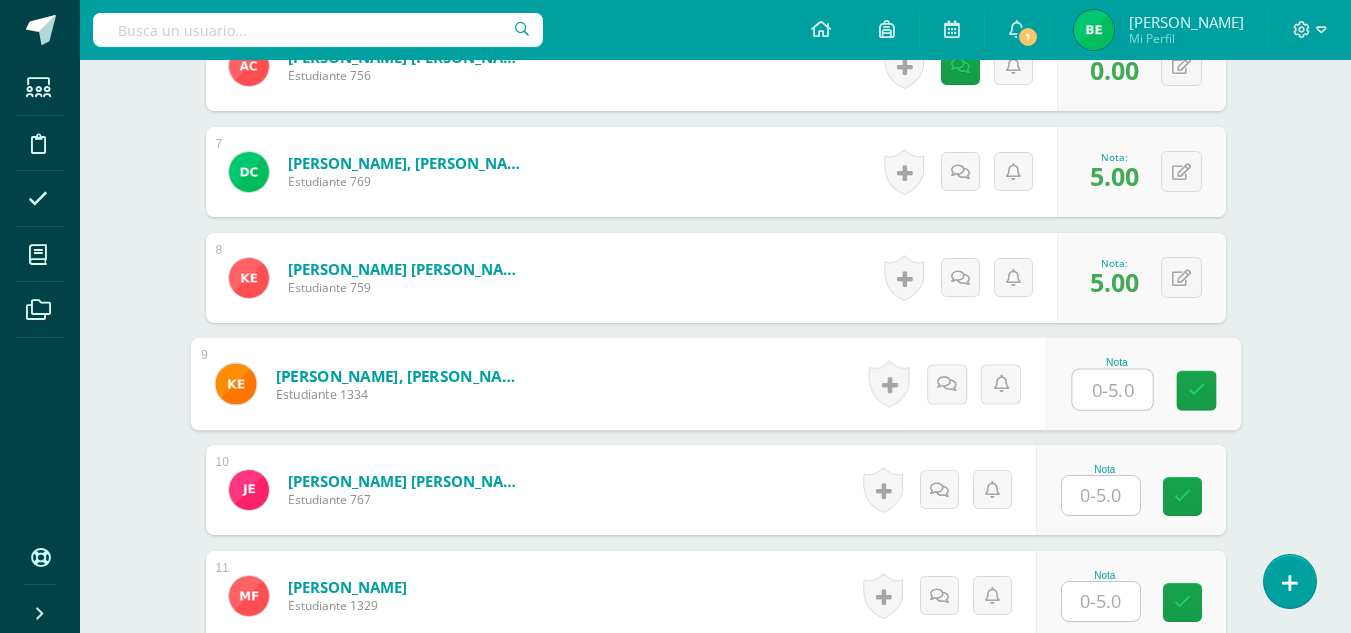 click at bounding box center (1112, 390) 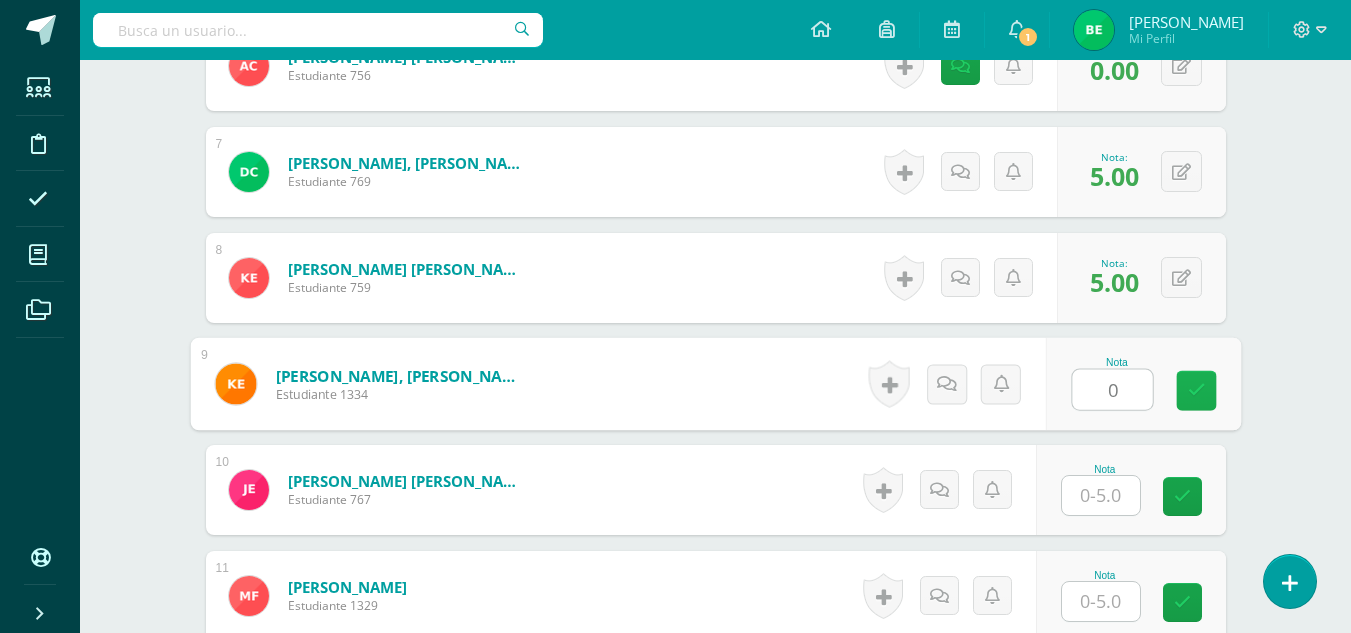 click at bounding box center [1196, 390] 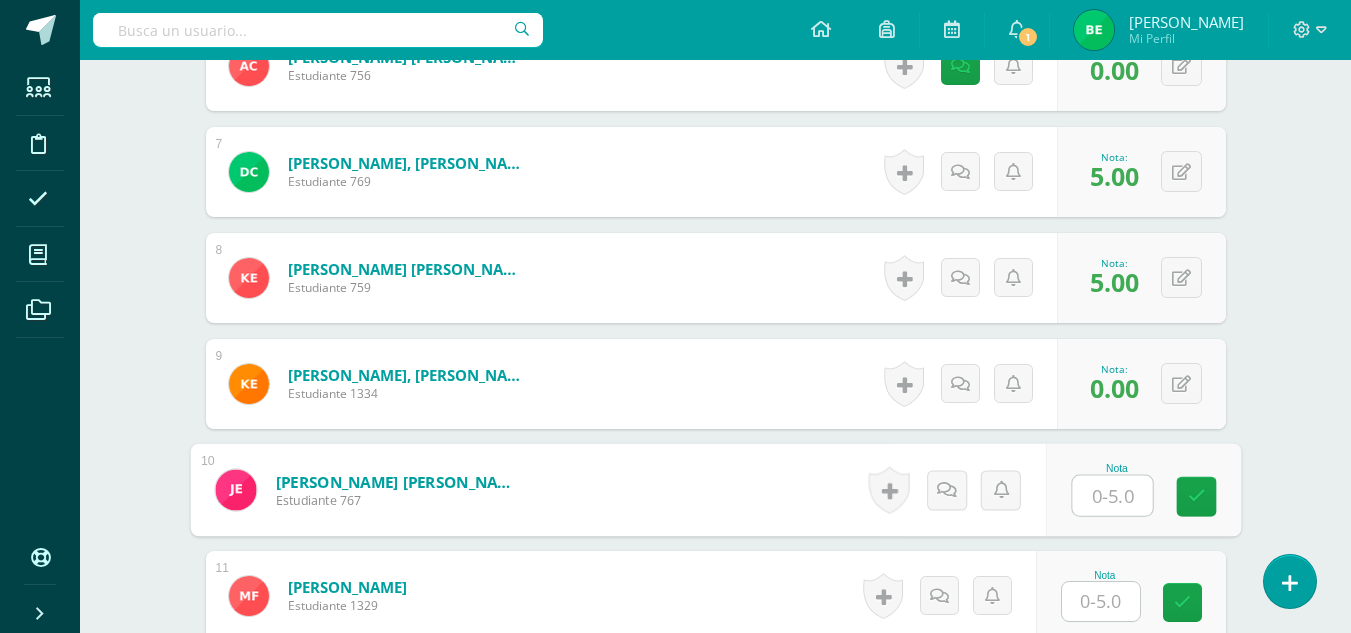 click at bounding box center (1112, 496) 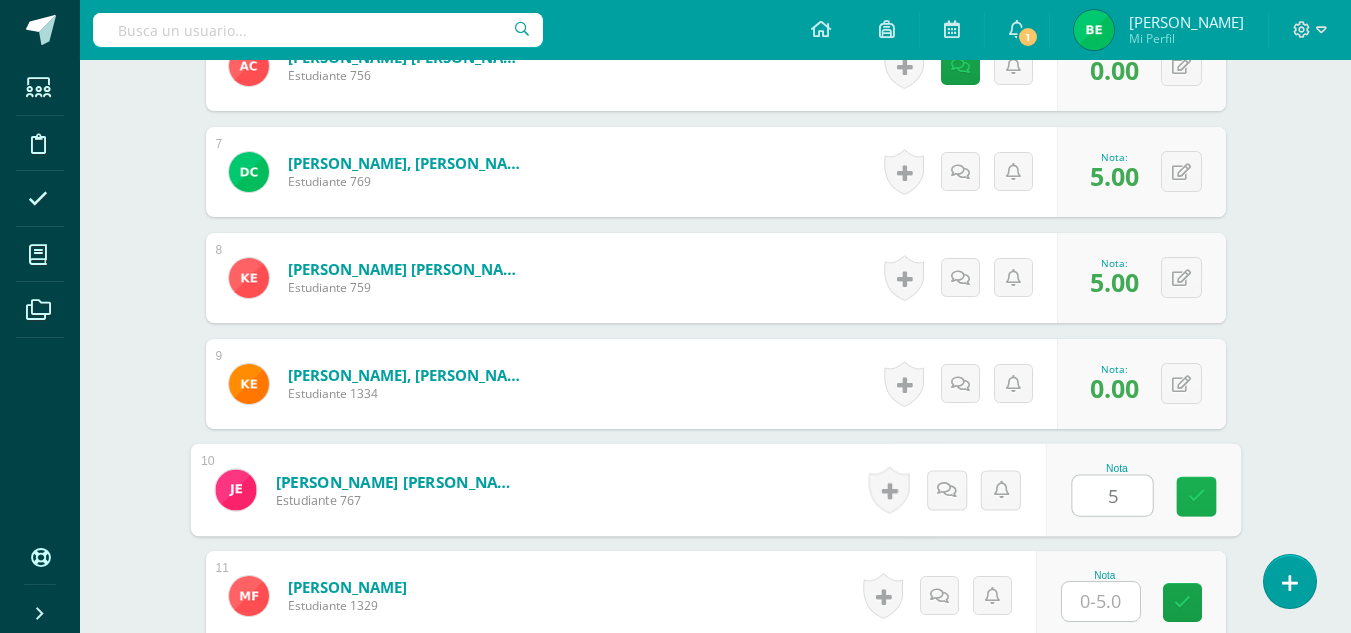 click at bounding box center [1196, 497] 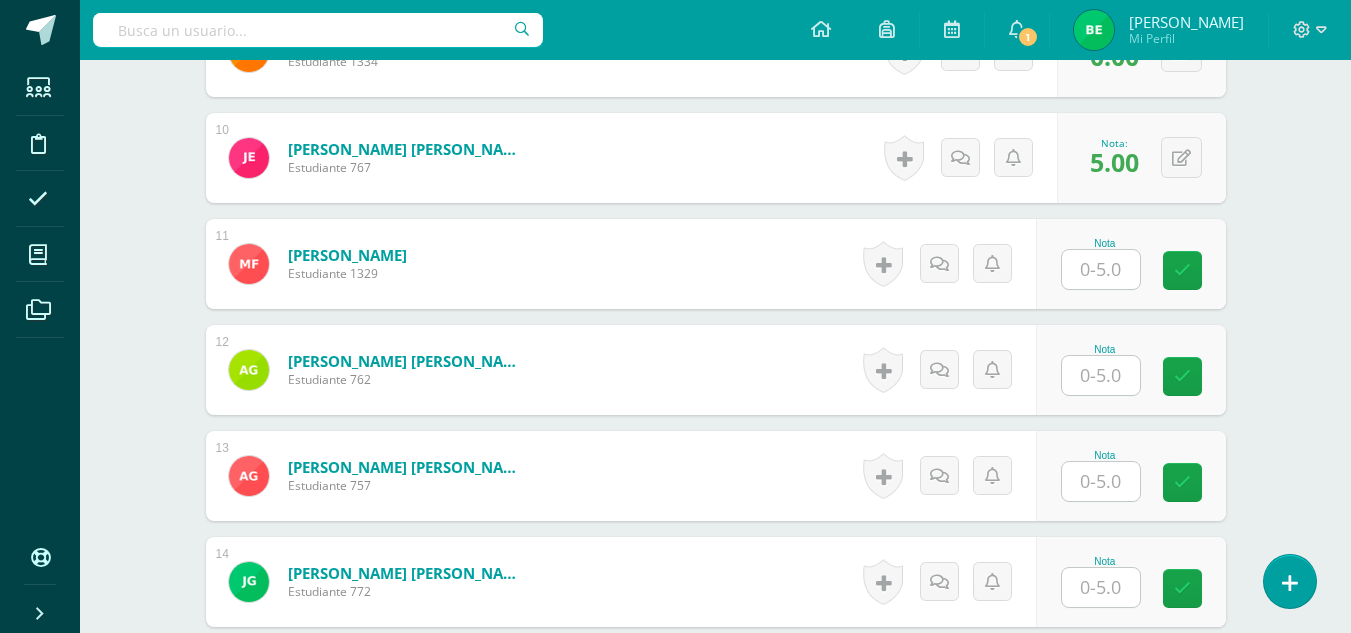 scroll, scrollTop: 1572, scrollLeft: 0, axis: vertical 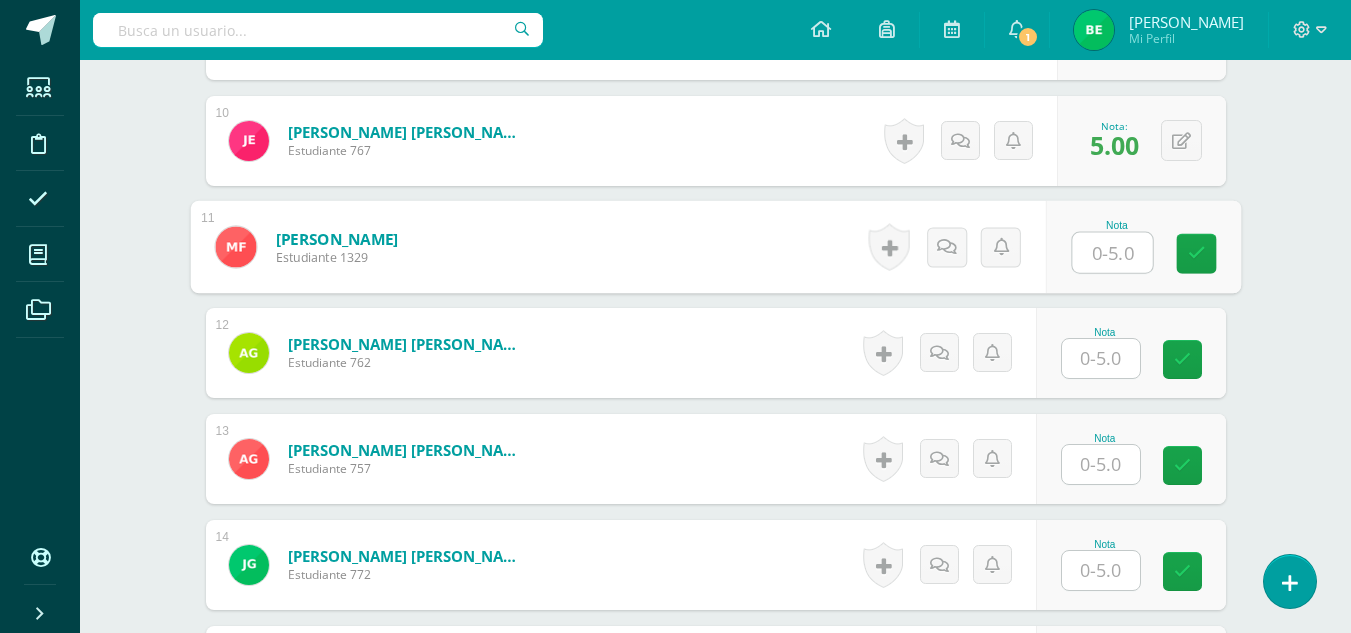 click at bounding box center (1112, 253) 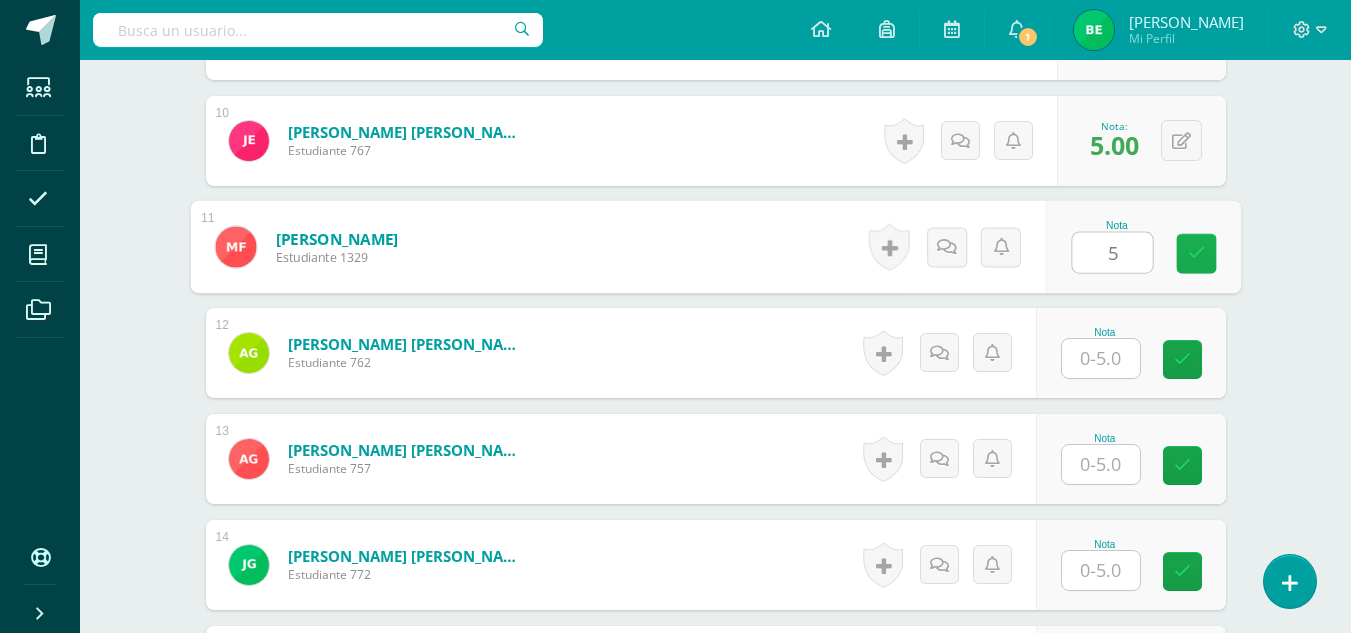 click at bounding box center [1196, 254] 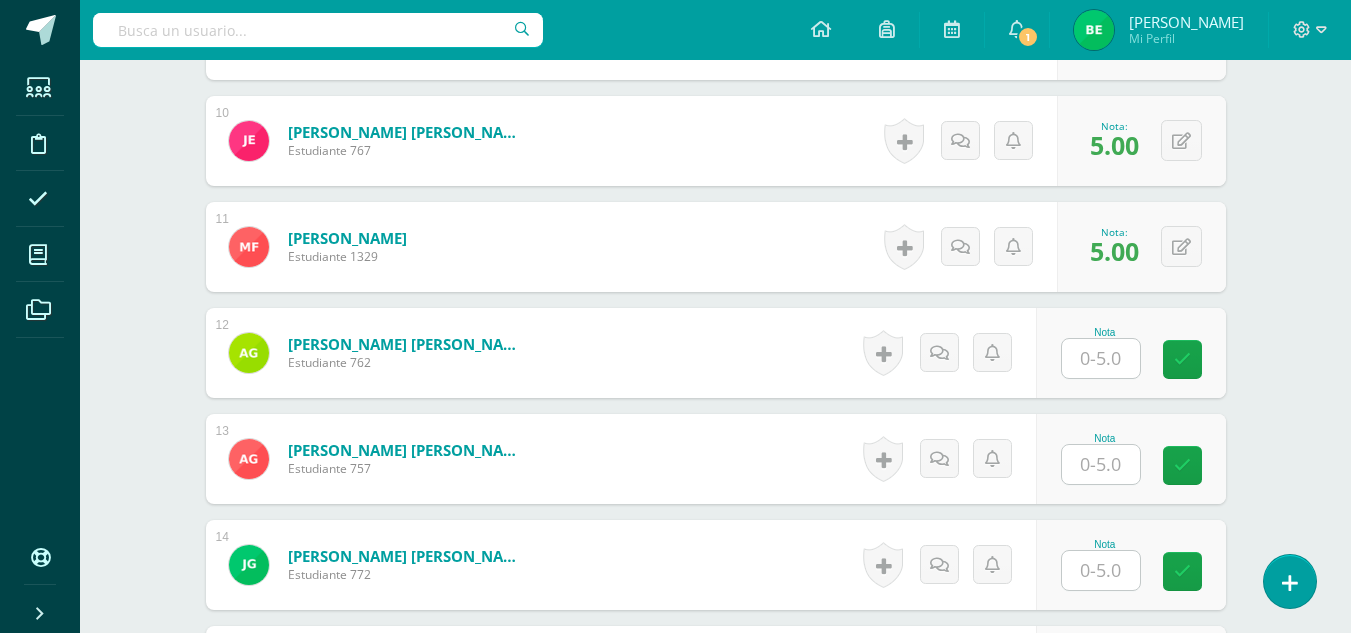 click at bounding box center [1101, 358] 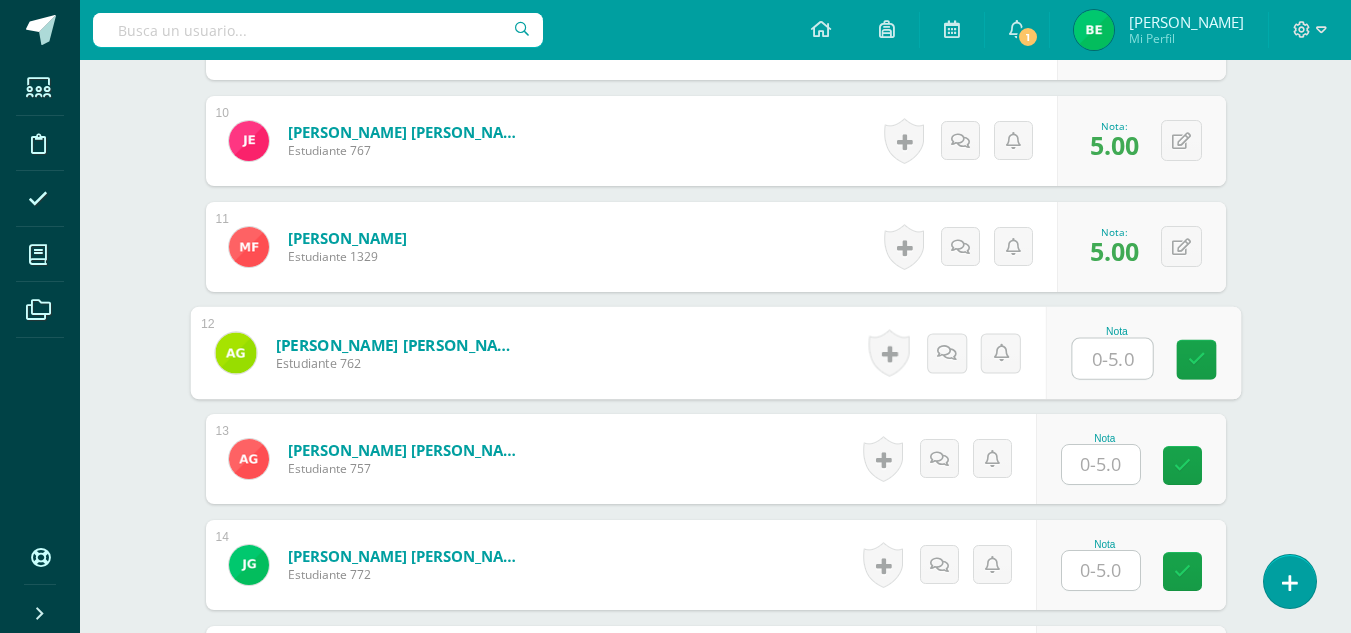 type on "0" 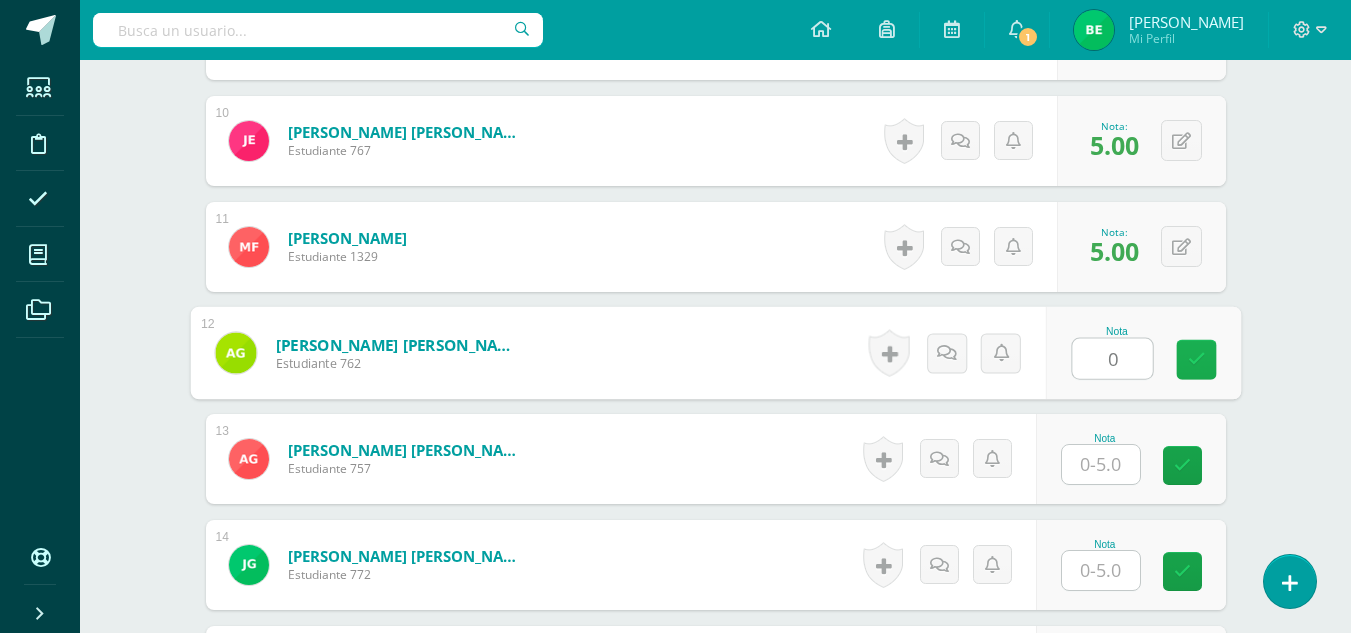 click at bounding box center [1196, 360] 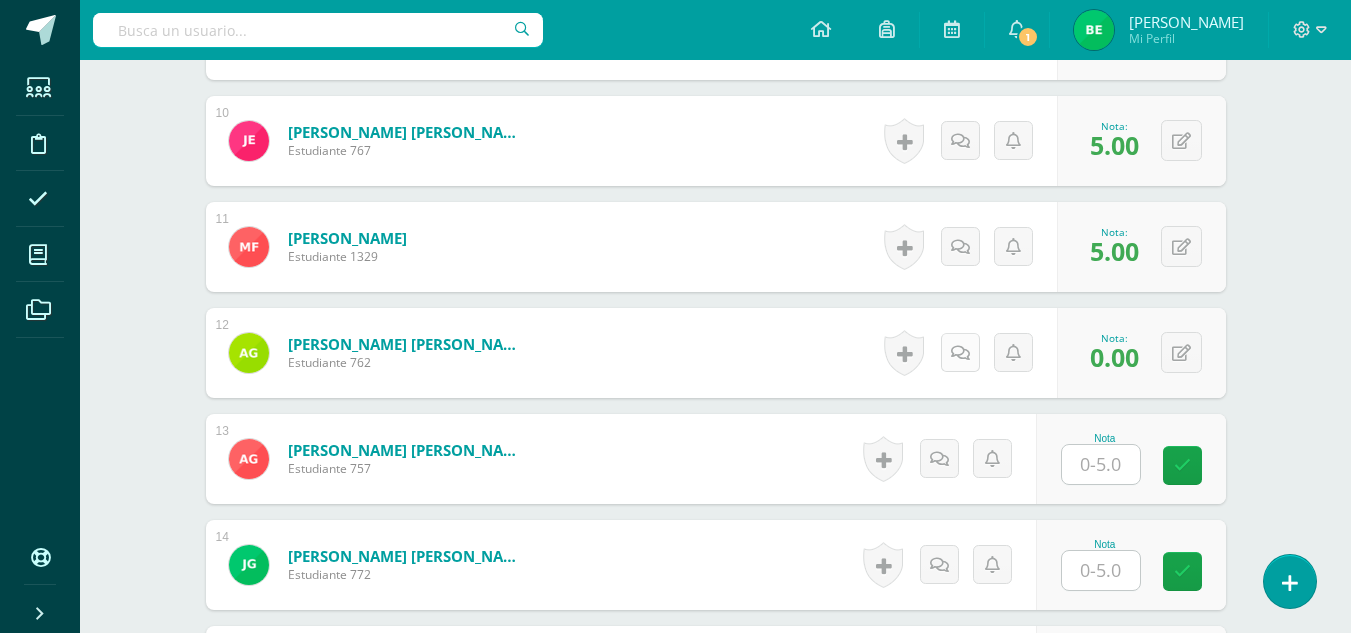 click on "Historial de actividad
No hay historial para esta actividad
Agregar Comentarios
Mandar notificación a estudiante
Cancelar
Guardar" at bounding box center (967, 353) 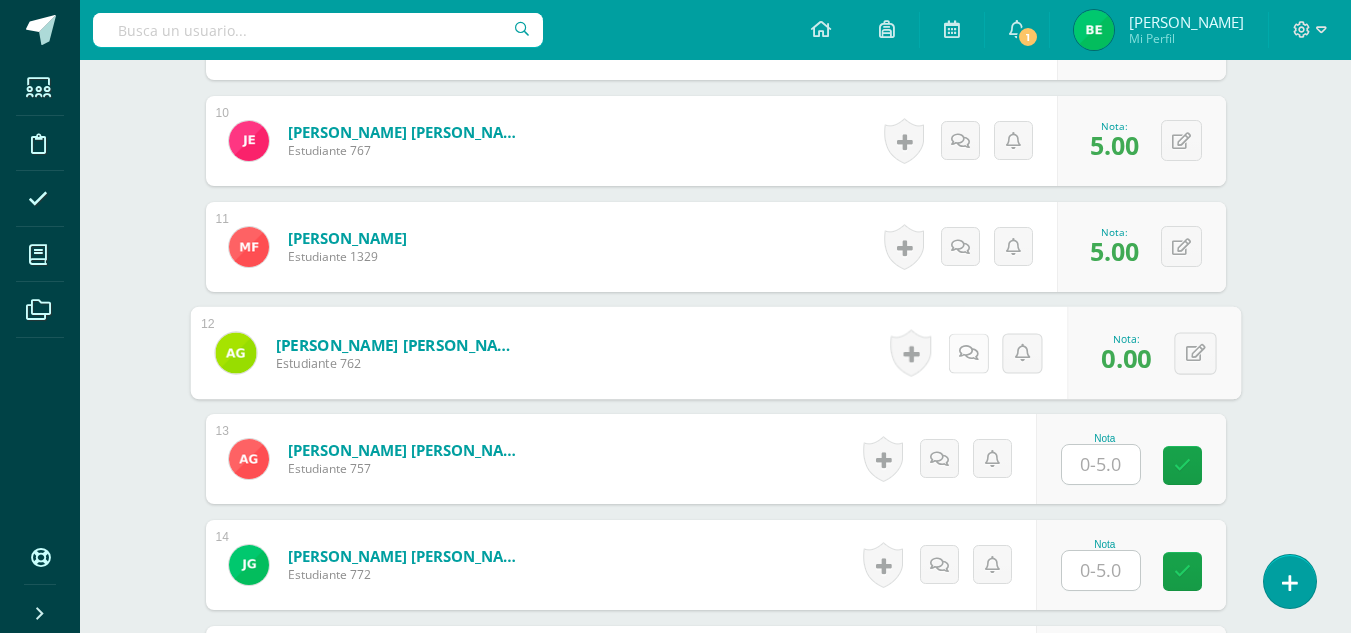 click at bounding box center [968, 352] 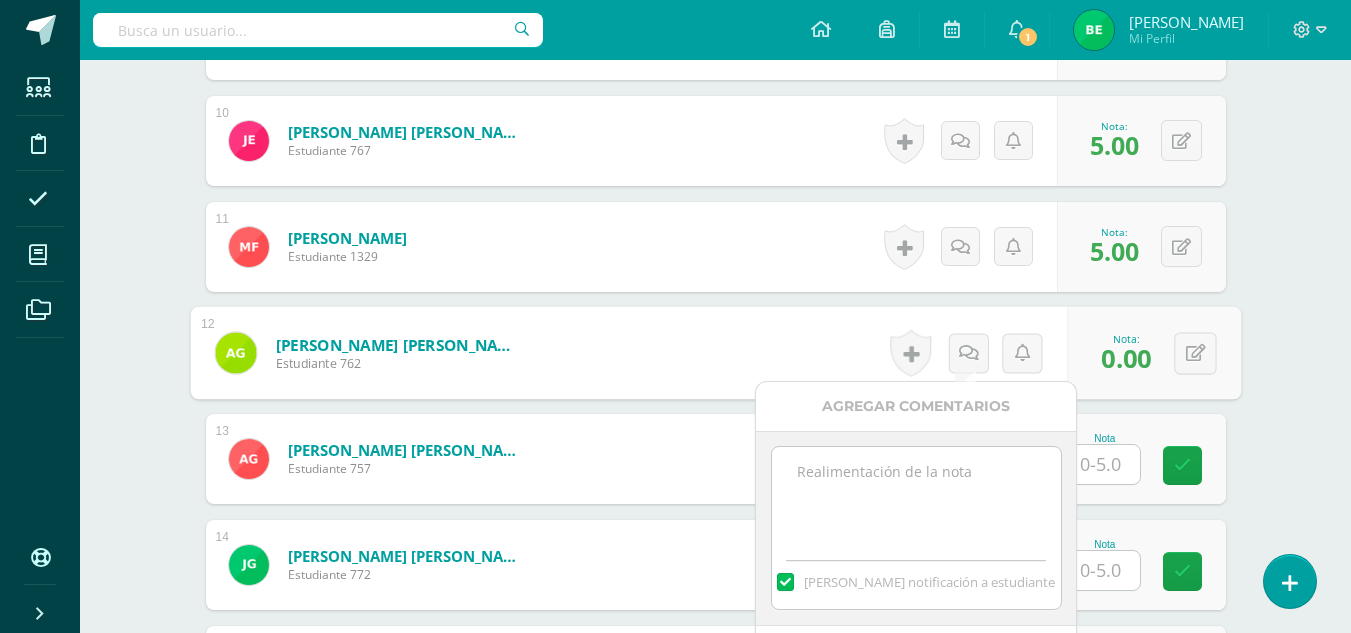 click at bounding box center [916, 497] 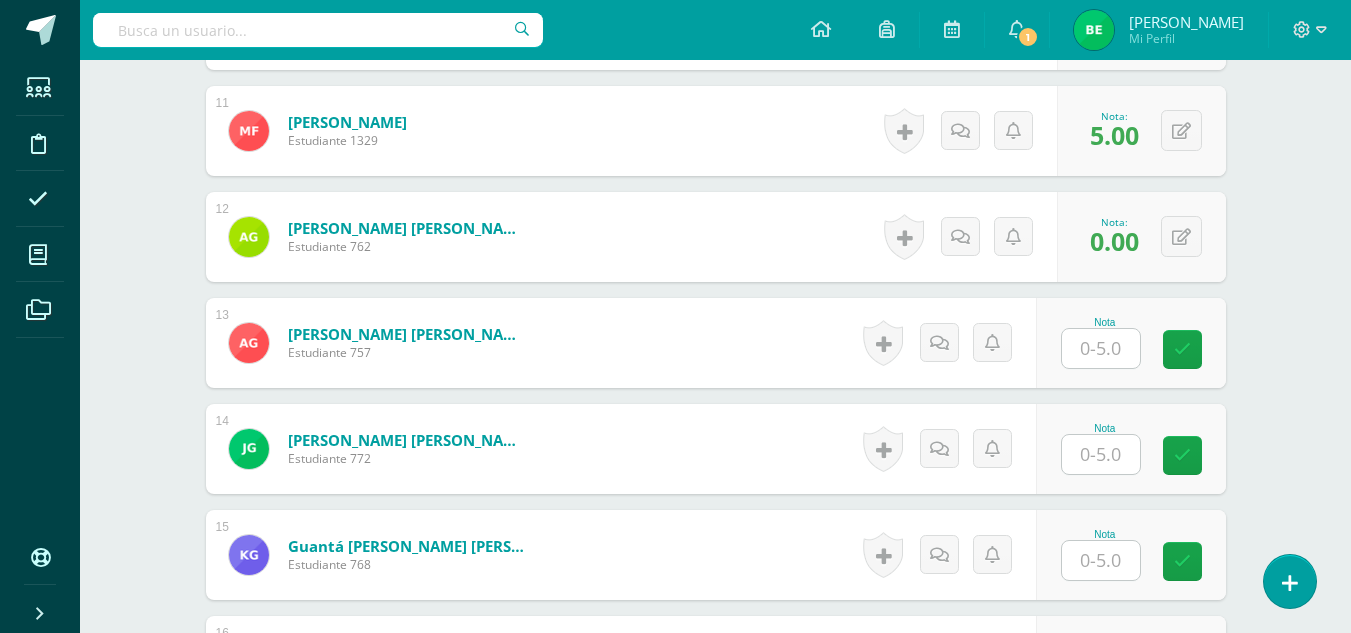 scroll, scrollTop: 1754, scrollLeft: 0, axis: vertical 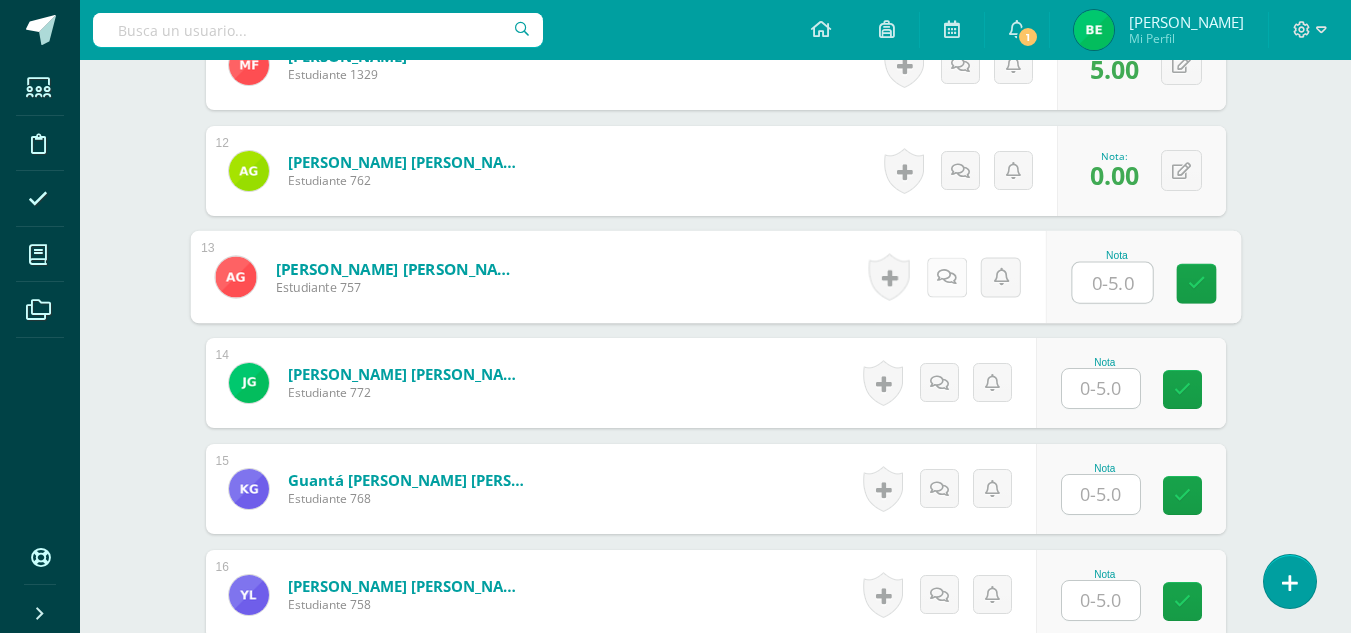 click at bounding box center [946, 277] 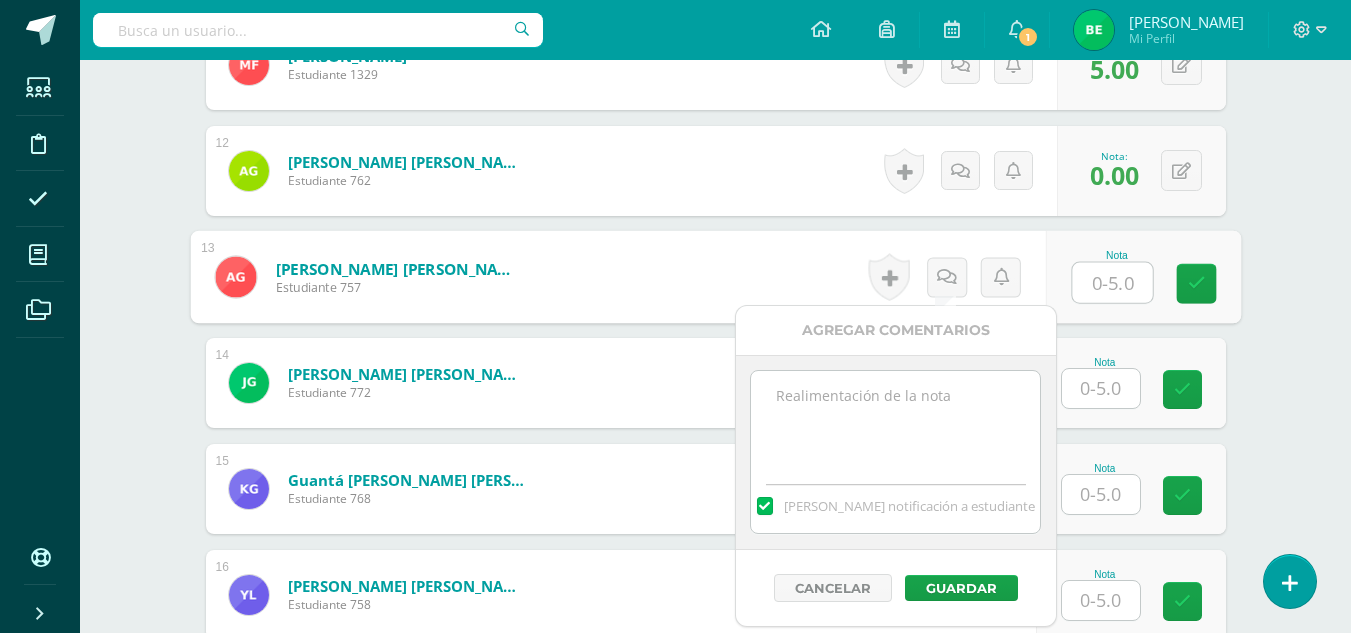 click at bounding box center (895, 421) 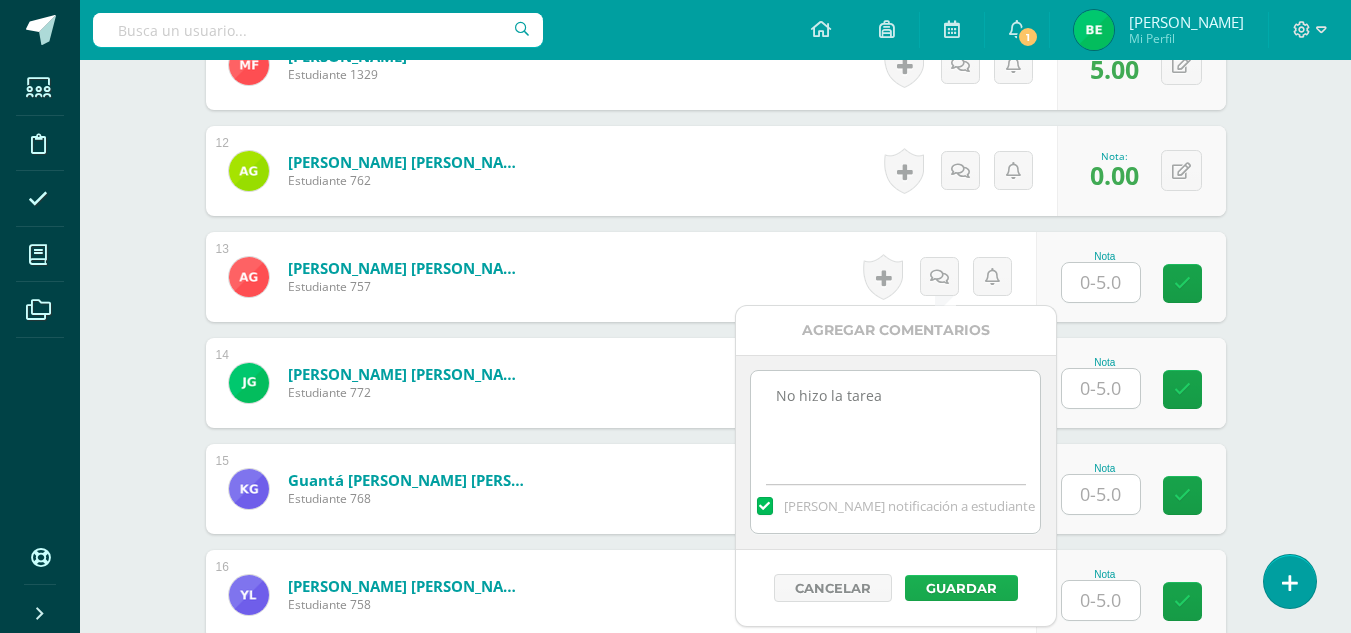 type on "No hizo la tarea" 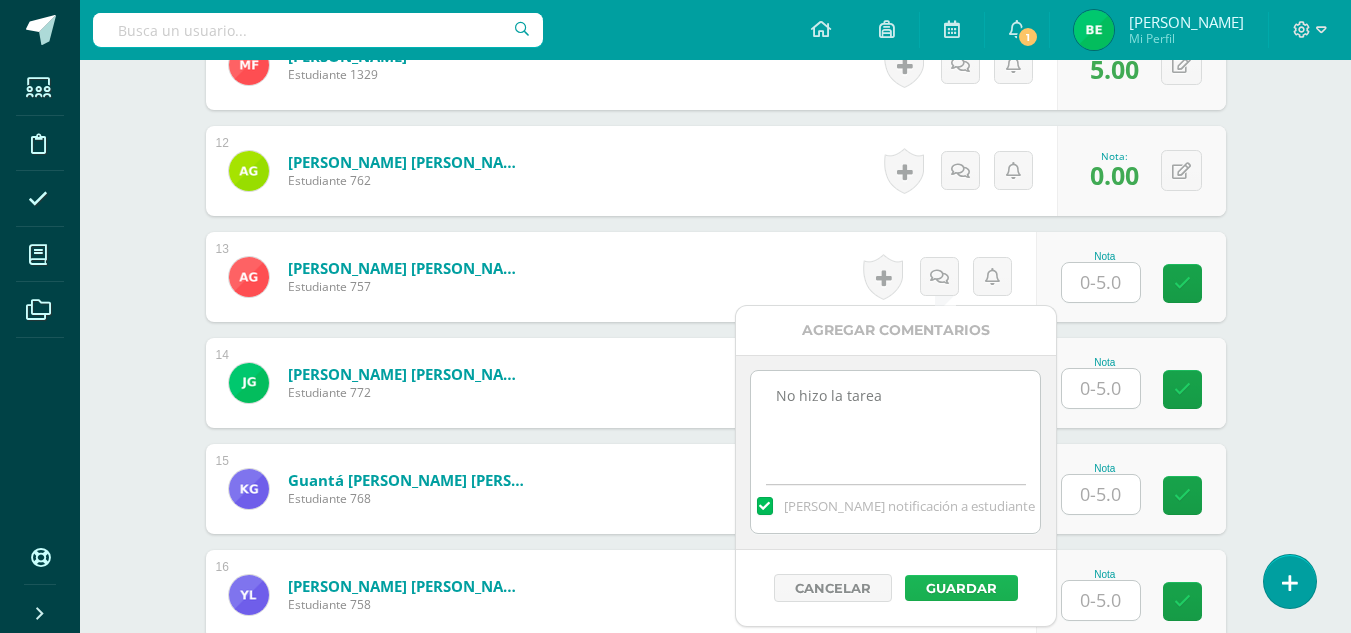 click on "Guardar" at bounding box center [961, 588] 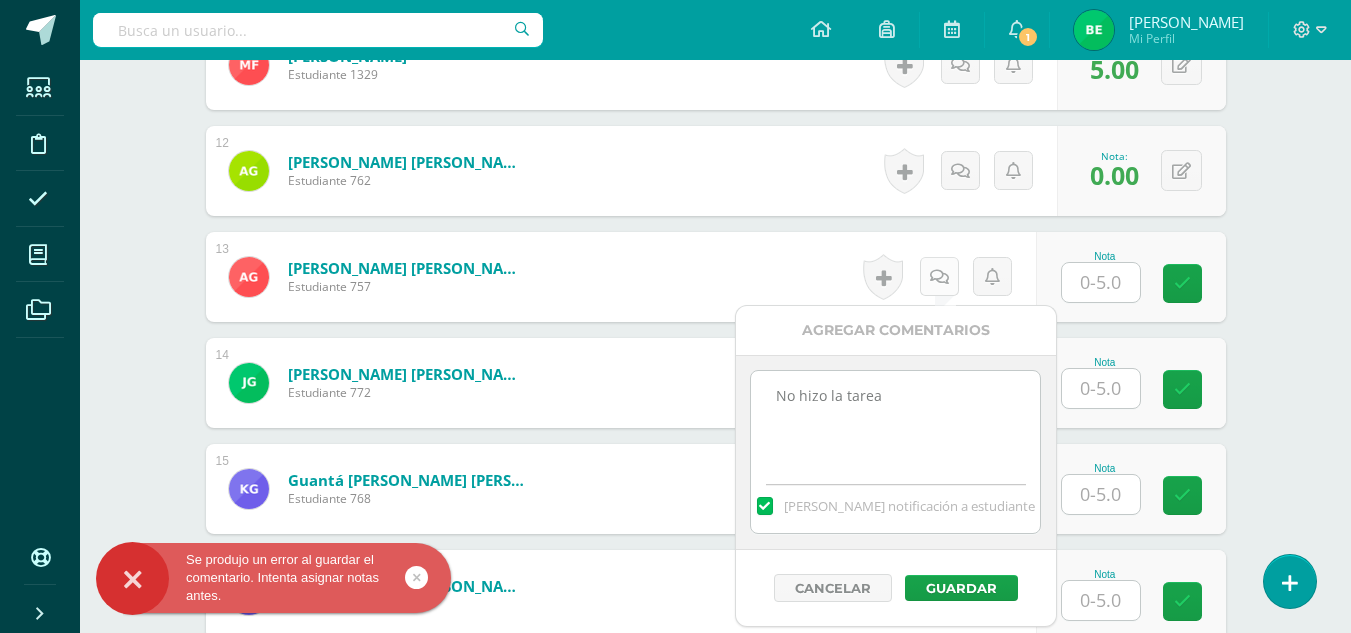click at bounding box center (939, 276) 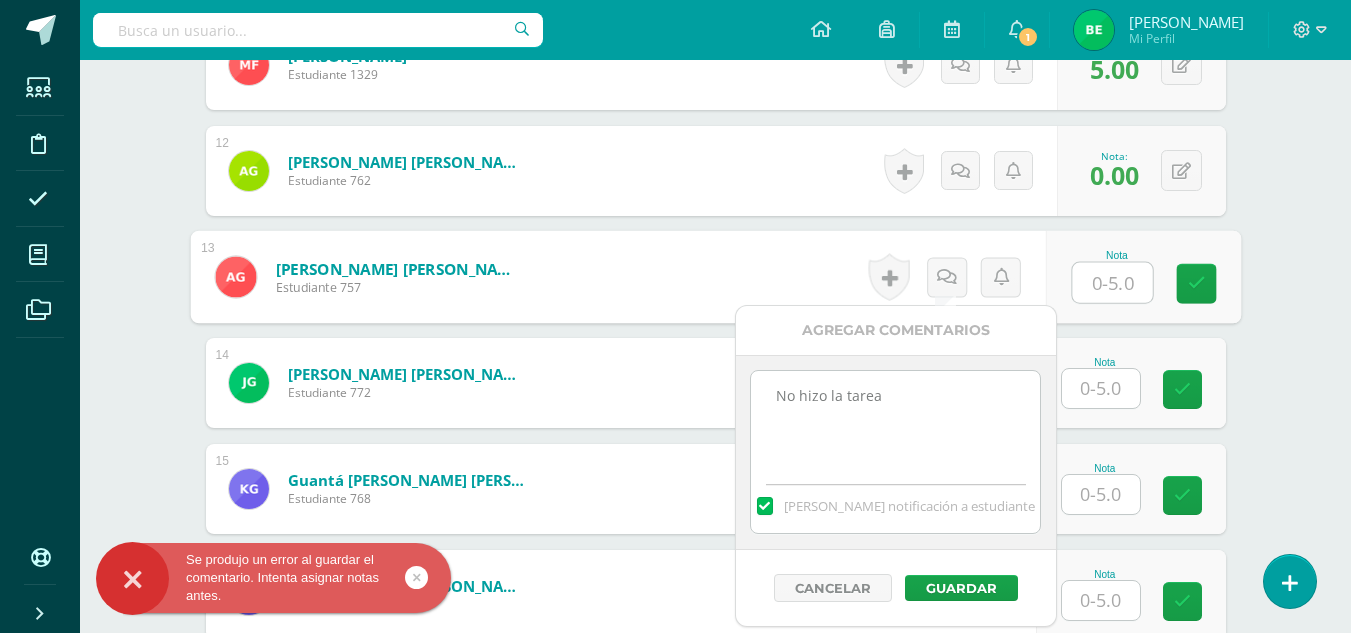 click at bounding box center (1112, 283) 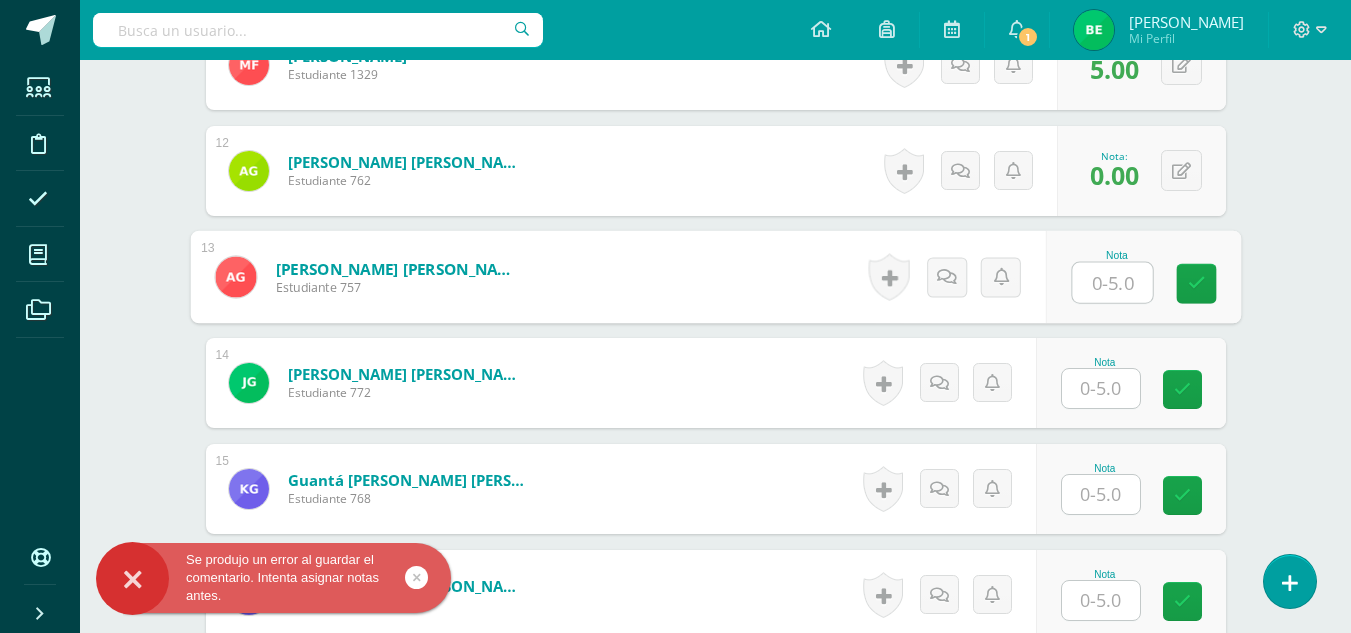 type on "0" 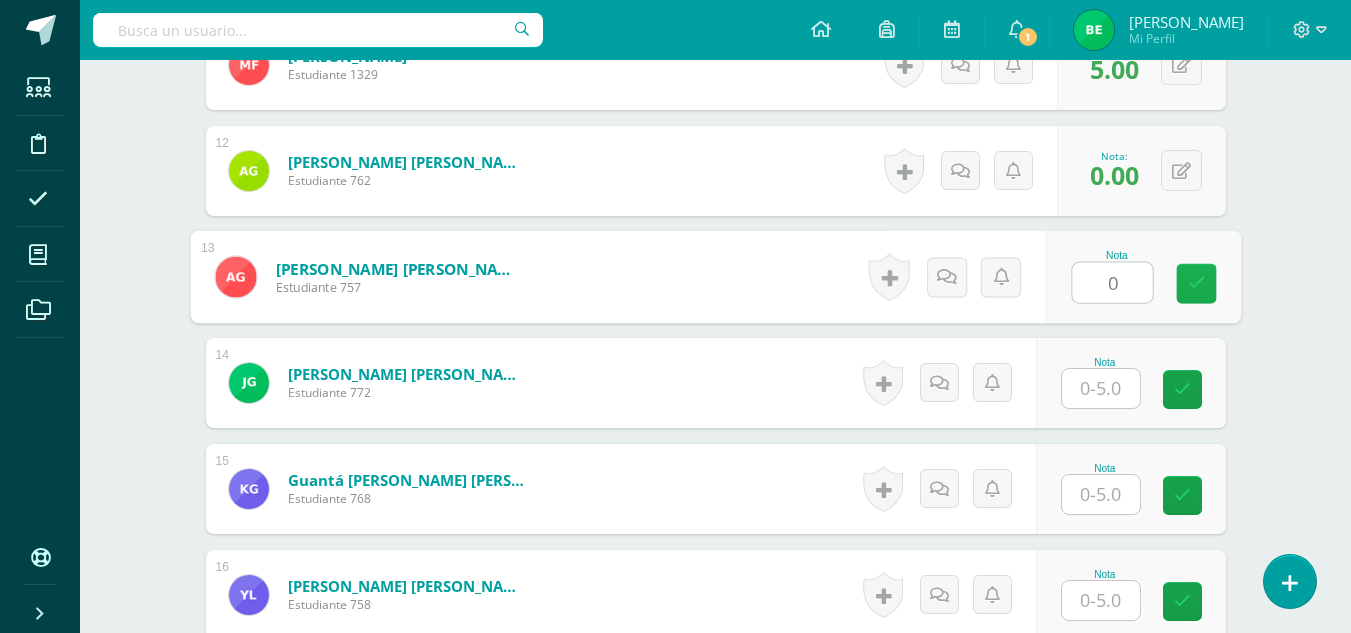 click at bounding box center [1196, 284] 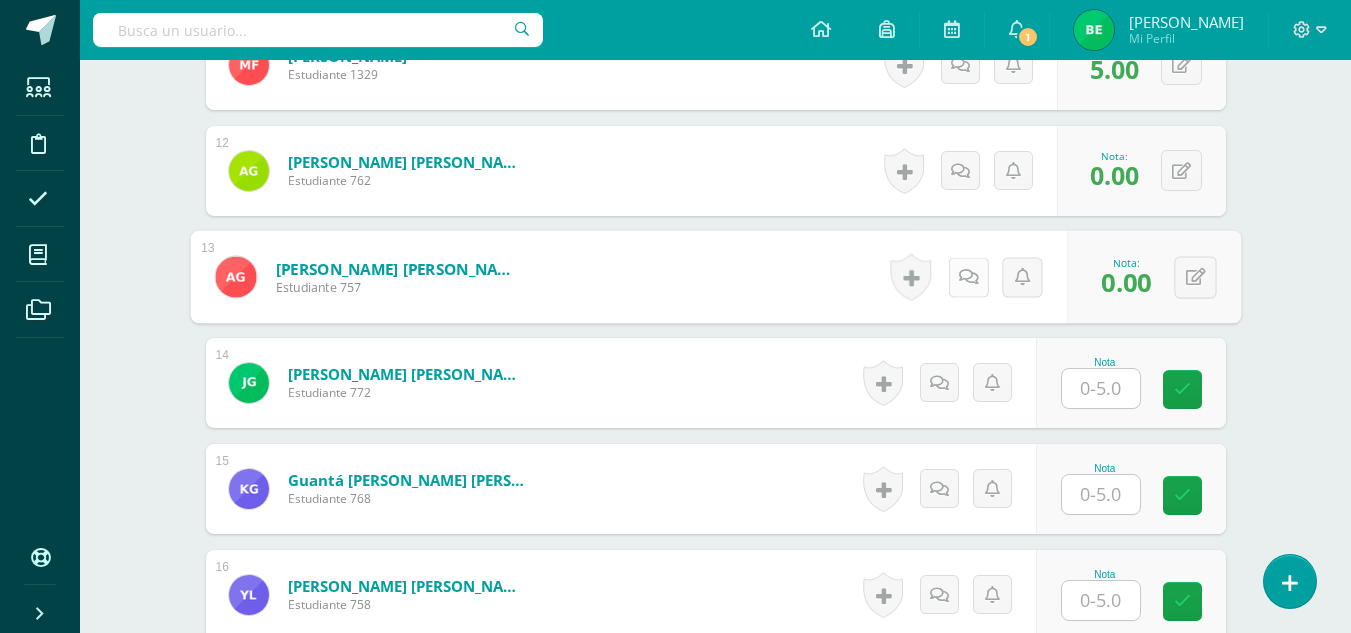 click at bounding box center [968, 277] 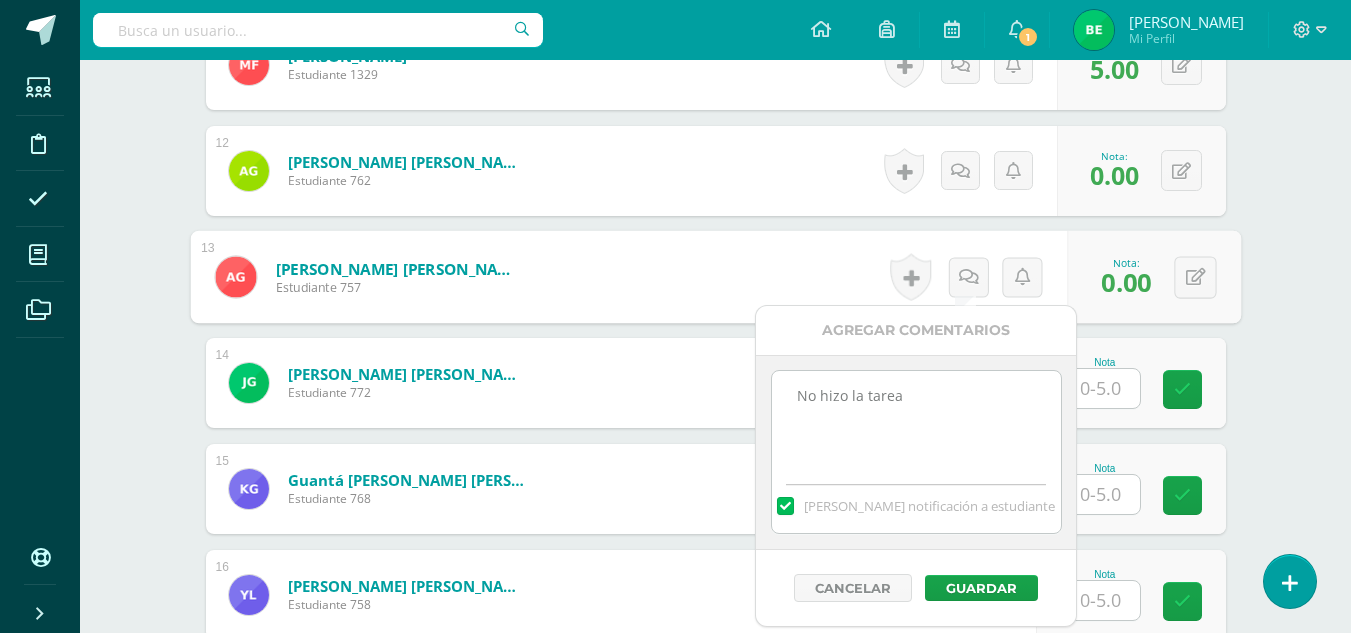 click on "No hizo la tarea" at bounding box center [916, 421] 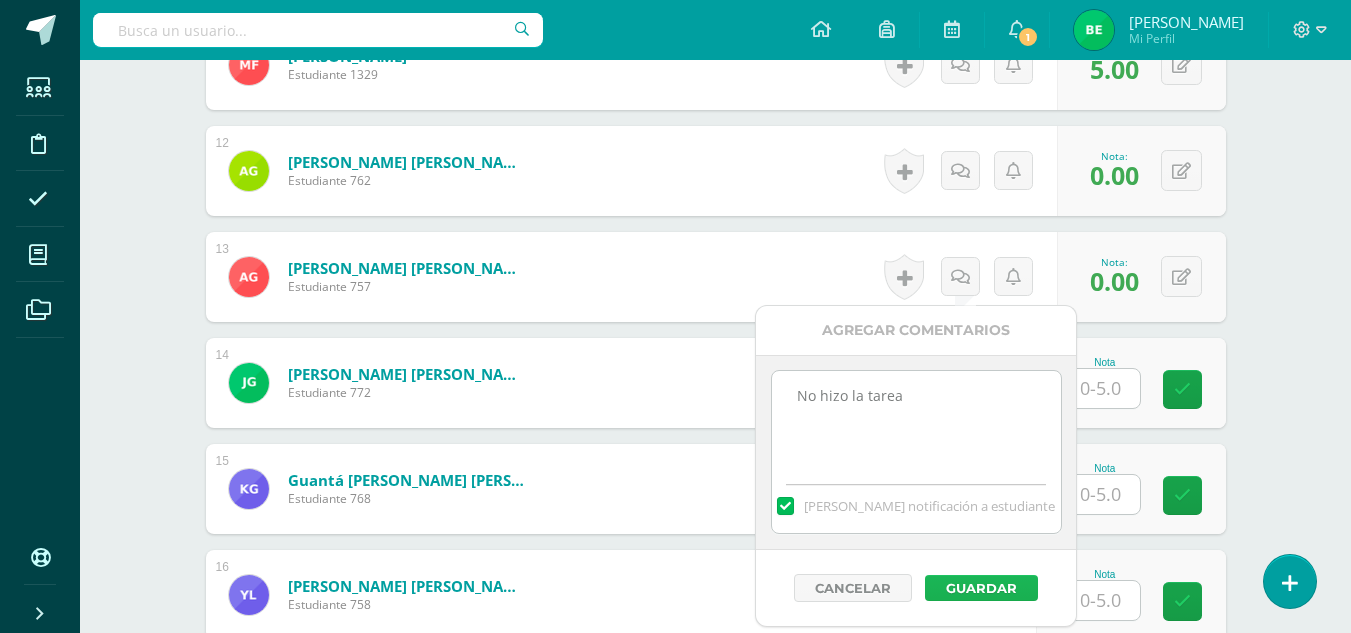 click on "Guardar" at bounding box center (981, 588) 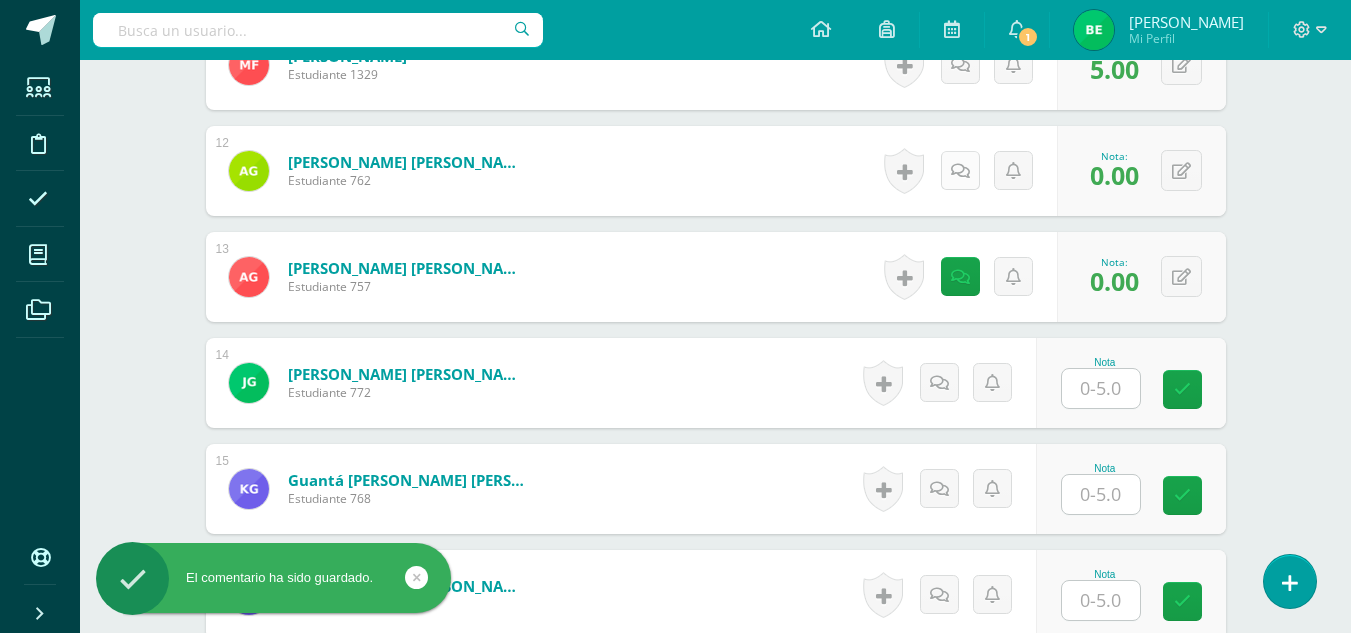 click at bounding box center (960, 170) 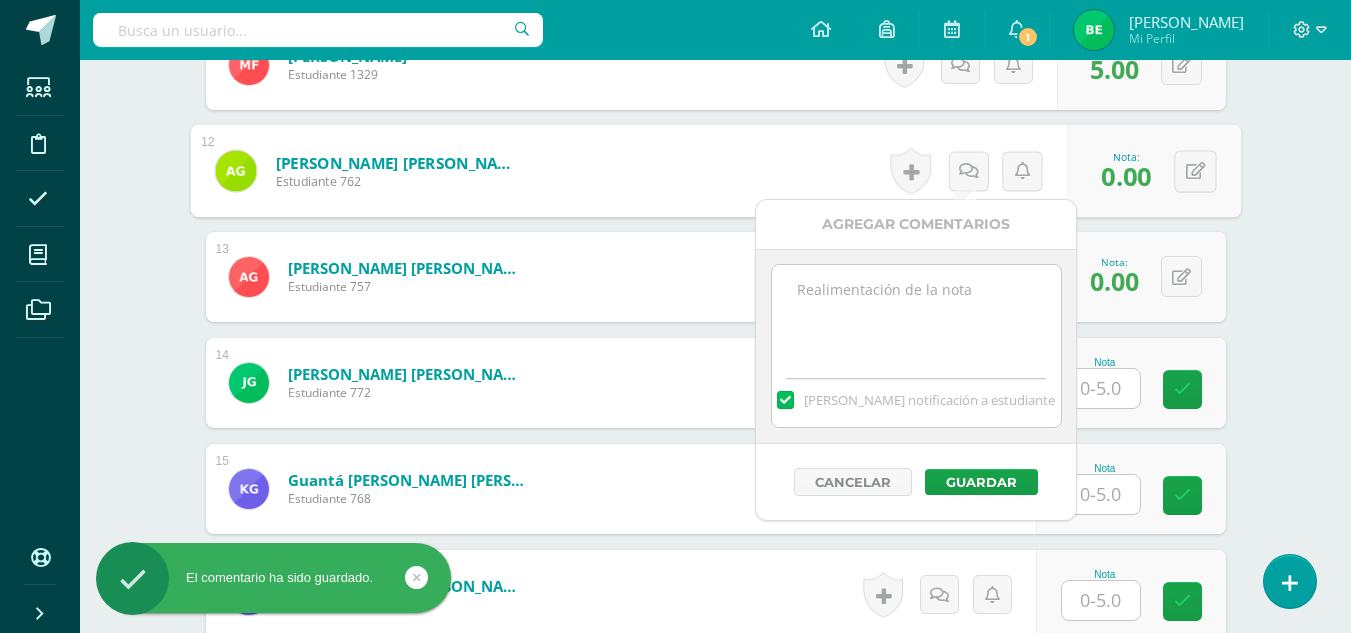 click at bounding box center (916, 315) 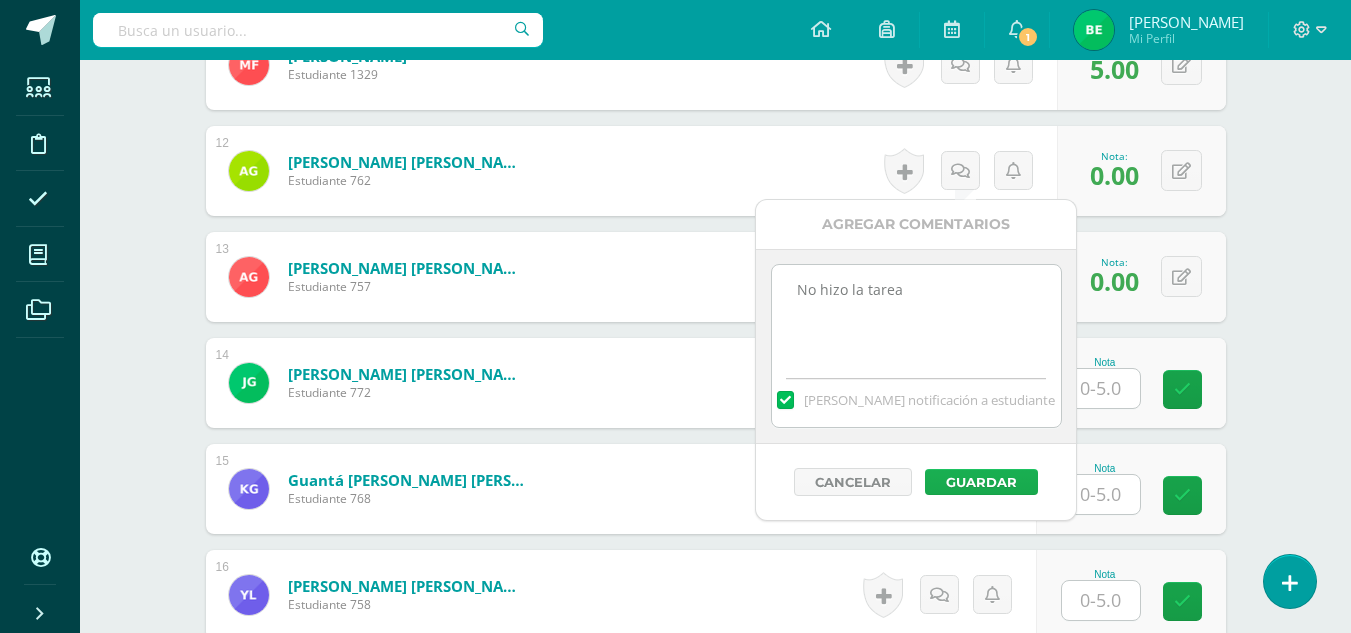 type on "No hizo la tarea" 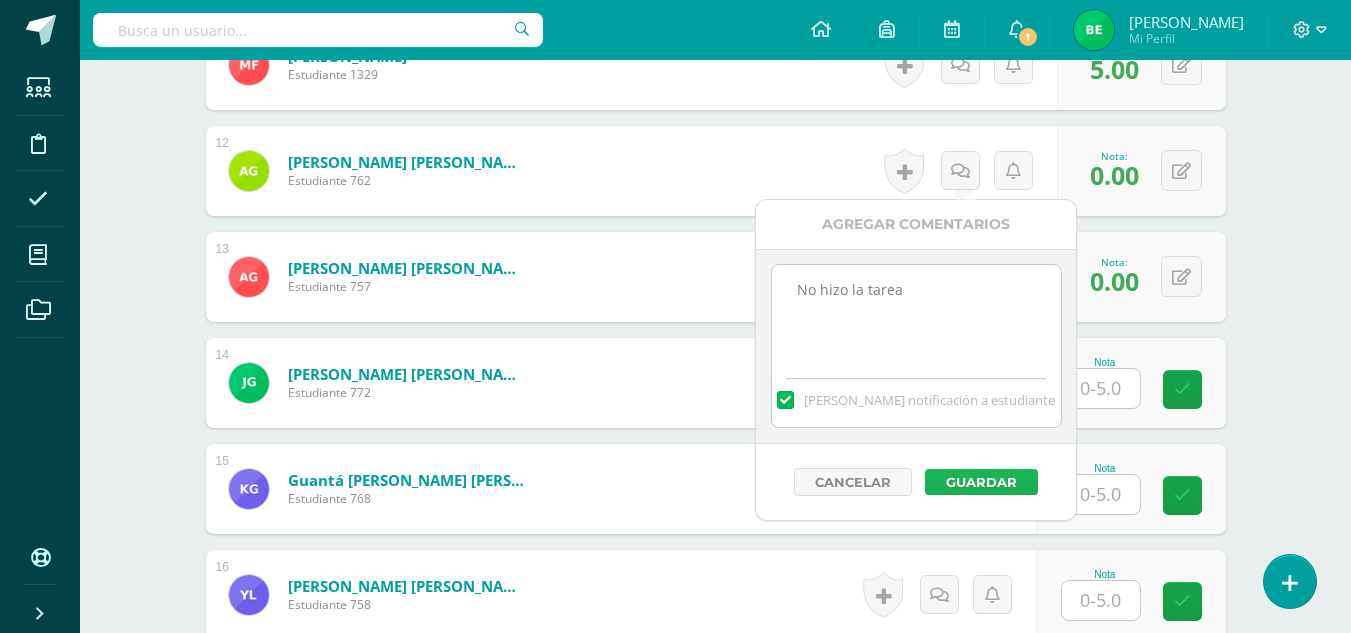 click on "Guardar" at bounding box center [981, 482] 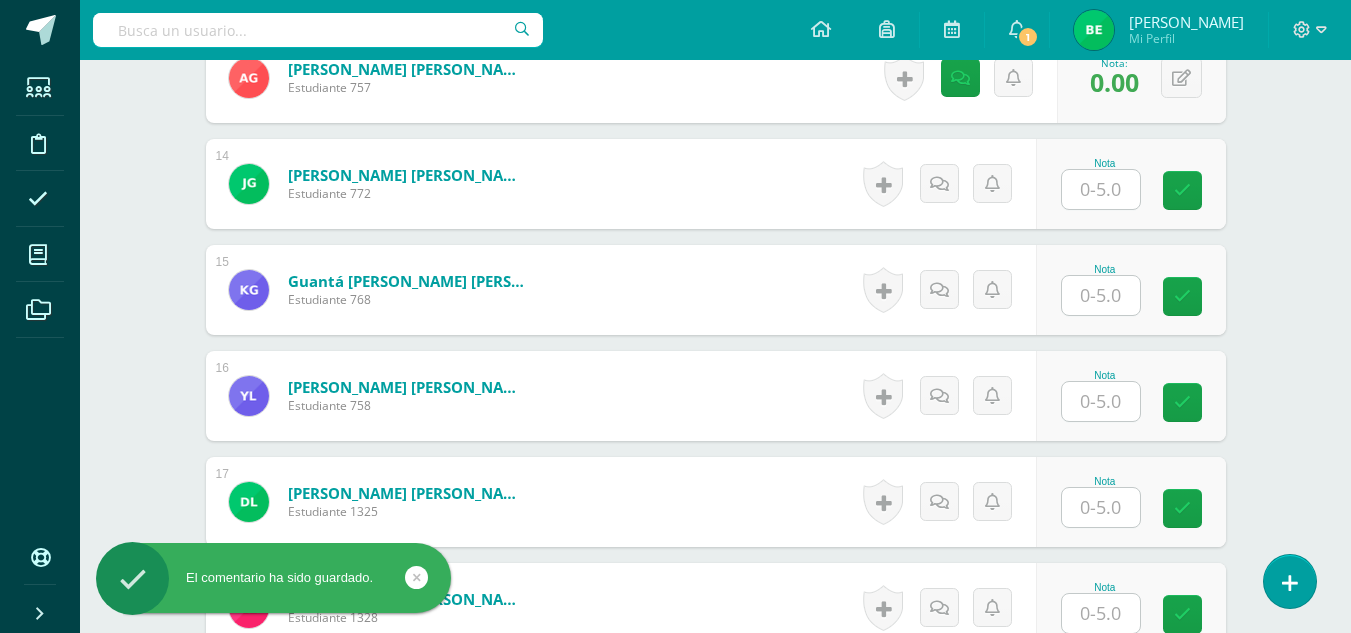 scroll, scrollTop: 1987, scrollLeft: 0, axis: vertical 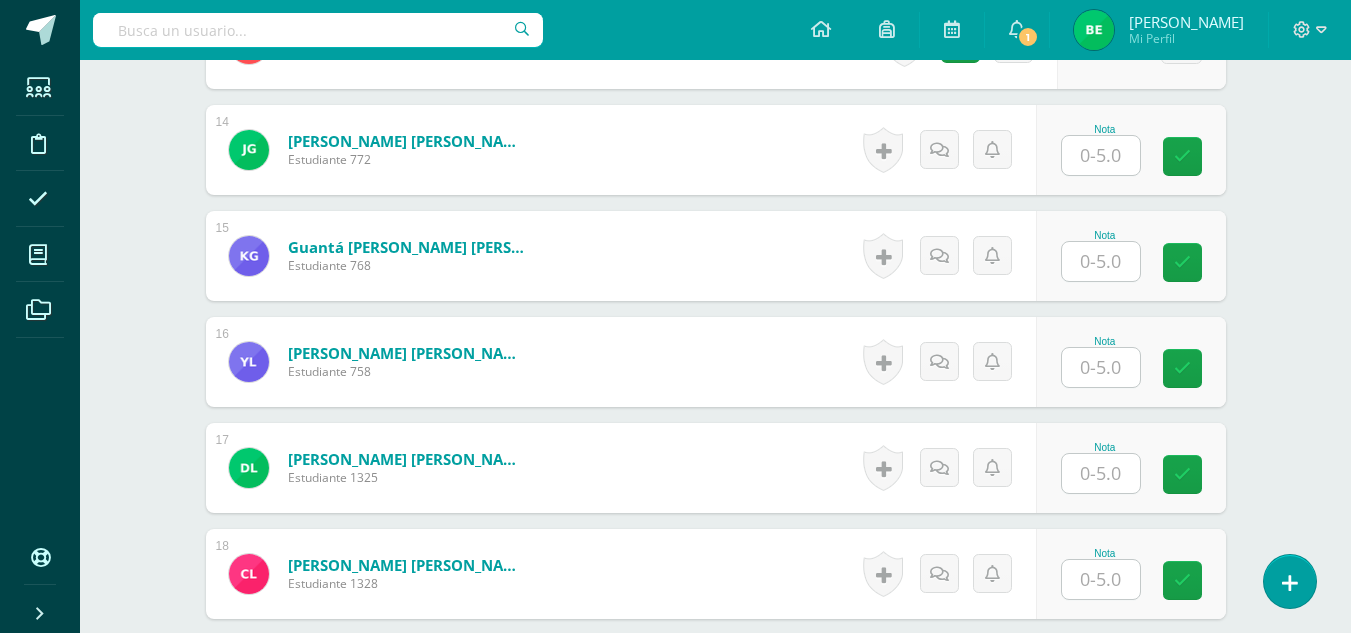click at bounding box center [1101, 155] 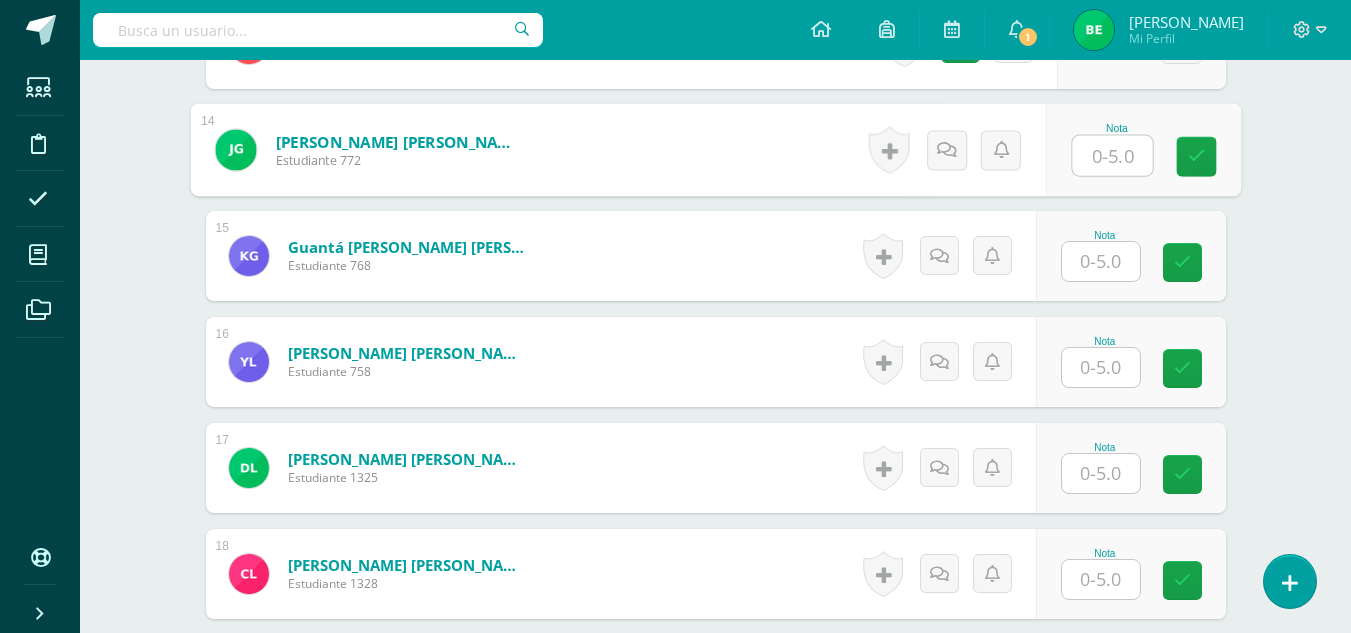 type on "0" 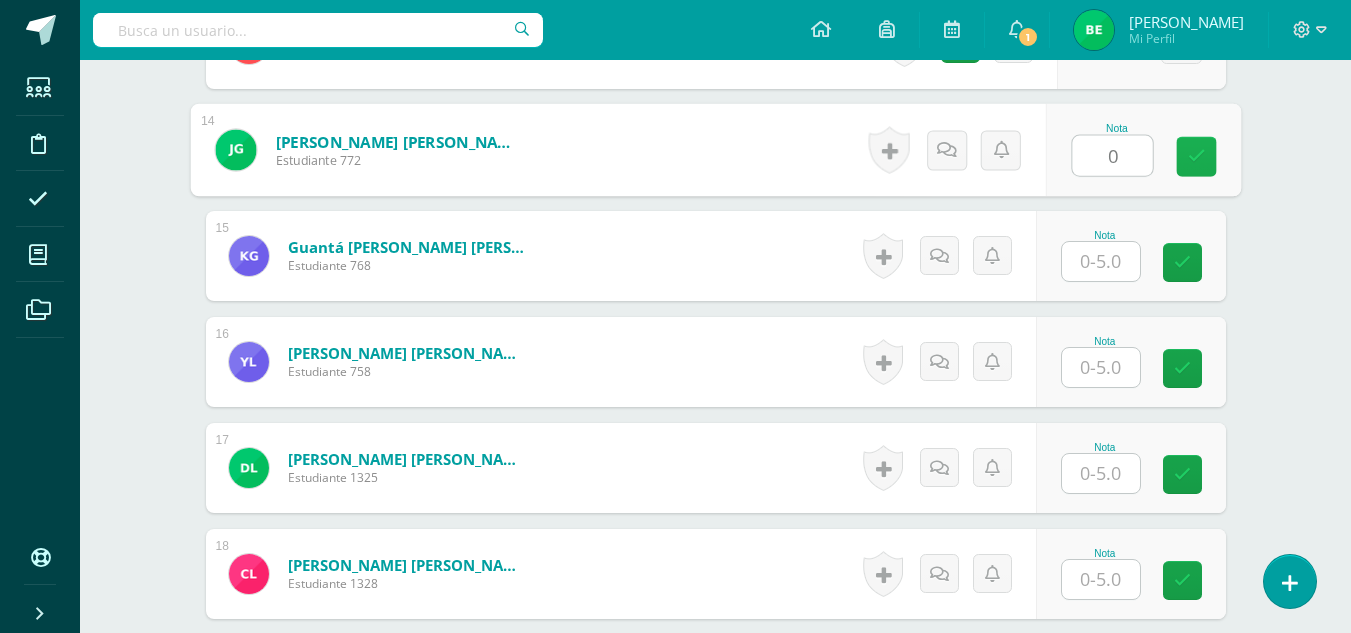 click at bounding box center [1196, 156] 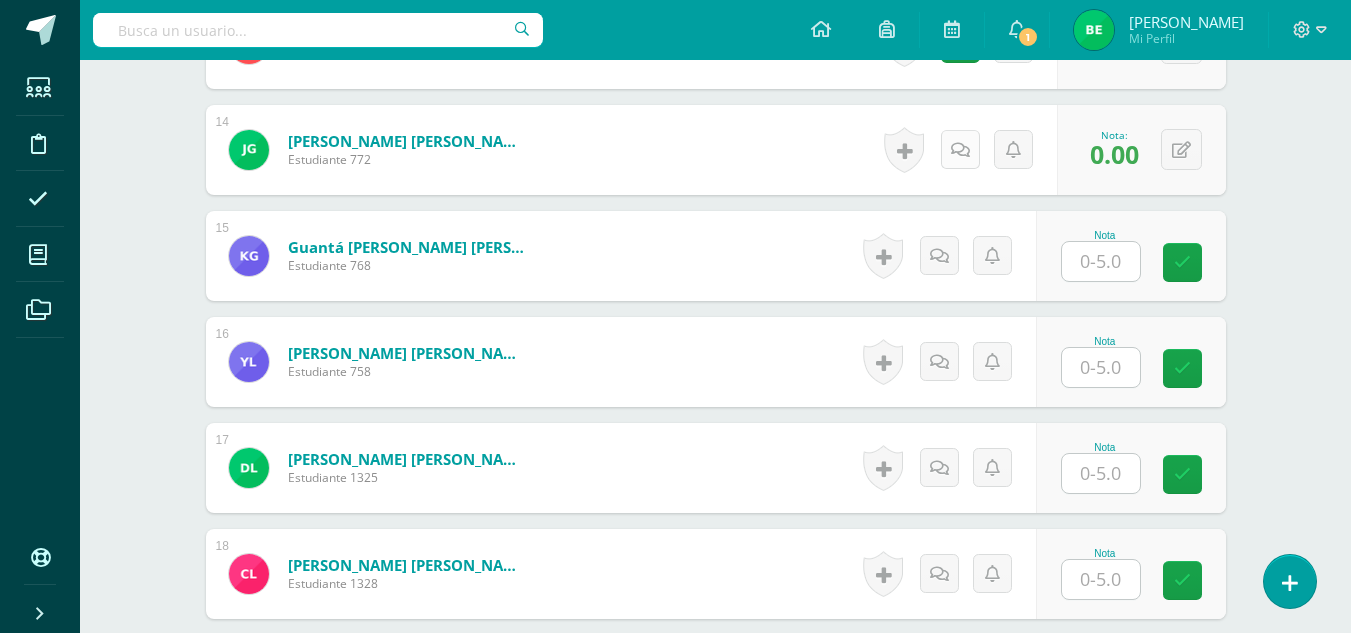 click on "Historial de actividad
No hay historial para esta actividad
Agregar Comentarios
Mandar notificación a estudiante
Cancelar
Guardar" at bounding box center (967, 150) 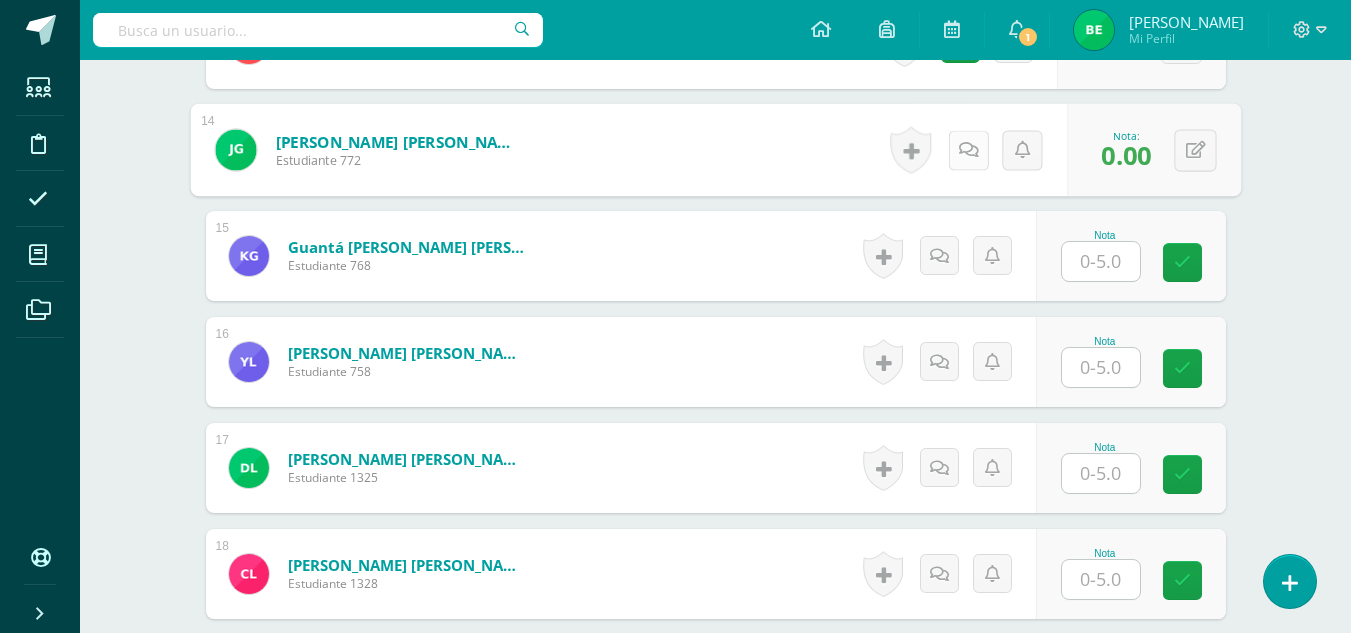 click at bounding box center (968, 150) 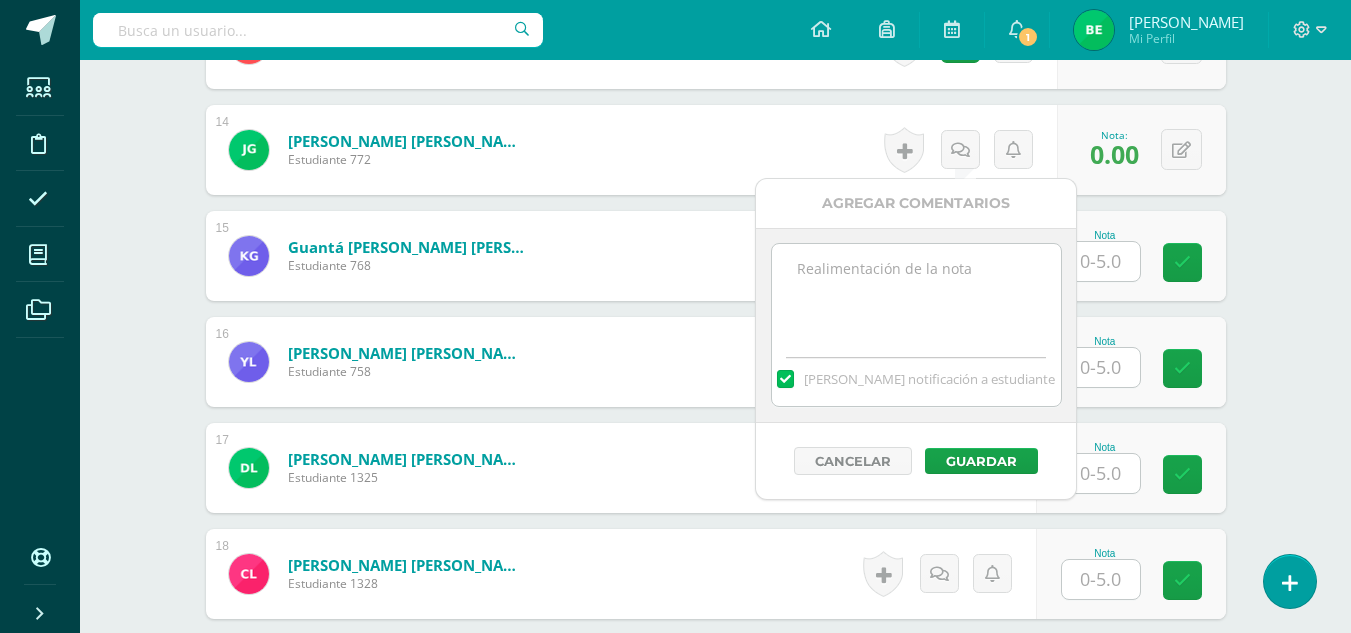 click at bounding box center [916, 294] 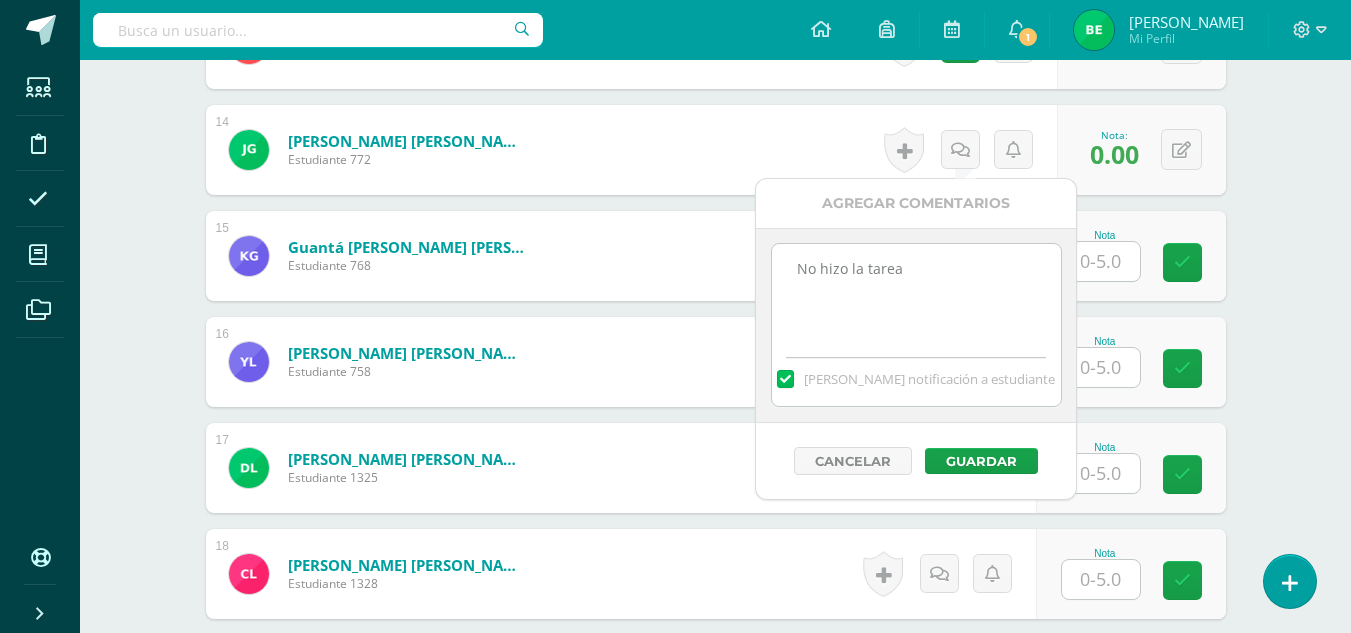 type on "No hizo la tarea" 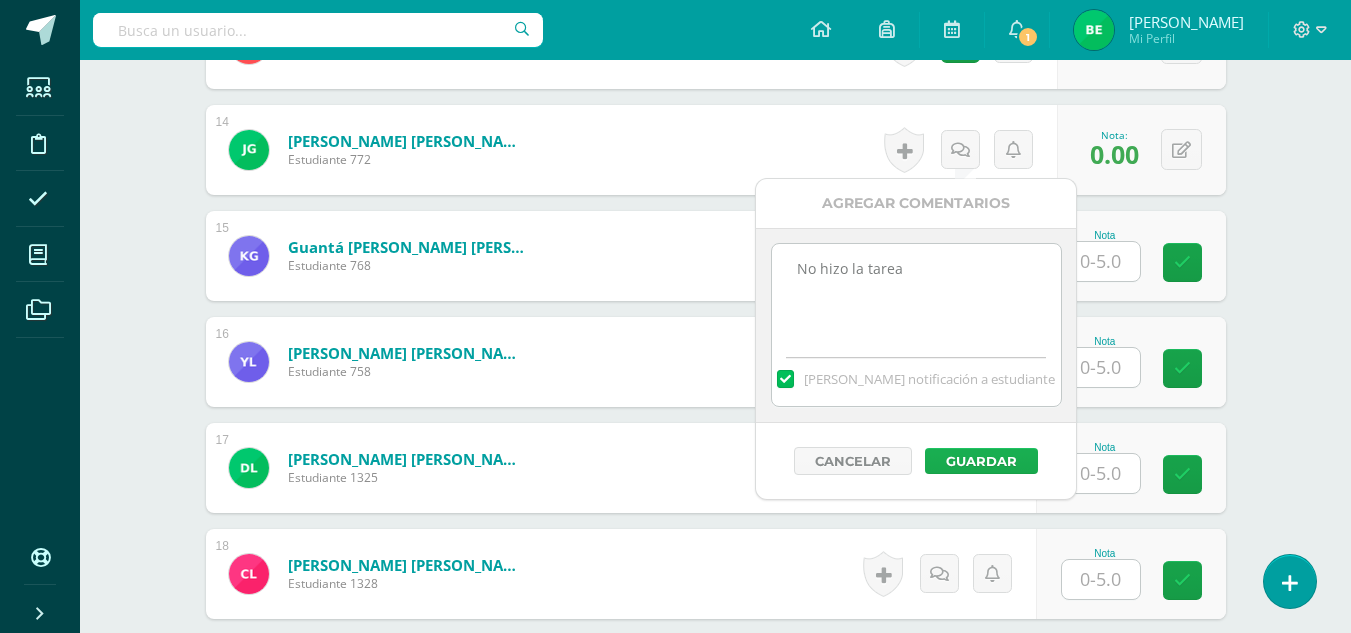 drag, startPoint x: 939, startPoint y: 432, endPoint x: 954, endPoint y: 450, distance: 23.43075 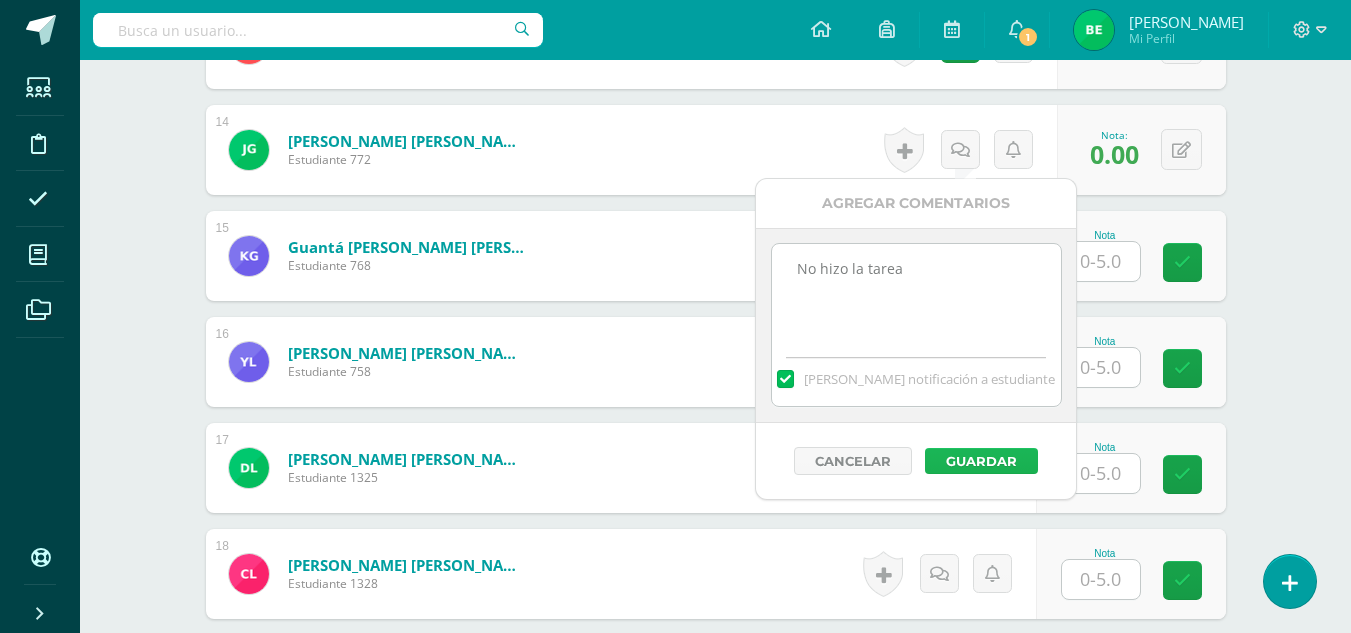 click on "Guardar" at bounding box center [981, 461] 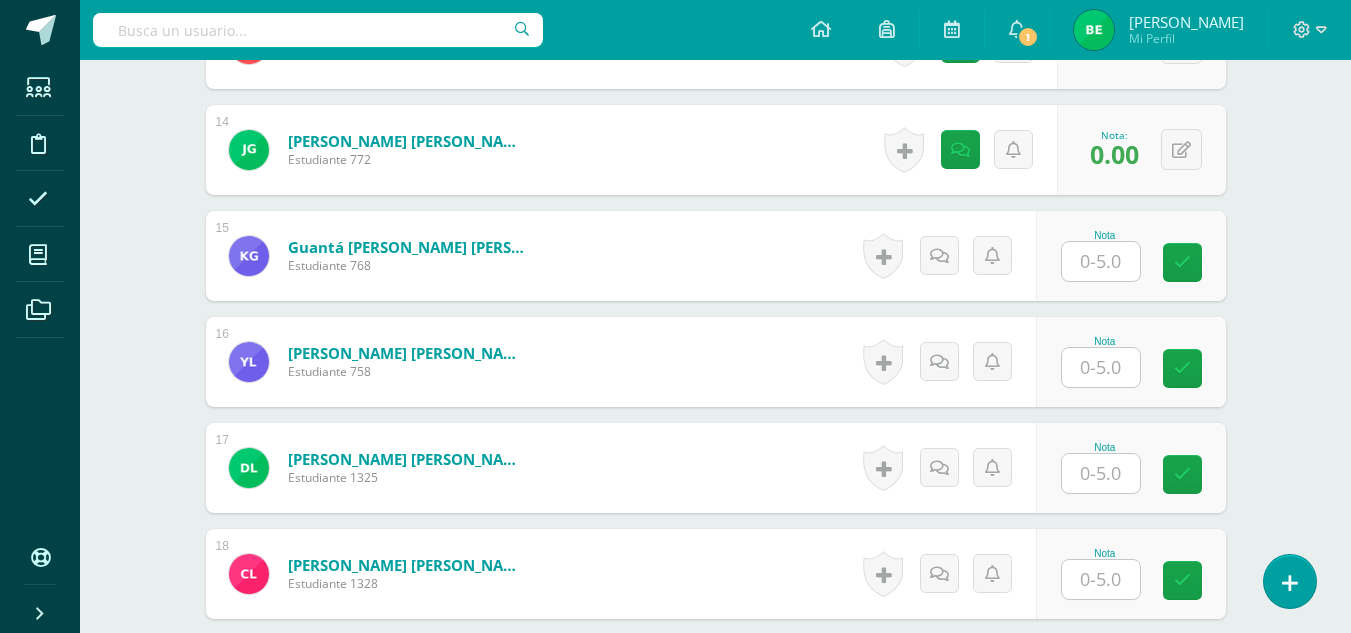 click at bounding box center (1101, 261) 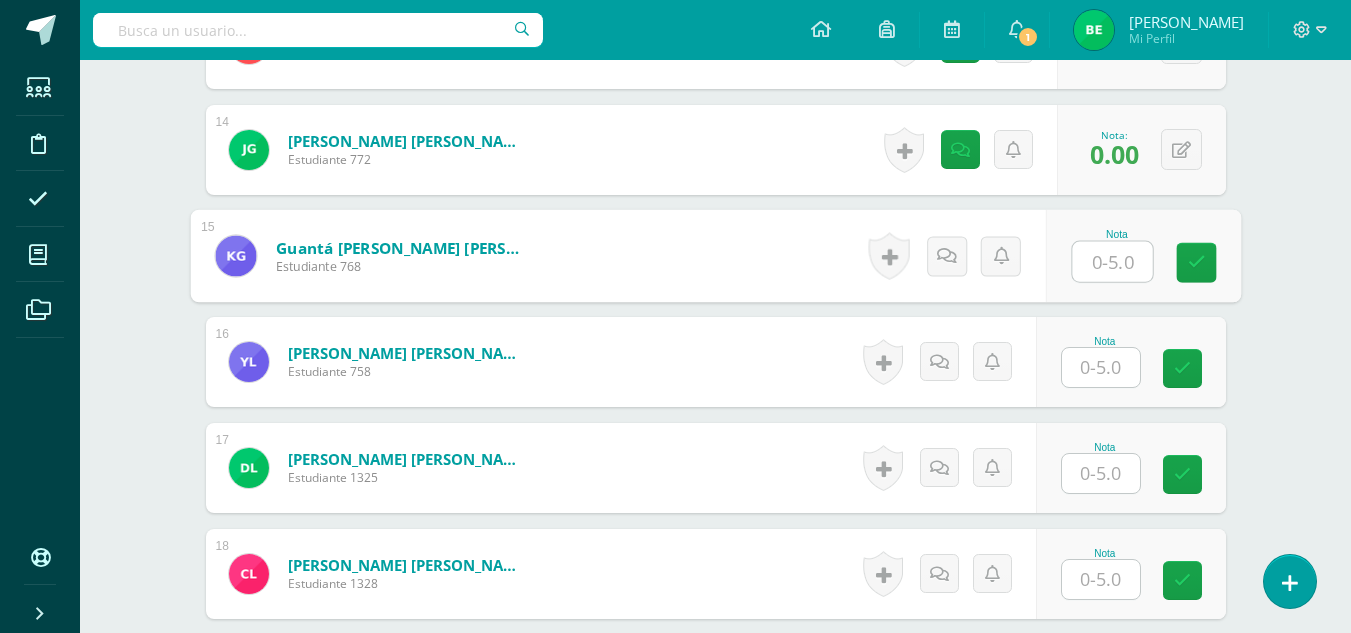 click at bounding box center (1101, 473) 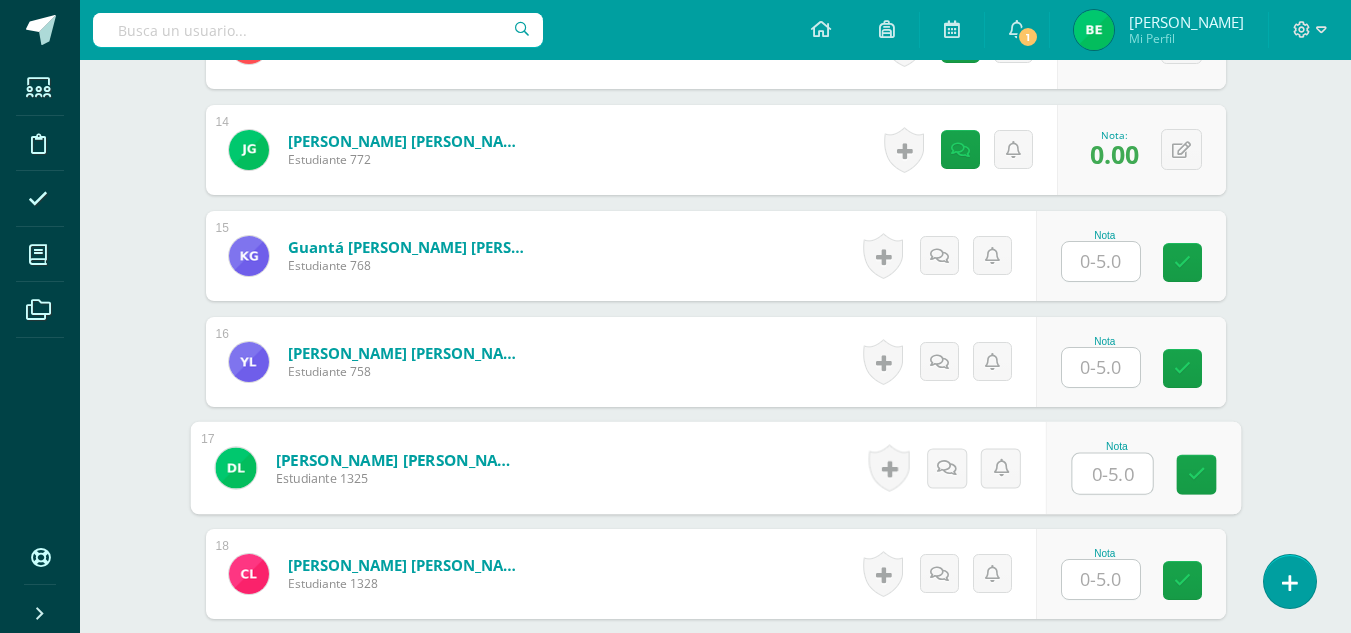 type on "5" 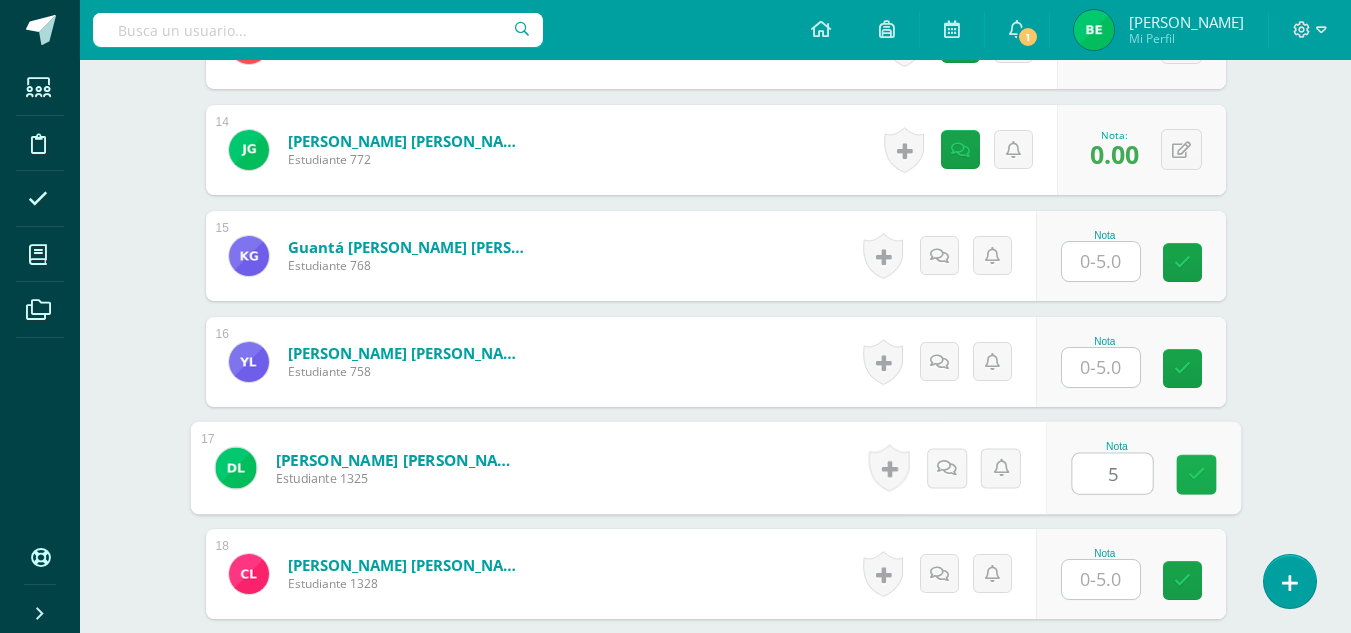click at bounding box center (1196, 474) 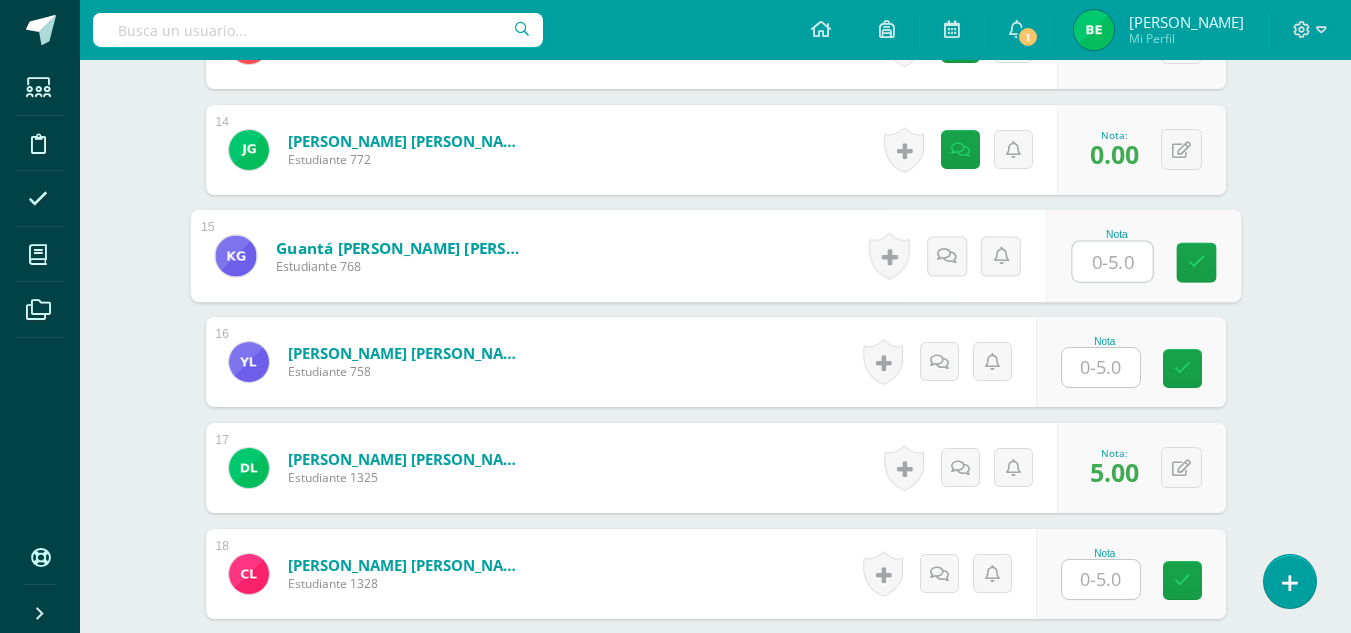 click at bounding box center [1112, 262] 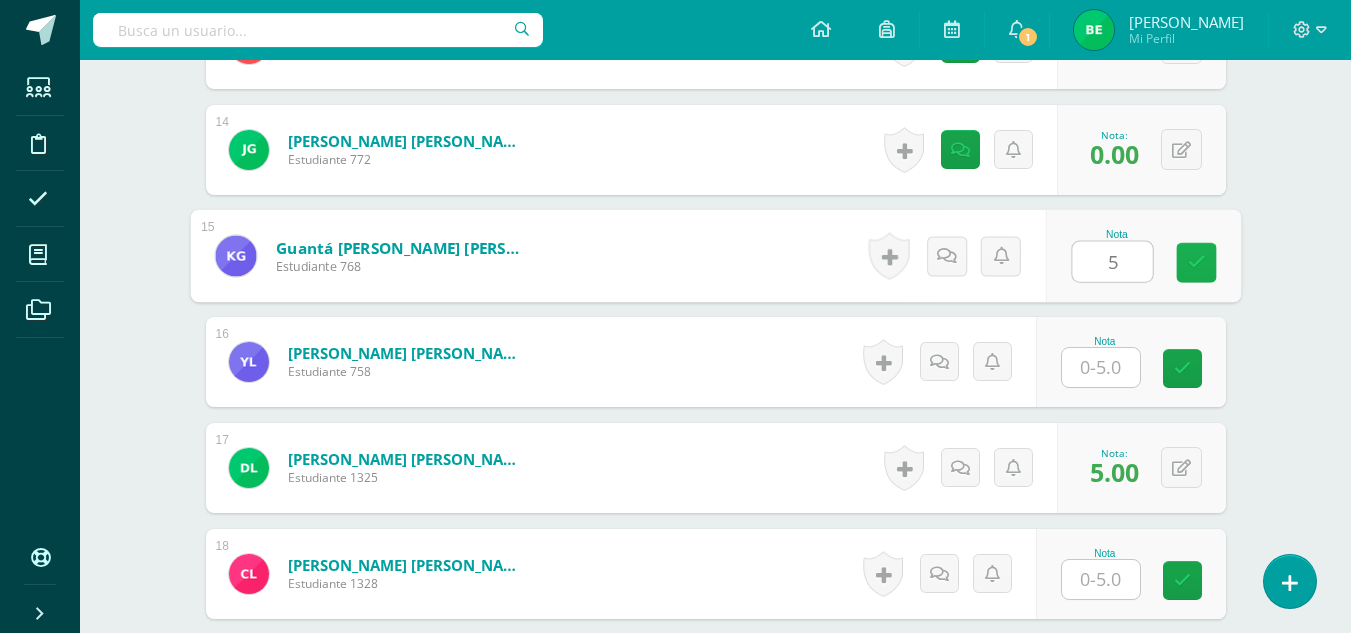 click at bounding box center [1196, 263] 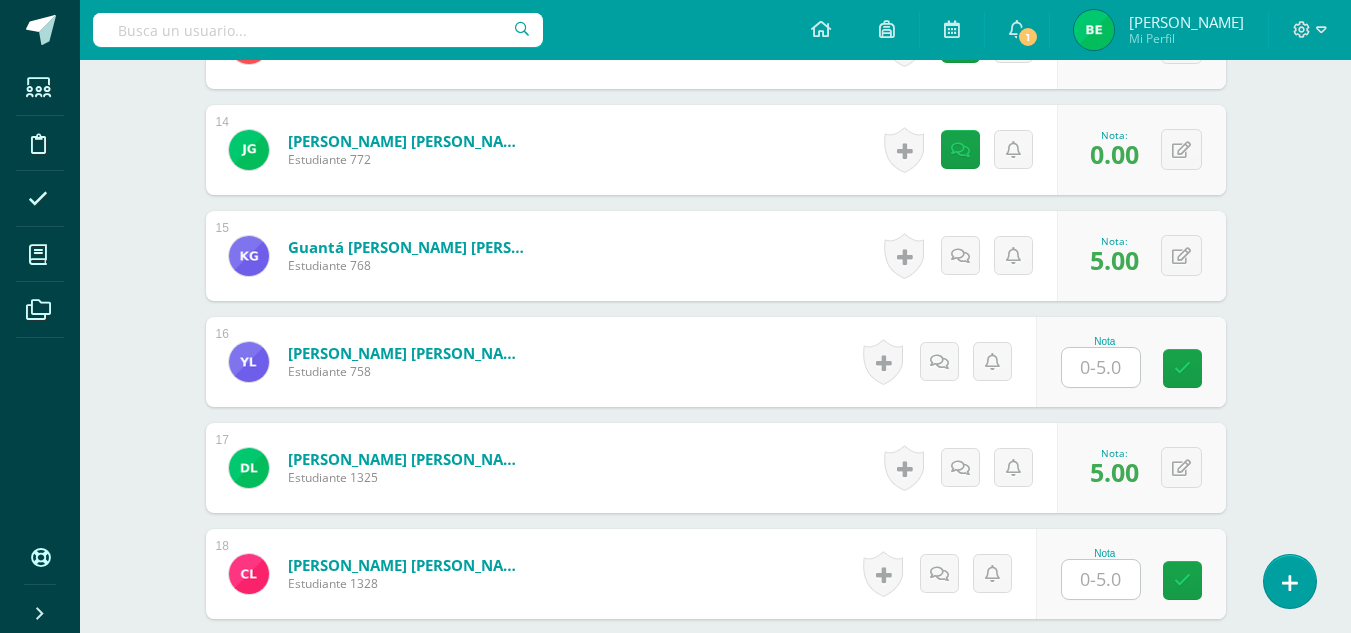 click at bounding box center (1101, 367) 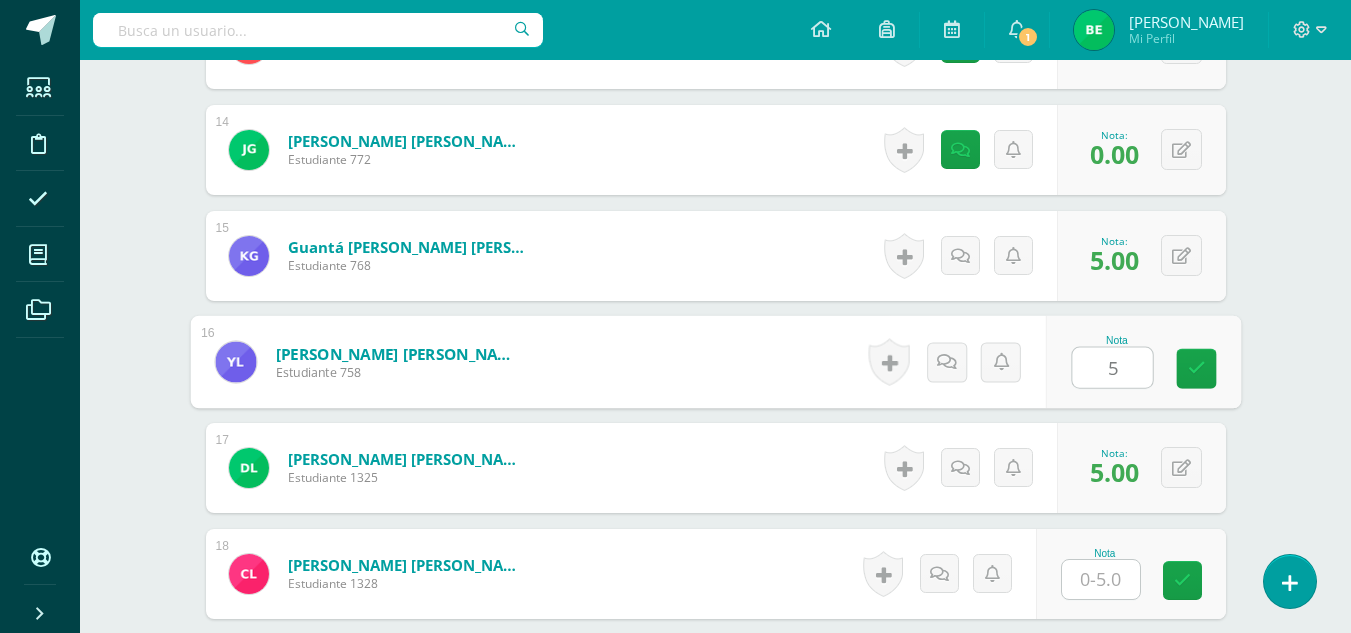 type on "5" 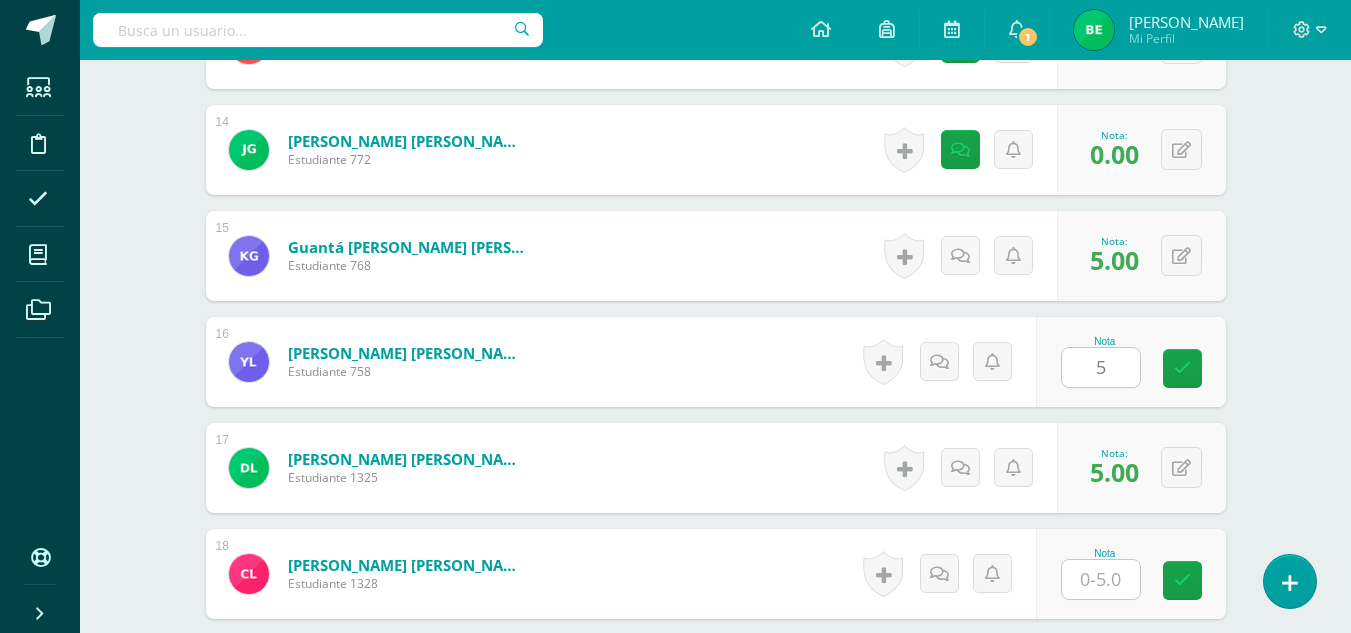 click on "Nota
5" at bounding box center [1131, 362] 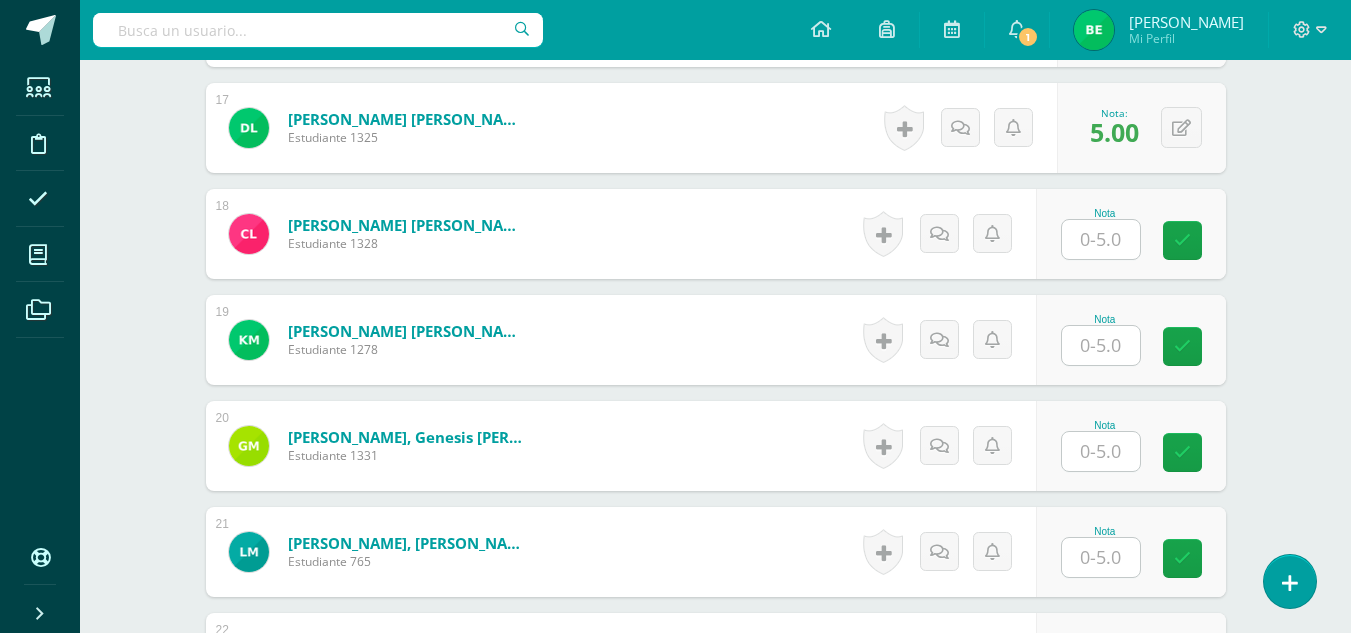 scroll, scrollTop: 2335, scrollLeft: 0, axis: vertical 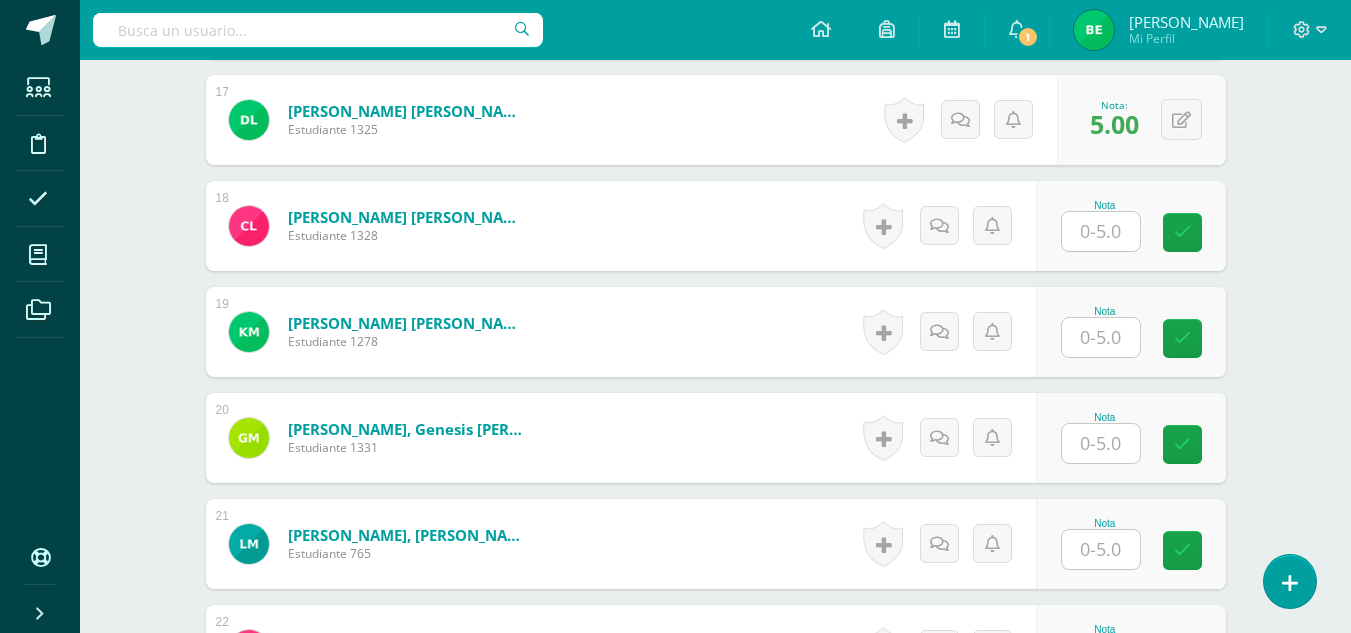 click at bounding box center (1101, 231) 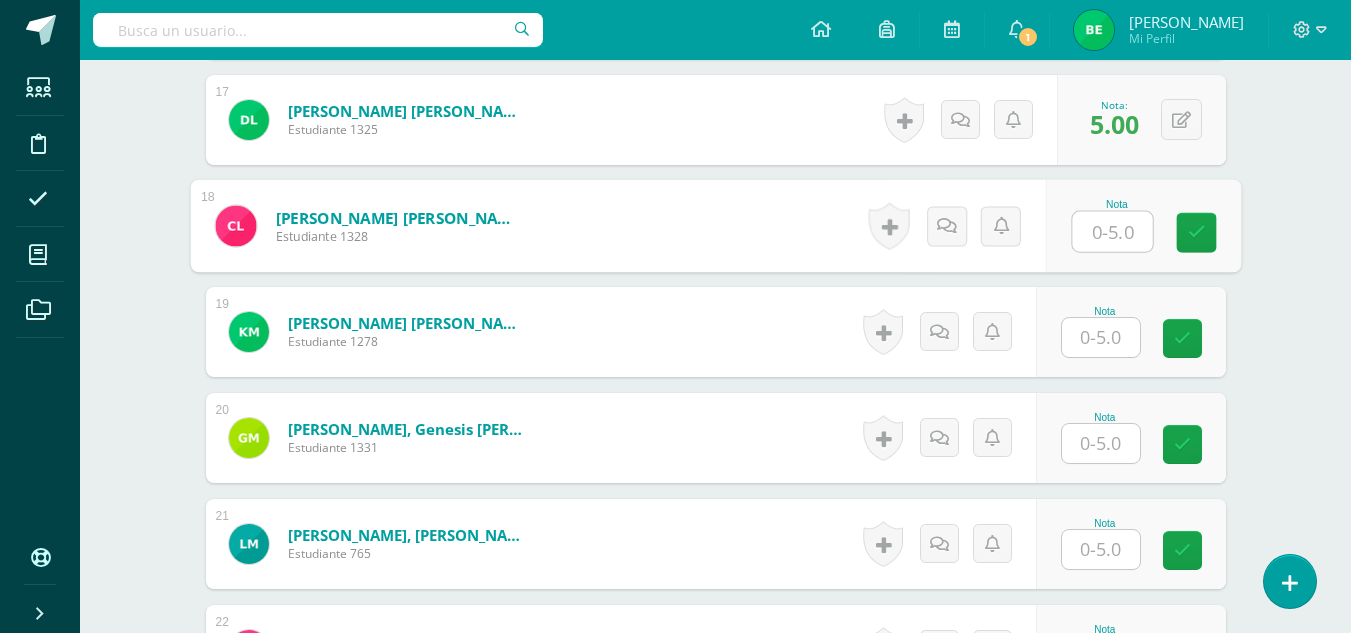 type on "0" 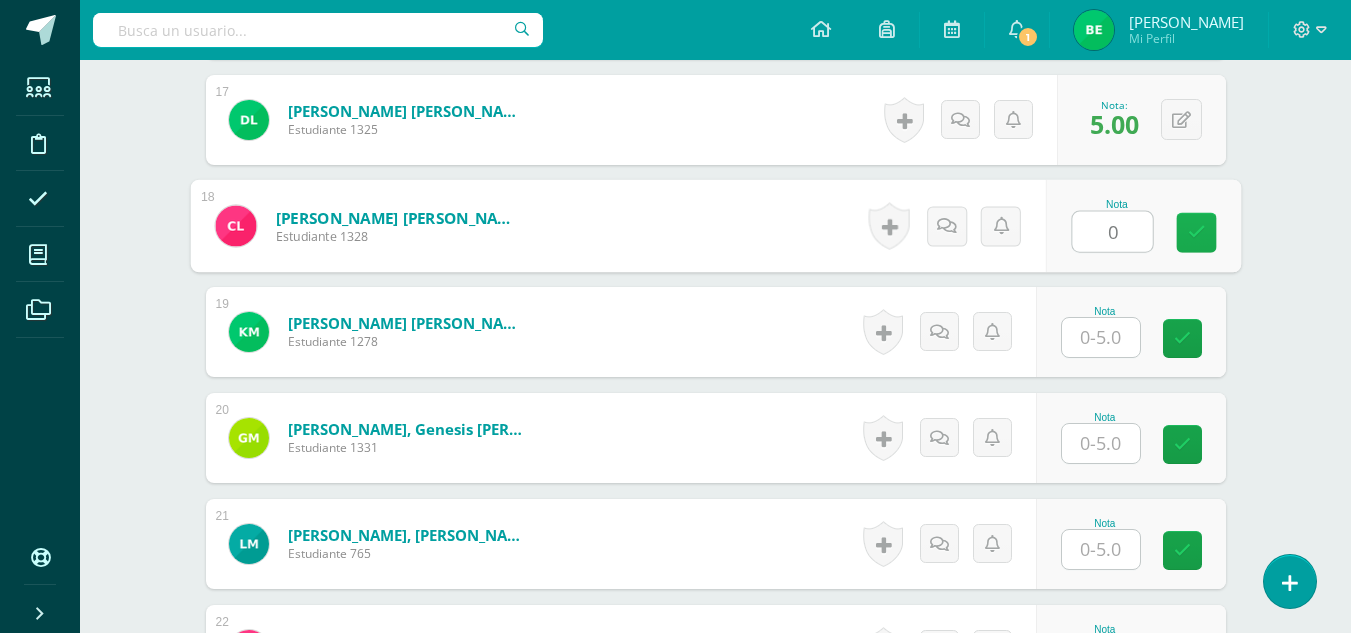 click at bounding box center [1196, 233] 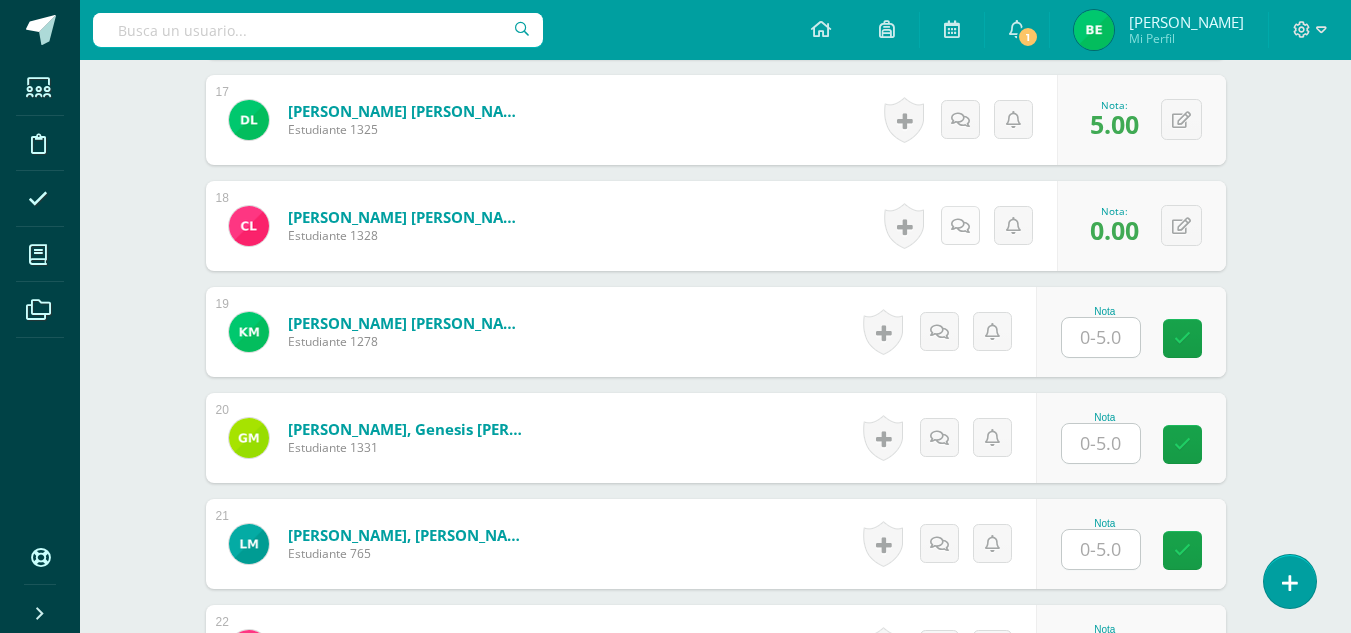 click at bounding box center (960, 225) 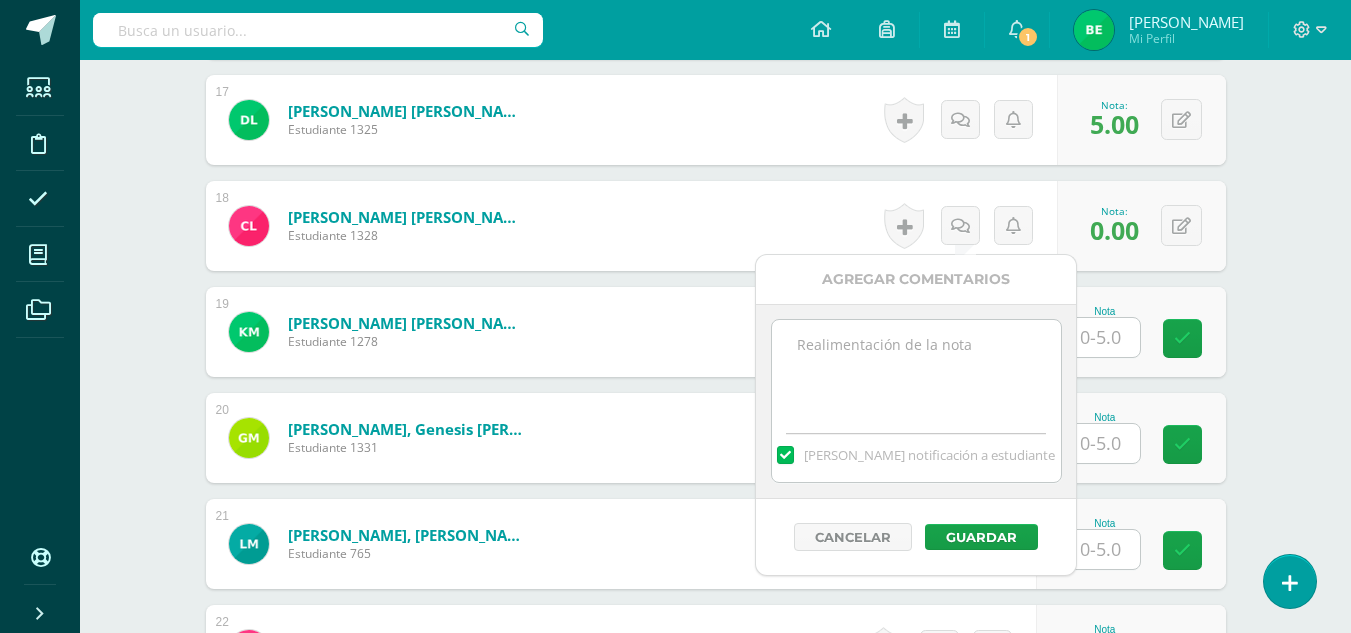 click at bounding box center (916, 370) 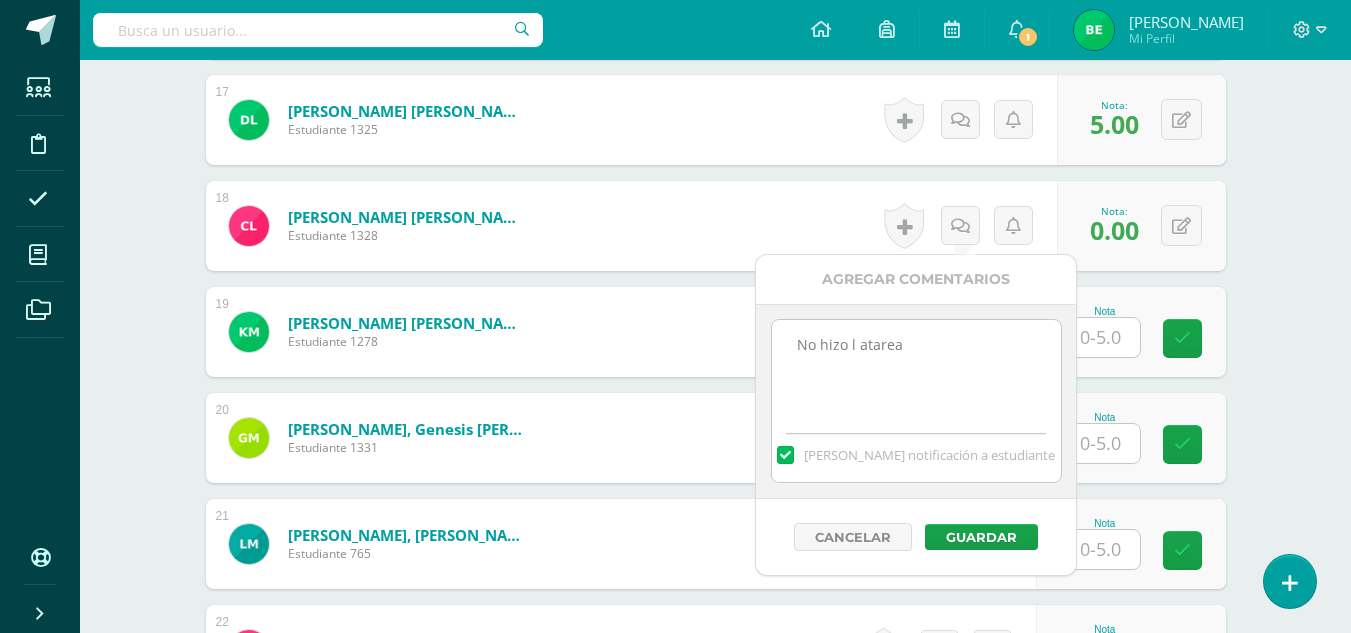 click on "No hizo l atarea" at bounding box center [916, 370] 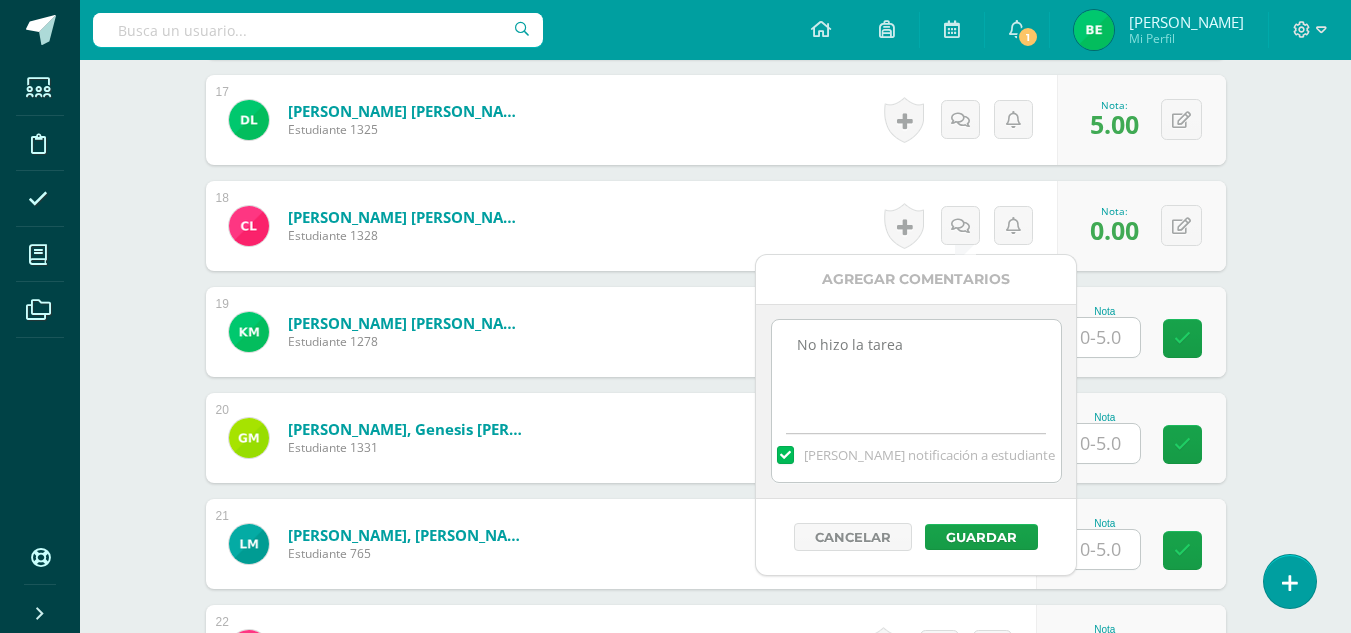drag, startPoint x: 864, startPoint y: 344, endPoint x: 875, endPoint y: 397, distance: 54.129475 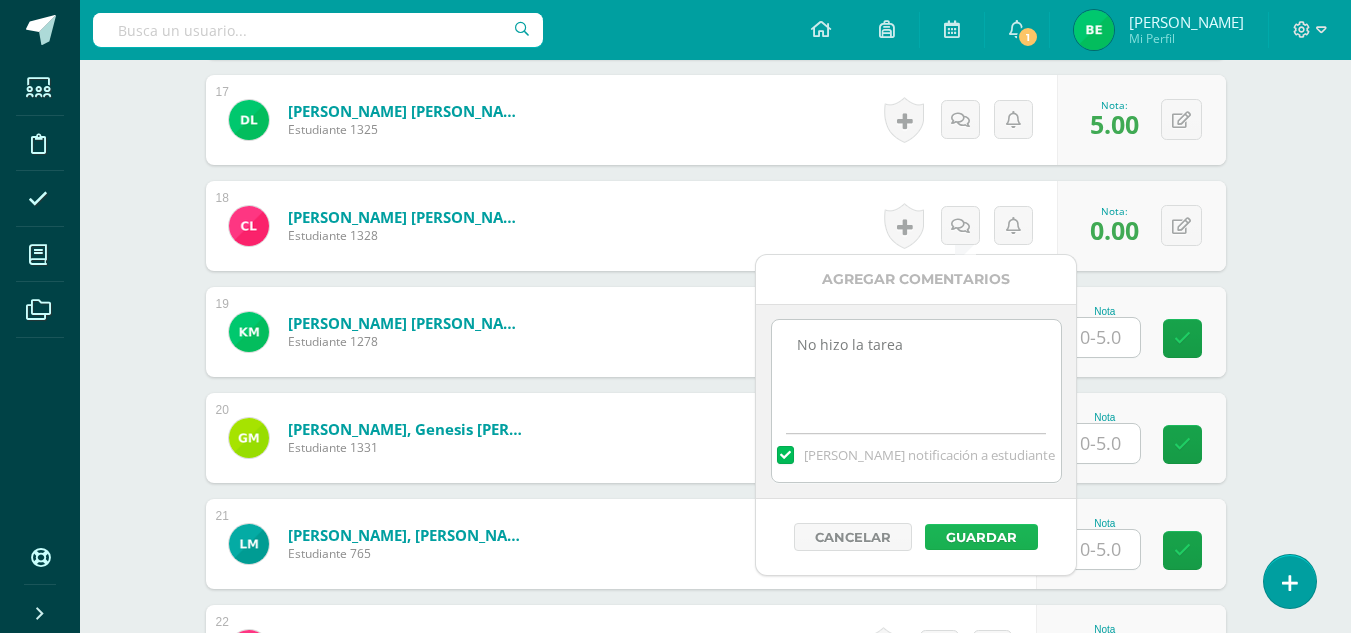 click on "Guardar" at bounding box center (981, 537) 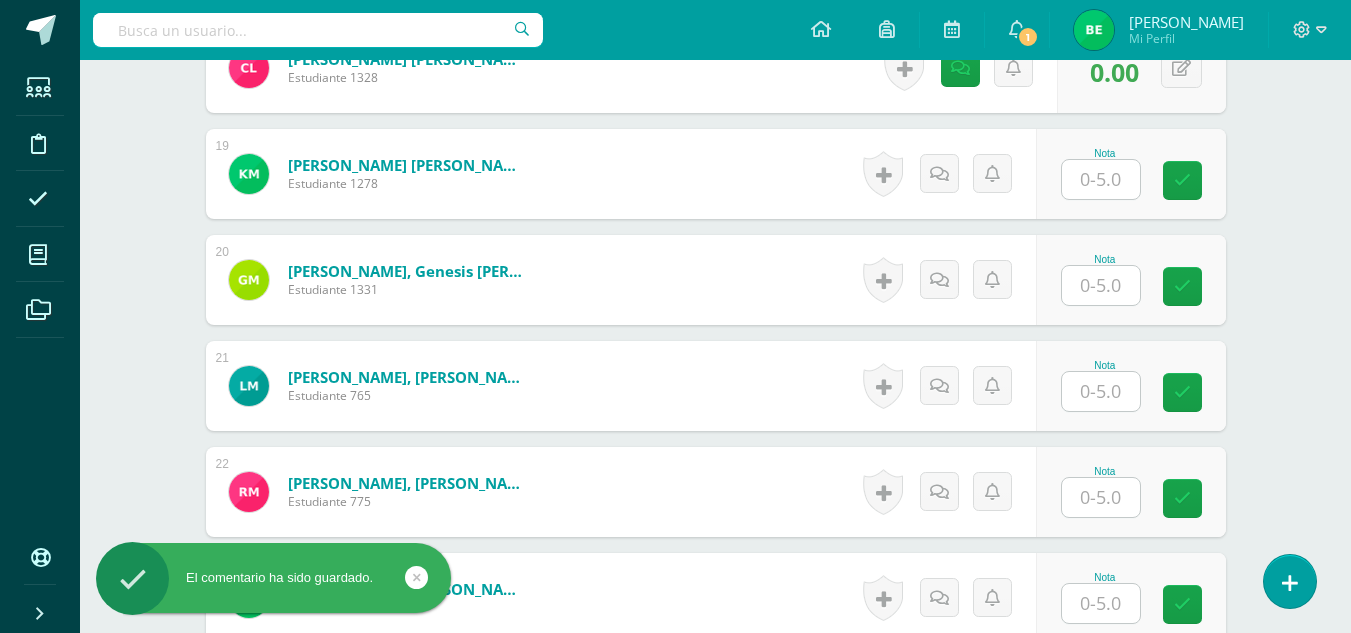 scroll, scrollTop: 2501, scrollLeft: 0, axis: vertical 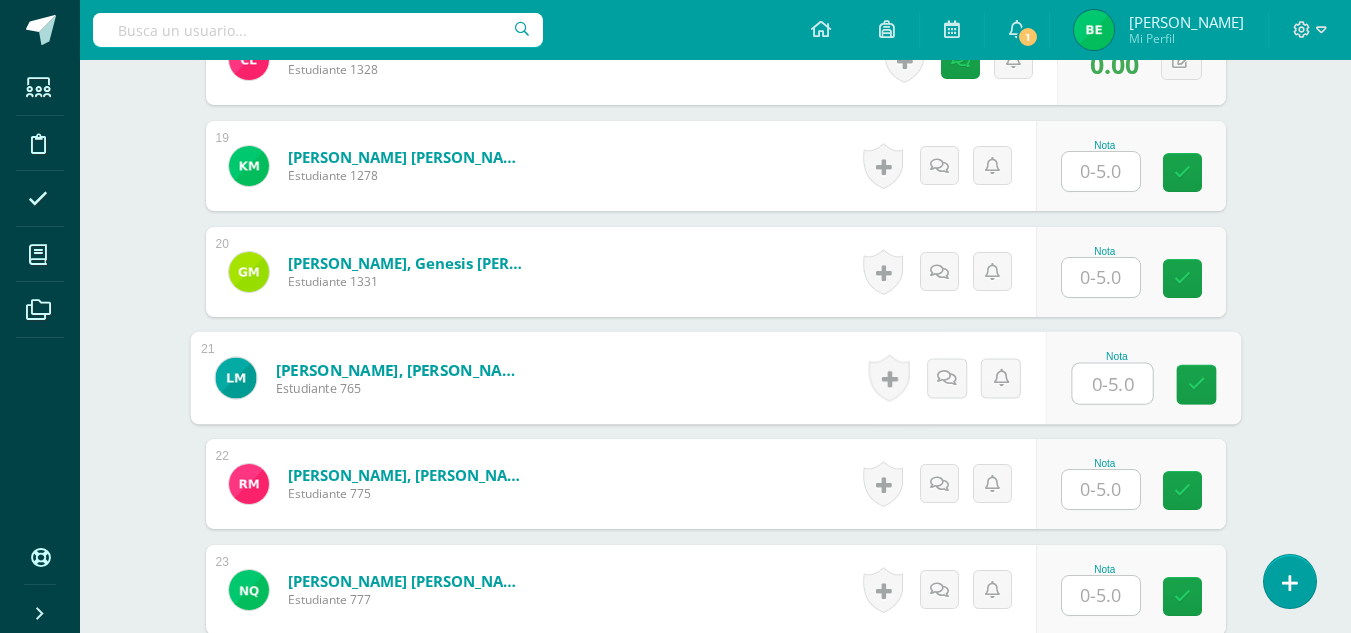 click at bounding box center [1112, 384] 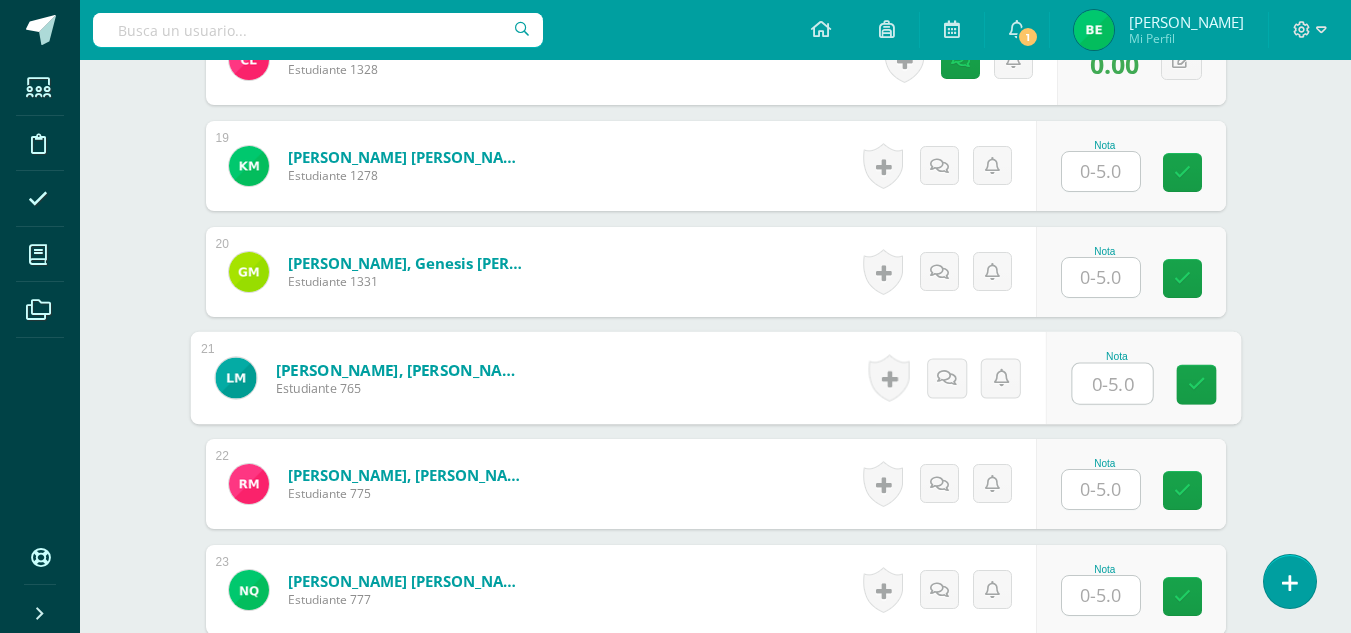 type on "5" 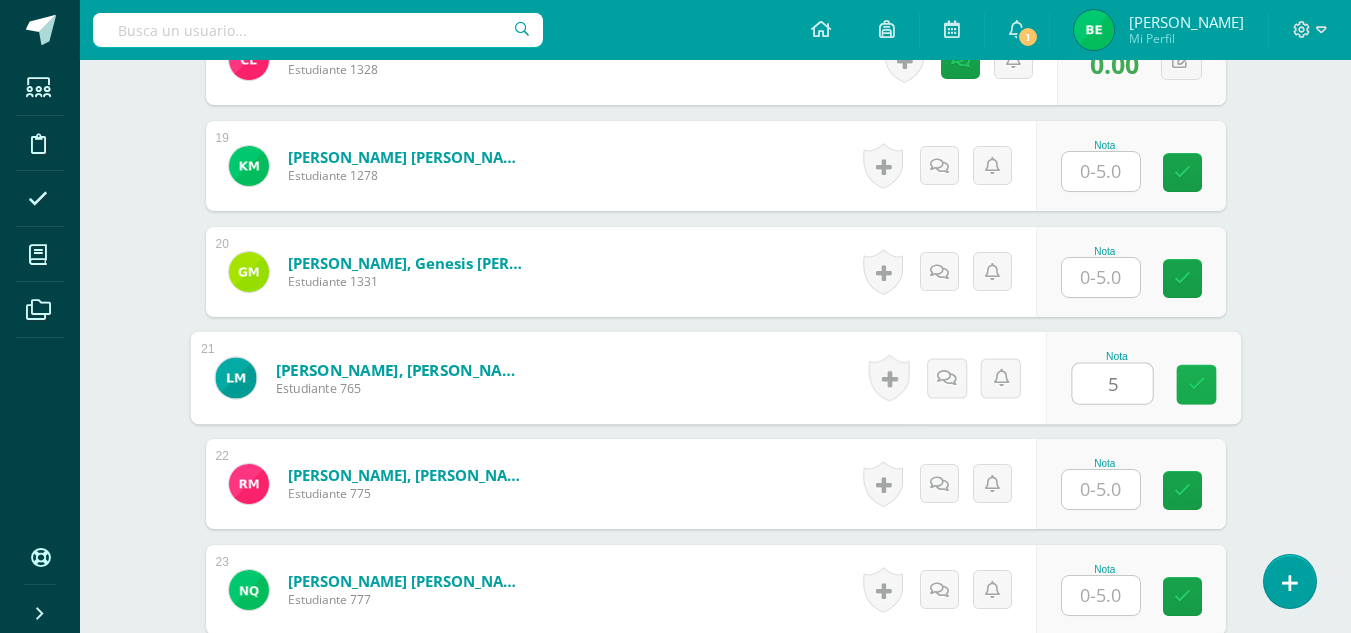 click at bounding box center [1196, 384] 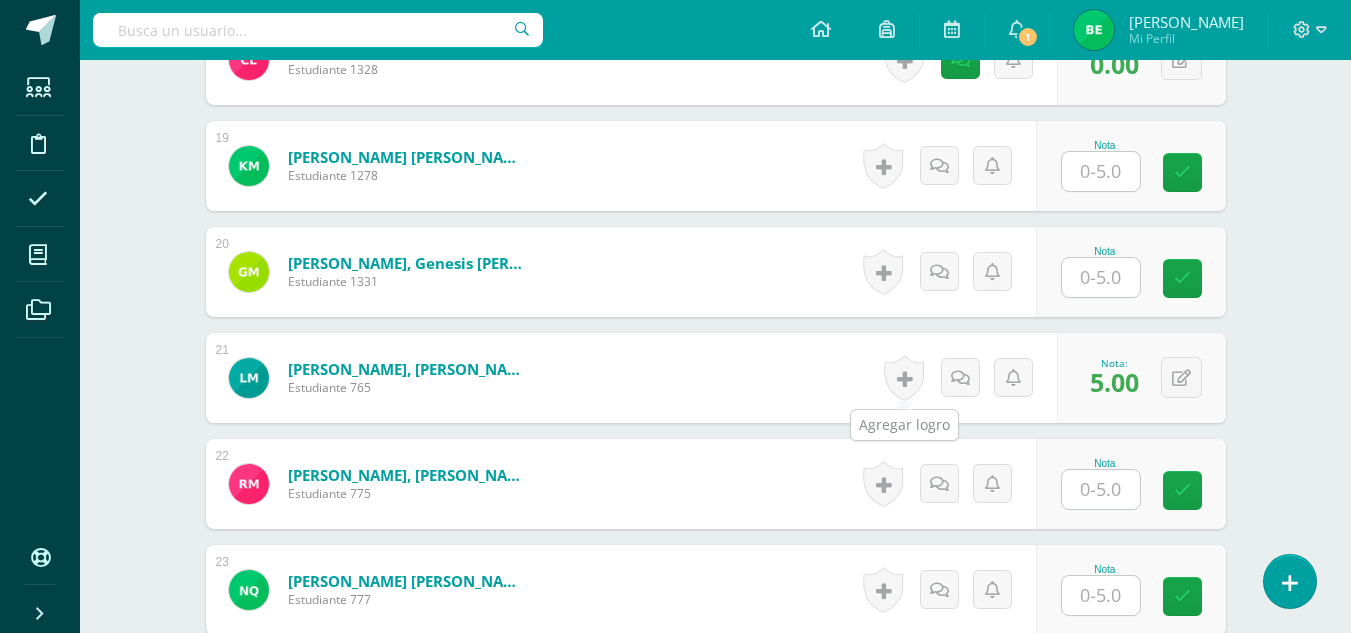 click at bounding box center [904, 378] 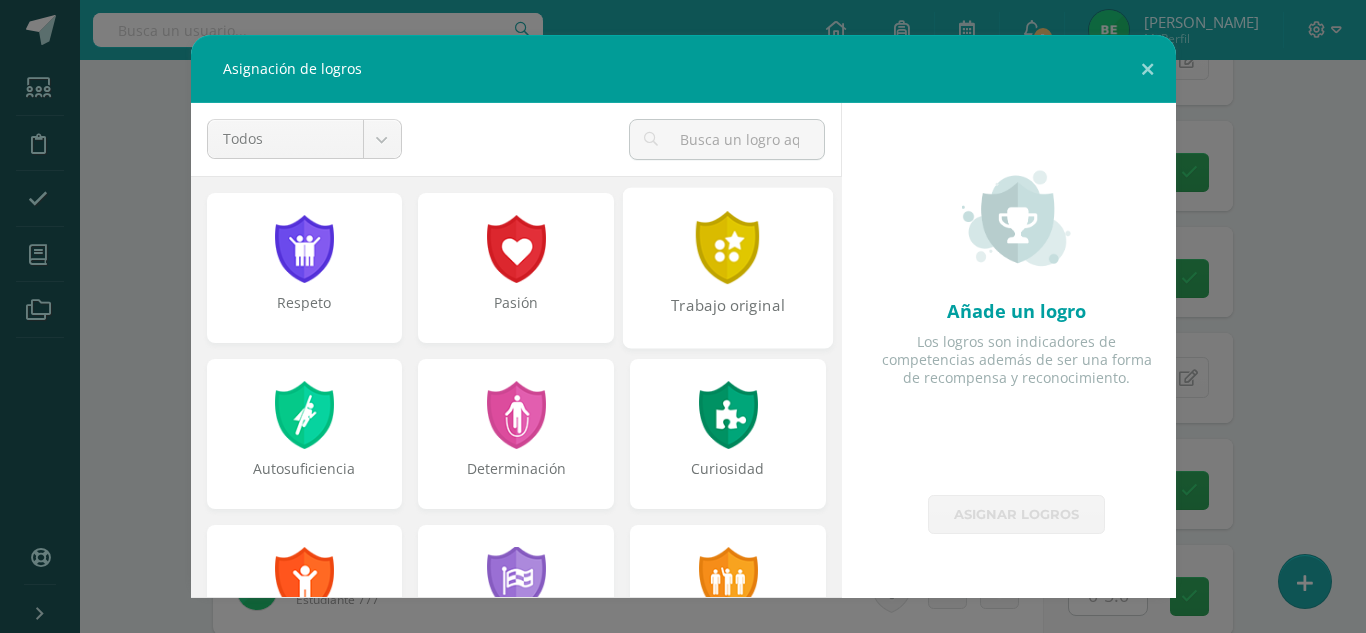 click on "Trabajo original" at bounding box center [728, 267] 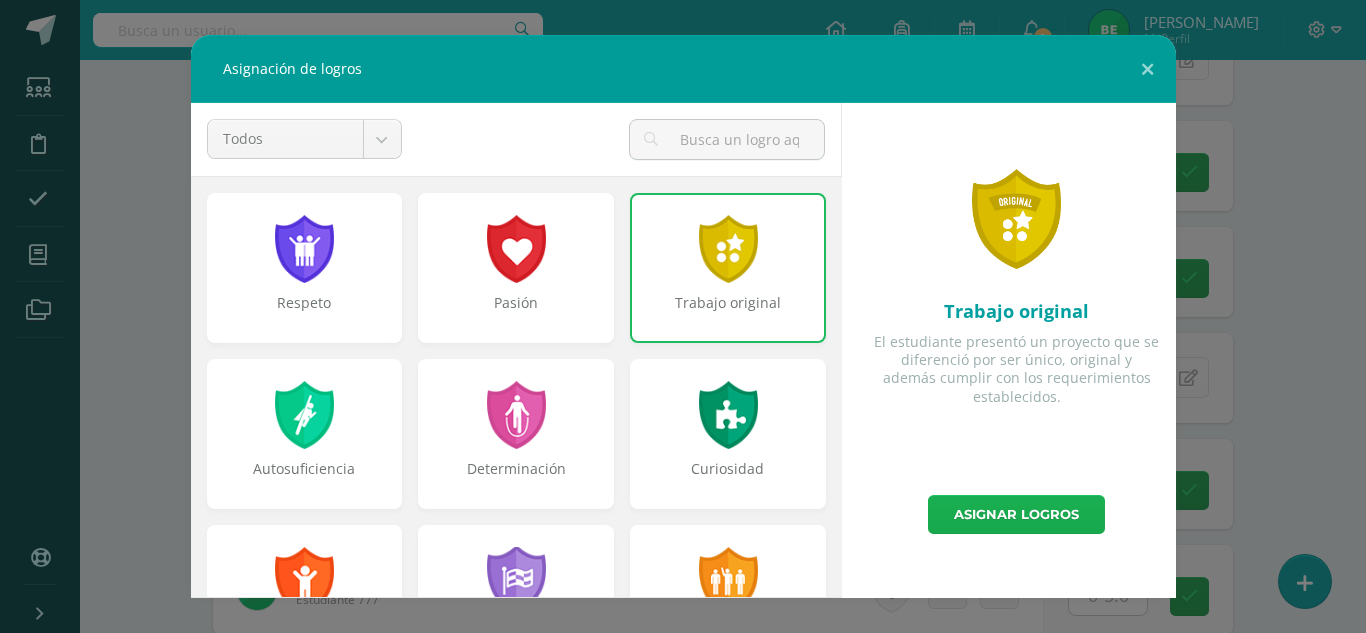 click on "Asignar logros" at bounding box center (1016, 514) 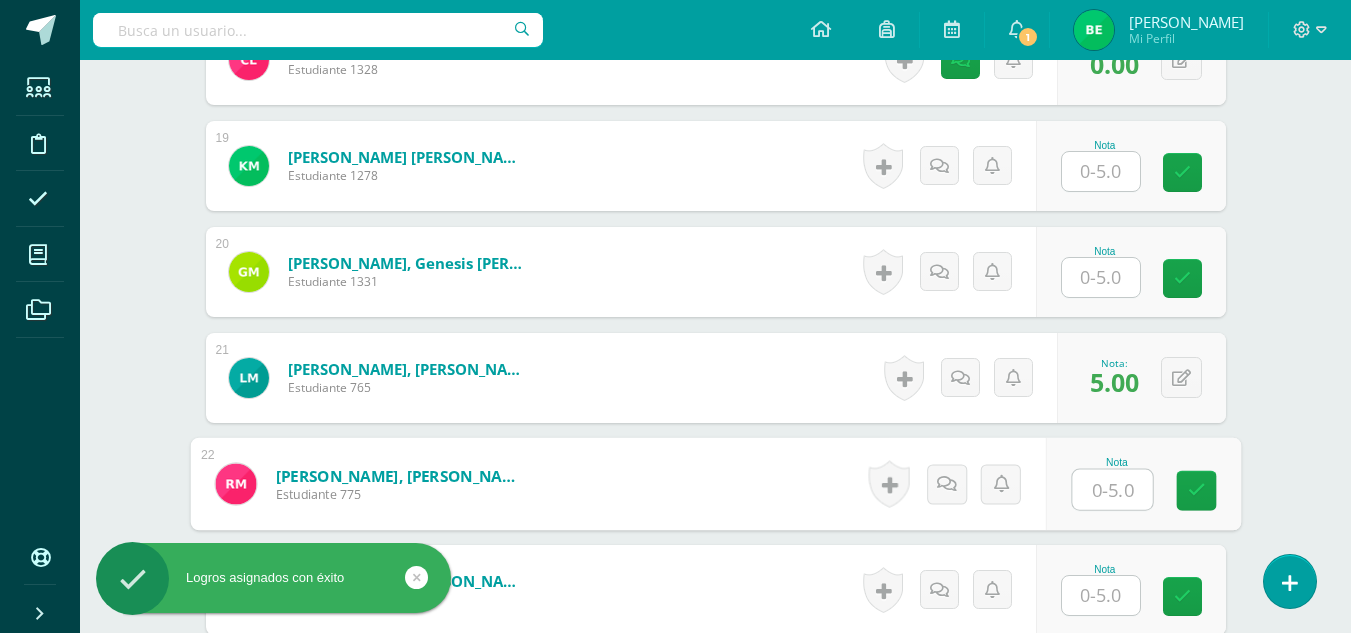 click at bounding box center [1112, 490] 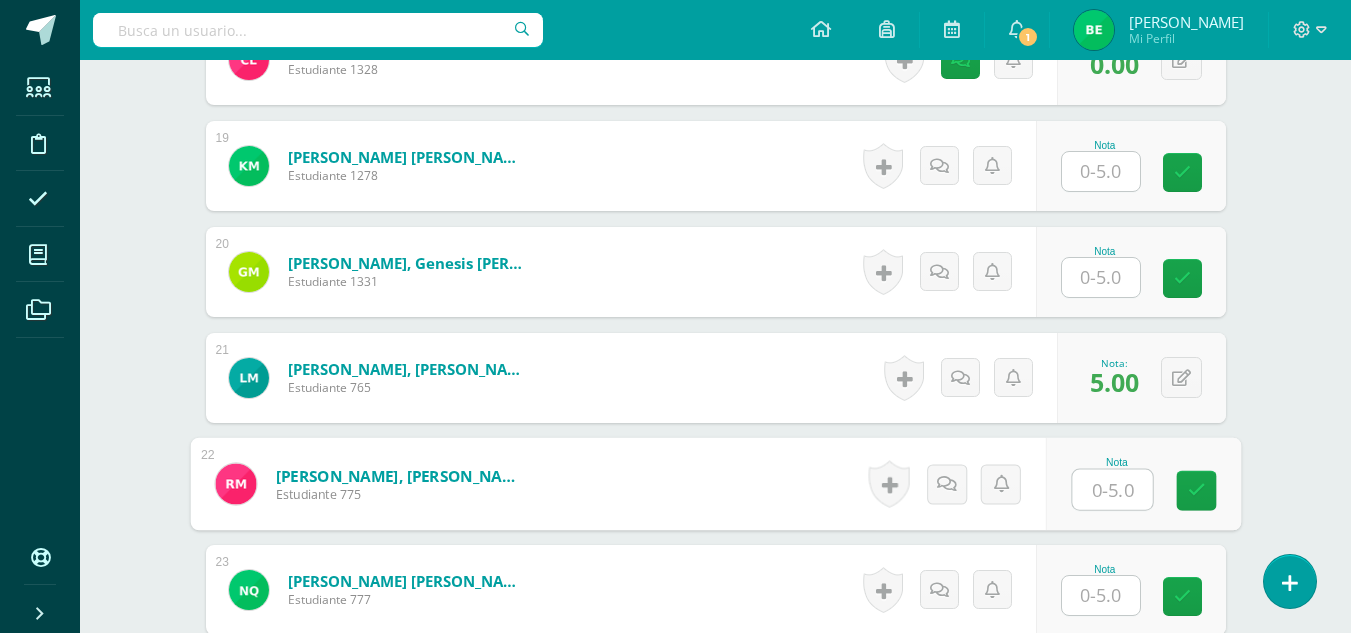 click at bounding box center [1112, 490] 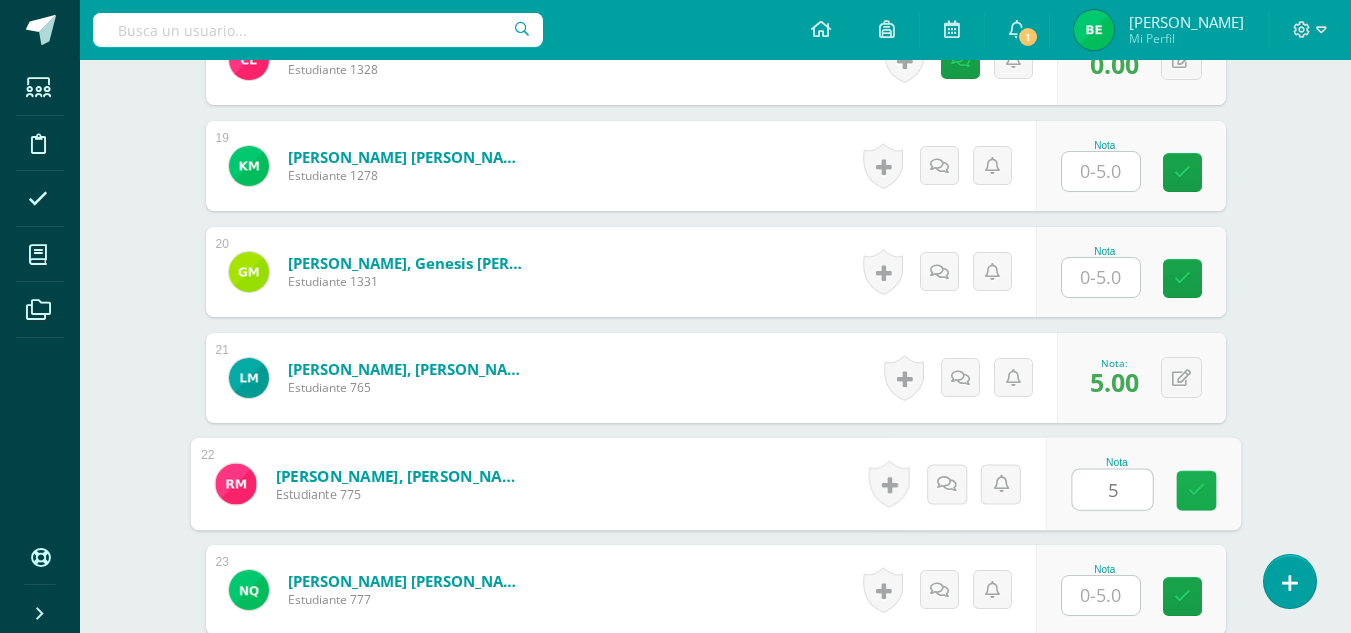 click at bounding box center [1196, 490] 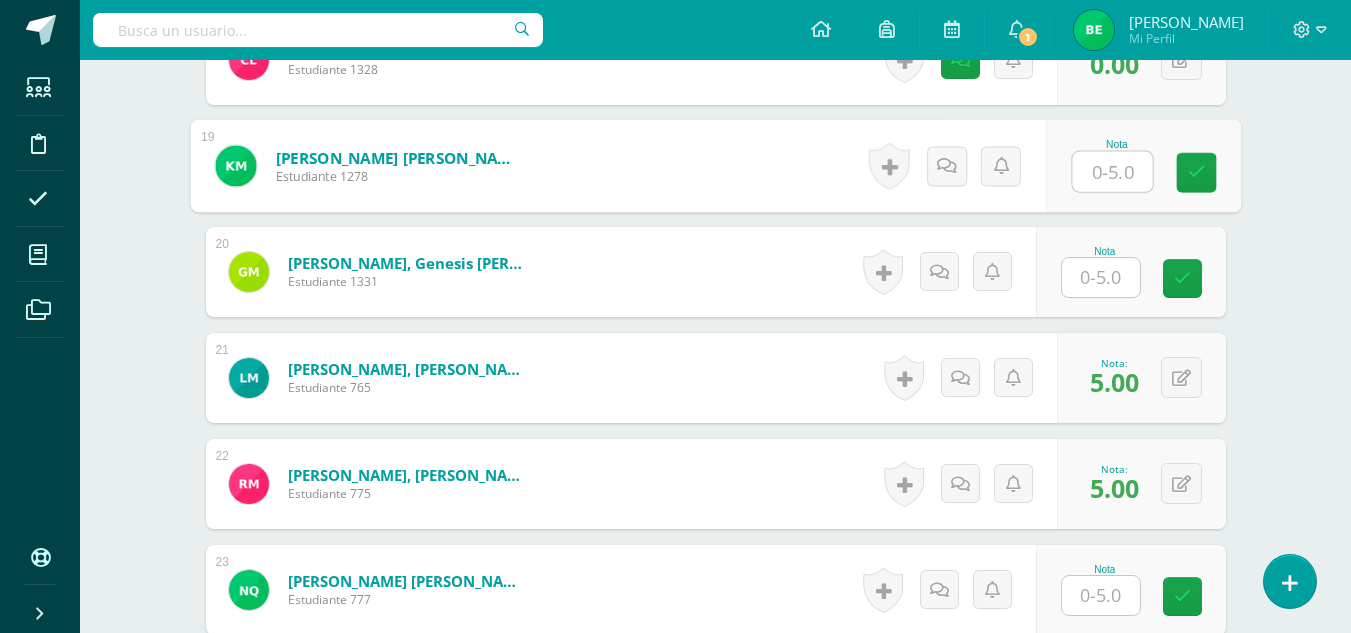 click at bounding box center [1112, 172] 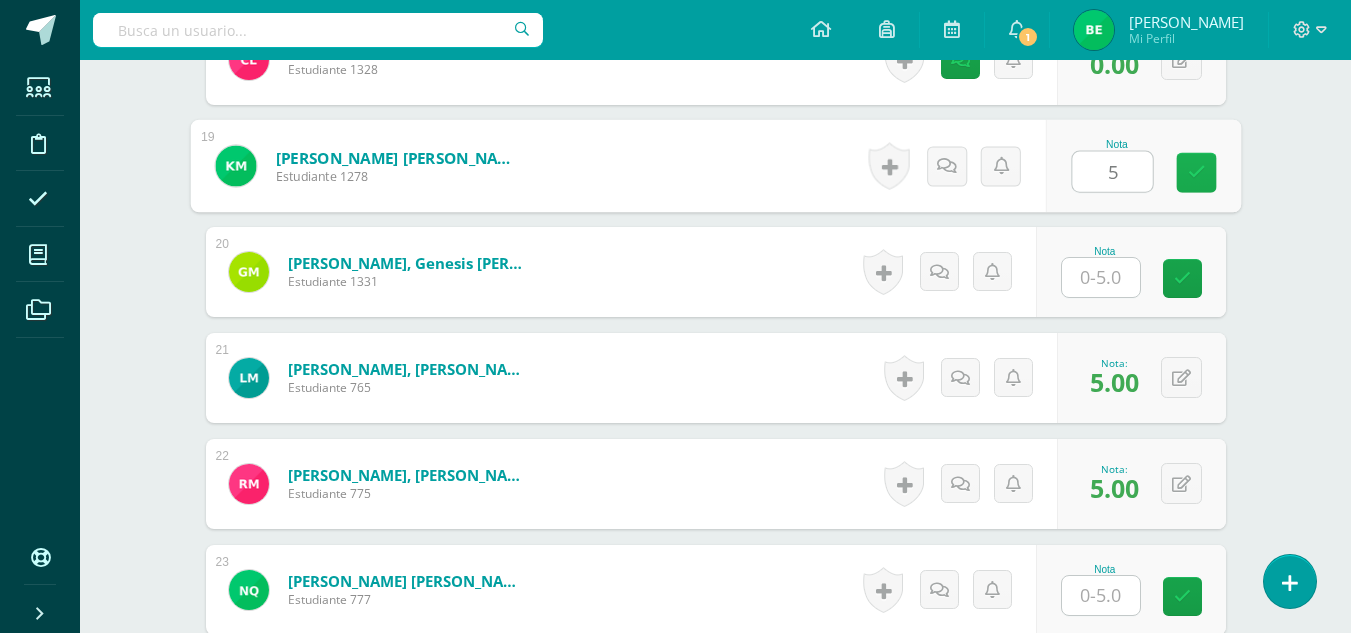 click at bounding box center (1196, 172) 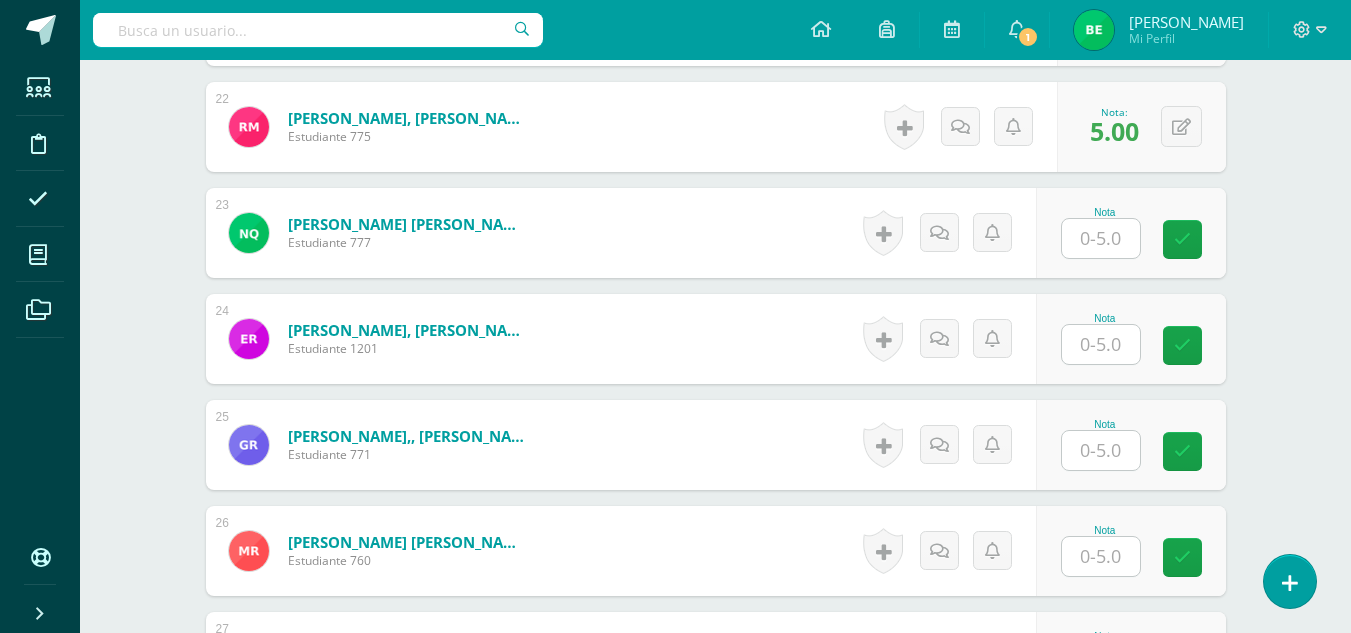 scroll, scrollTop: 2841, scrollLeft: 0, axis: vertical 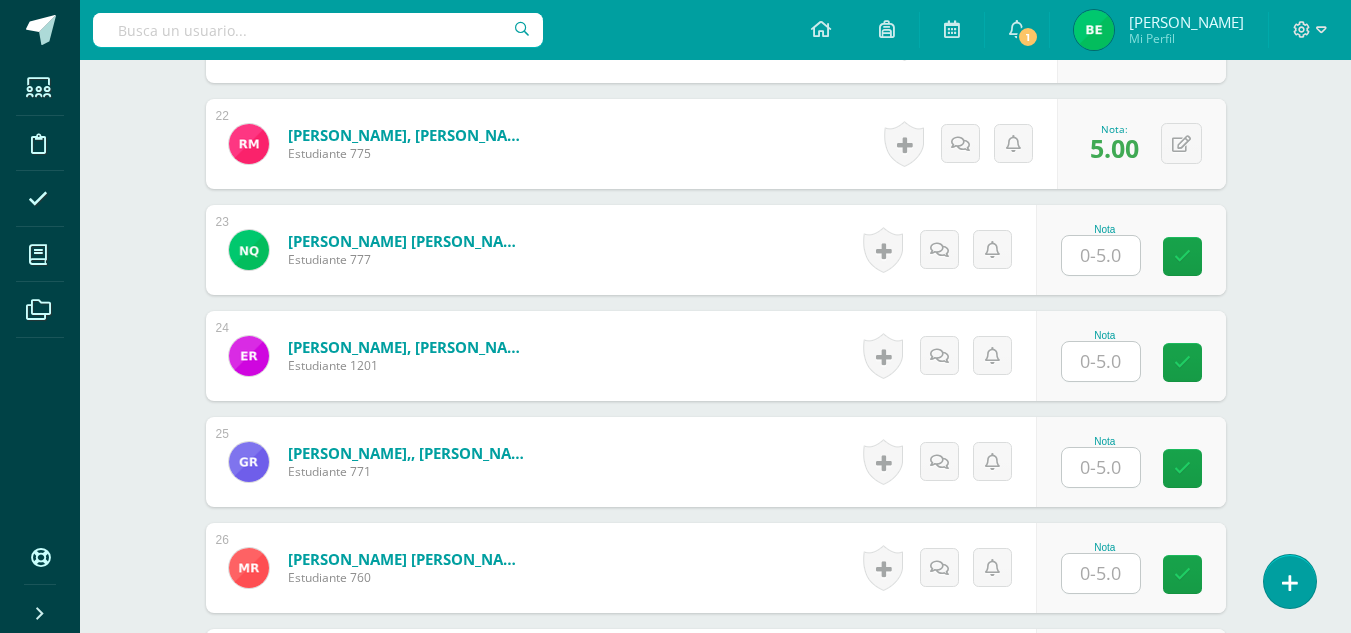 click on "Historial de actividad
No hay historial para esta actividad
Agregar Comentarios
Mandar notificación a estudiante
Cancelar
Guardar" at bounding box center (946, 250) 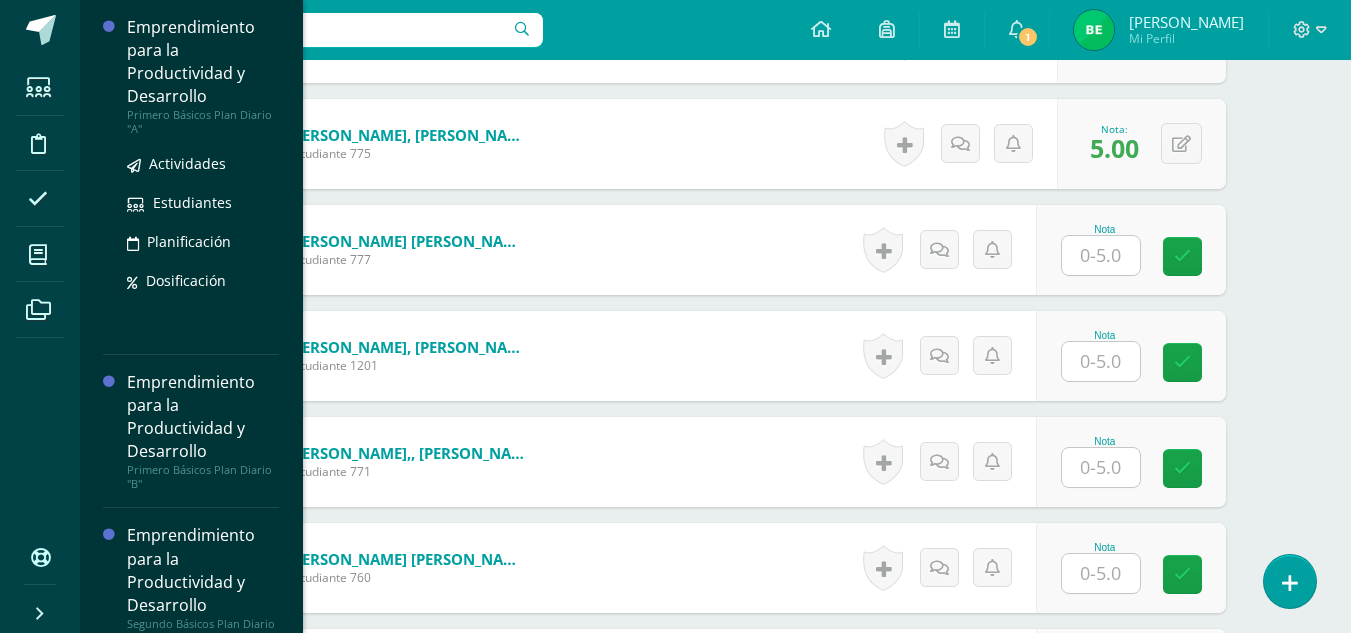 click on "Emprendimiento para la Productividad y Desarrollo" at bounding box center [203, 62] 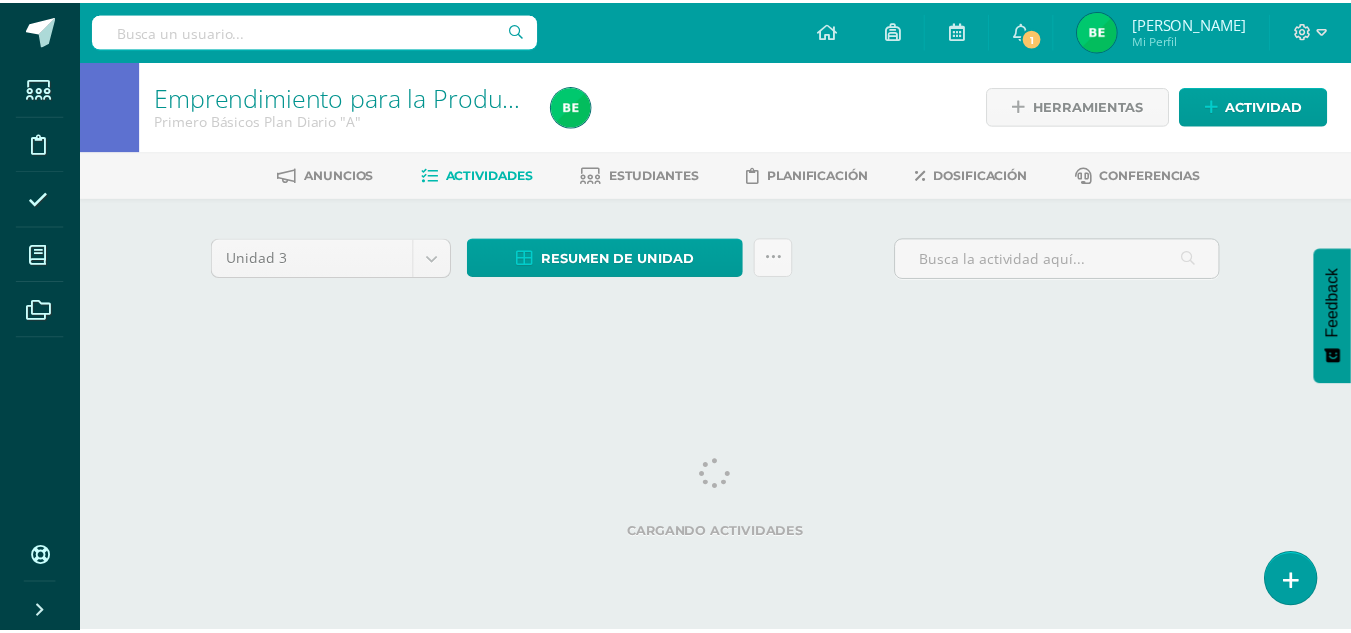 scroll, scrollTop: 0, scrollLeft: 0, axis: both 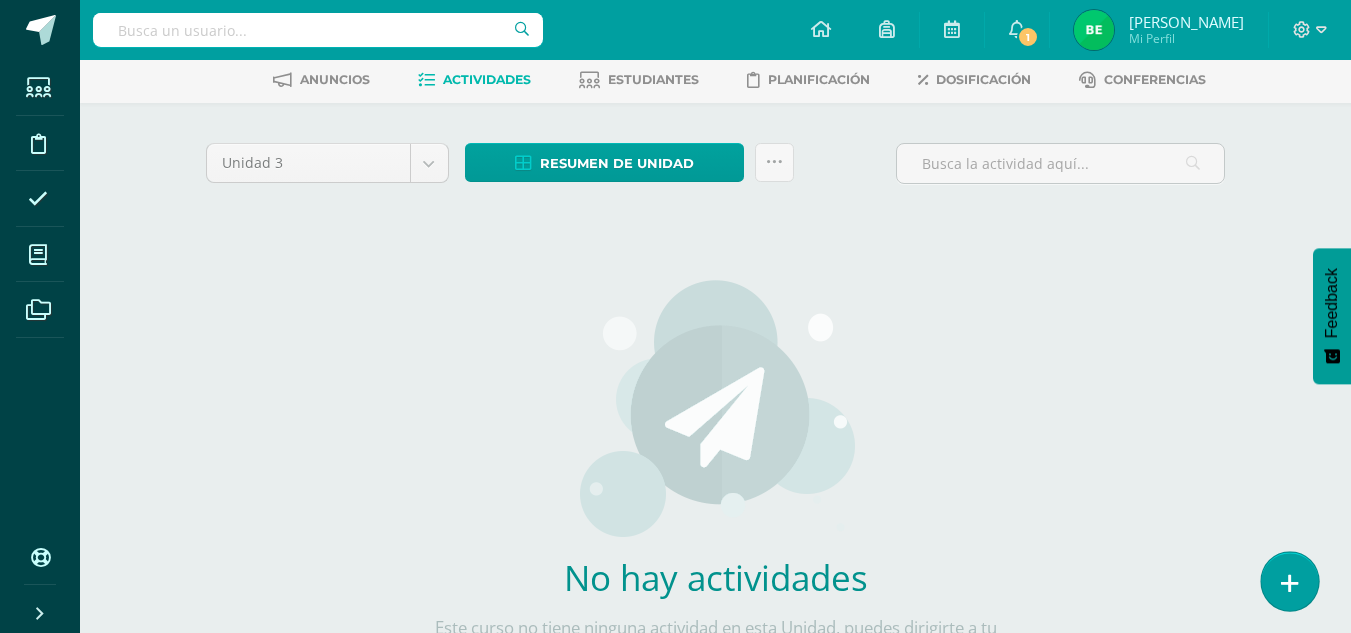 click at bounding box center (1290, 583) 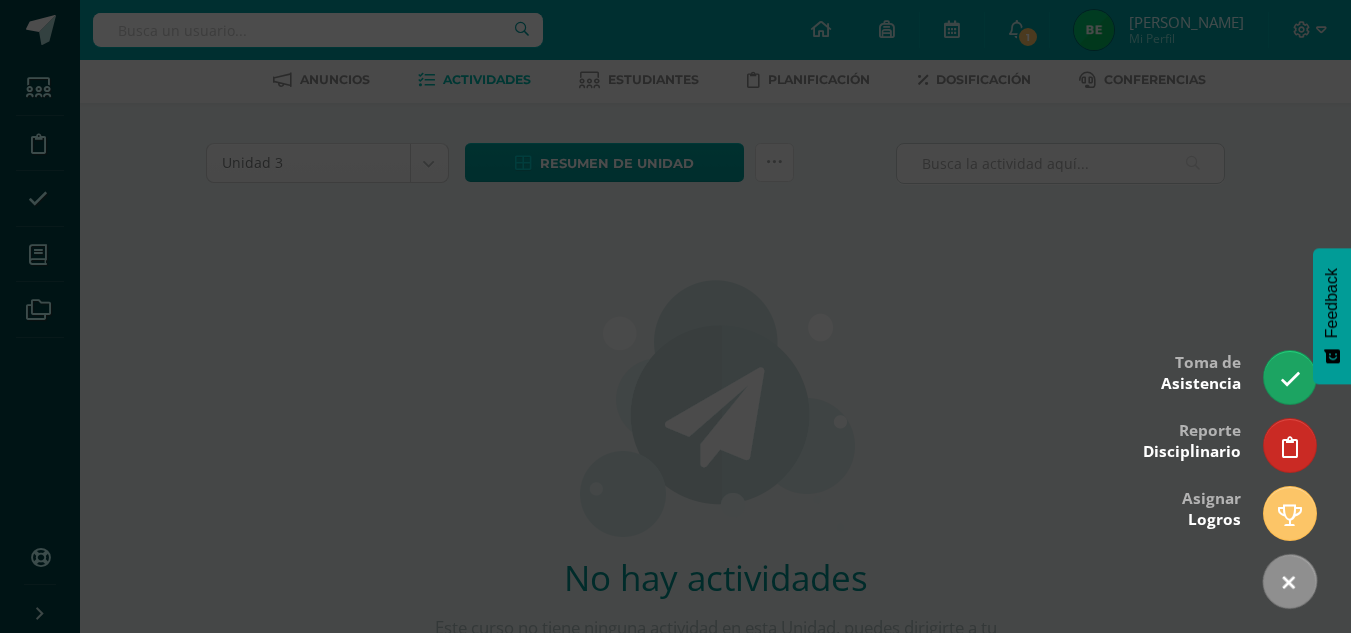 click at bounding box center (675, 316) 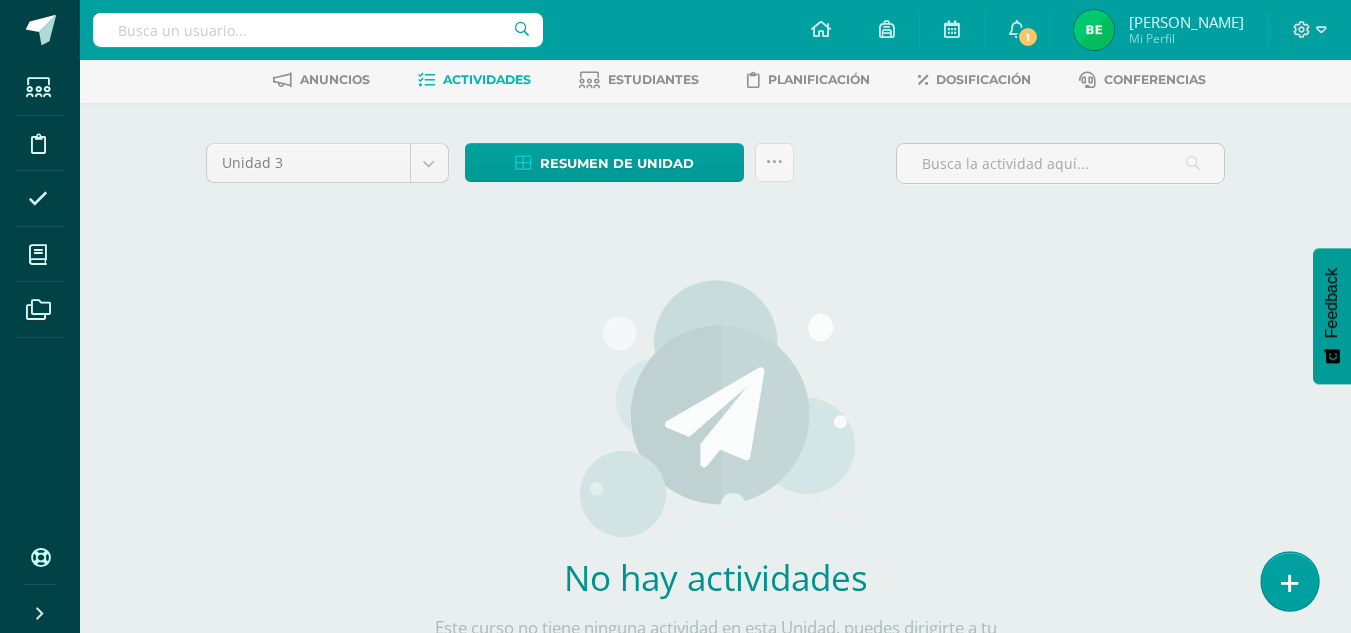 click at bounding box center (1289, 581) 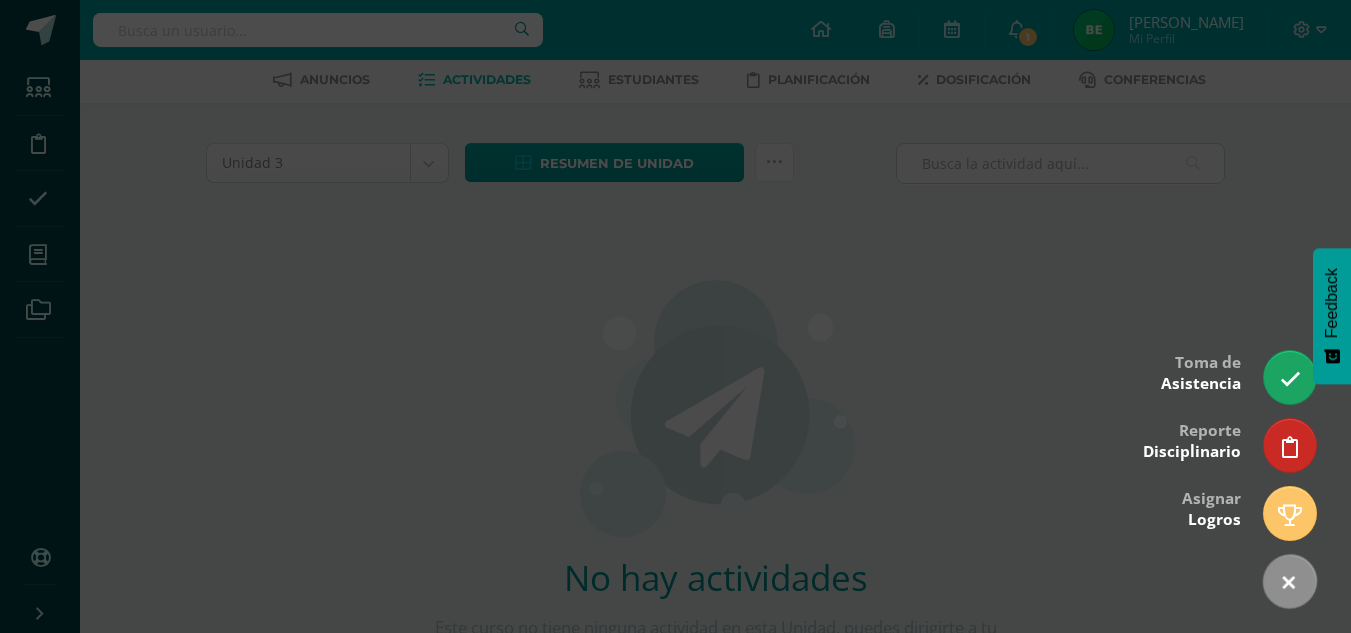 click at bounding box center [675, 316] 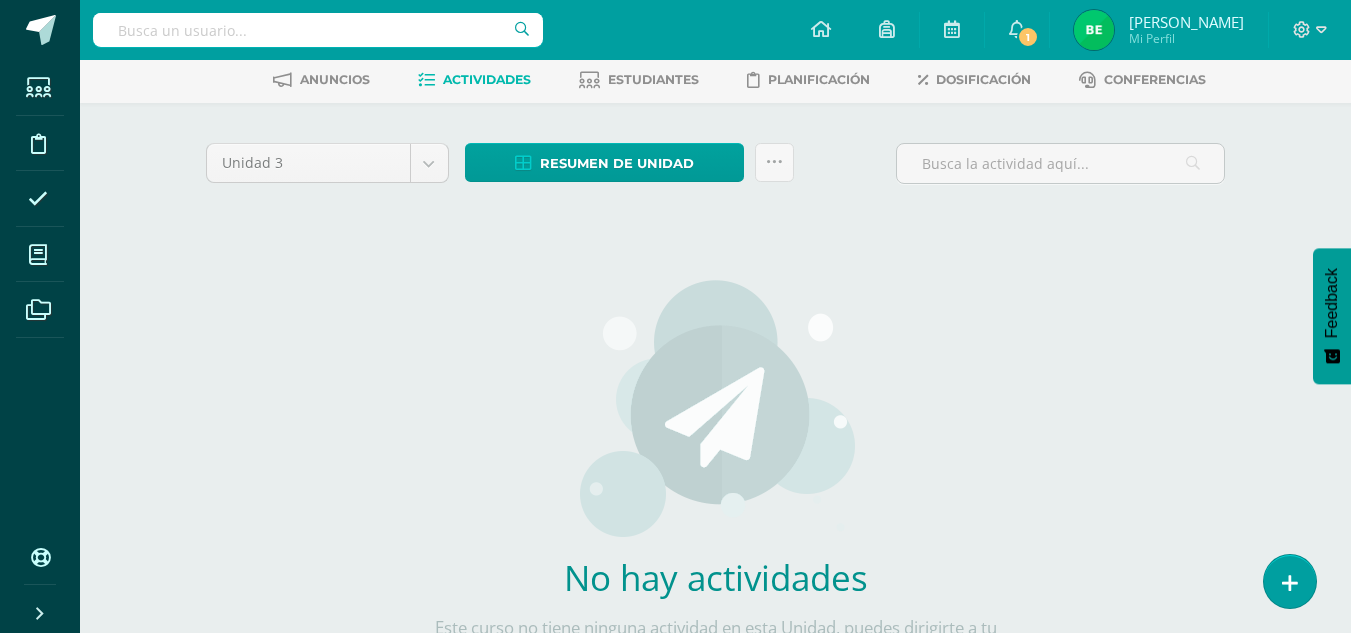 click on "Actividades" at bounding box center [487, 79] 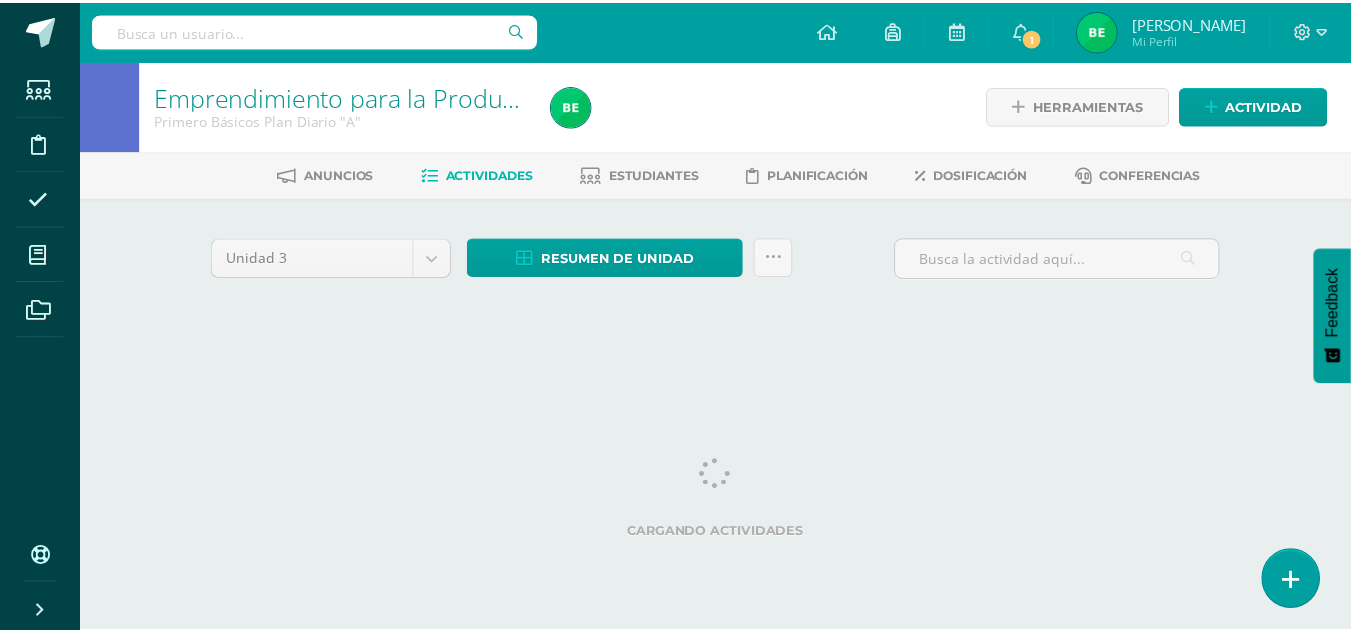 scroll, scrollTop: 0, scrollLeft: 0, axis: both 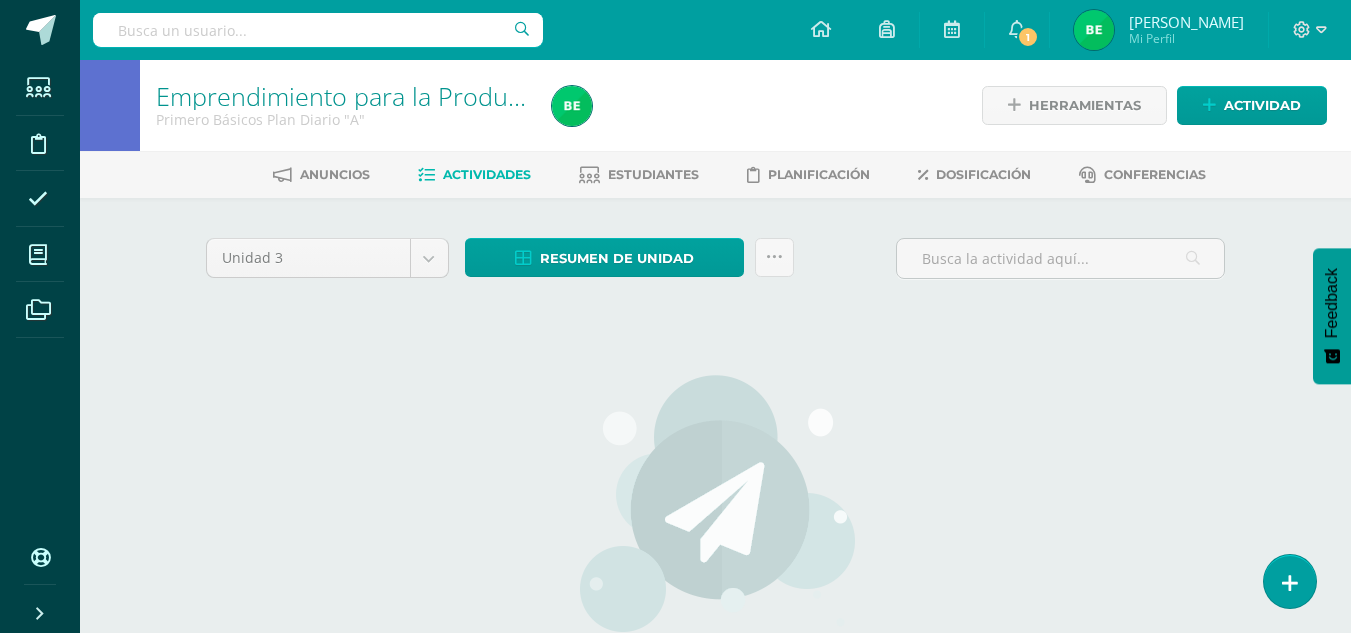 click on "Emprendimiento para la Productividad y Desarrollo
Primero Básicos Plan Diario "A"
Herramientas
Detalle de asistencias
Actividad
Anuncios
Actividades
Estudiantes
Planificación
Dosificación
Conferencias     Unidad 3                             Unidad 1 Unidad 2 Unidad 3 Unidad 4 Resumen de unidad
Descargar como HTML
Descargar como PDF
Descargar como XLS
Subir actividades en masa
Enviar punteos a revision
Historial de actividad
¿Estás seguro que deseas  Enviar a revisión
Esta acción" at bounding box center [715, 459] 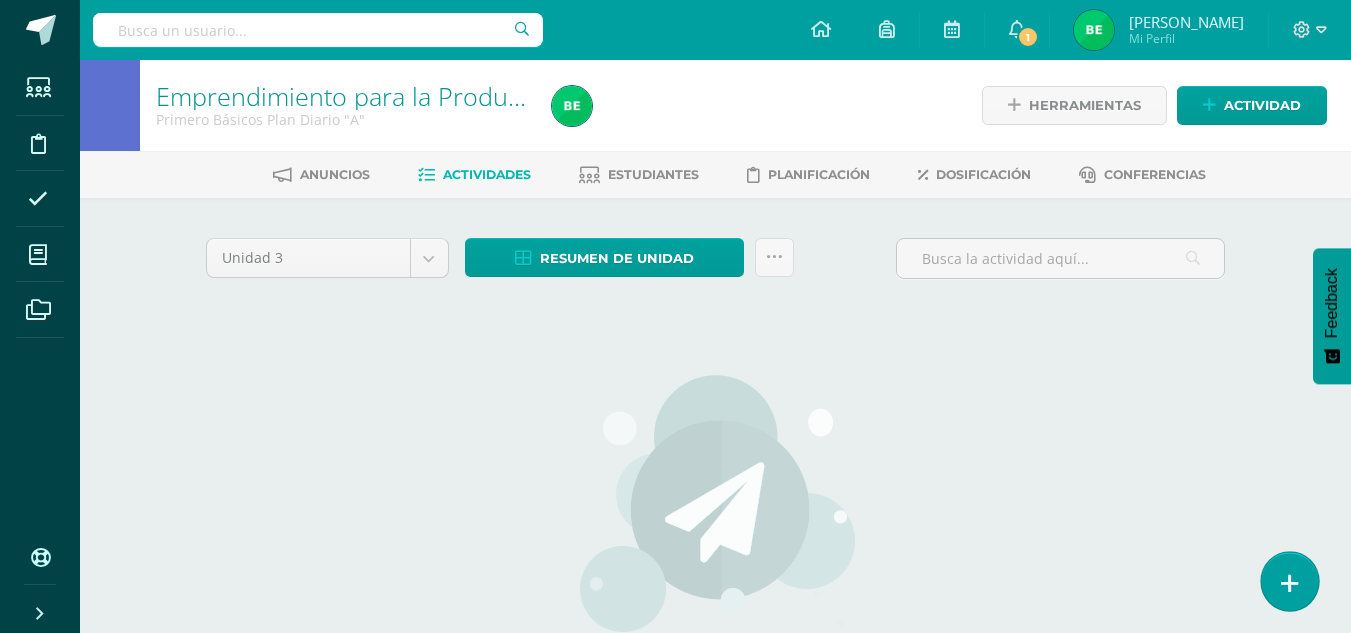 click at bounding box center (1290, 583) 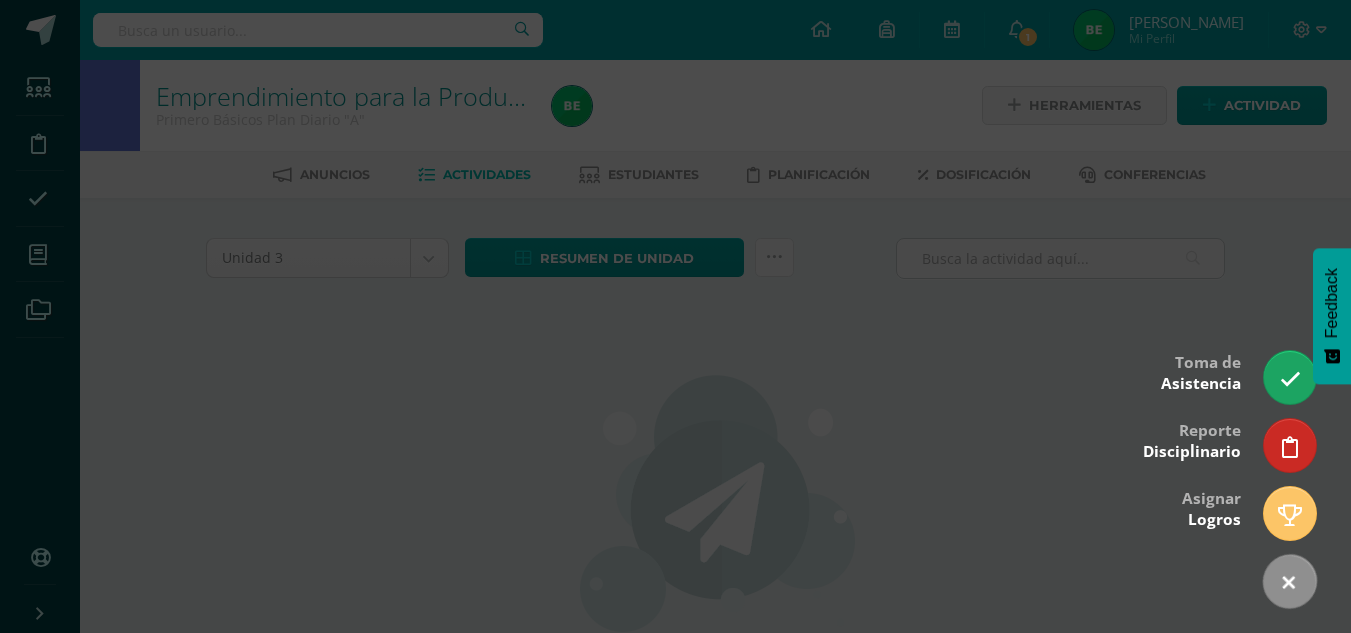 click at bounding box center [675, 316] 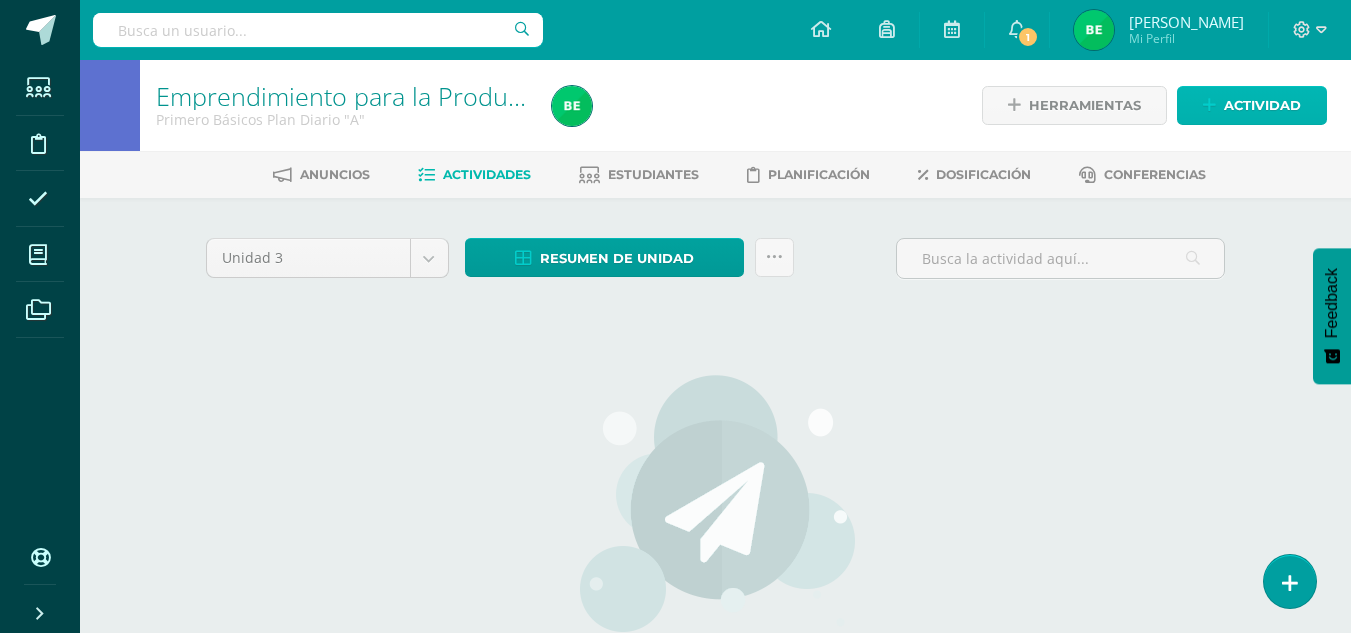 click on "Actividad" at bounding box center [1262, 105] 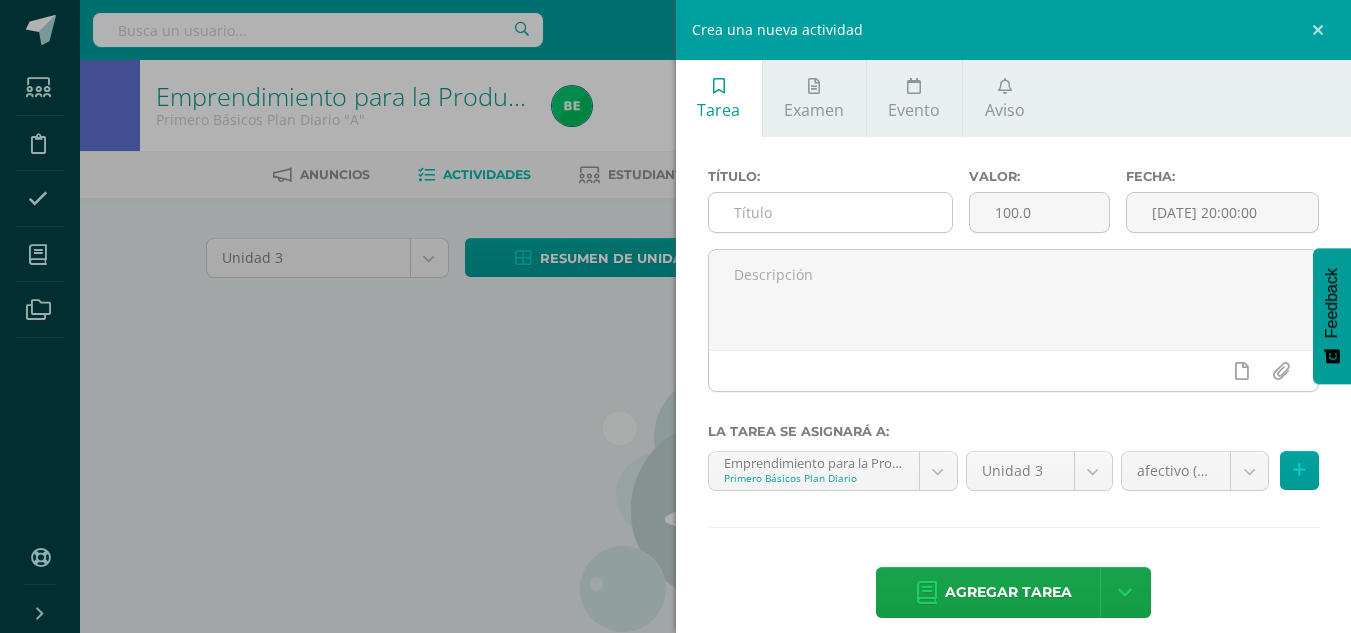 click at bounding box center (830, 212) 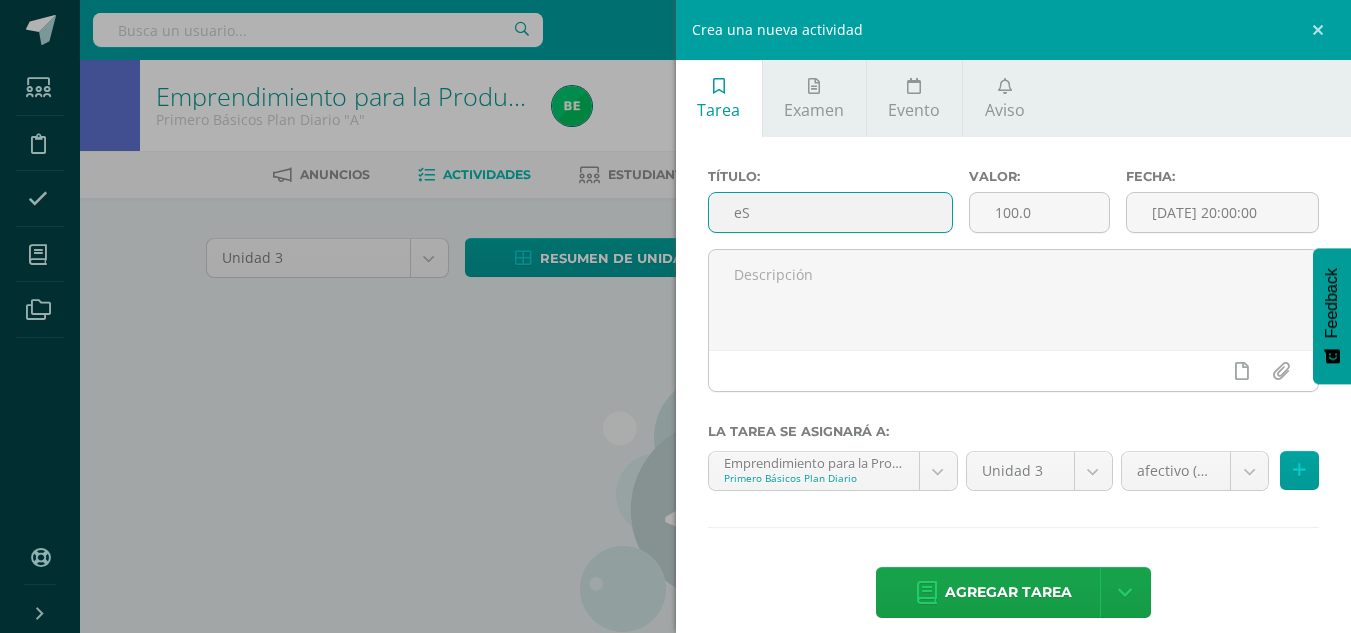 type on "e" 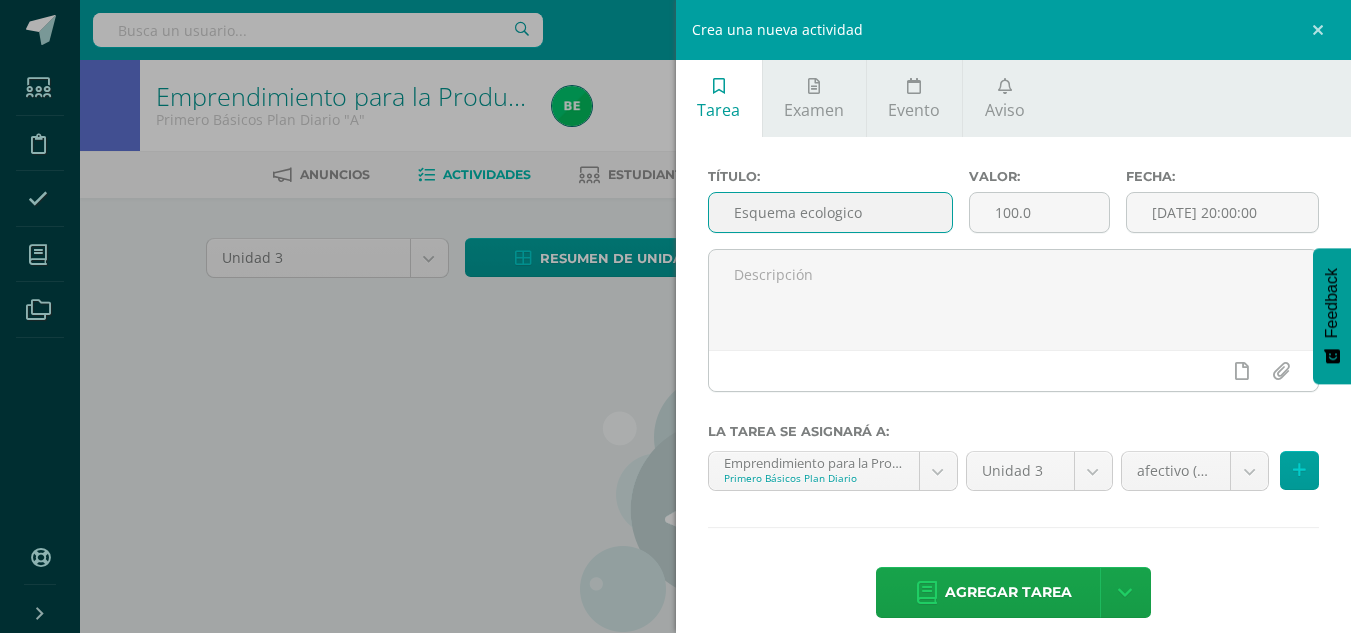 click on "Esquema ecologico" at bounding box center [830, 212] 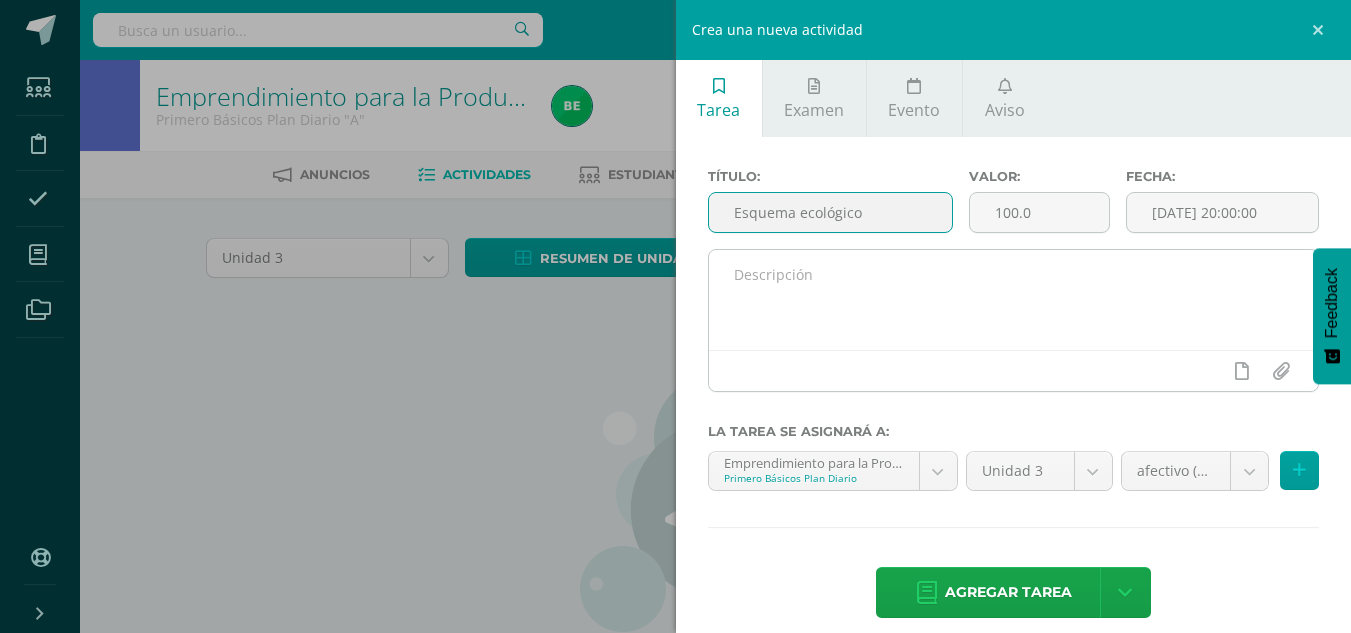 type on "Esquema ecológico" 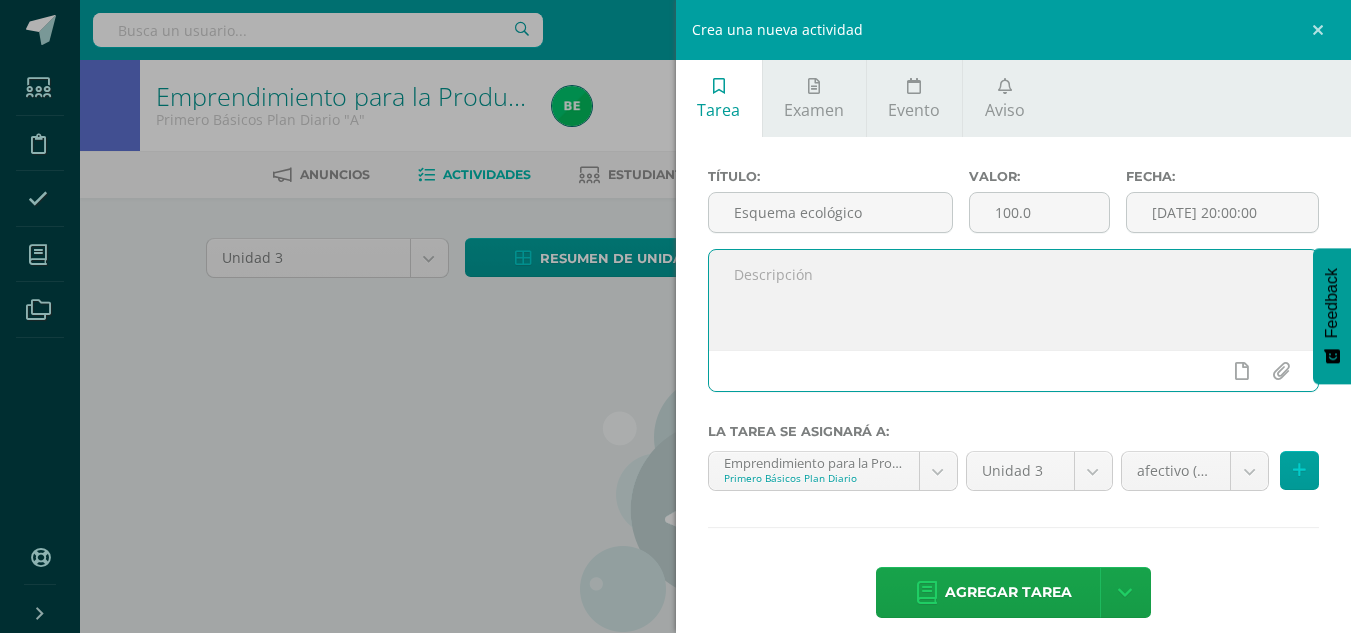 click at bounding box center [1014, 300] 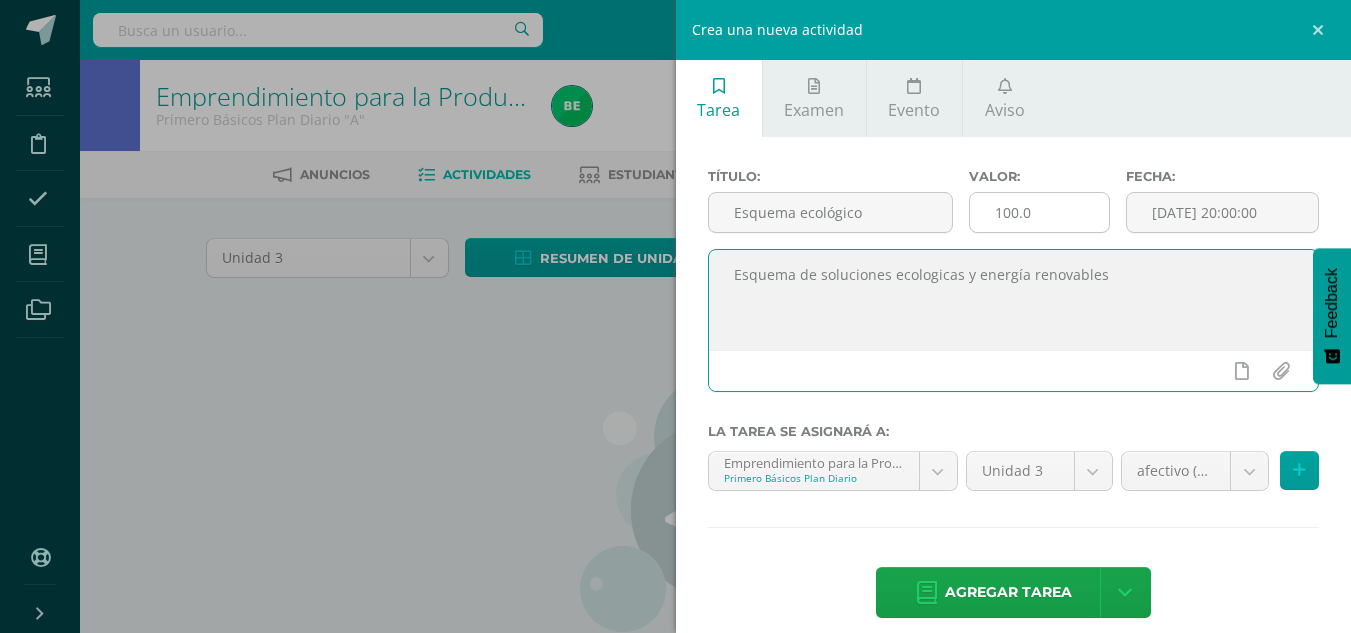 type on "Esquema de soluciones ecologicas y energía renovables" 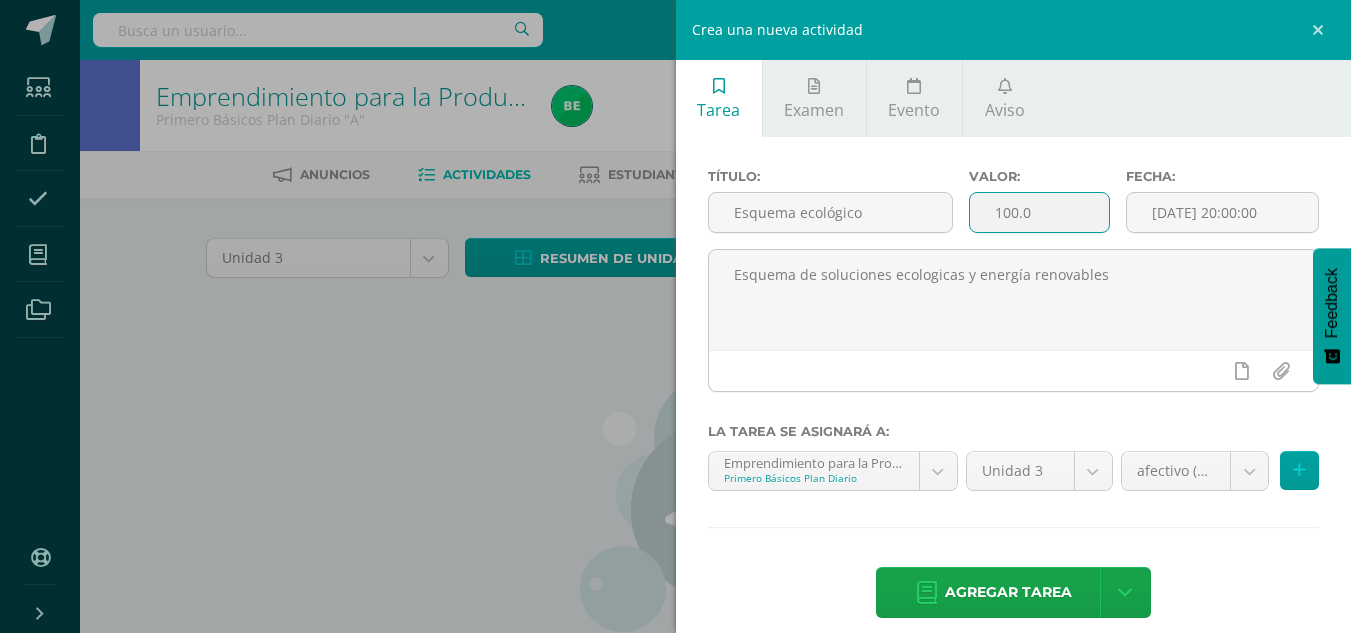 click on "100.0" at bounding box center [1039, 212] 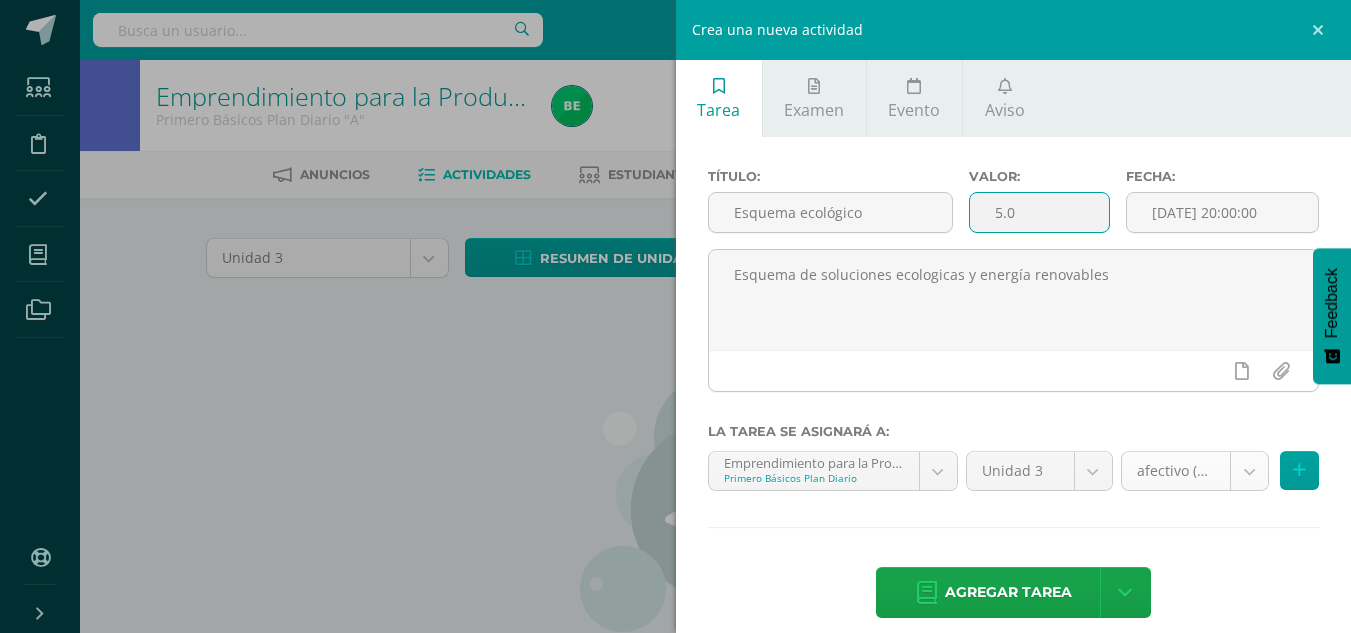 type on "5.0" 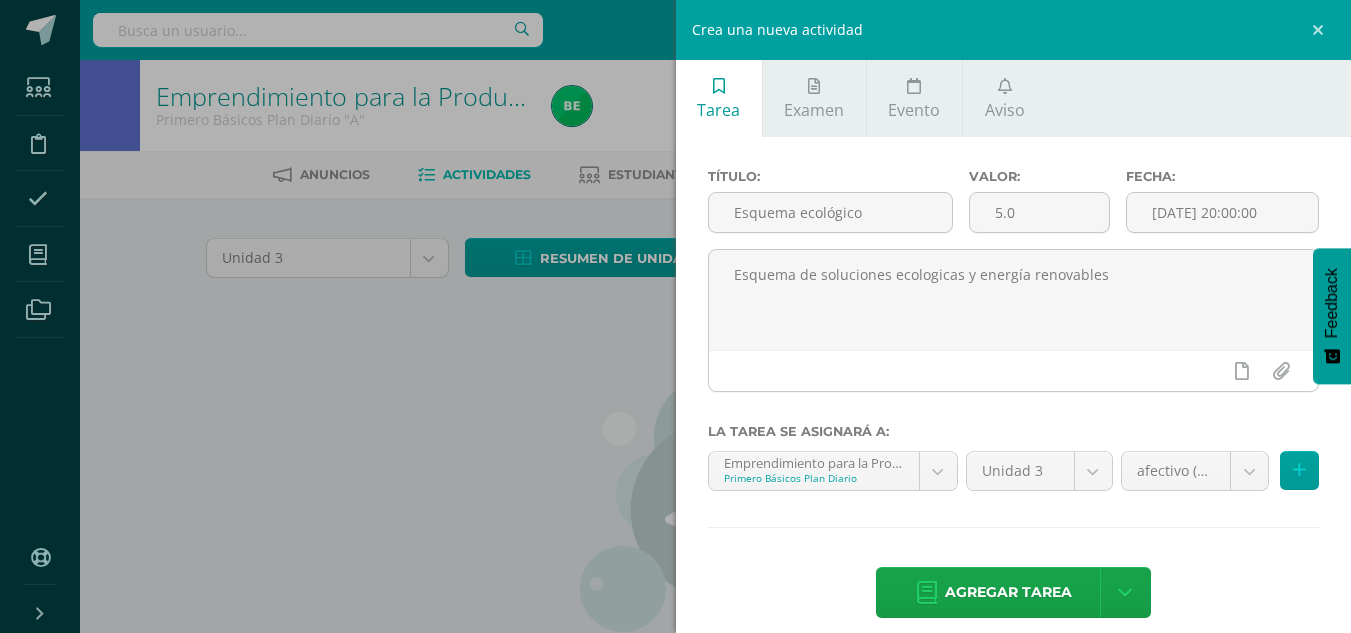 click on "Estudiantes Disciplina Asistencia Mis cursos Archivos Soporte
Centro de ayuda
Últimas actualizaciones
Cerrar panel
Emprendimiento para la Productividad y Desarrollo
Primero
Básicos Plan Diario
"A"
Actividades Estudiantes Planificación Dosificación
Emprendimiento para la Productividad y Desarrollo
Primero
Básicos Plan Diario
"B"
Actividades Estudiantes Planificación Dosificación
Emprendimiento para la Productividad y Desarrollo
Segundo
Básicos Plan Diario
"A"
Actividades Estudiantes Planificación 1" at bounding box center (675, 429) 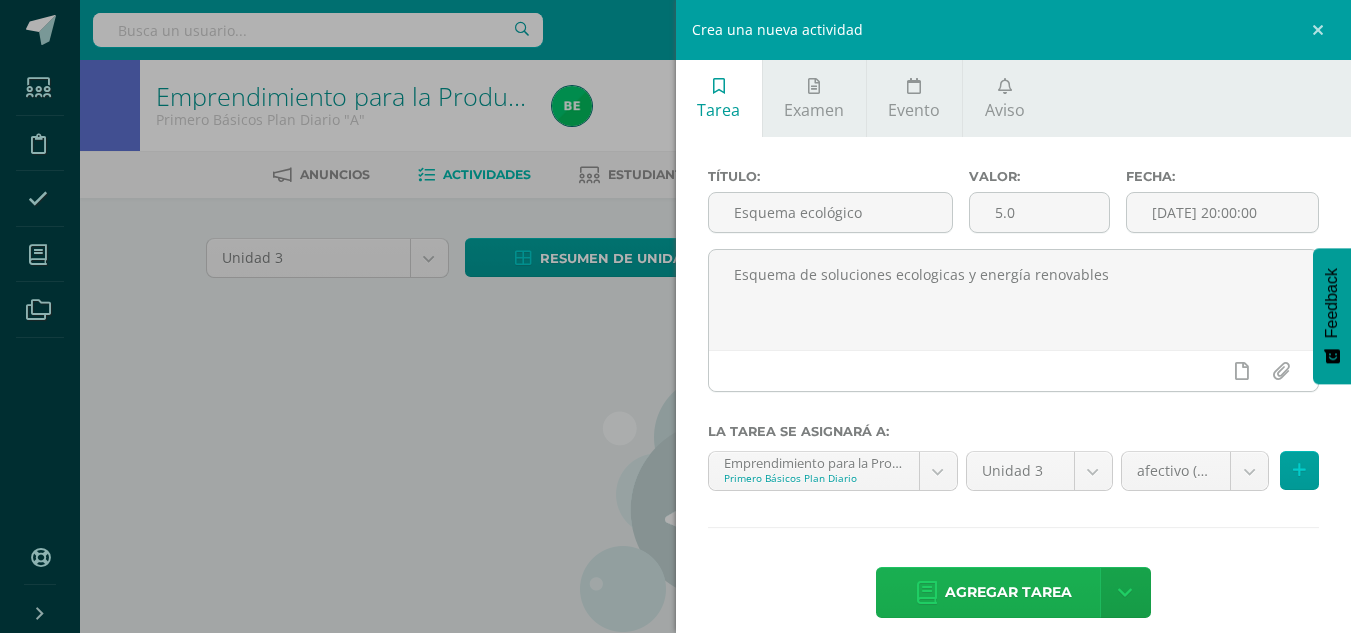 click on "Agregar tarea" at bounding box center (1008, 592) 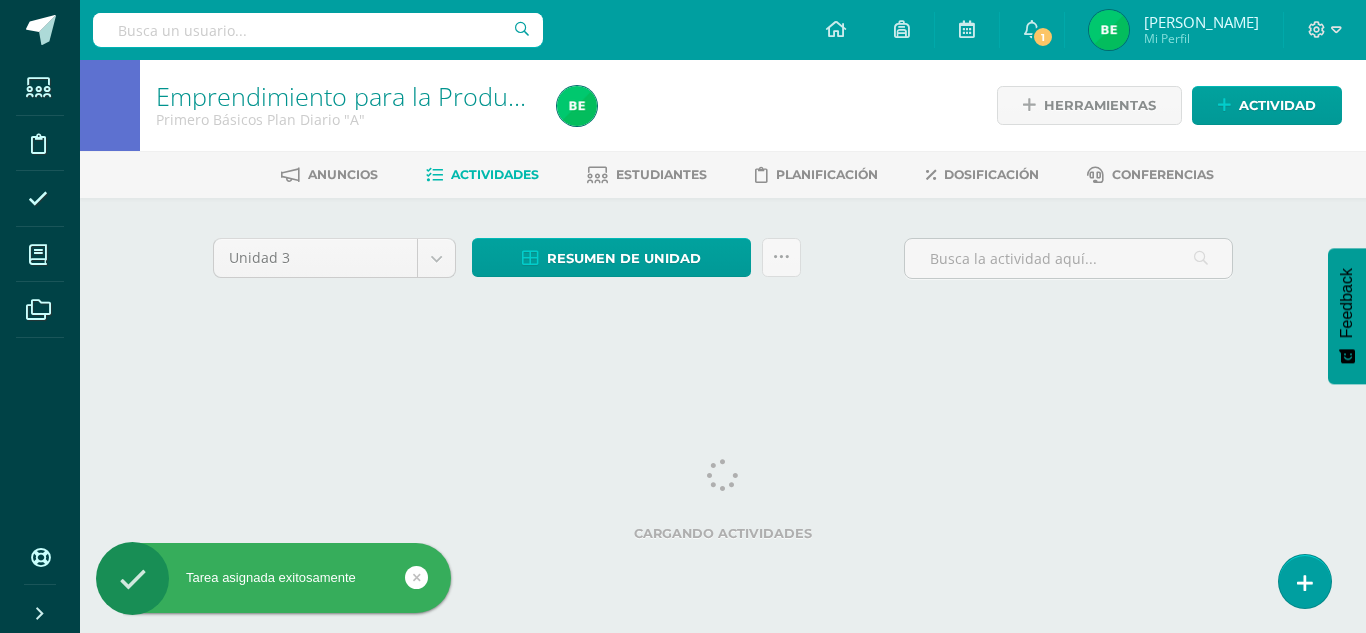 scroll, scrollTop: 0, scrollLeft: 0, axis: both 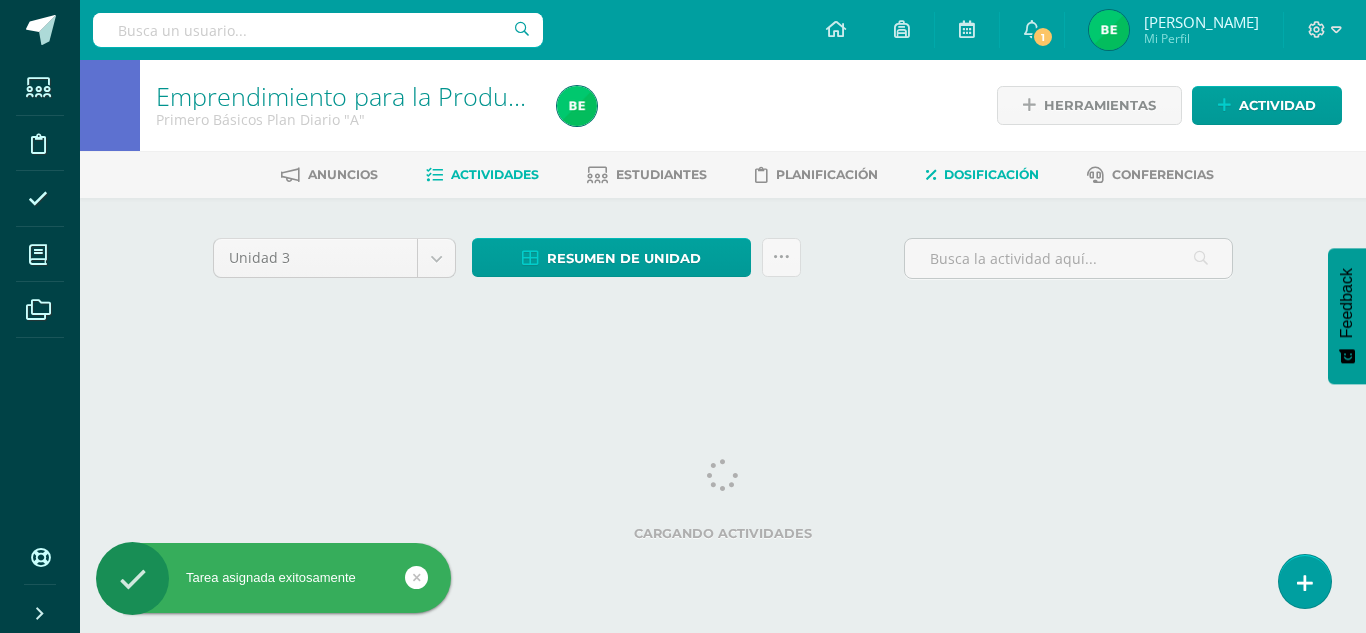 click on "Dosificación" at bounding box center [991, 174] 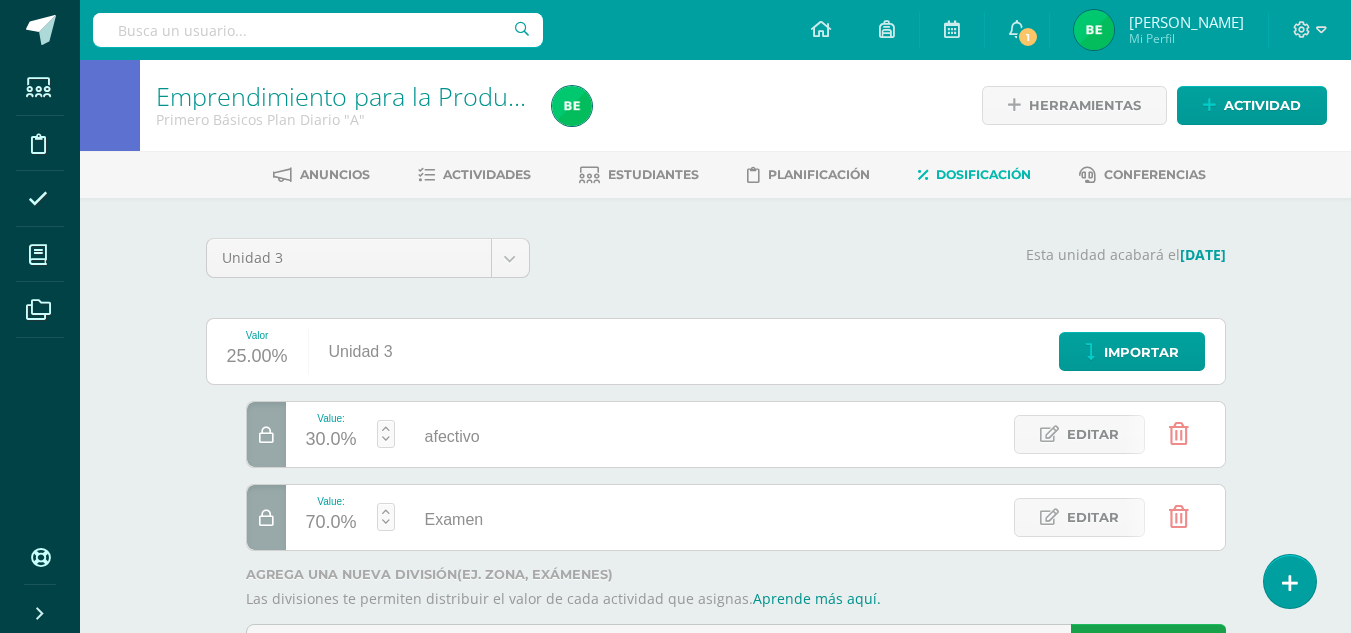 scroll, scrollTop: 0, scrollLeft: 0, axis: both 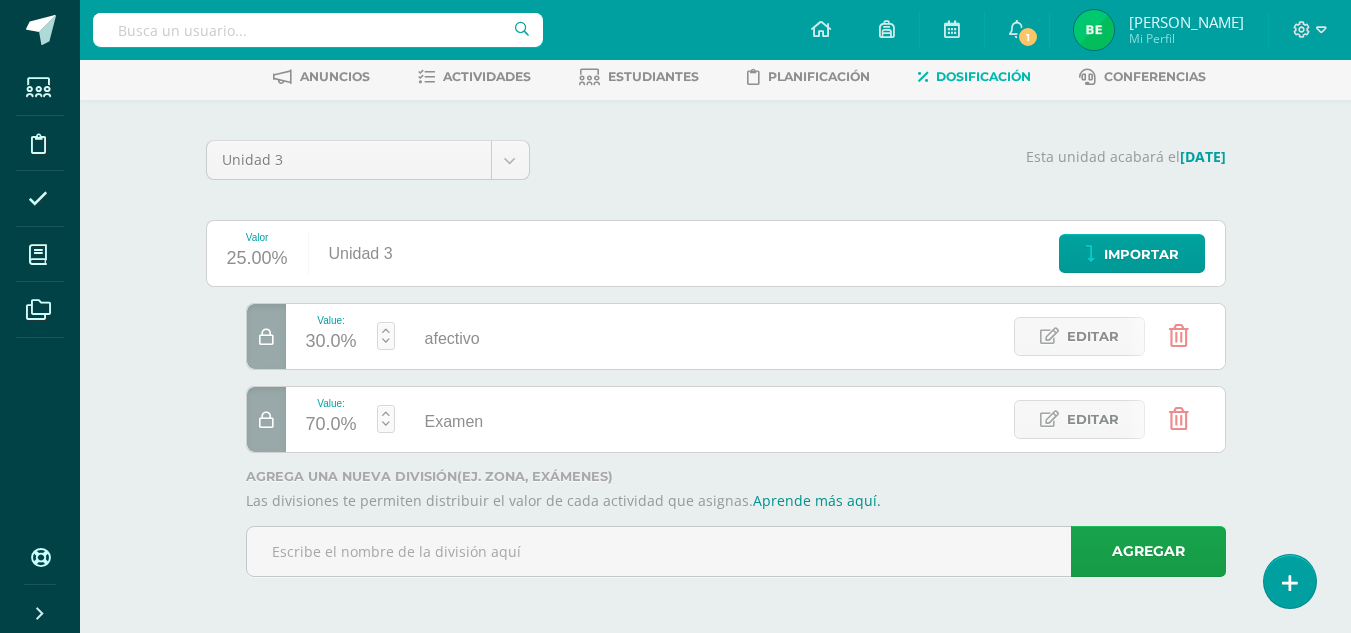 click at bounding box center (266, 420) 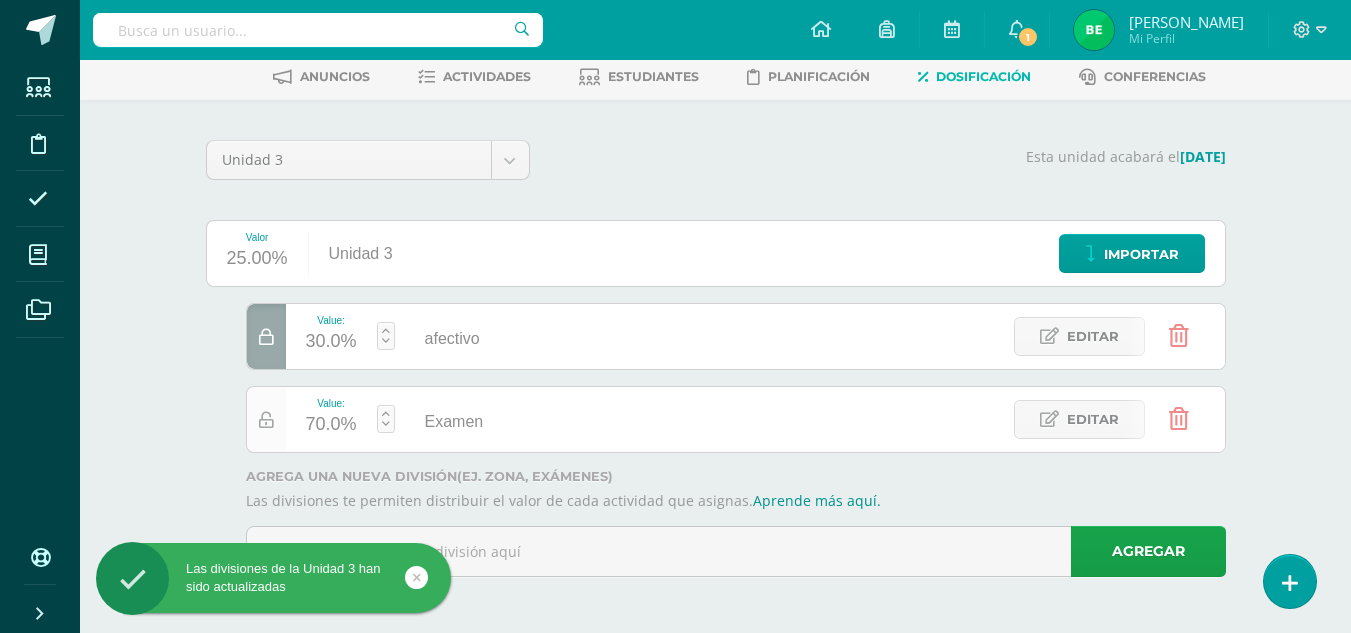 click at bounding box center [266, 420] 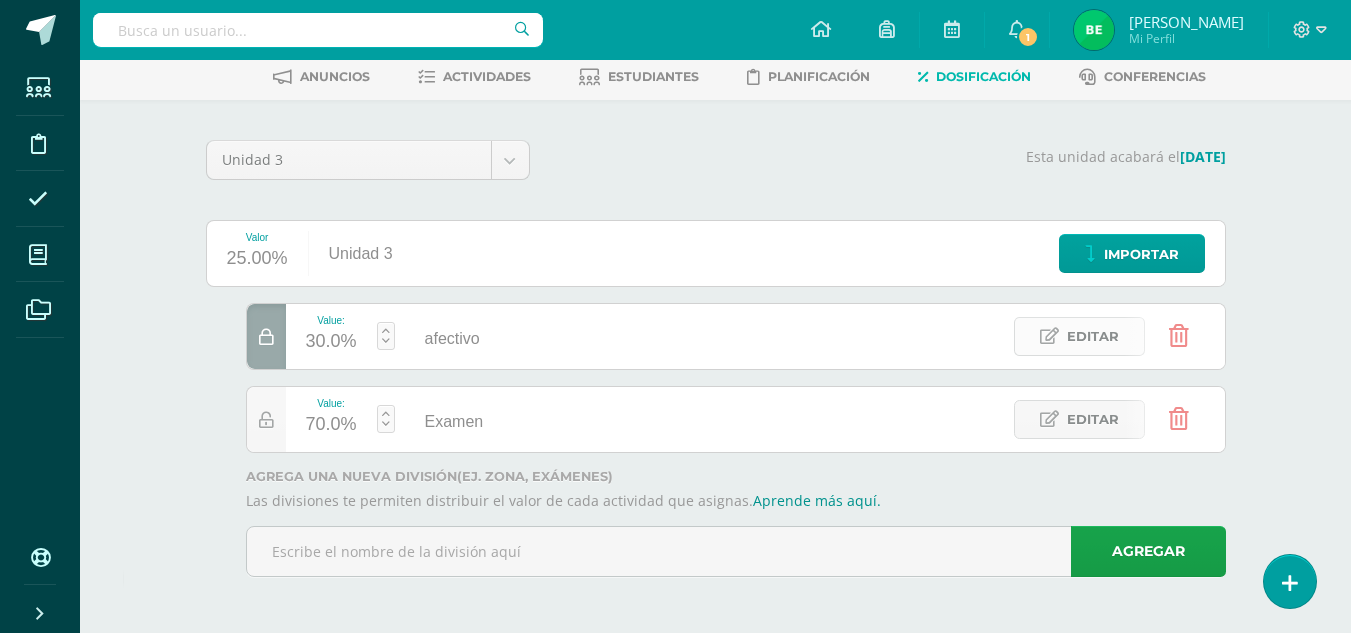 click at bounding box center (1049, 336) 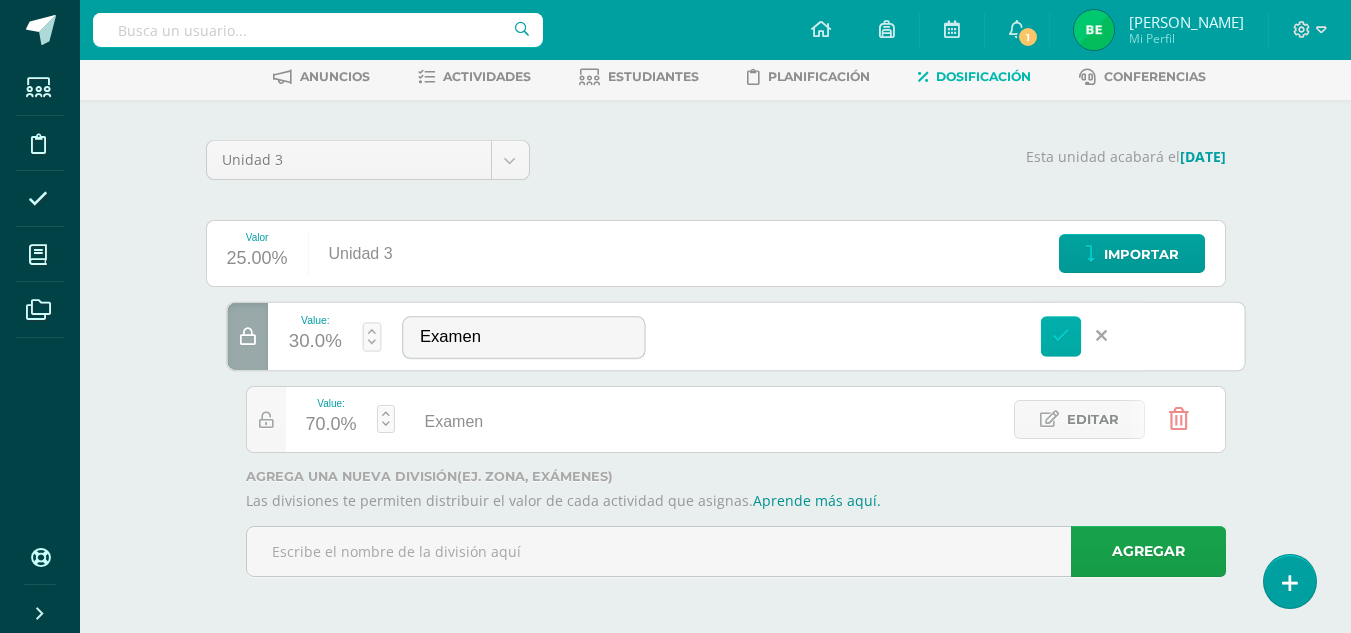 type on "Examen" 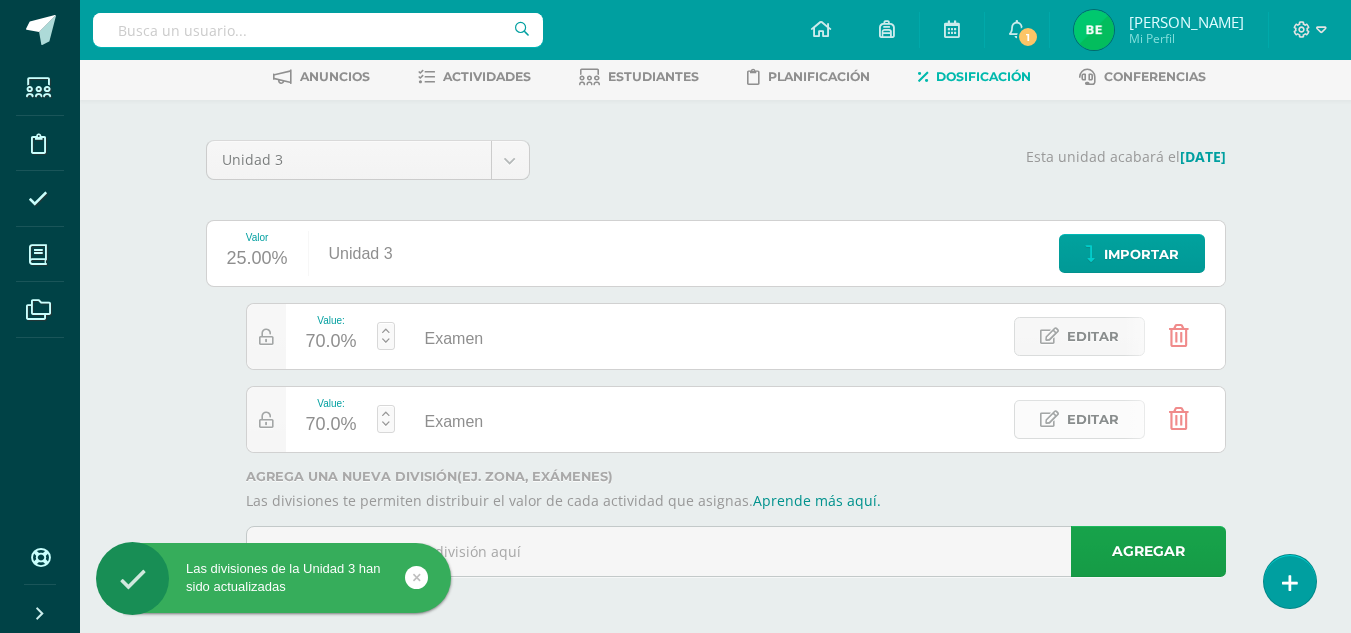 click on "Editar" at bounding box center [1093, 419] 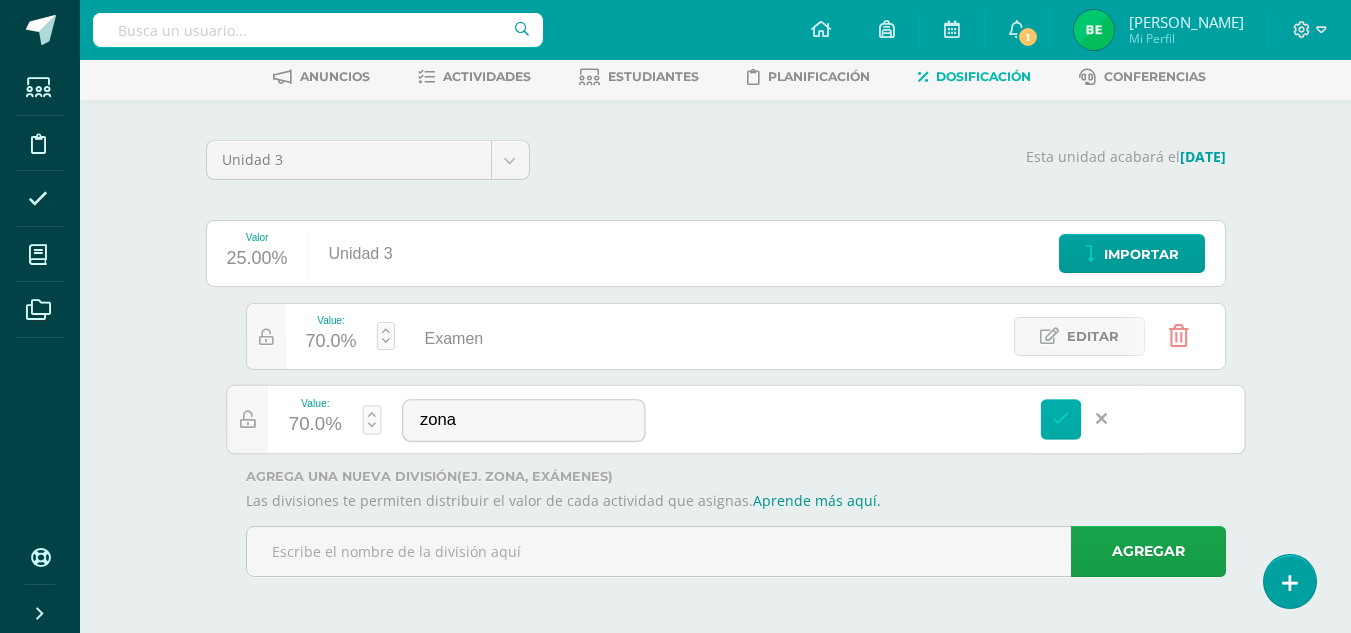 type on "zona" 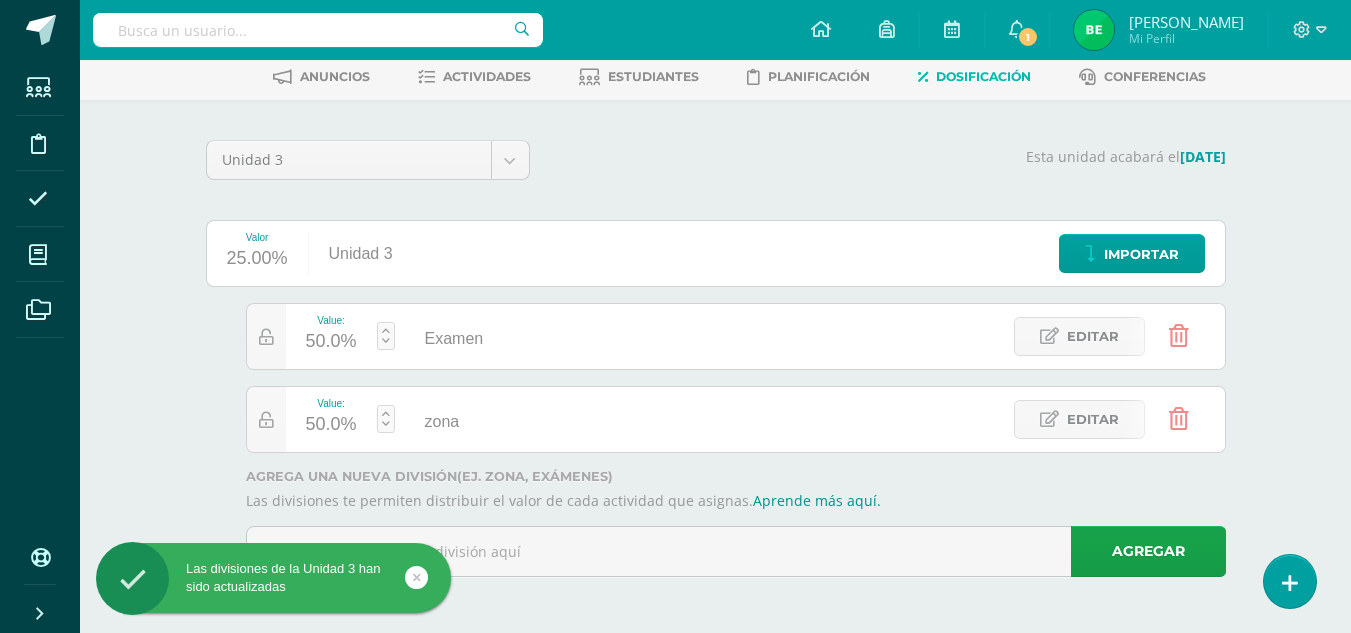 click at bounding box center (386, 336) 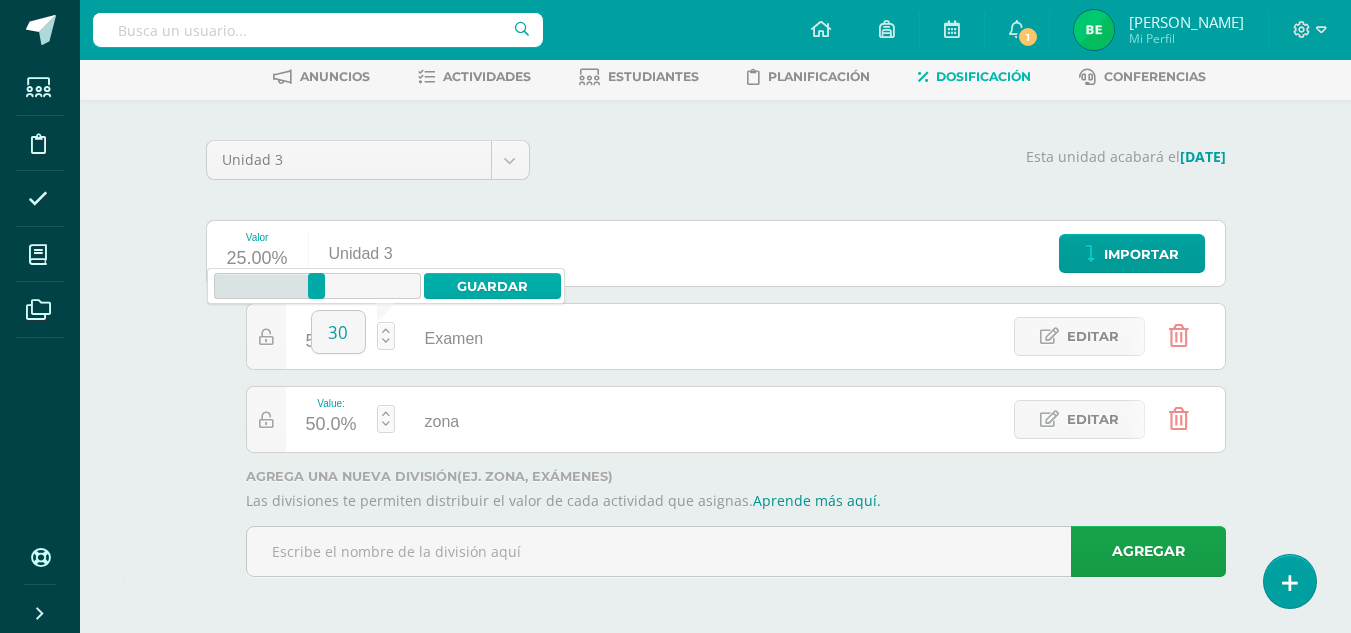 click on "Guardar" at bounding box center [492, 286] 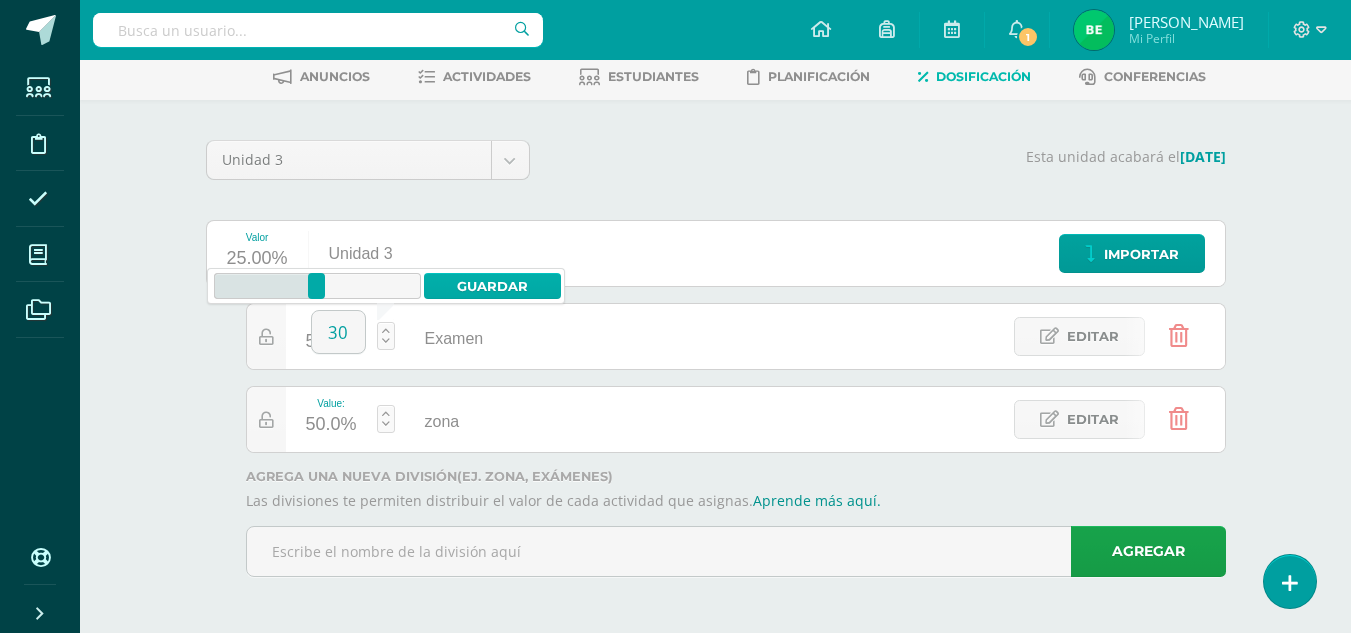 type on "50" 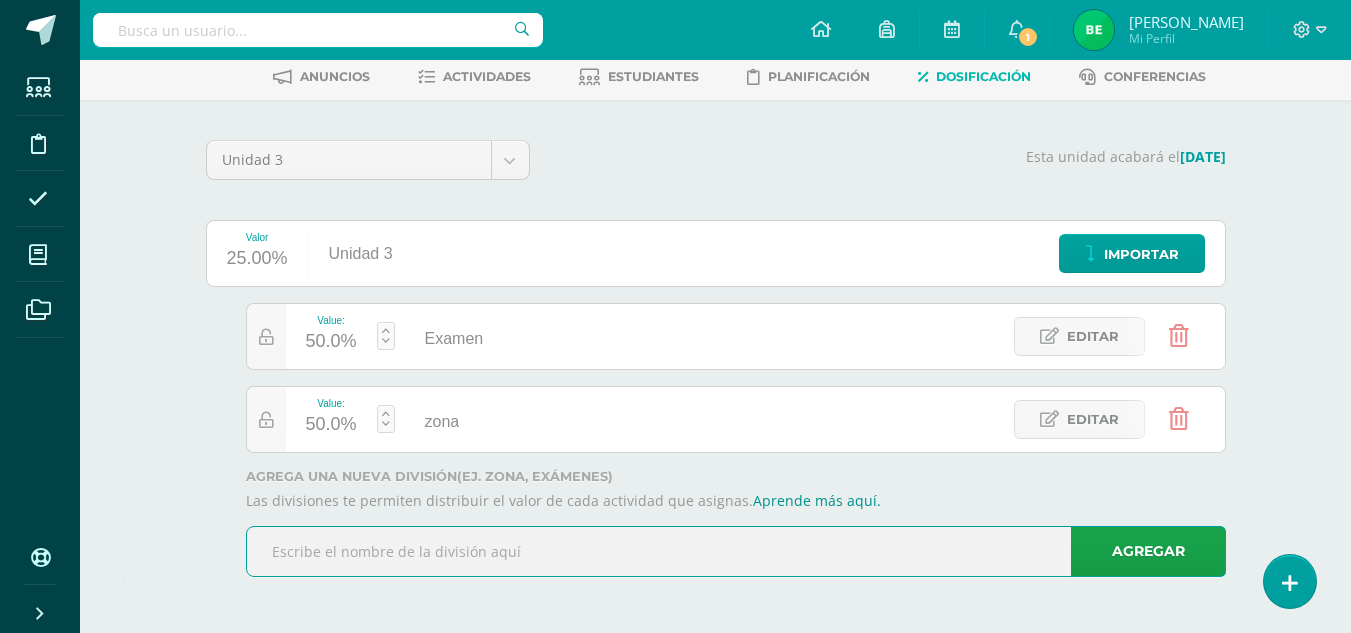 click at bounding box center [736, 551] 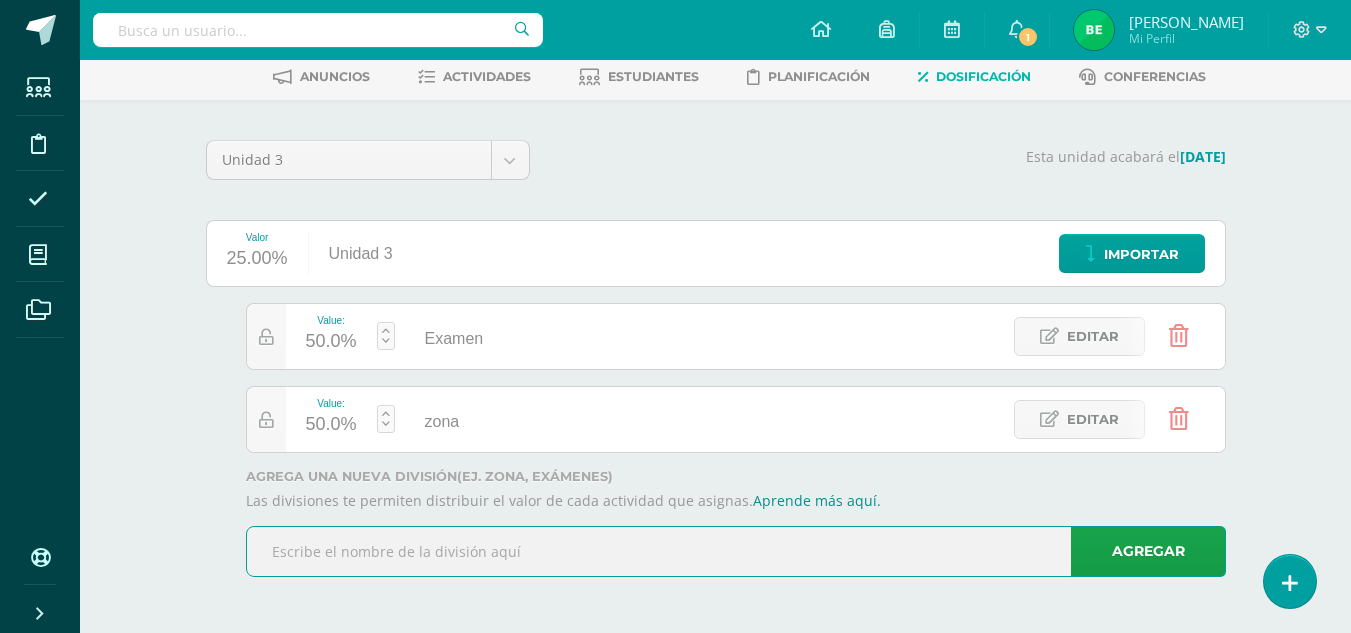 type on "Afectivo" 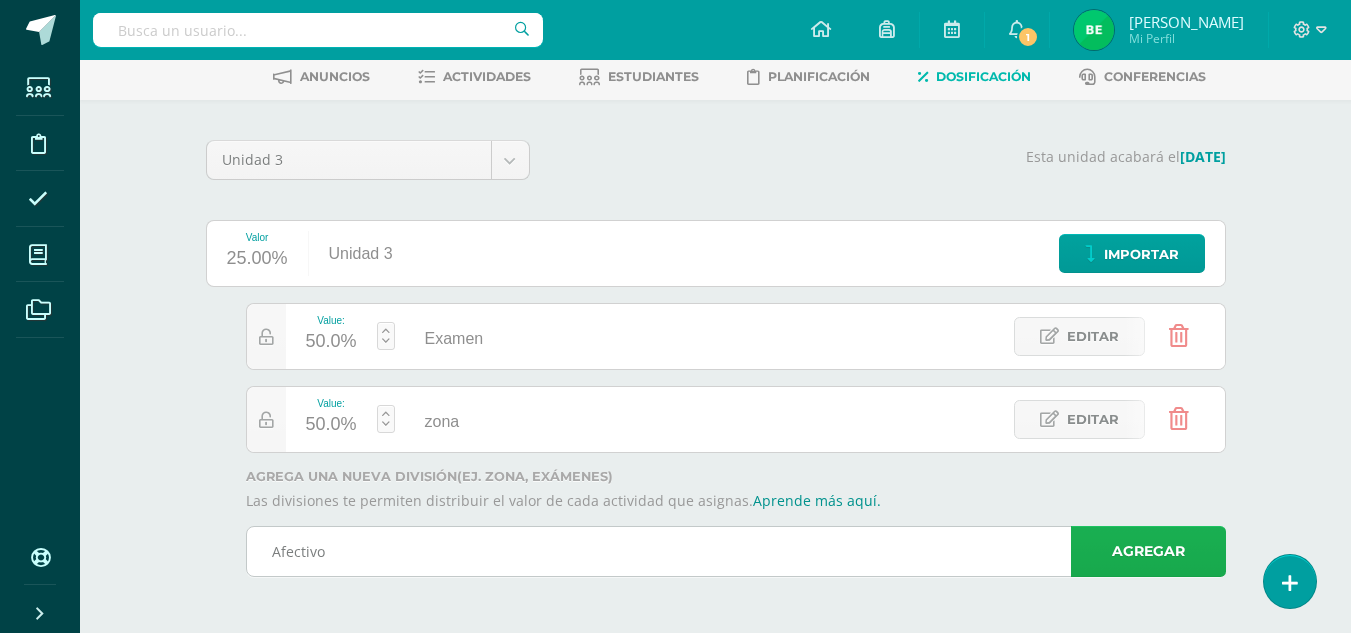 click on "Agregar" at bounding box center (1148, 551) 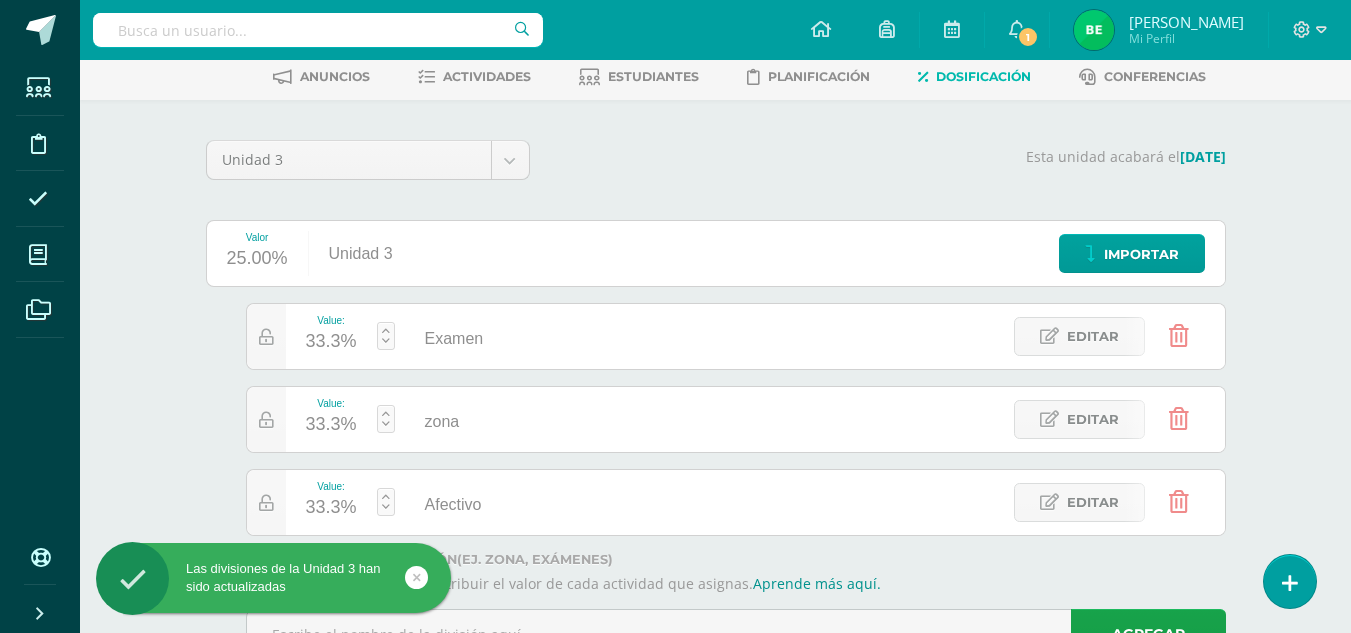 click at bounding box center (386, 336) 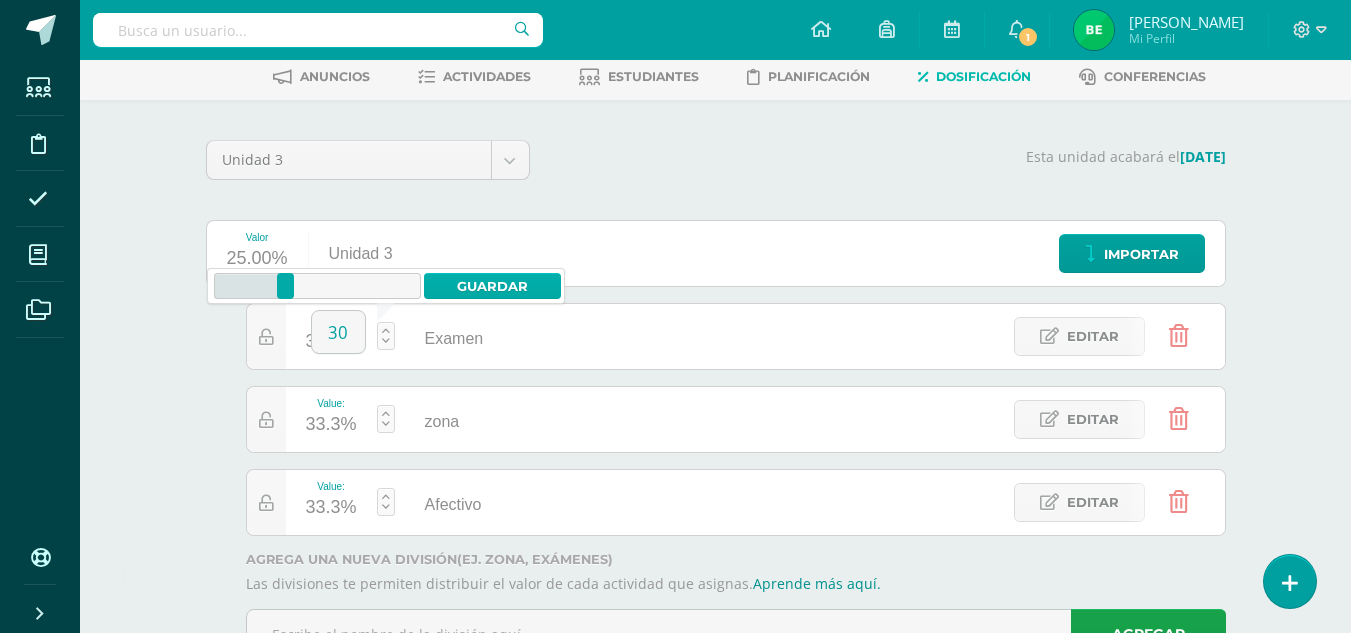 click on "Guardar" at bounding box center (492, 286) 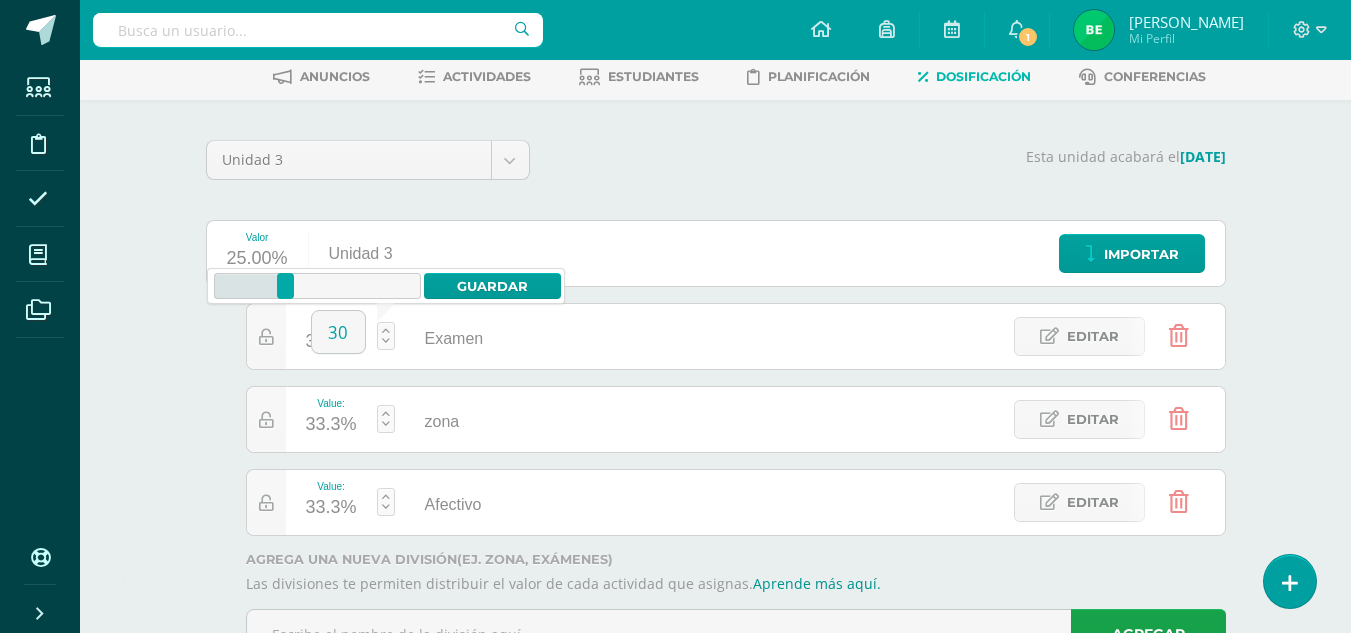 type on "33.29" 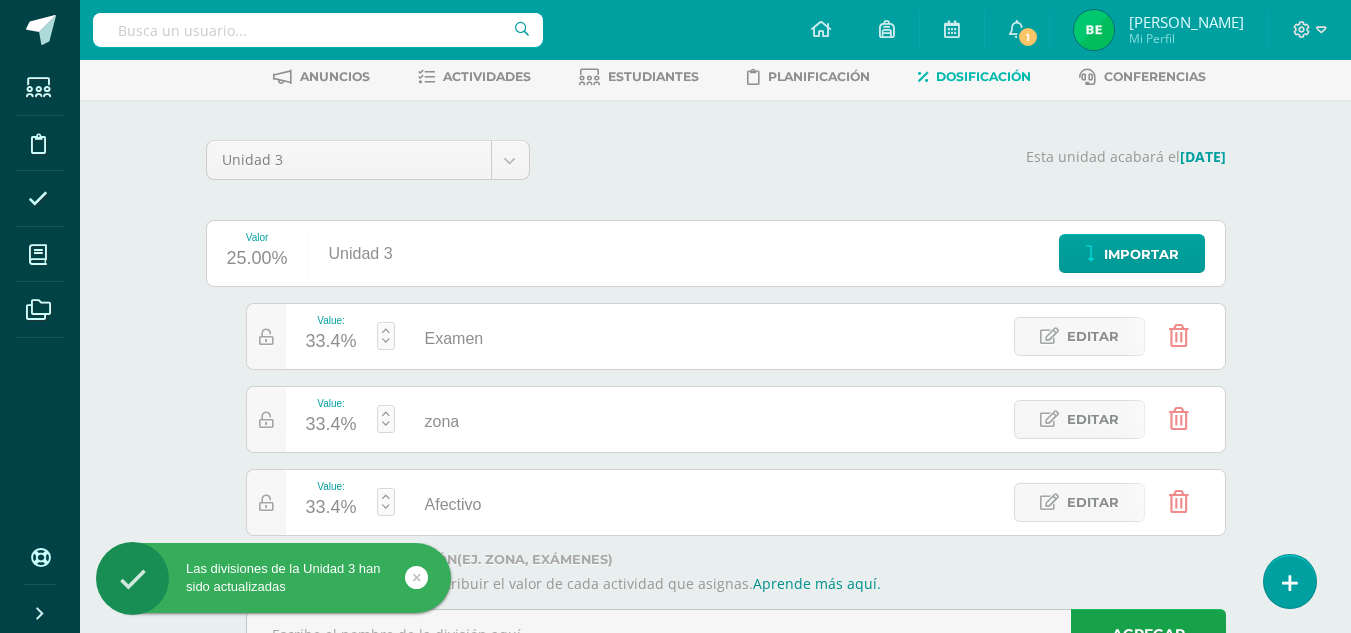 click at bounding box center (386, 419) 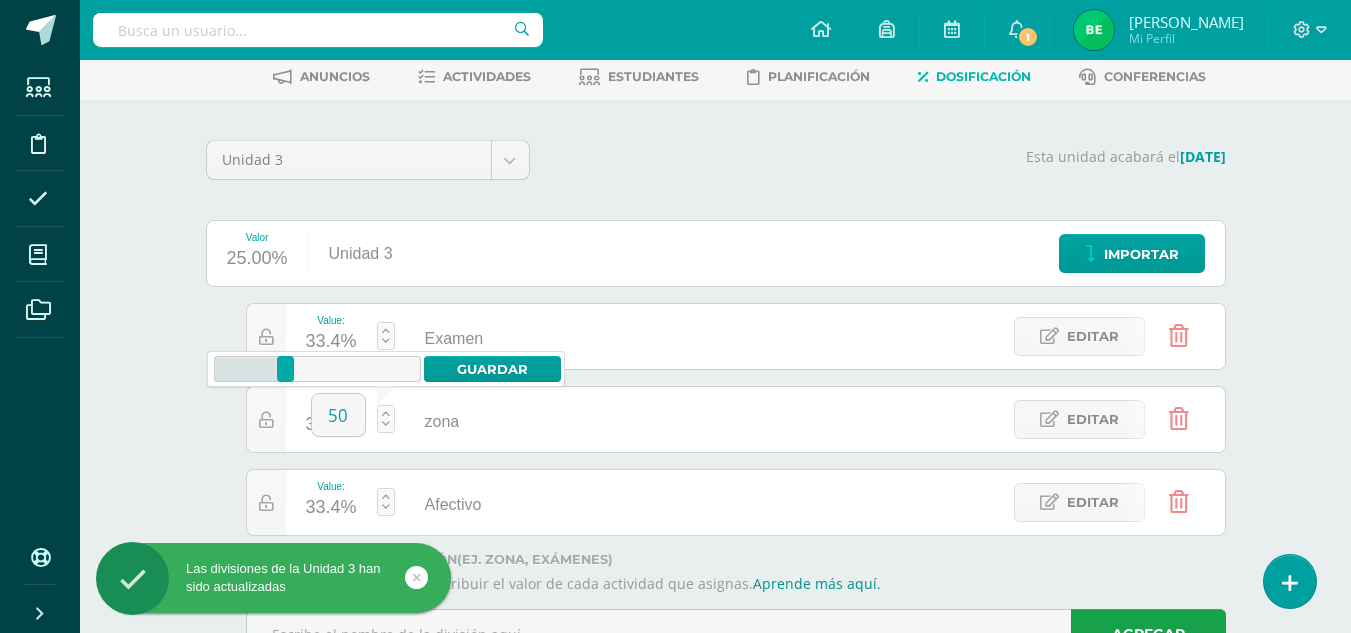 click on "0 100 0 0 – 33.4 50 Guardar" at bounding box center (386, 369) 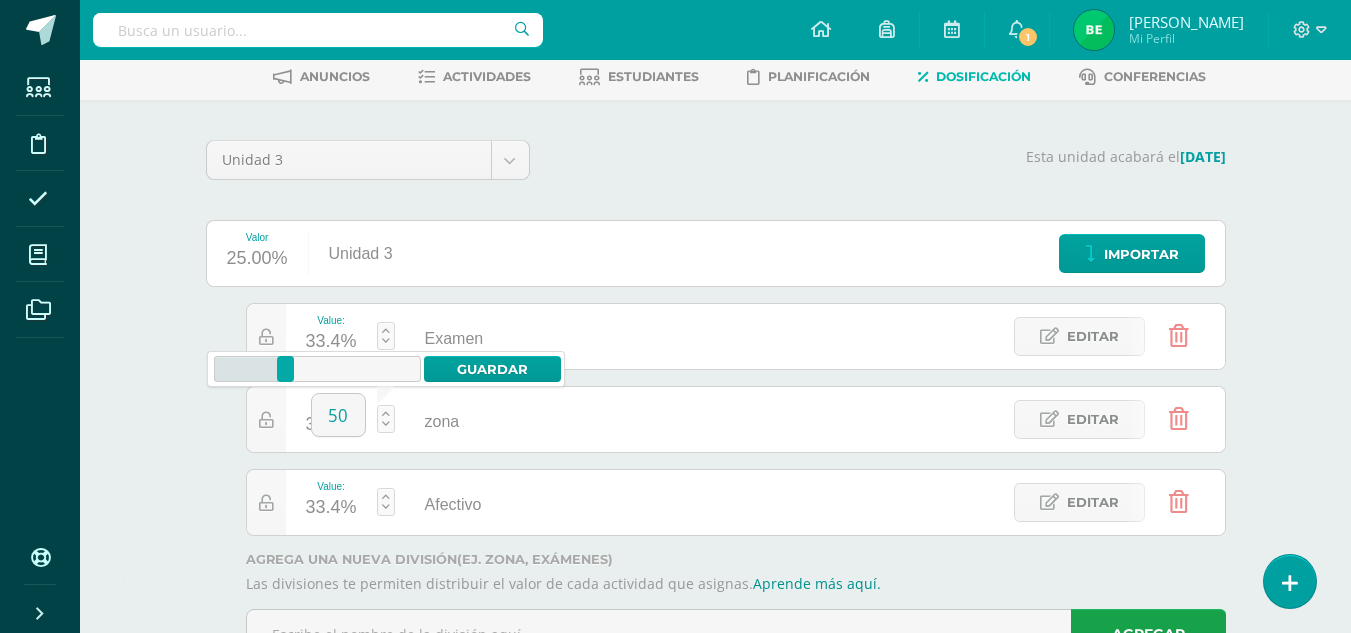 type on "50" 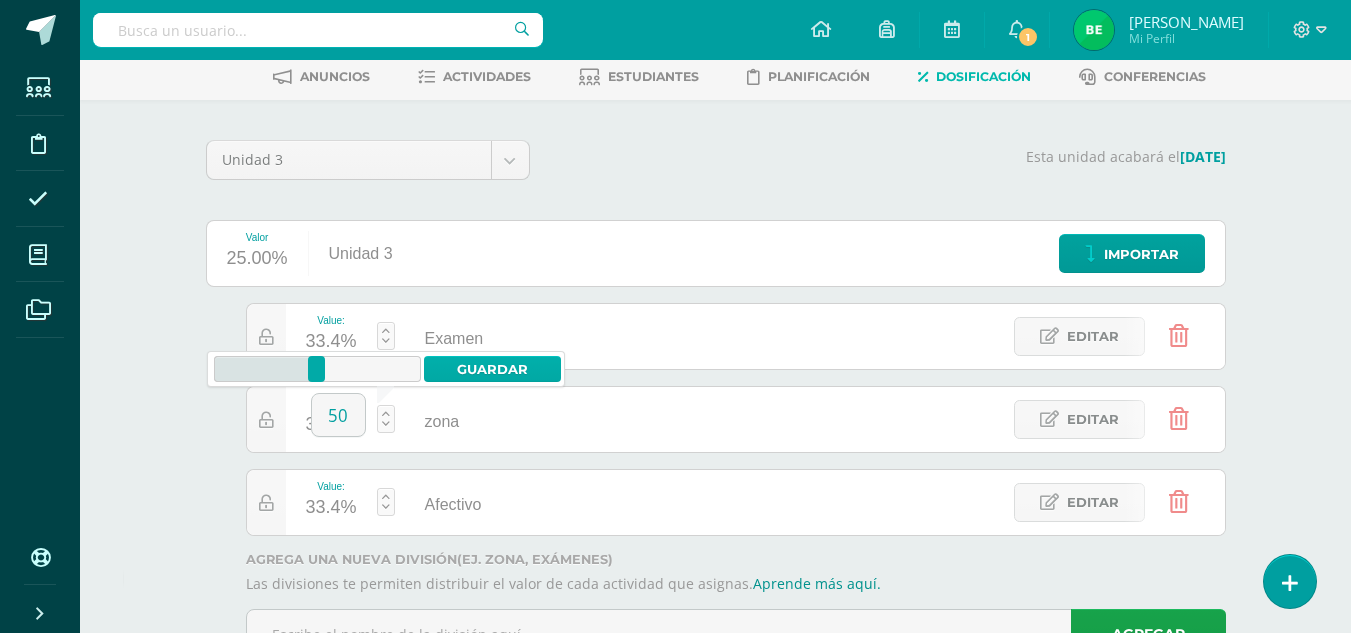 click on "Guardar" at bounding box center (492, 369) 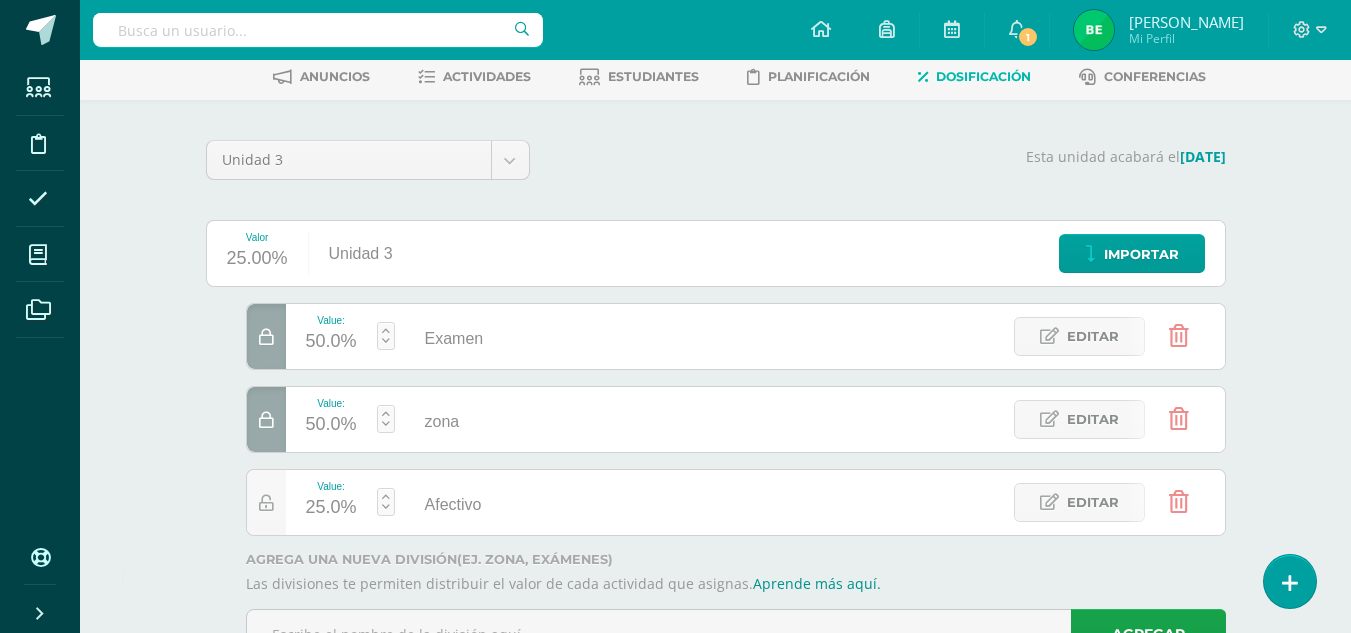 click at bounding box center [386, 502] 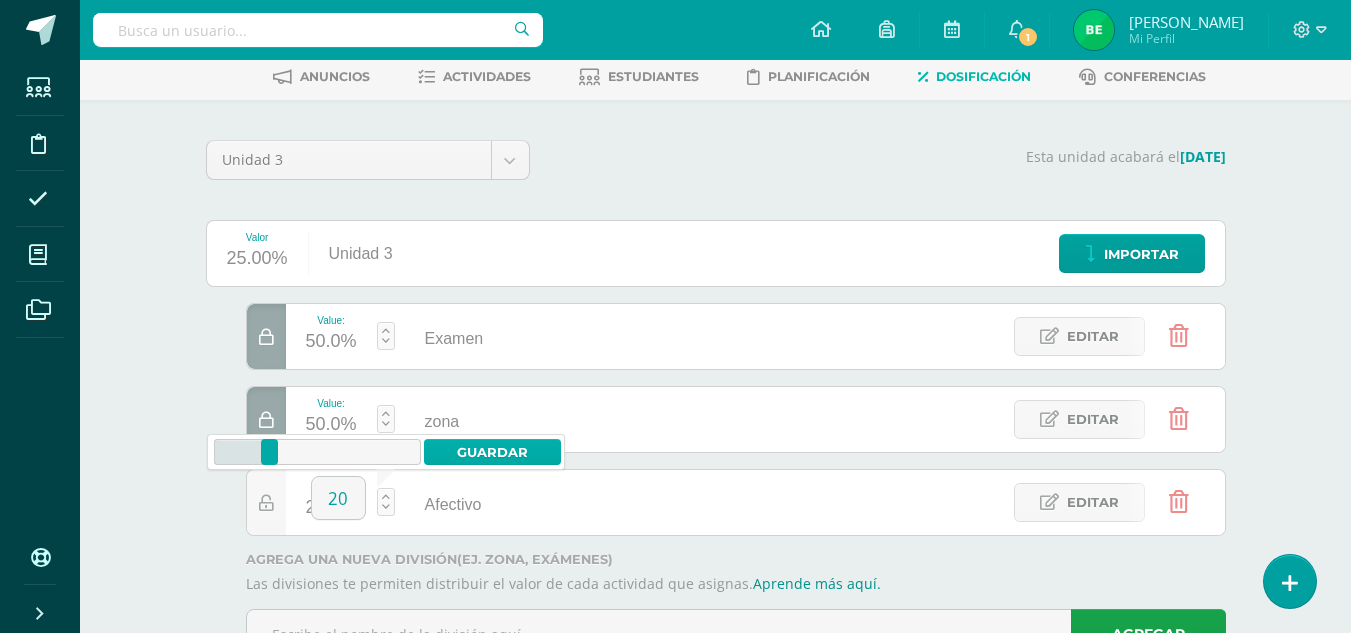 click on "Guardar" at bounding box center [492, 452] 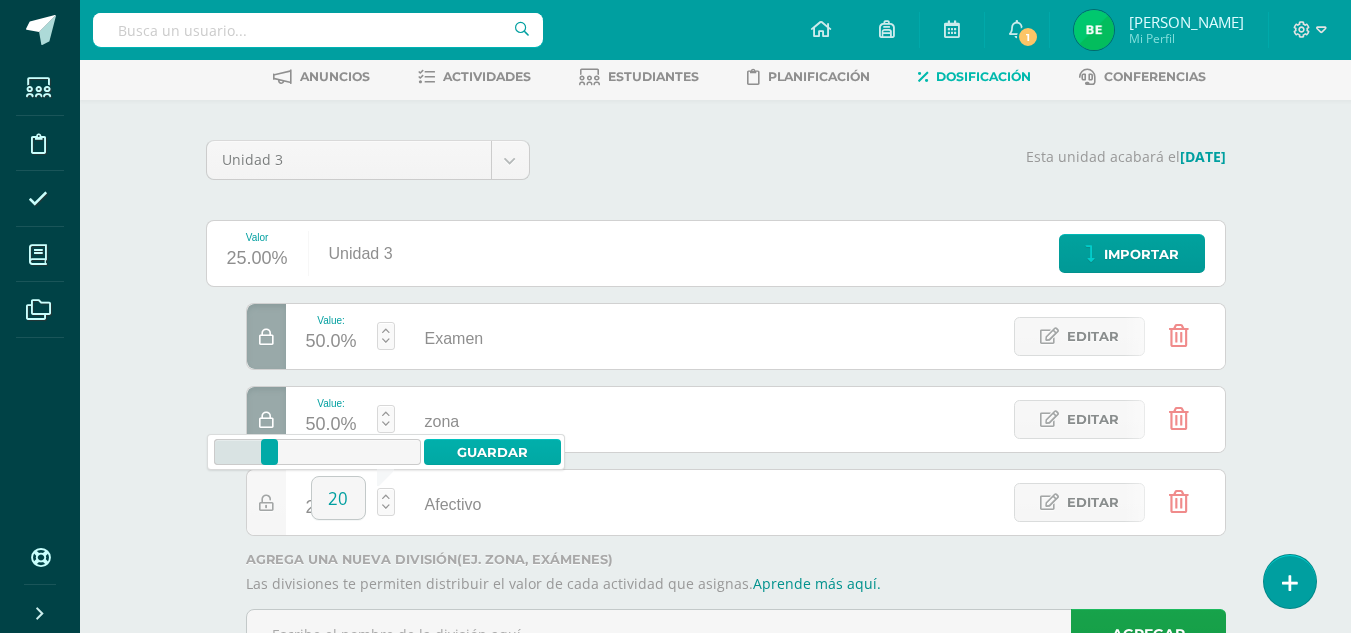 type on "25" 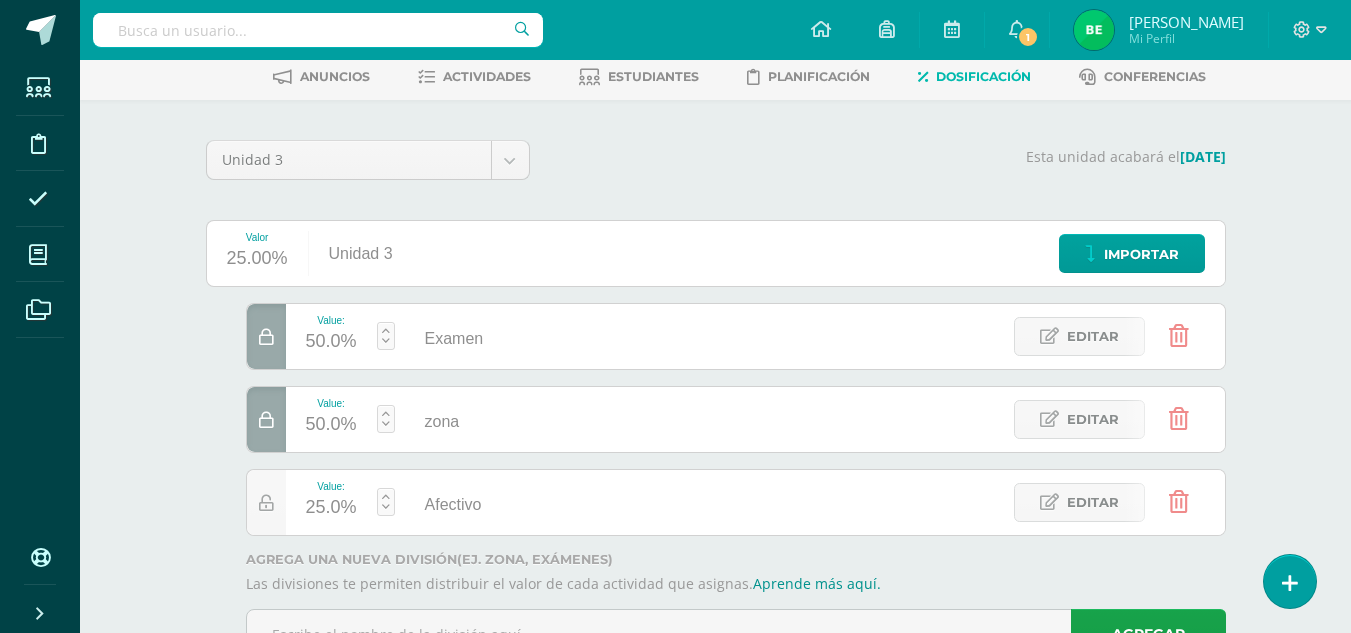 click at bounding box center (266, 420) 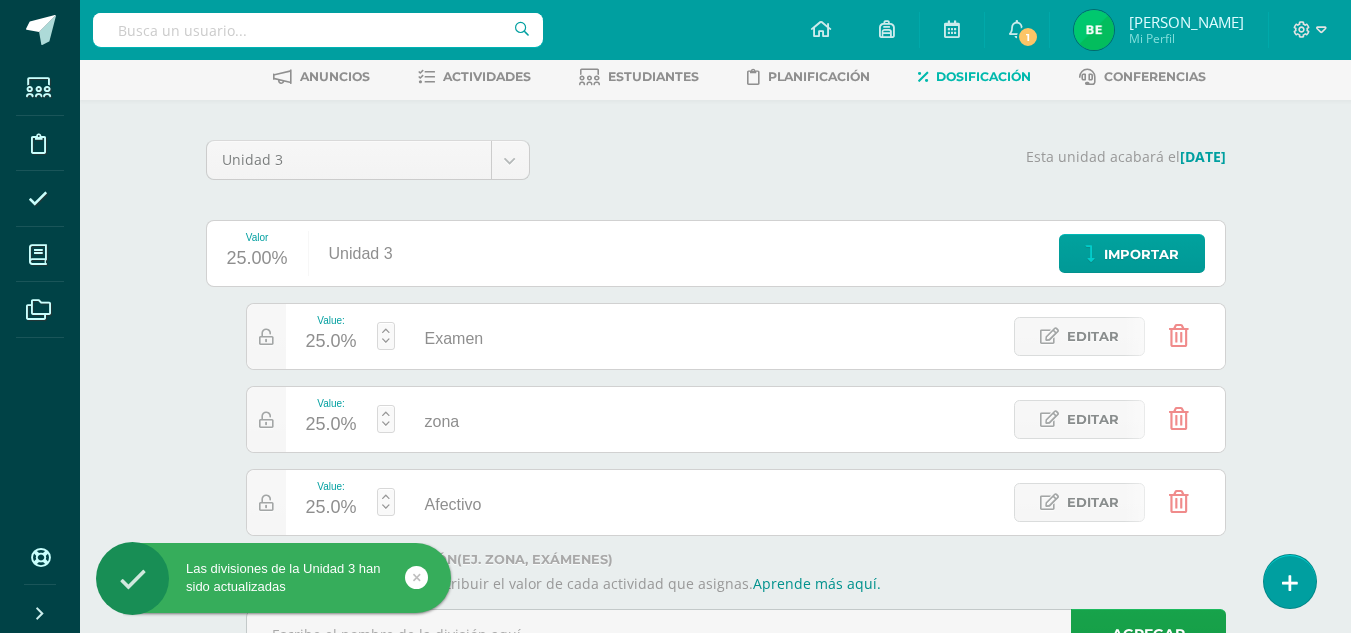 click on "Examen" at bounding box center [640, 337] 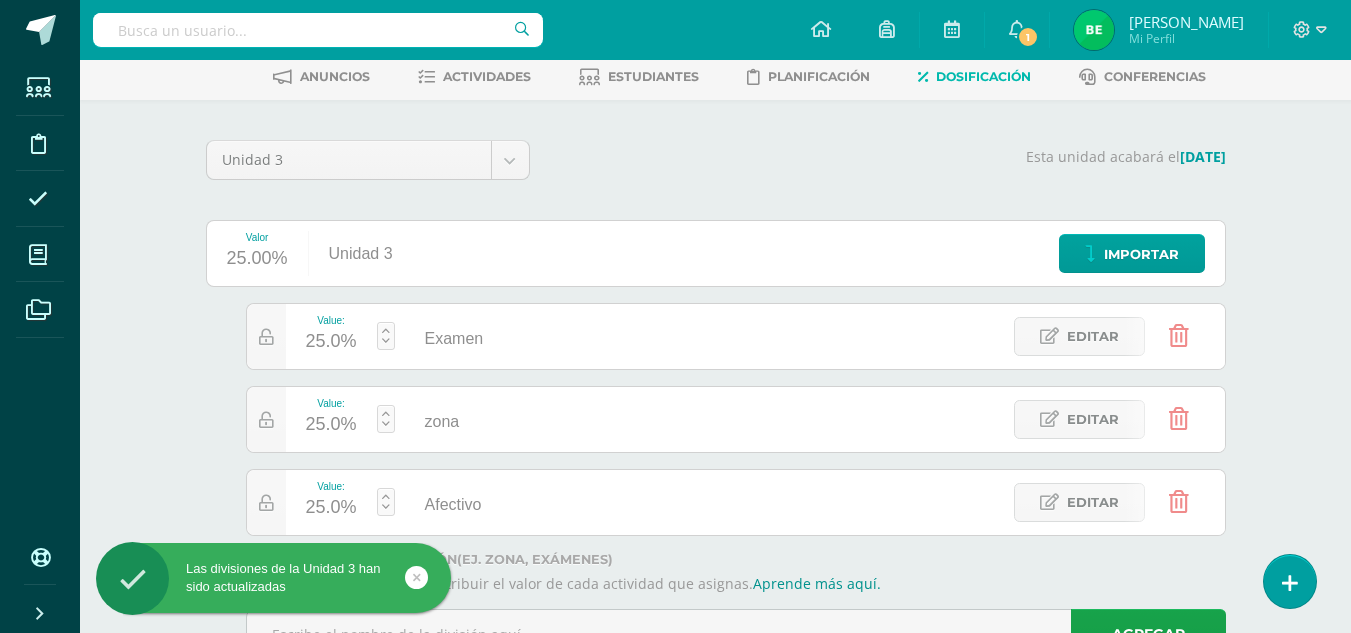 click at bounding box center [386, 336] 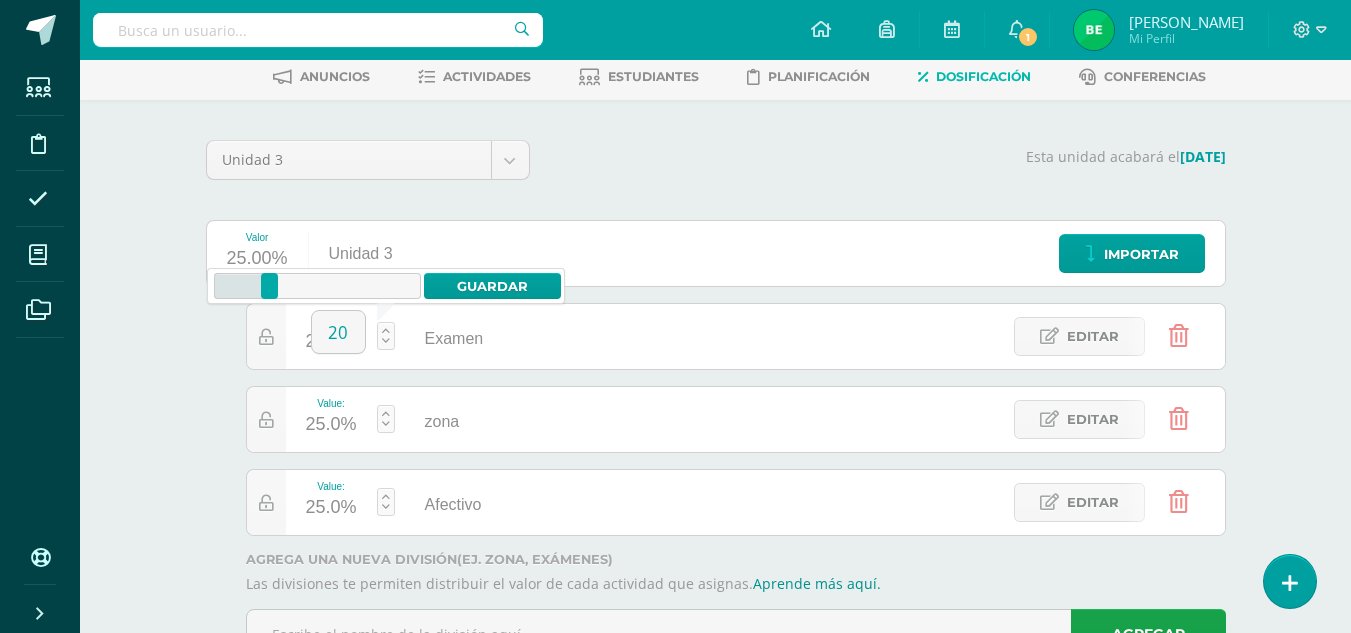 type on "2" 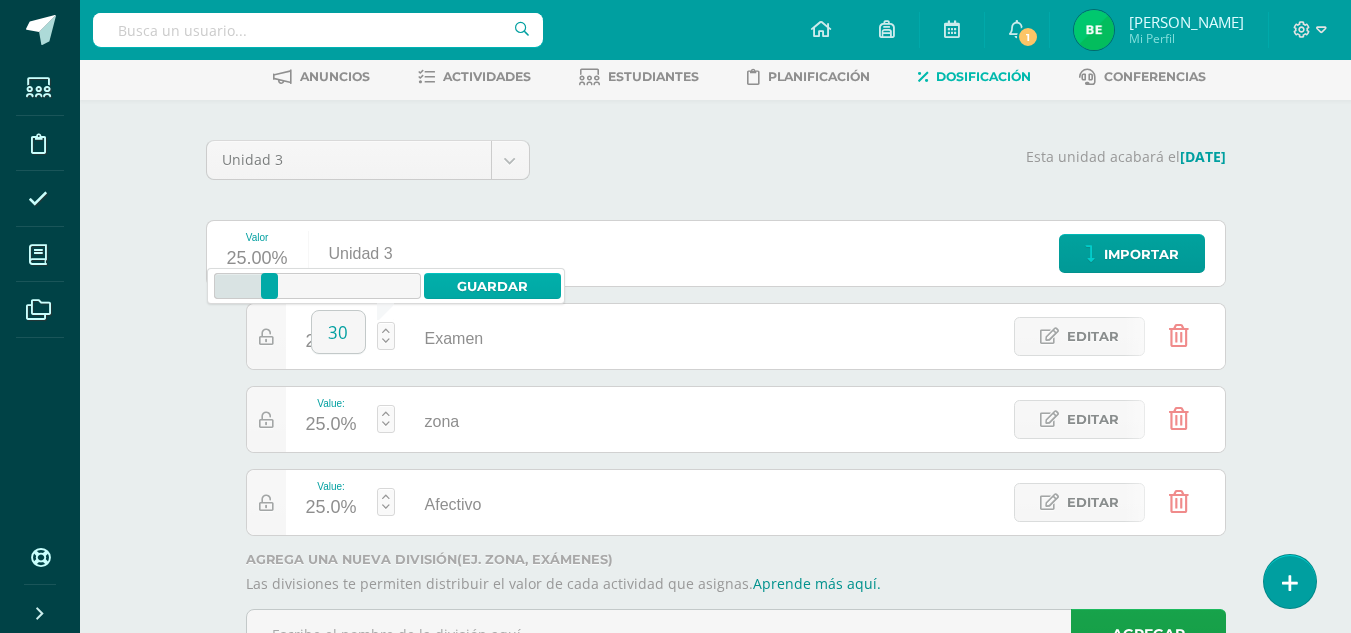 click on "Guardar" at bounding box center [492, 286] 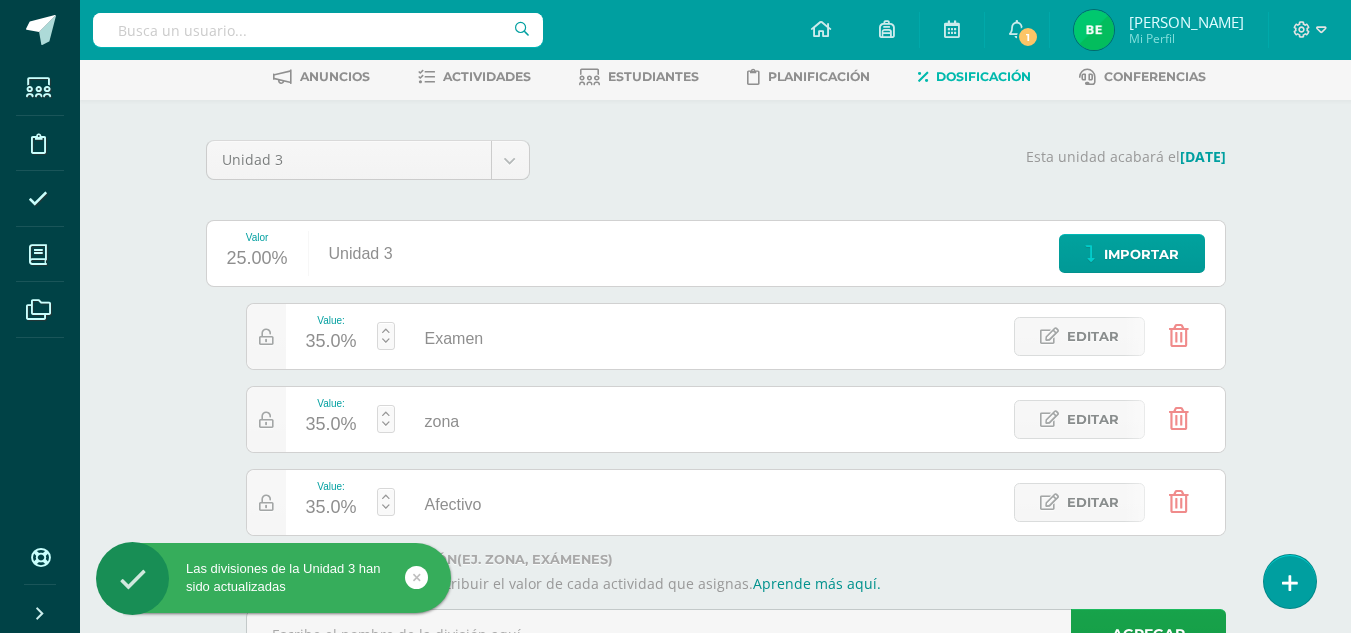 click at bounding box center (386, 336) 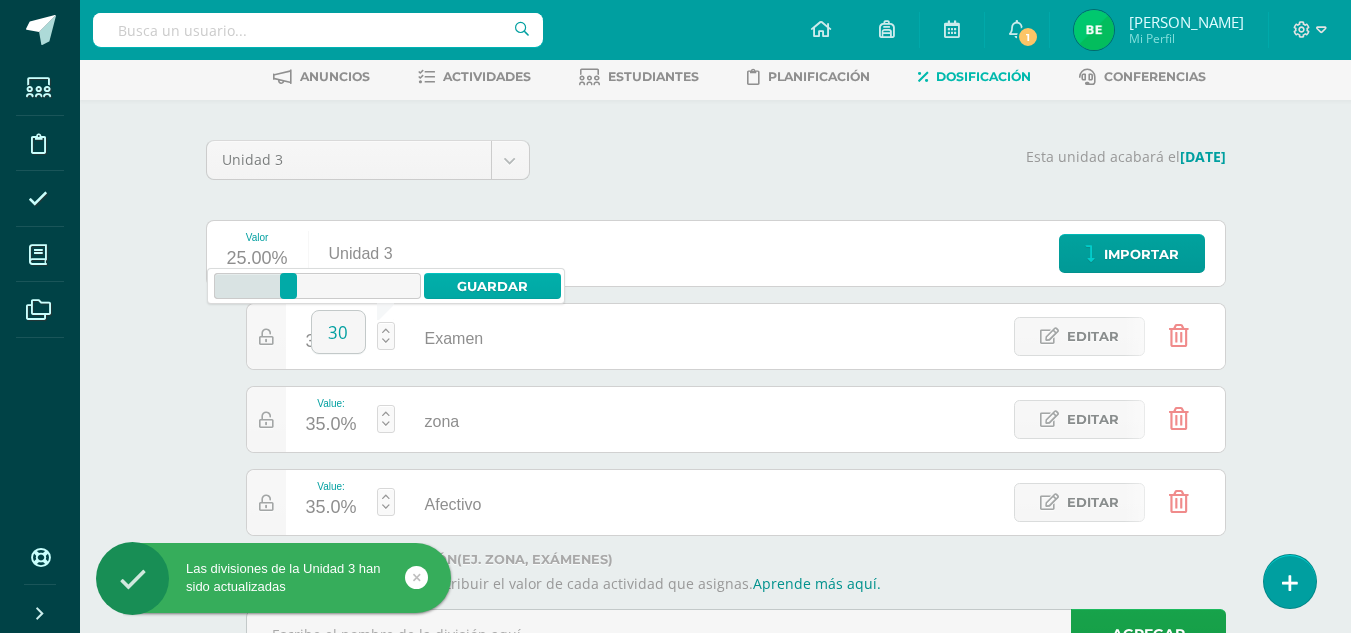 click on "Guardar" at bounding box center [492, 286] 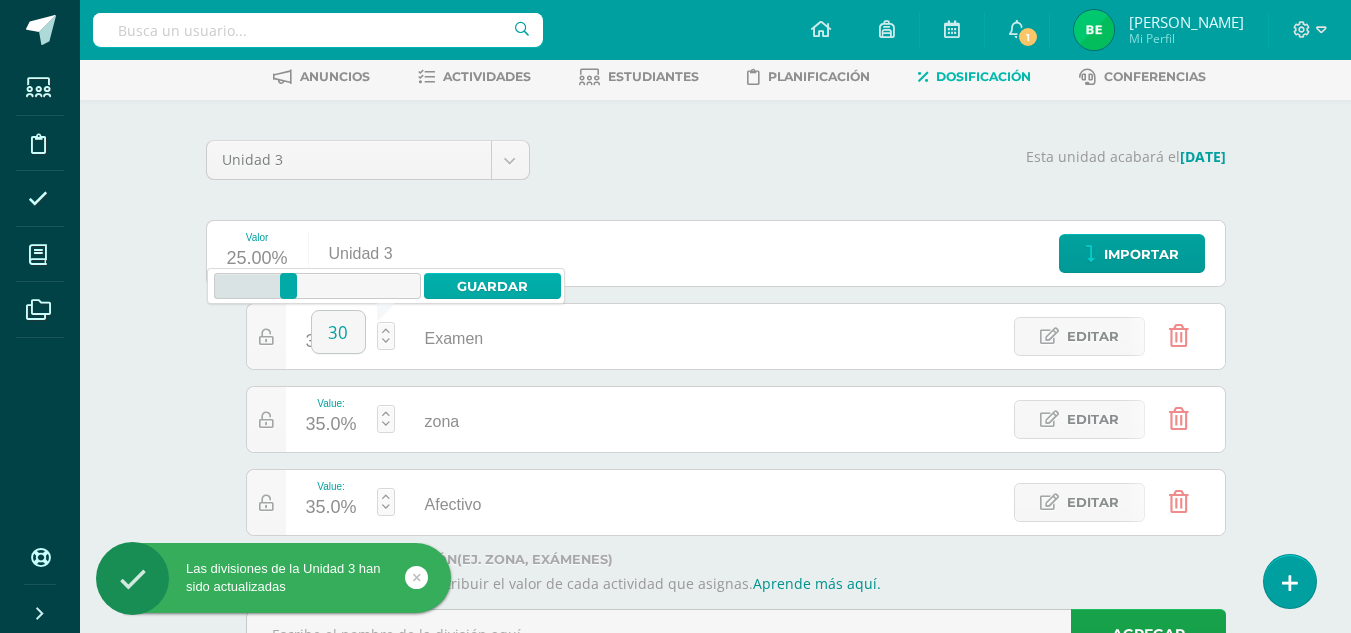 type on "30" 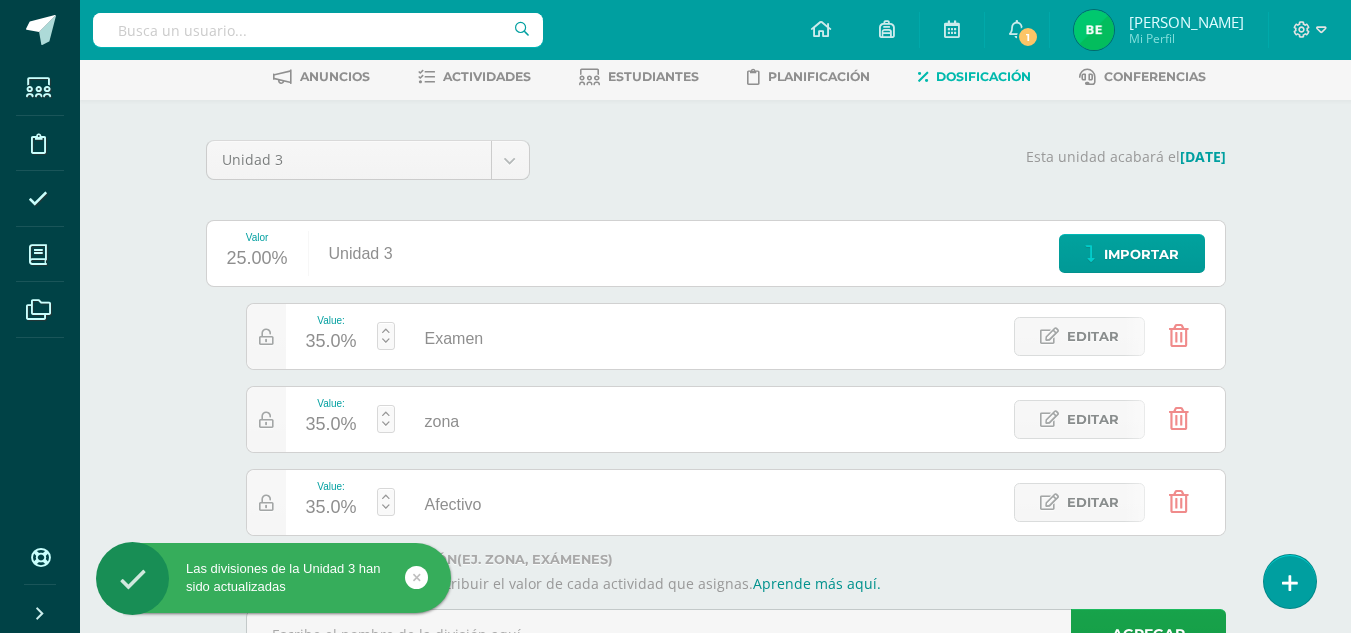 click at bounding box center [386, 502] 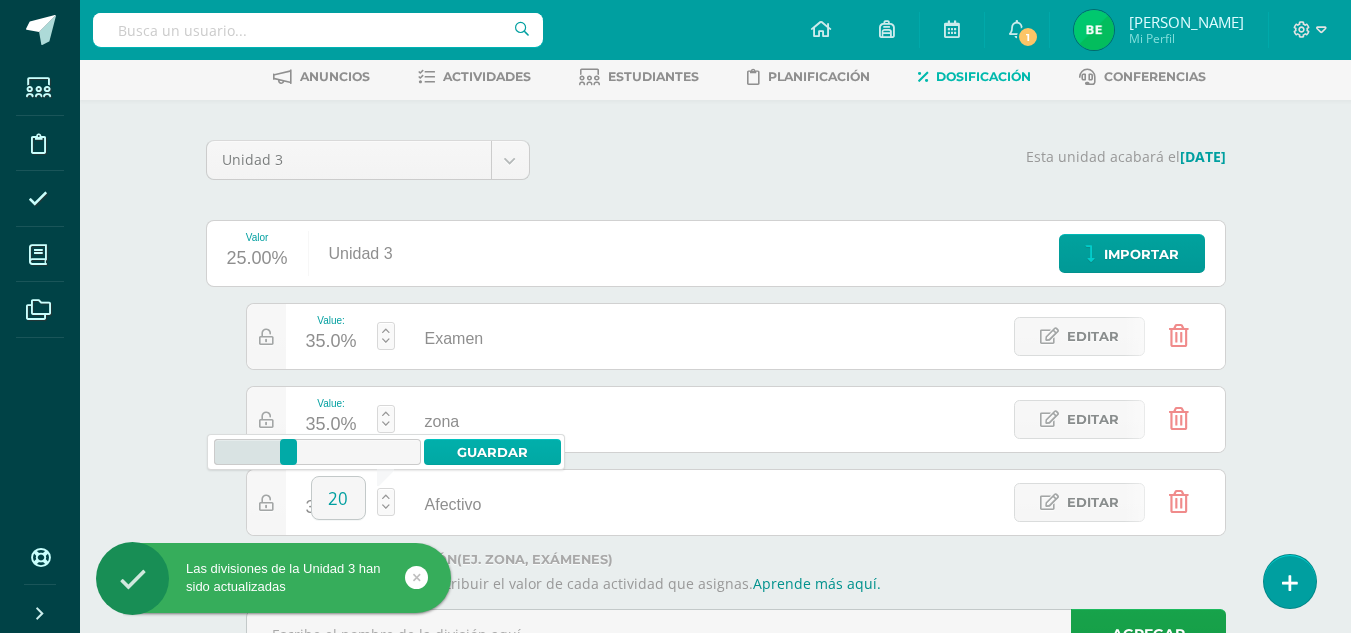click on "Guardar" at bounding box center (492, 452) 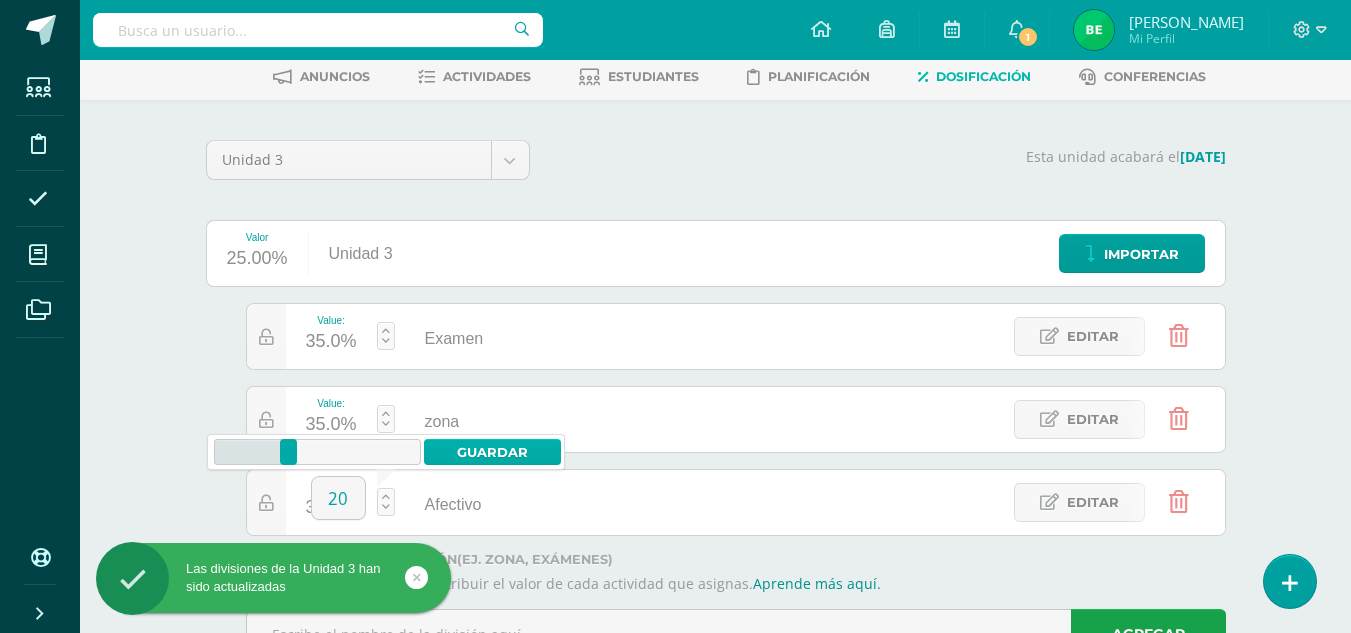 type on "35" 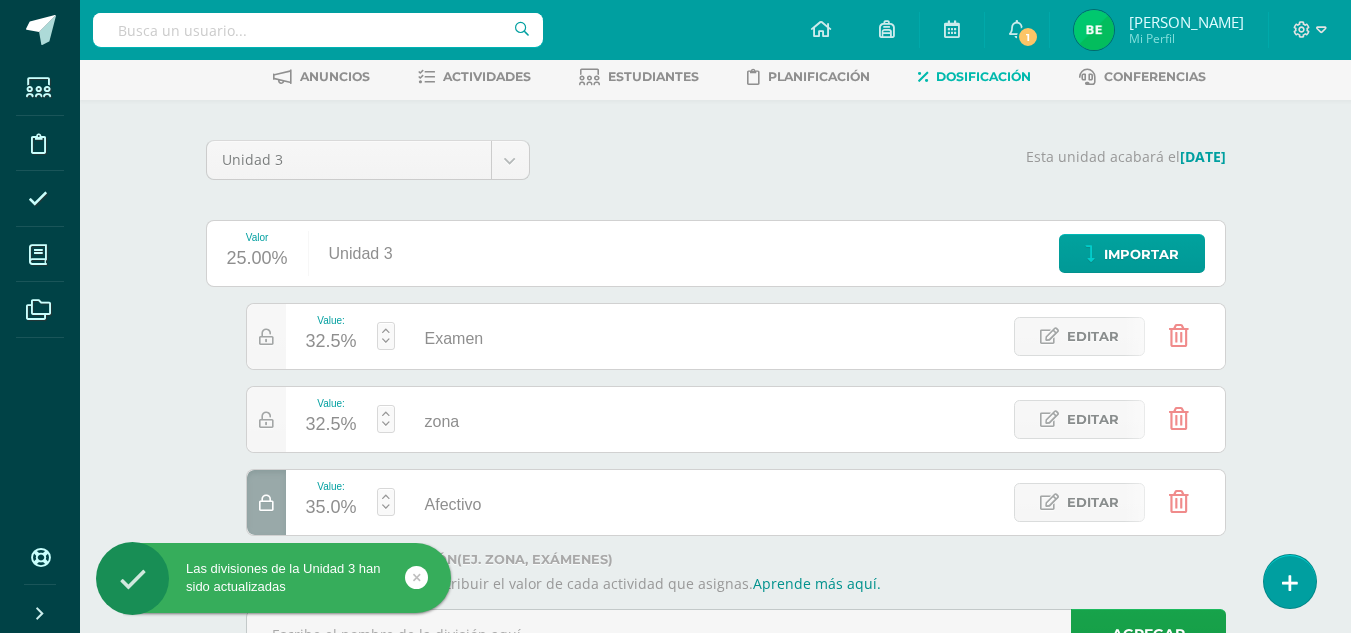 click at bounding box center [1179, 502] 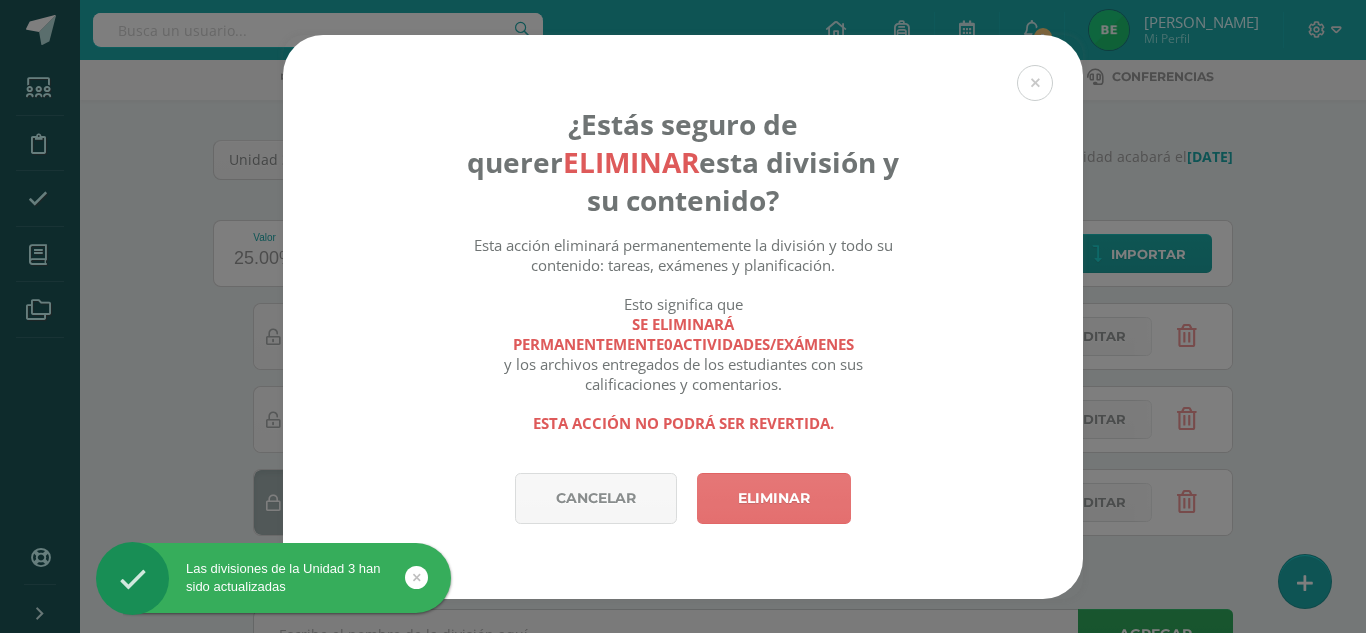 click on "Eliminar" at bounding box center (774, 498) 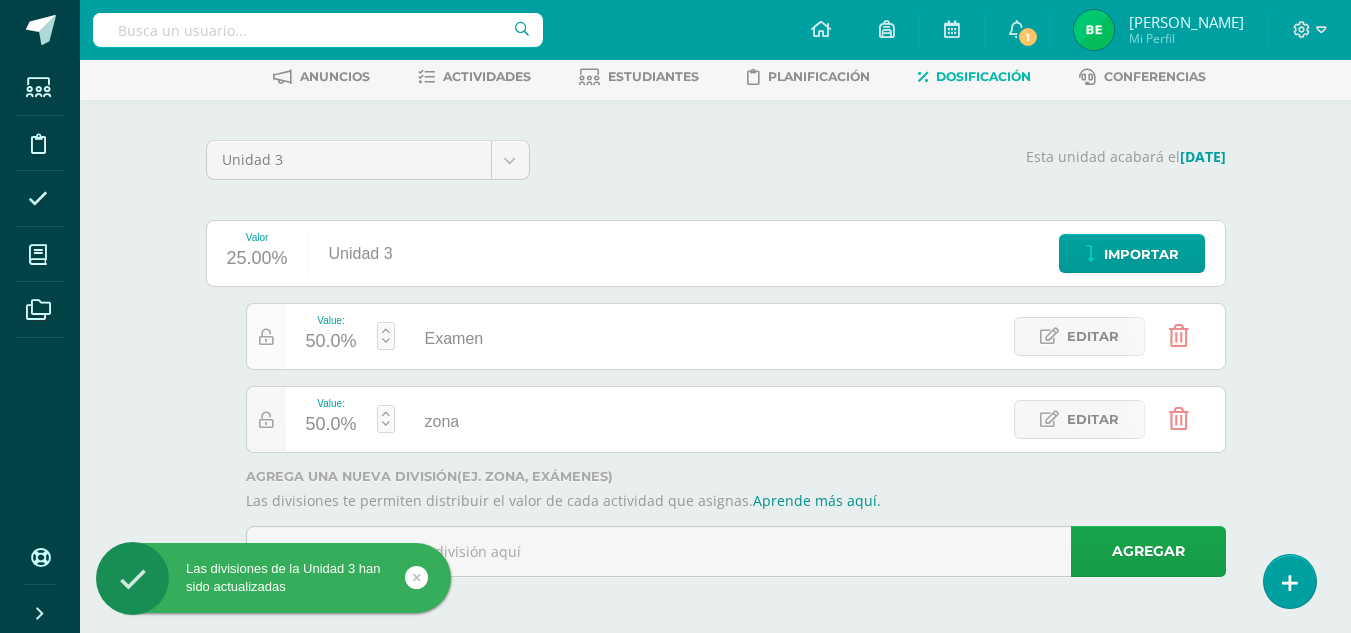 click at bounding box center (266, 337) 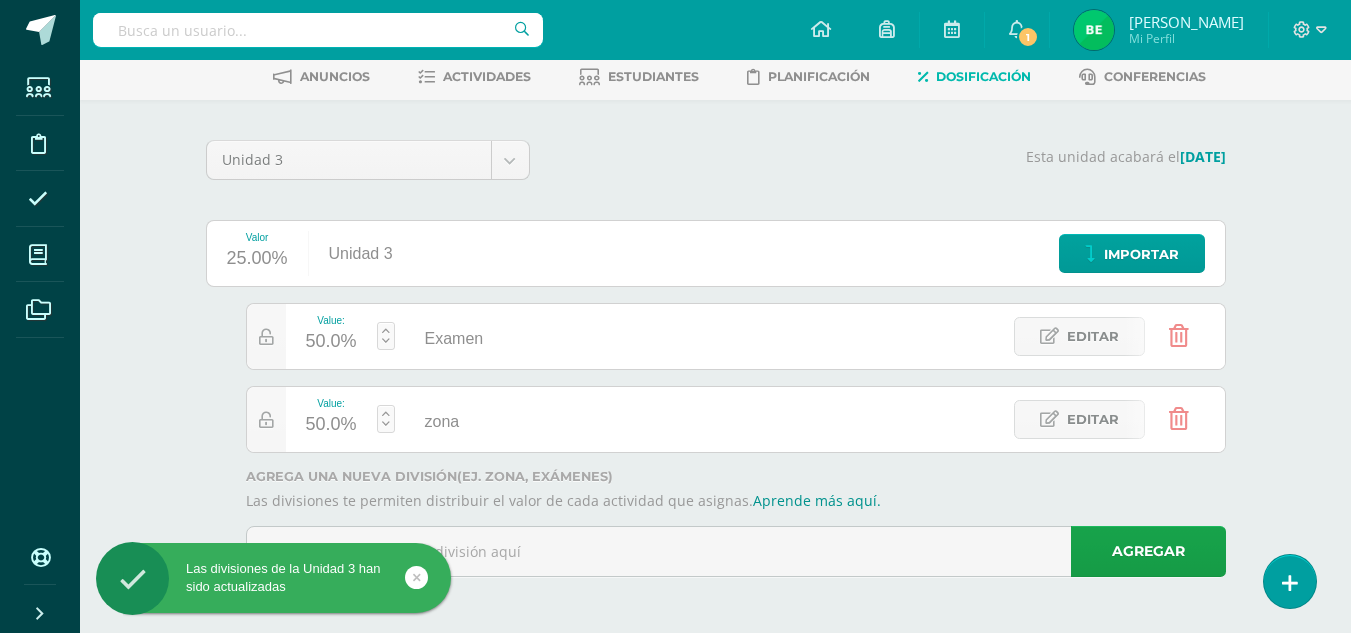 click at bounding box center [386, 336] 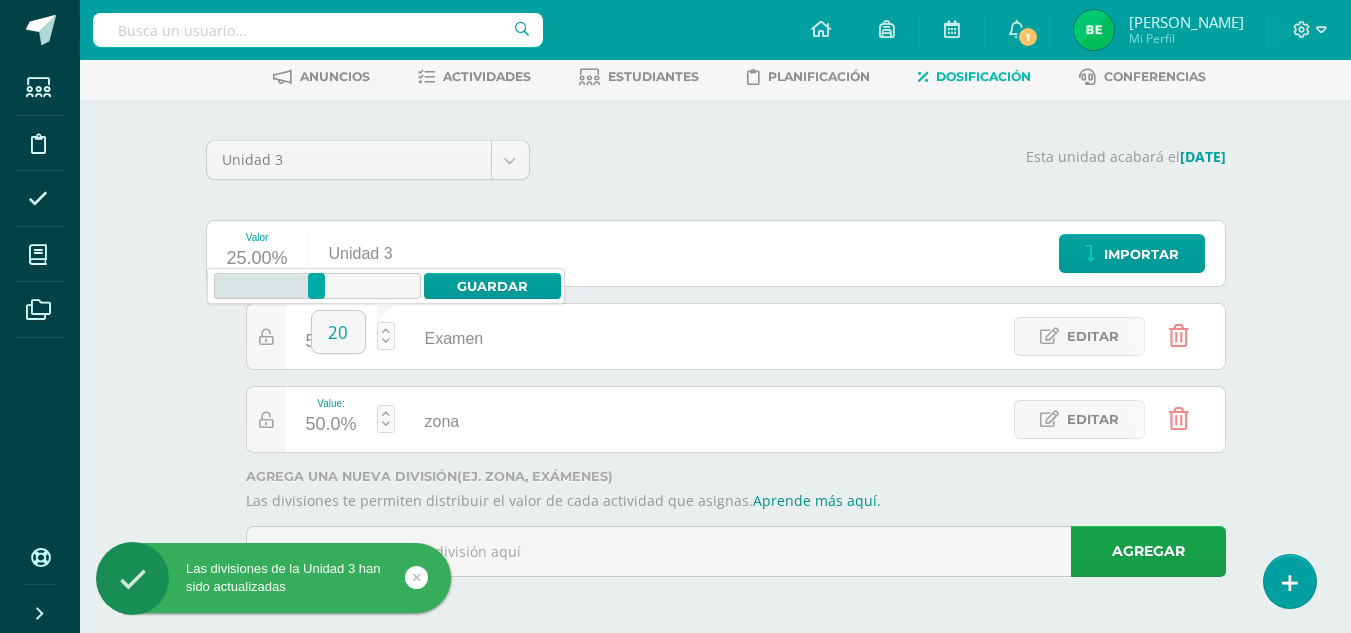 type on "2" 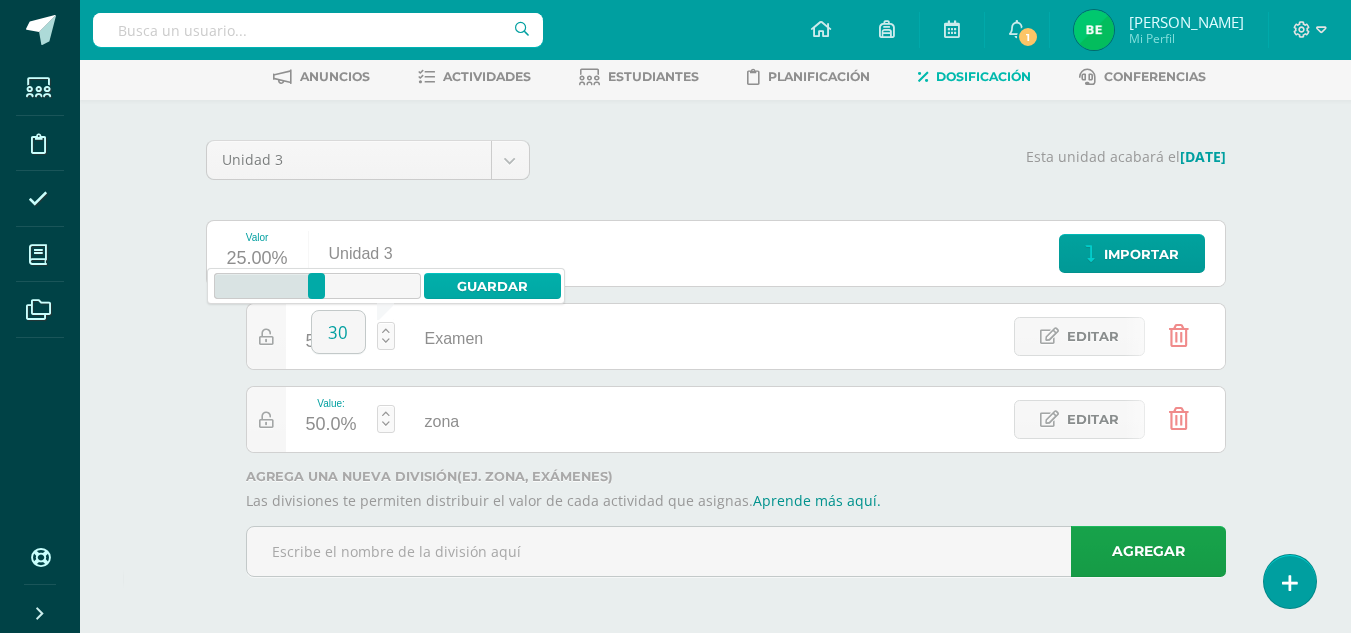 click on "Guardar" at bounding box center (492, 286) 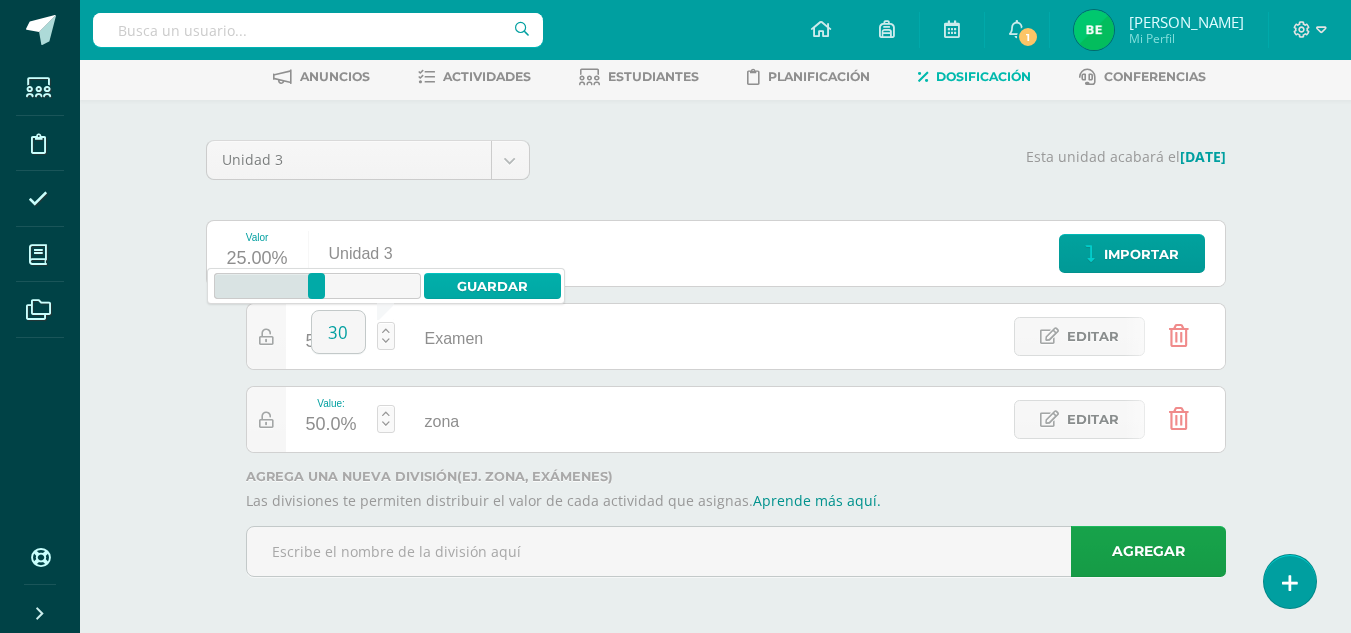 type on "50" 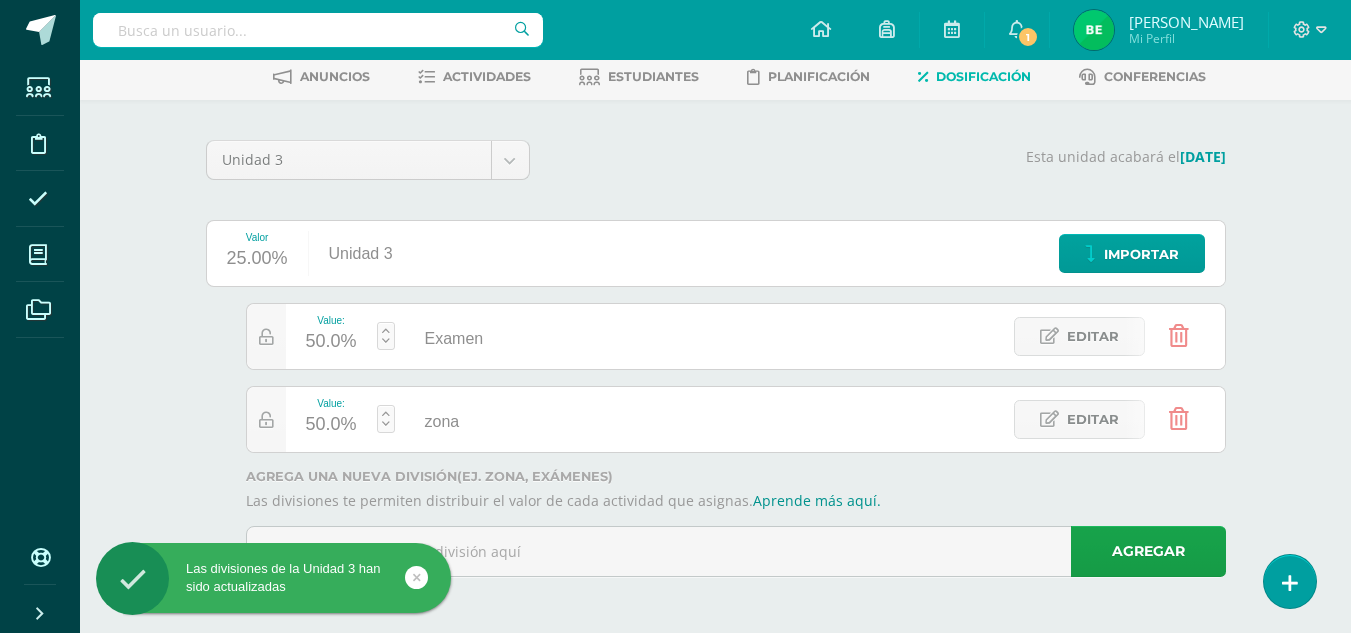 click at bounding box center [1179, 419] 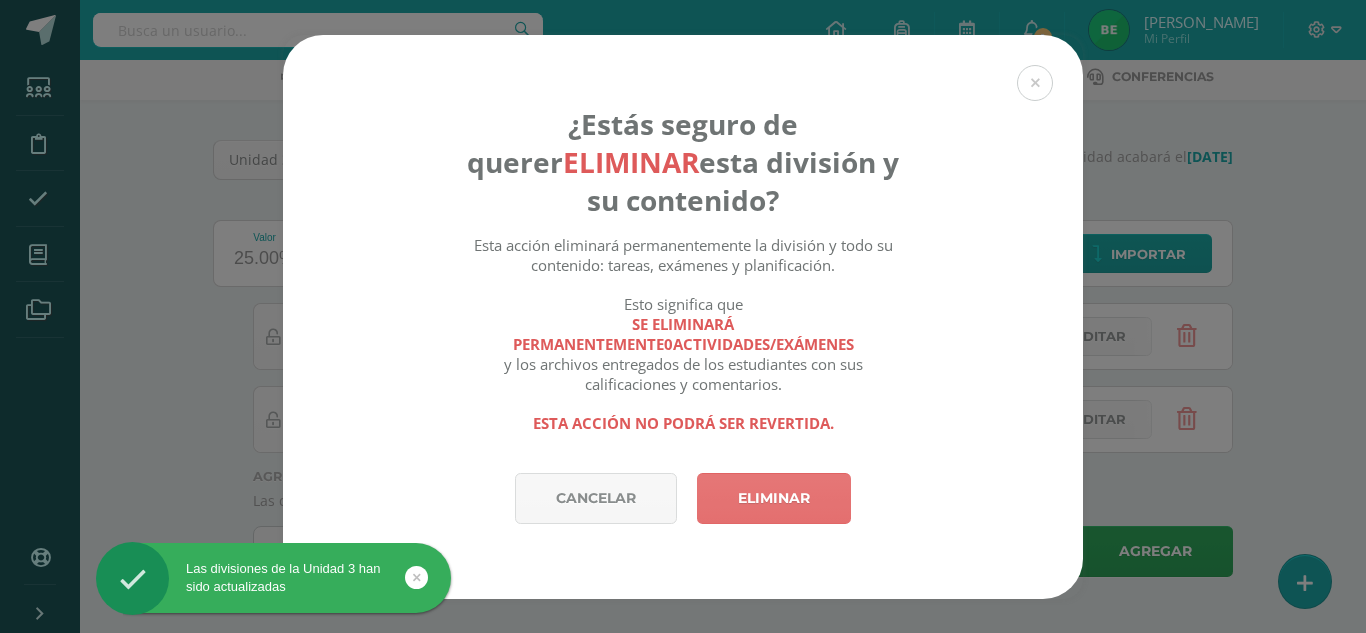 click on "Eliminar" at bounding box center (774, 498) 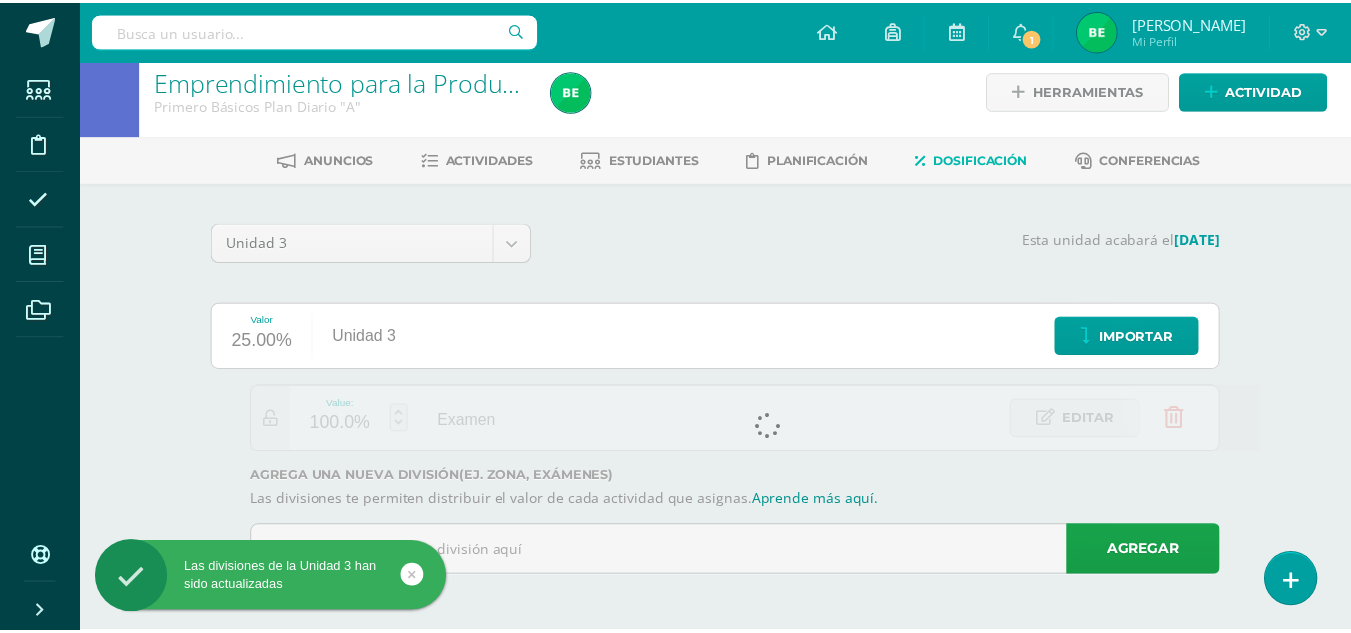 scroll, scrollTop: 15, scrollLeft: 0, axis: vertical 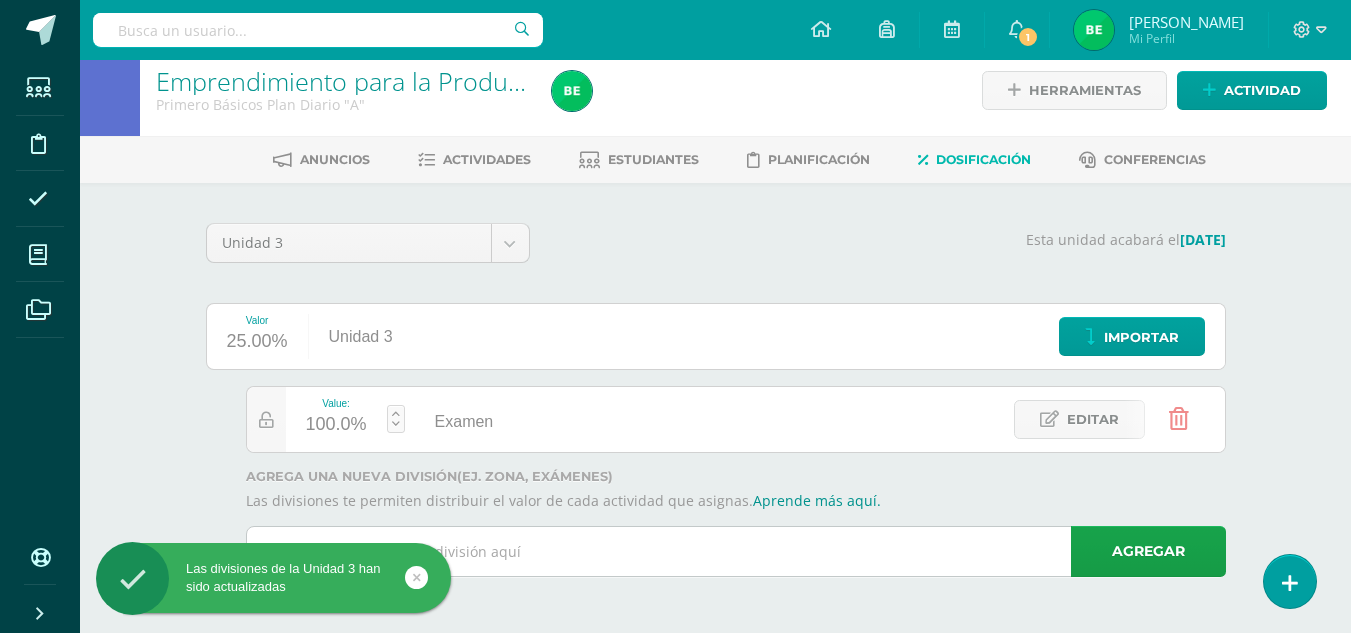 click at bounding box center [736, 551] 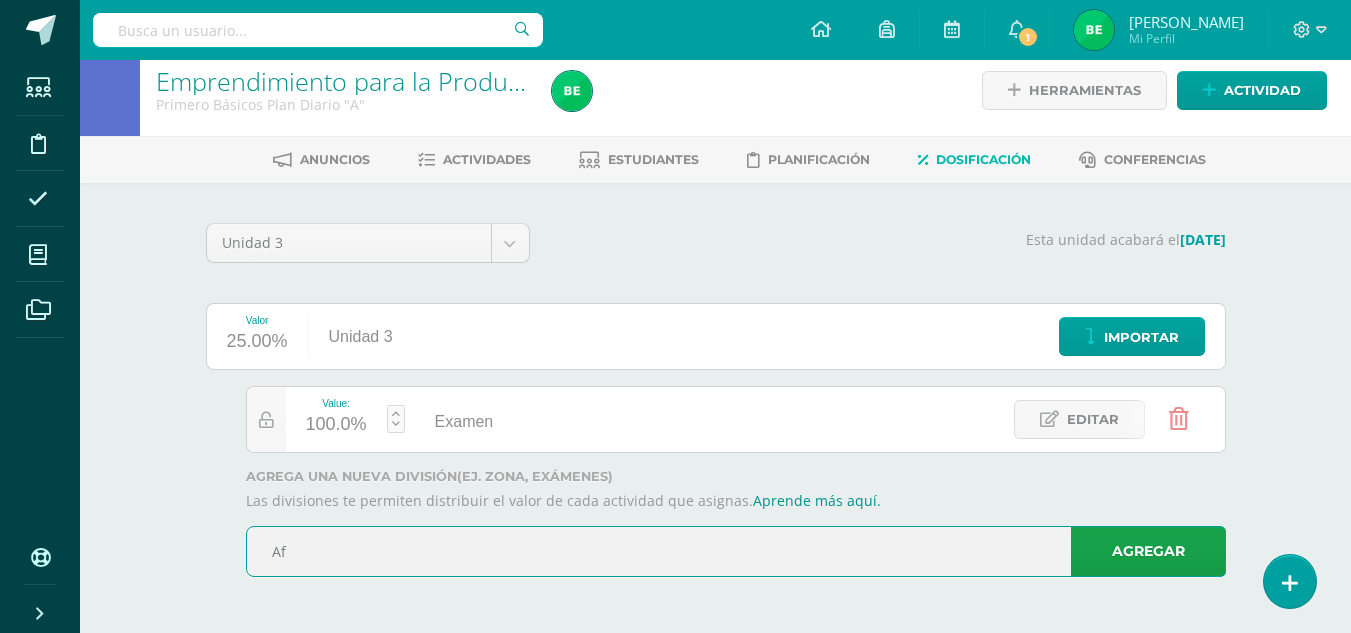 type on "A" 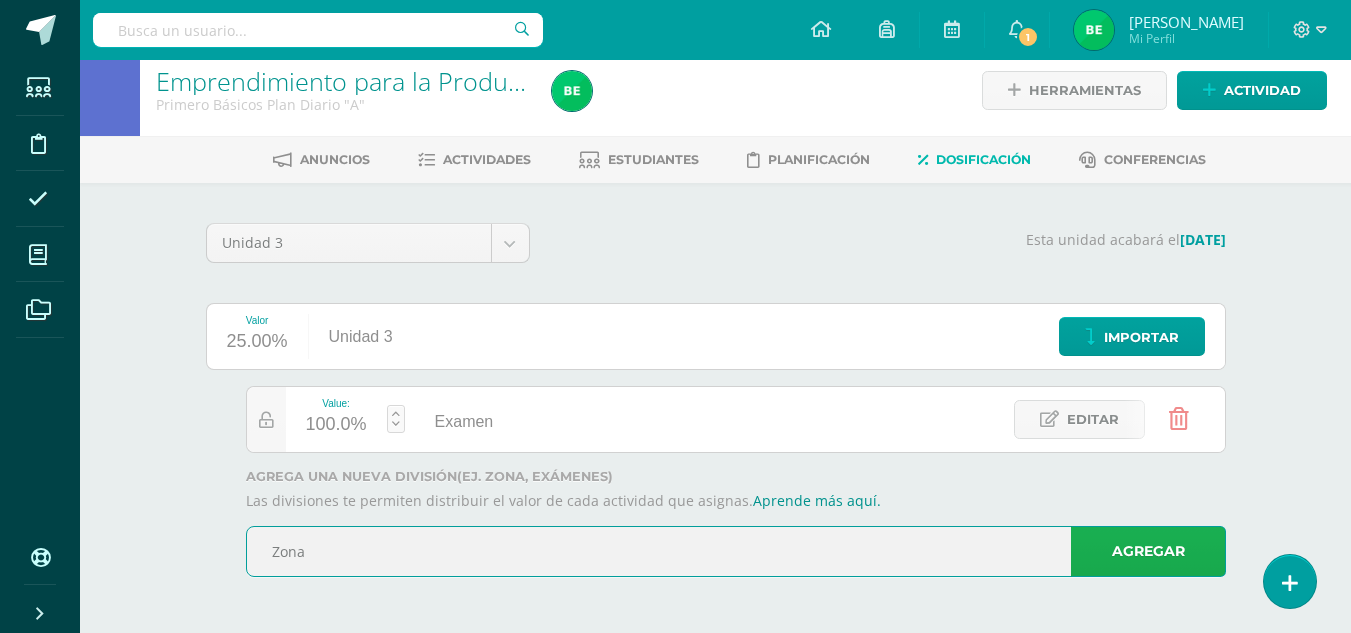 type on "Zona" 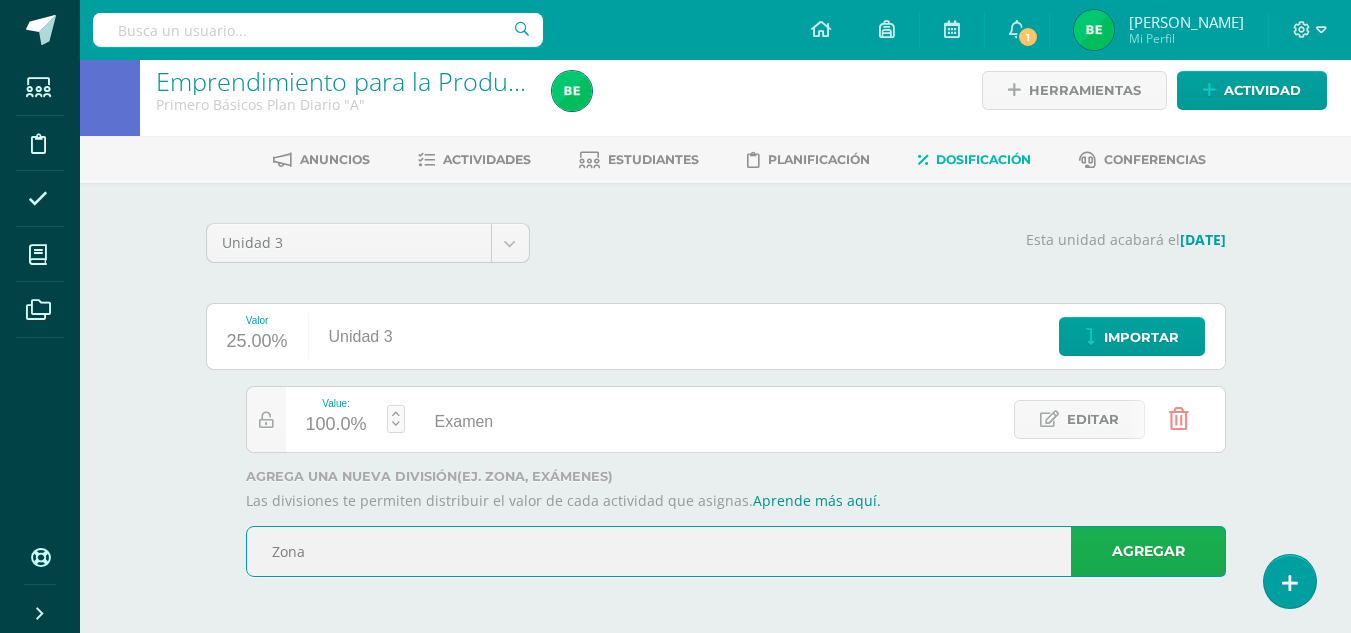 click on "Agregar" at bounding box center [1148, 551] 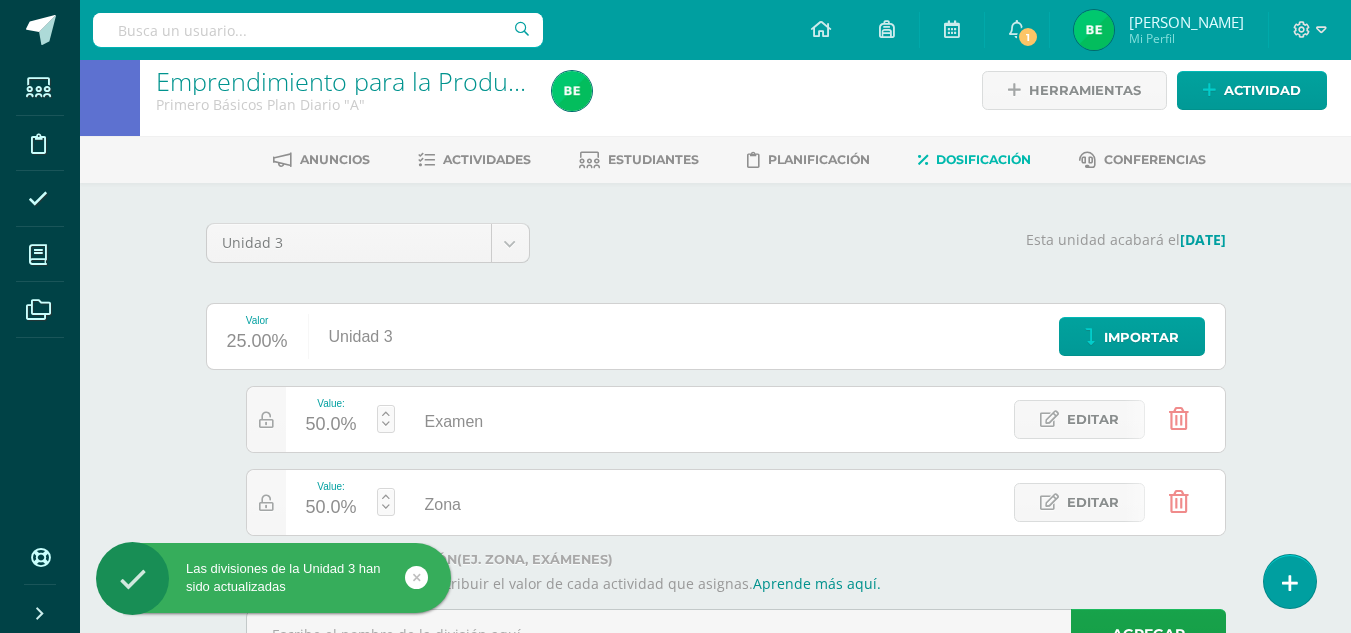 click at bounding box center [386, 502] 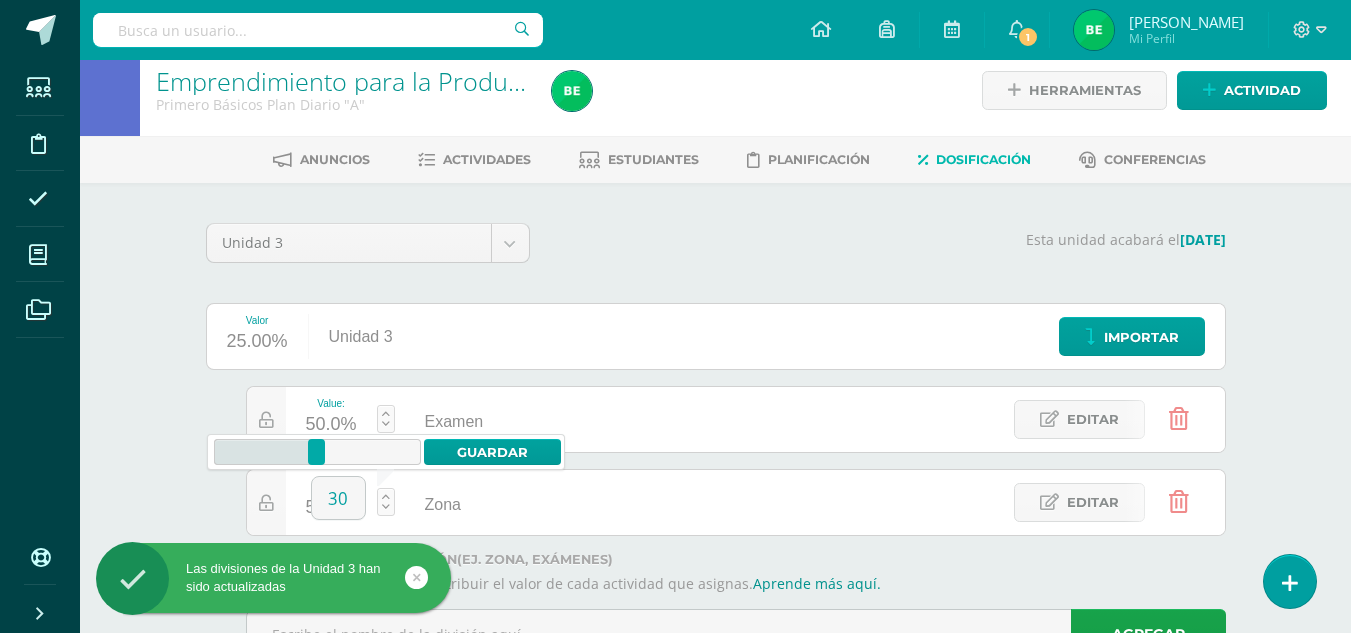 type on "3" 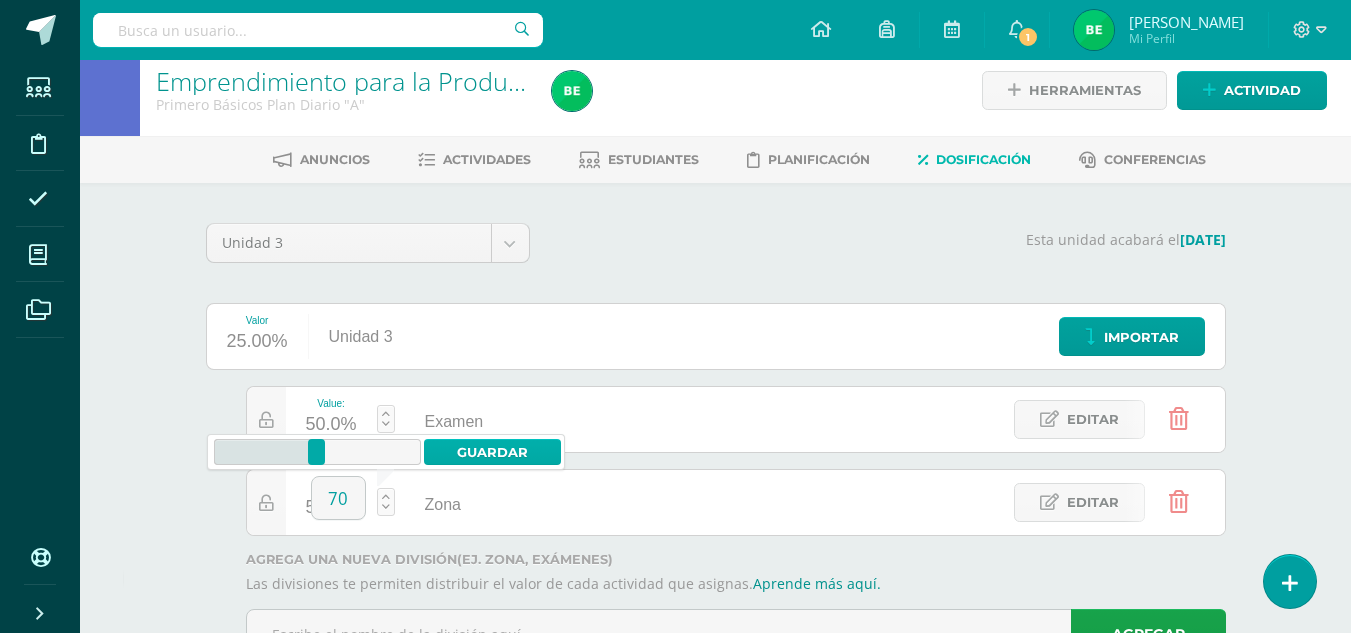 click on "Guardar" at bounding box center (492, 452) 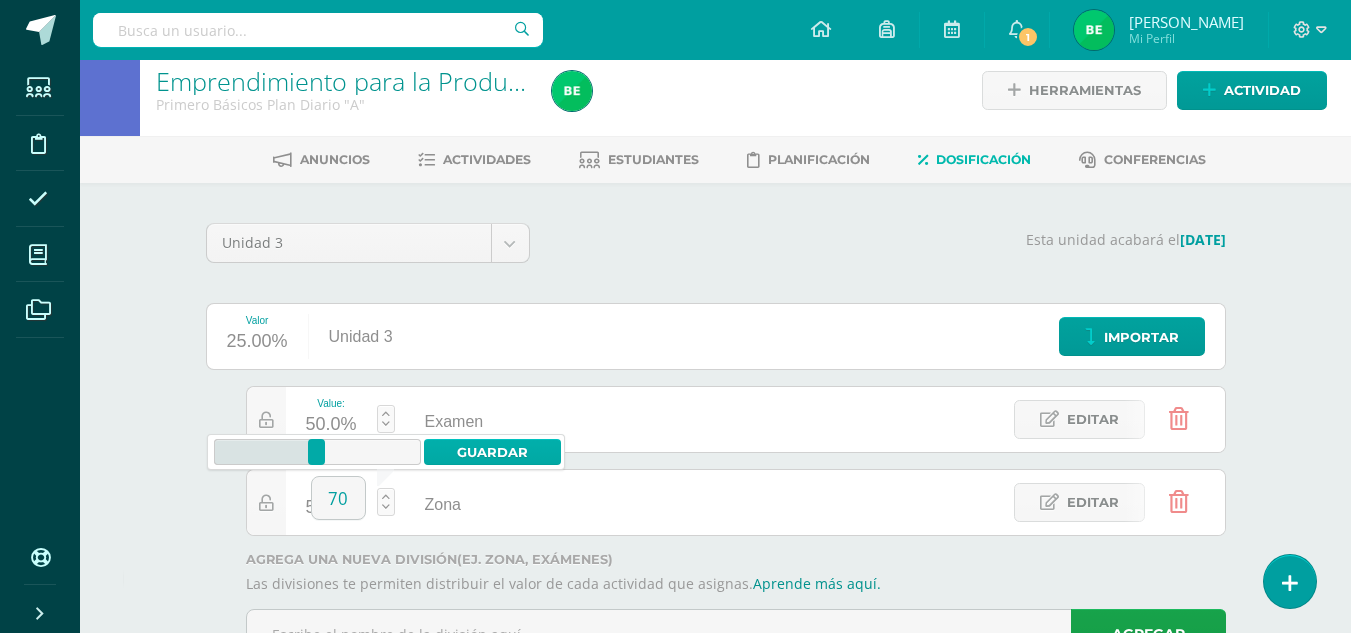 type on "70" 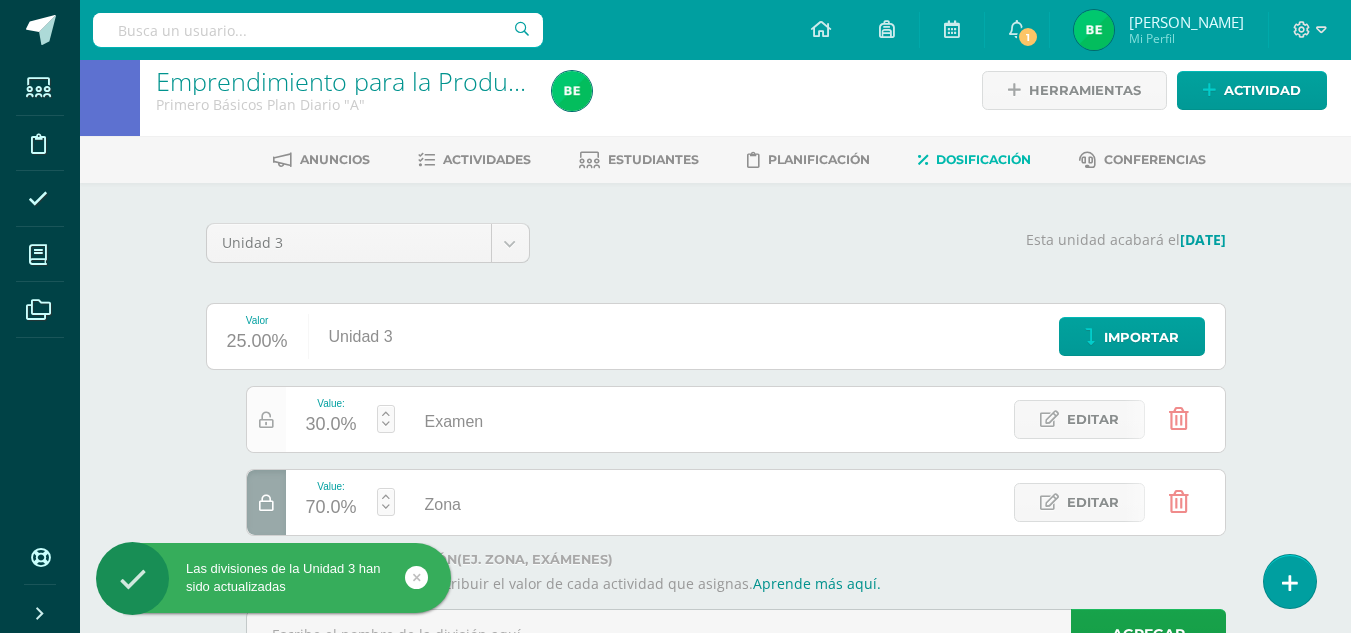 click at bounding box center (266, 420) 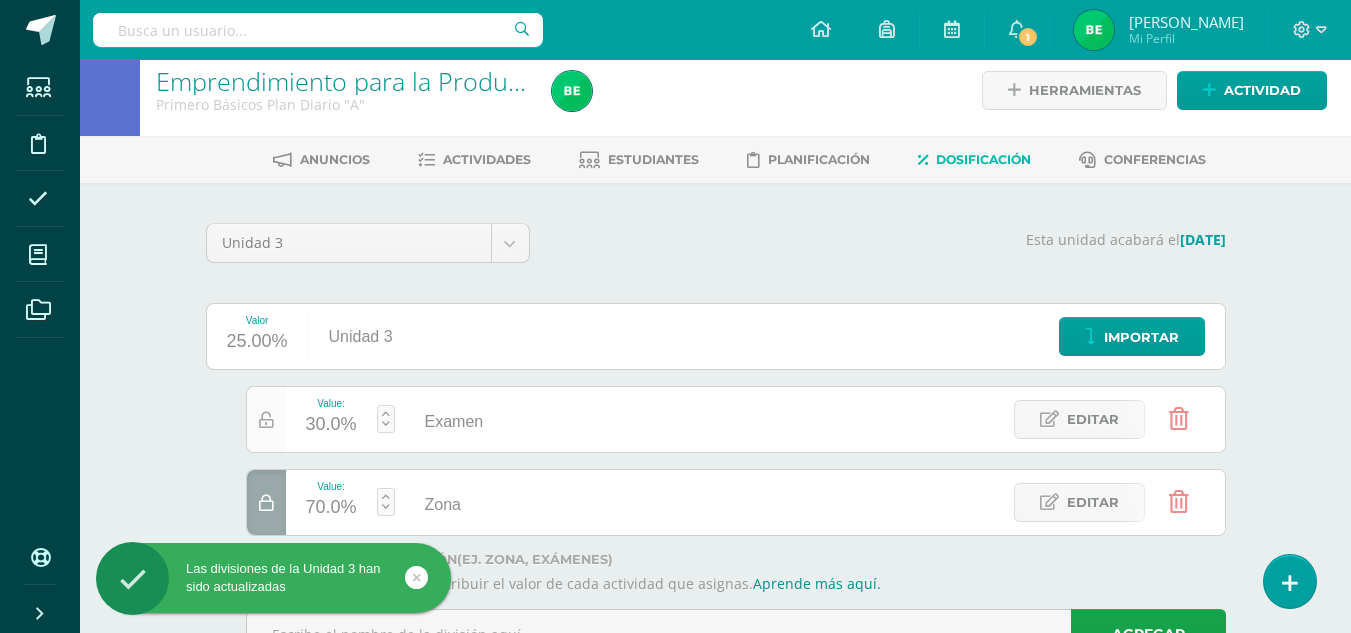 click at bounding box center [266, 420] 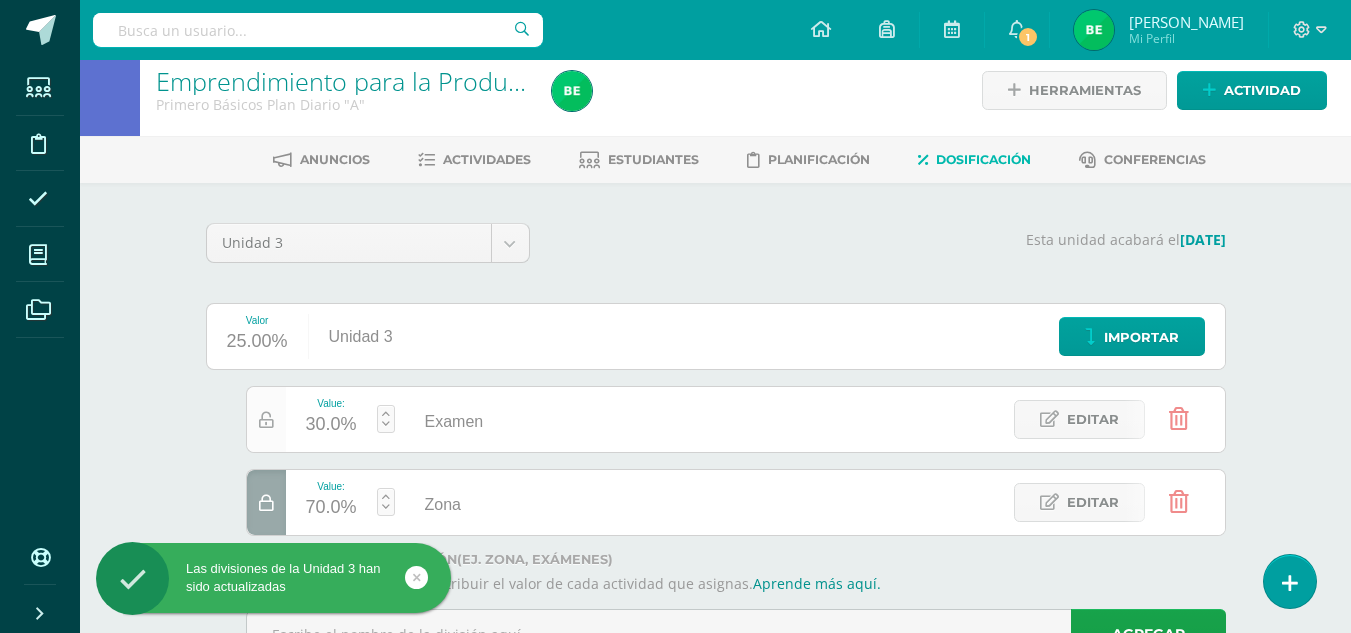 click at bounding box center [266, 420] 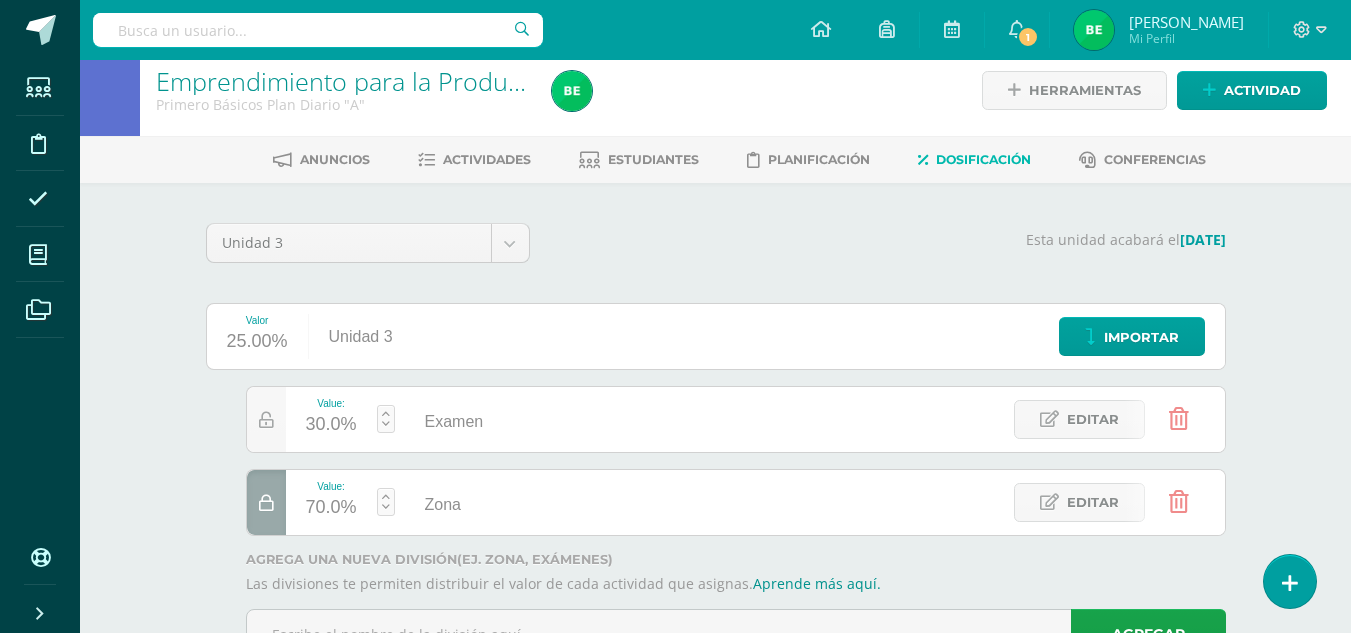 click at bounding box center (266, 502) 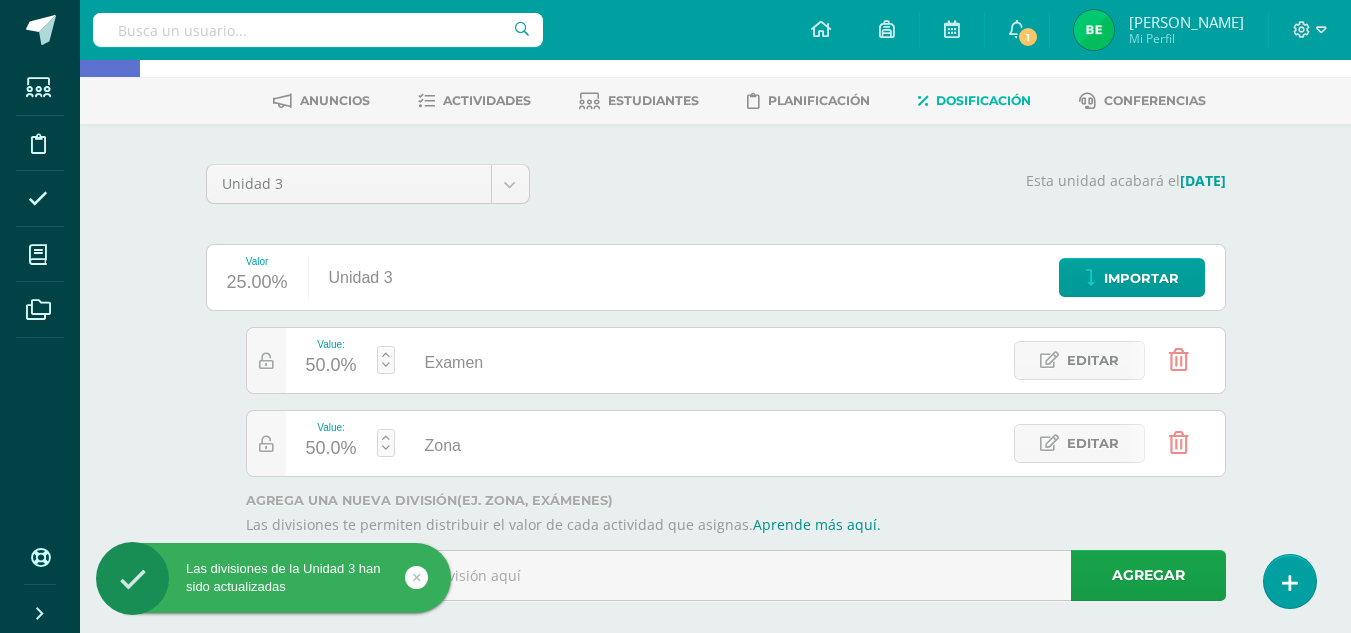 scroll, scrollTop: 77, scrollLeft: 0, axis: vertical 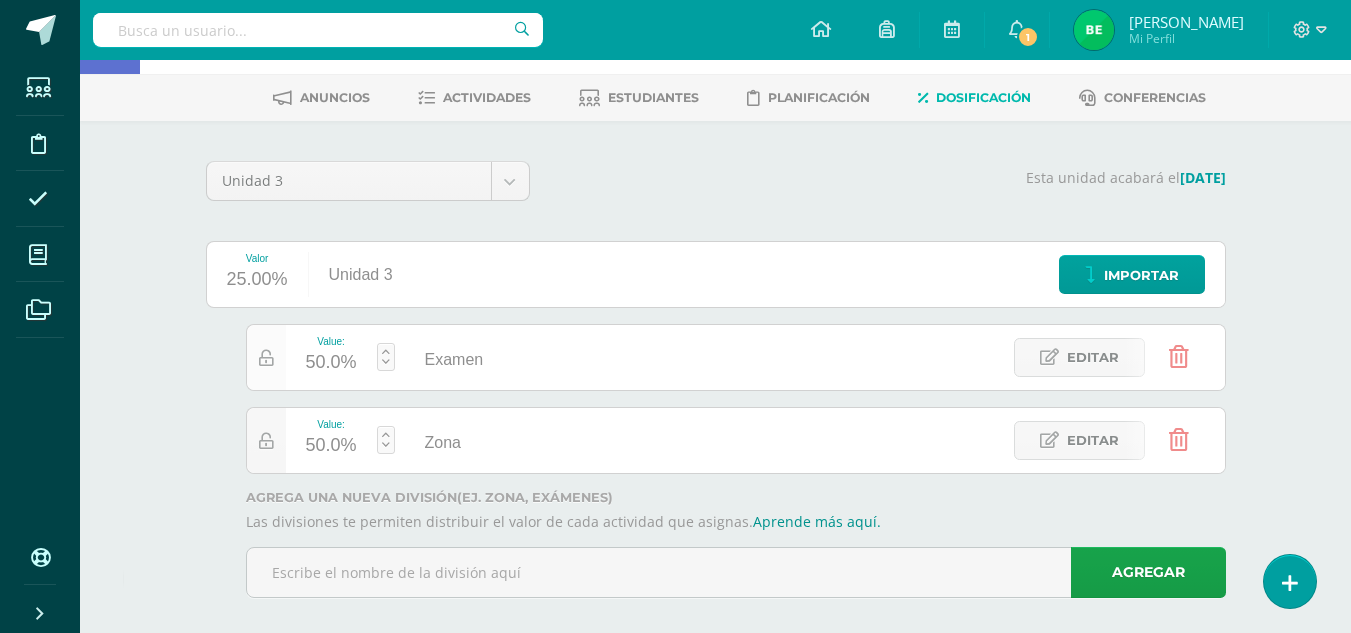 click at bounding box center [266, 357] 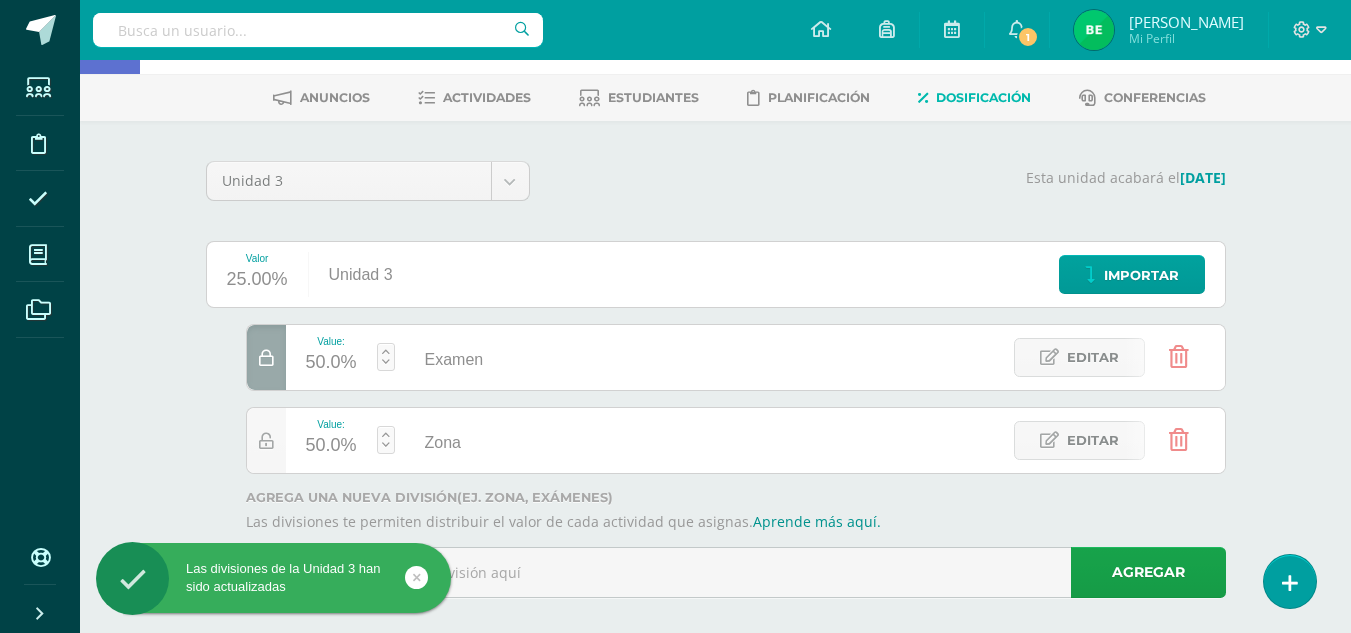 click at bounding box center [386, 357] 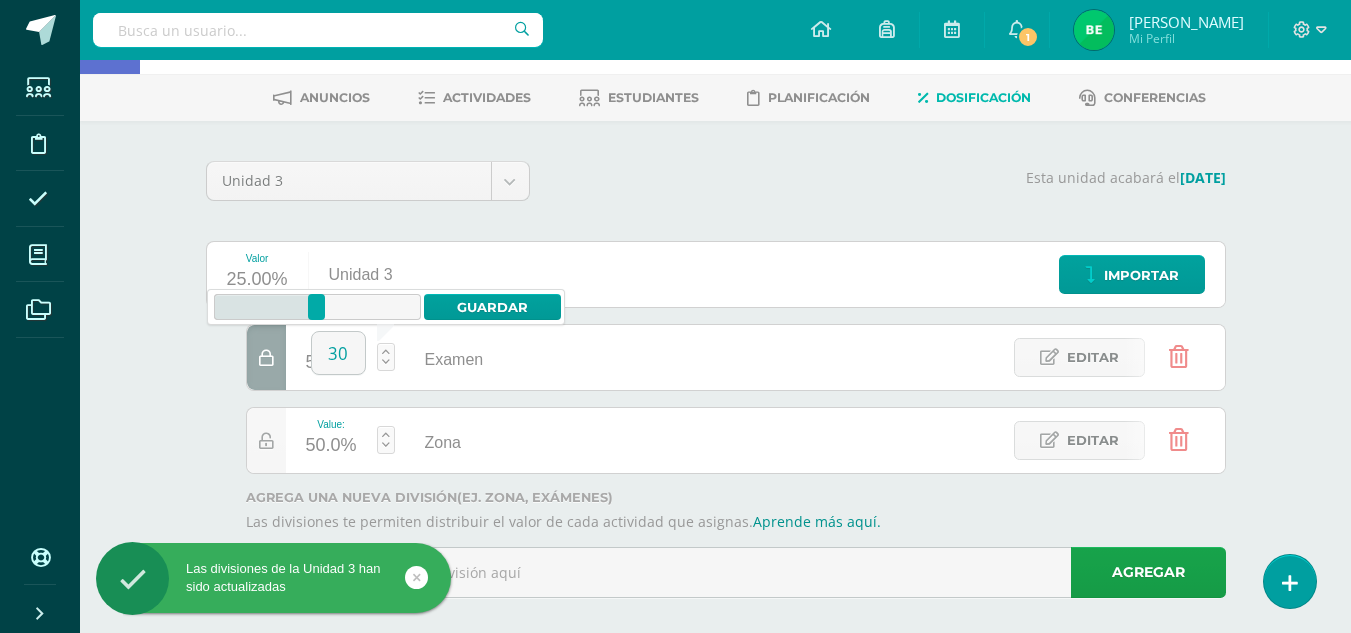 click on "0 100 0 0 – 50 30 Guardar" at bounding box center (386, 307) 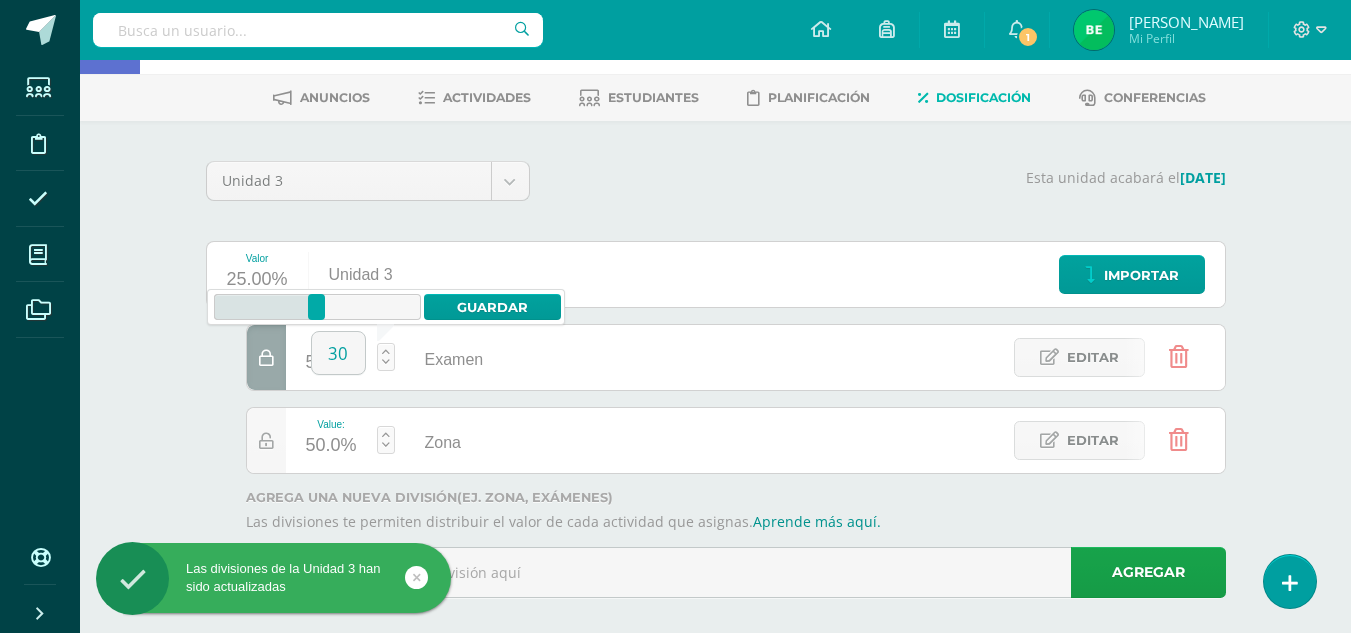 type on "30" 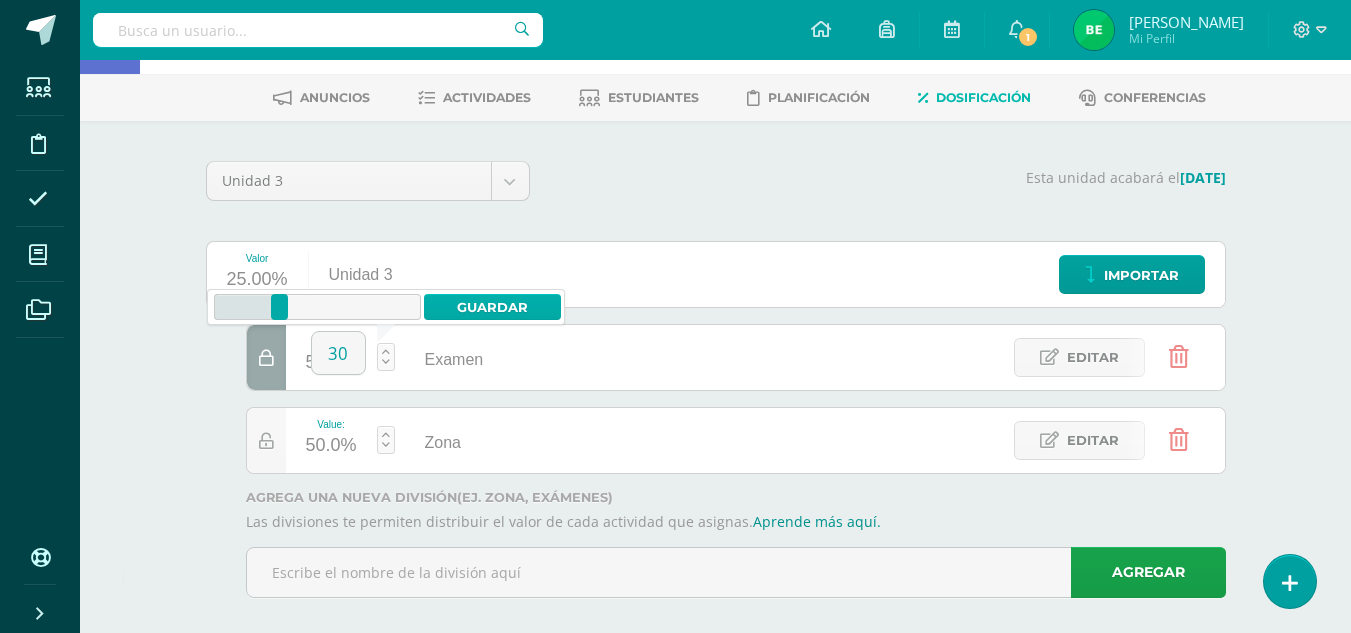 click on "Guardar" at bounding box center (492, 307) 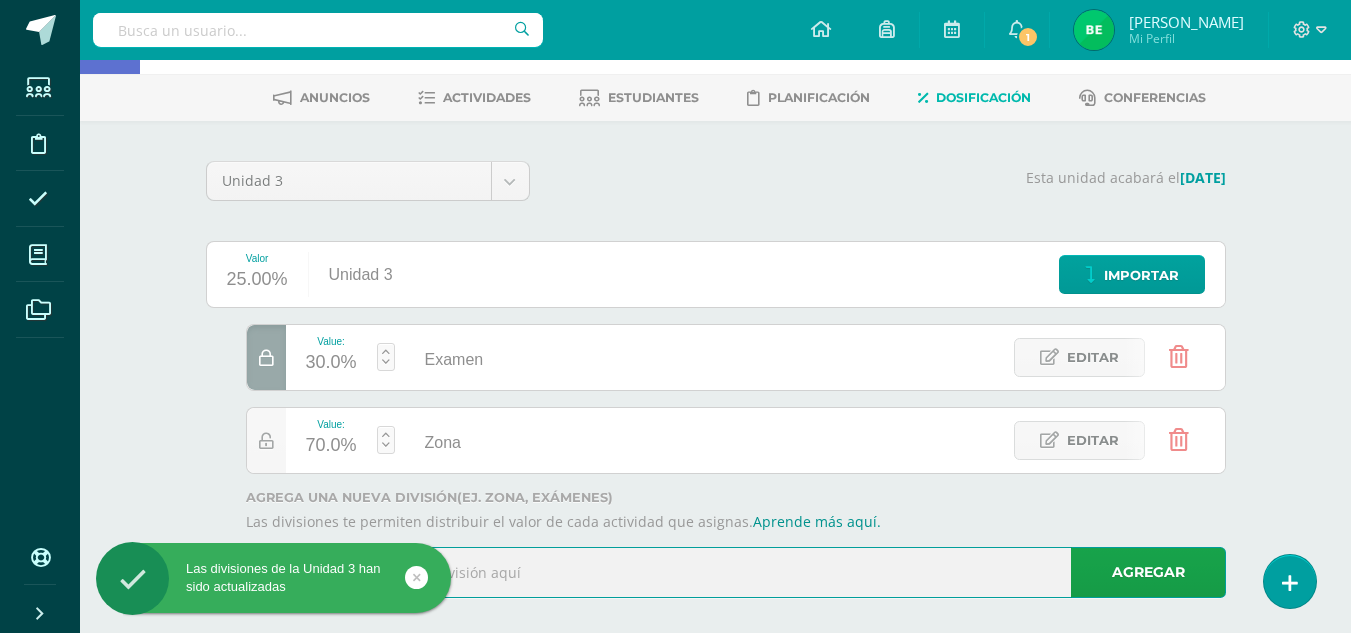 click at bounding box center (736, 572) 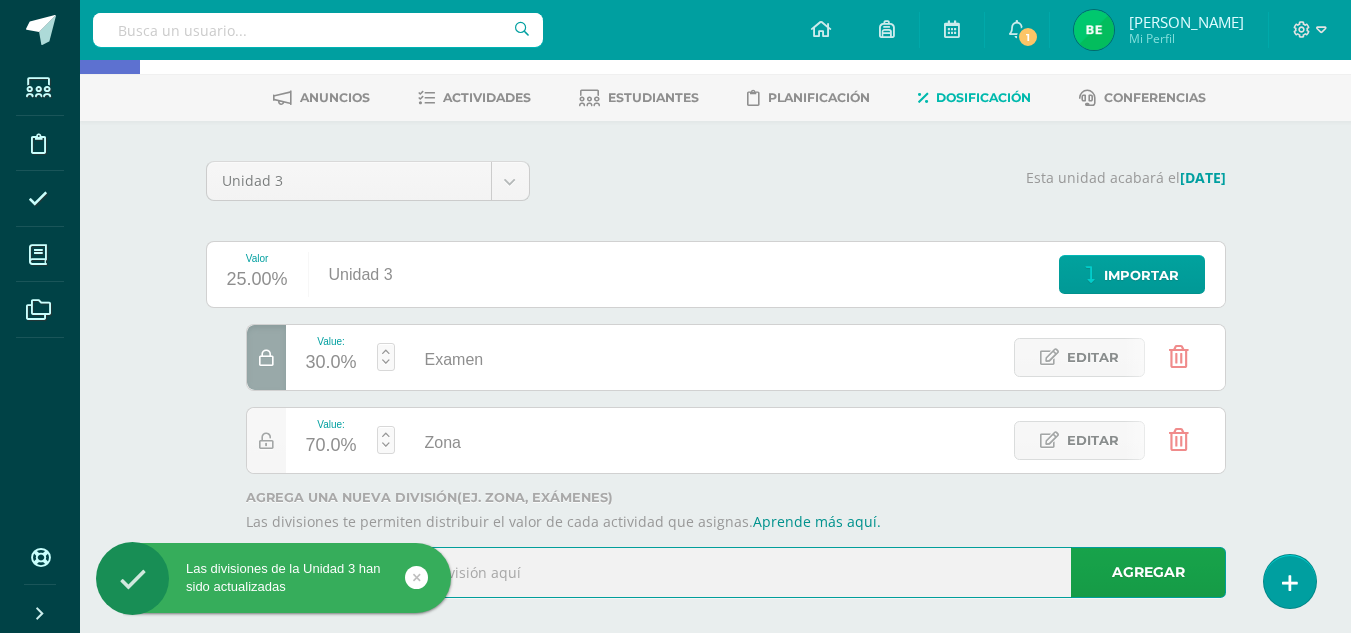 type on "Afectivo" 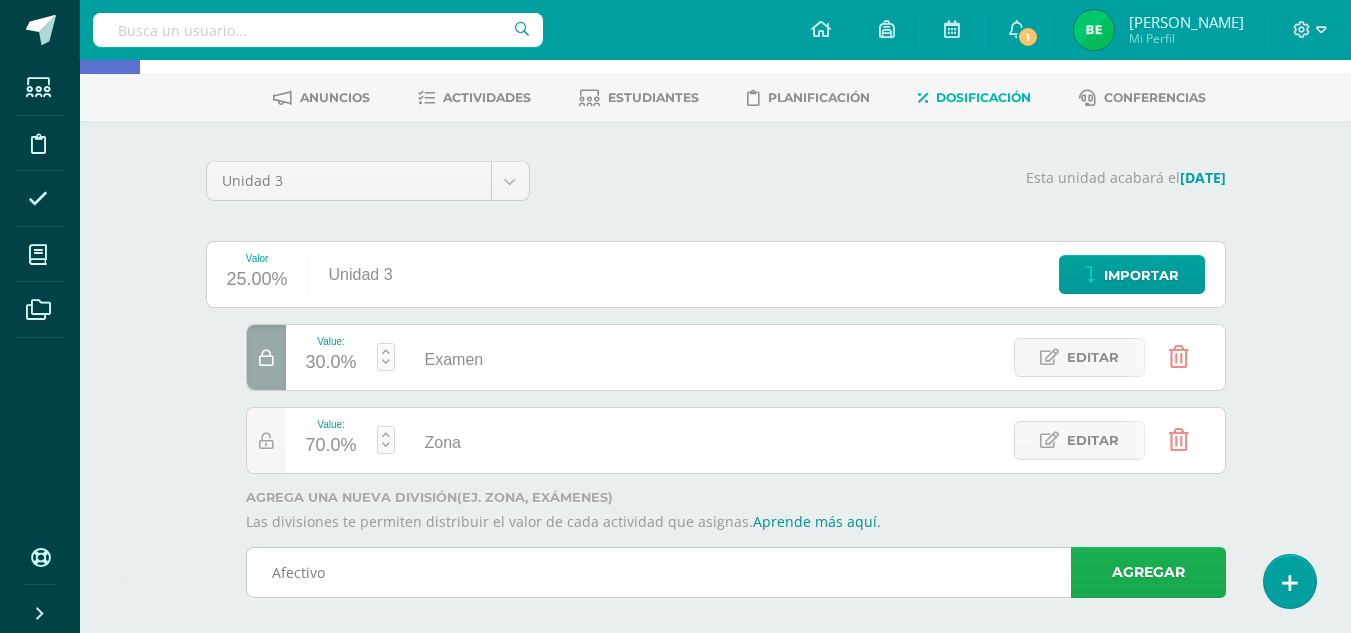 click on "Agregar" at bounding box center (1148, 572) 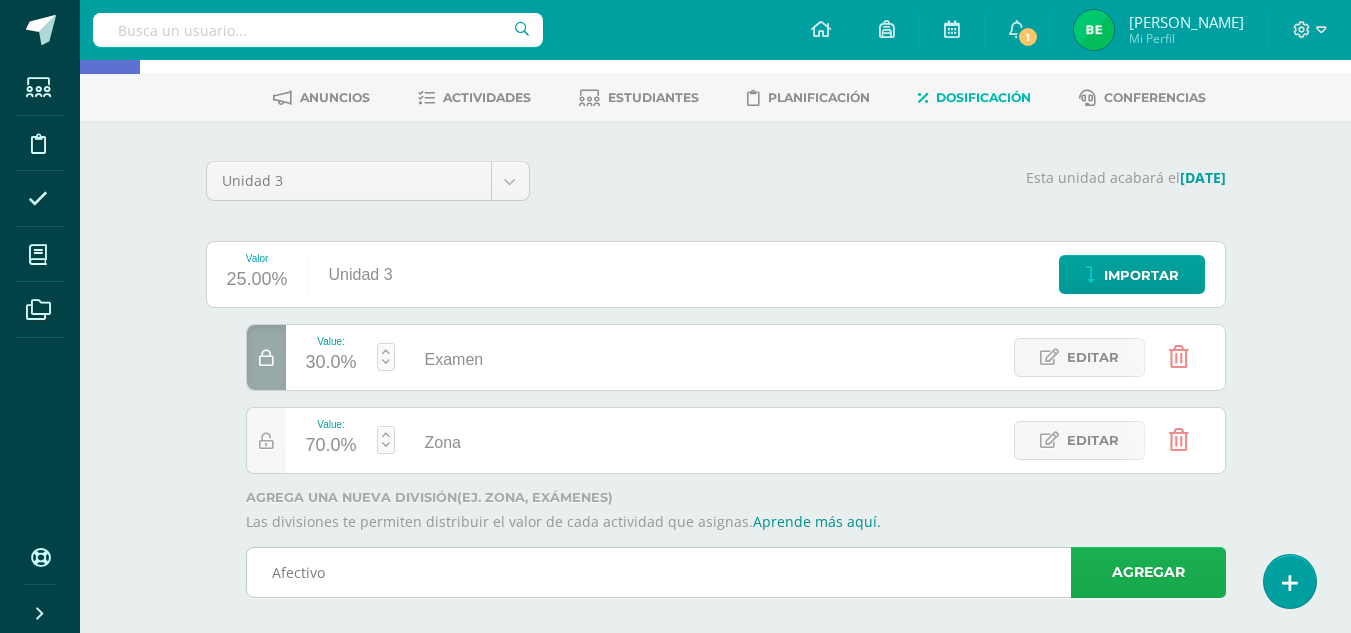 type 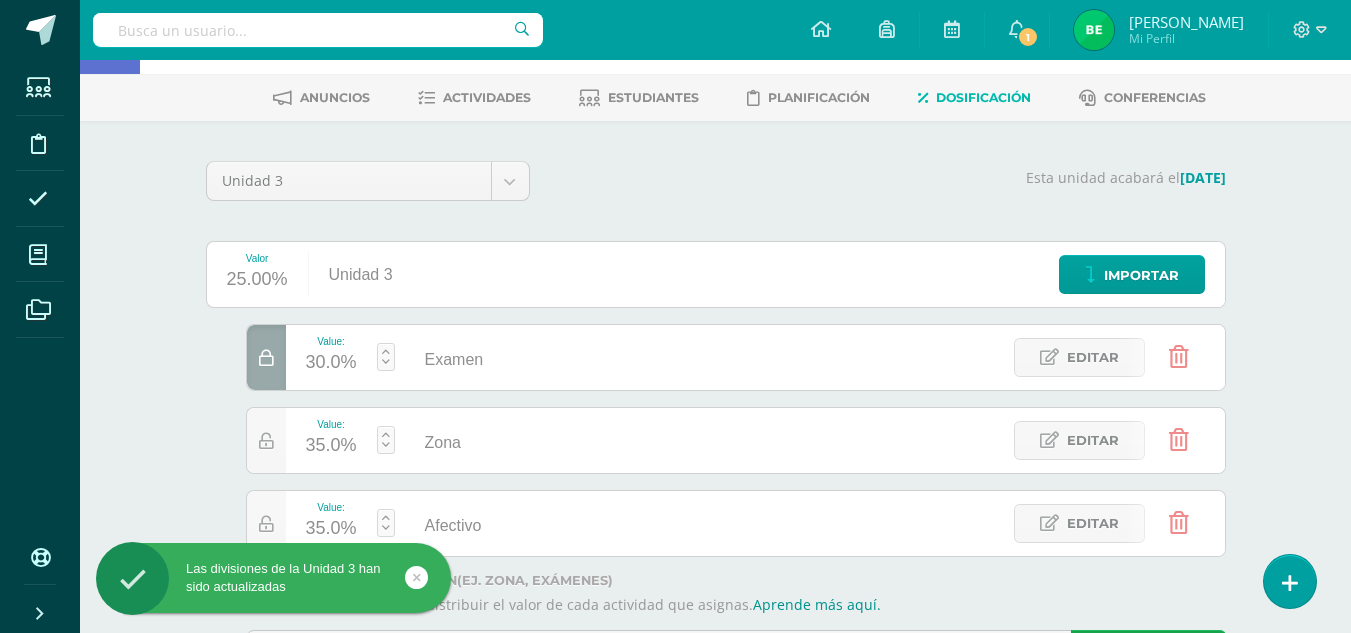 click at bounding box center [386, 523] 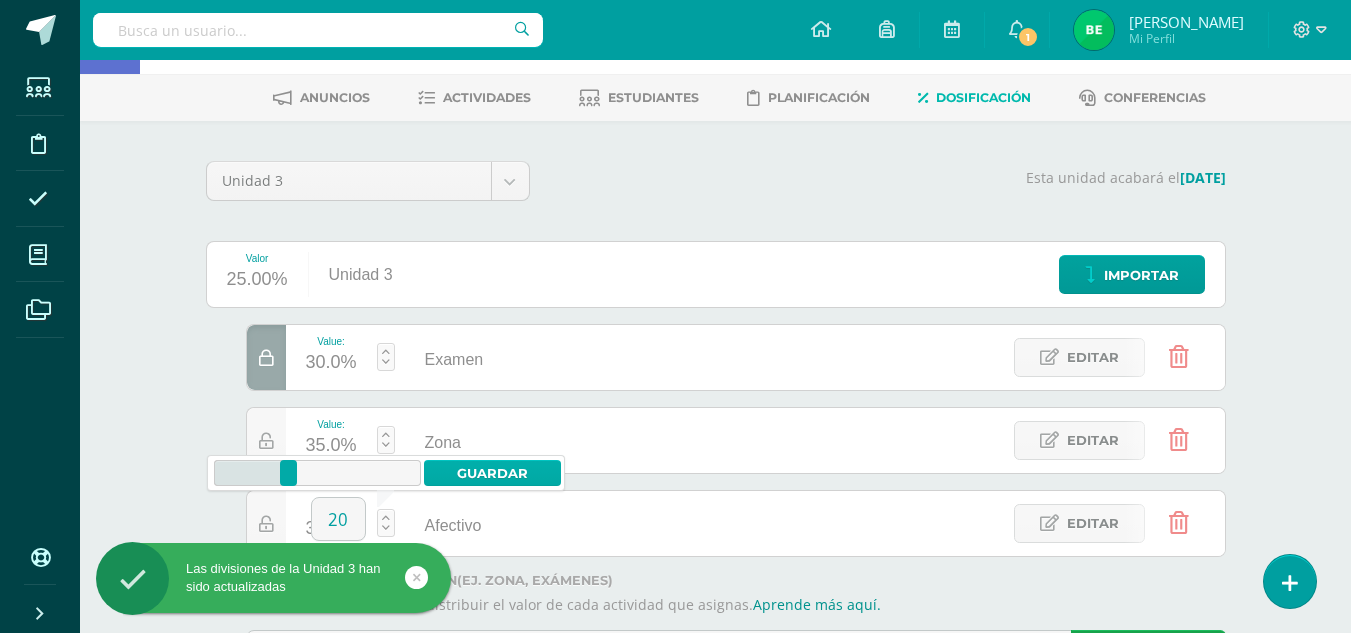 click on "Guardar" at bounding box center (492, 473) 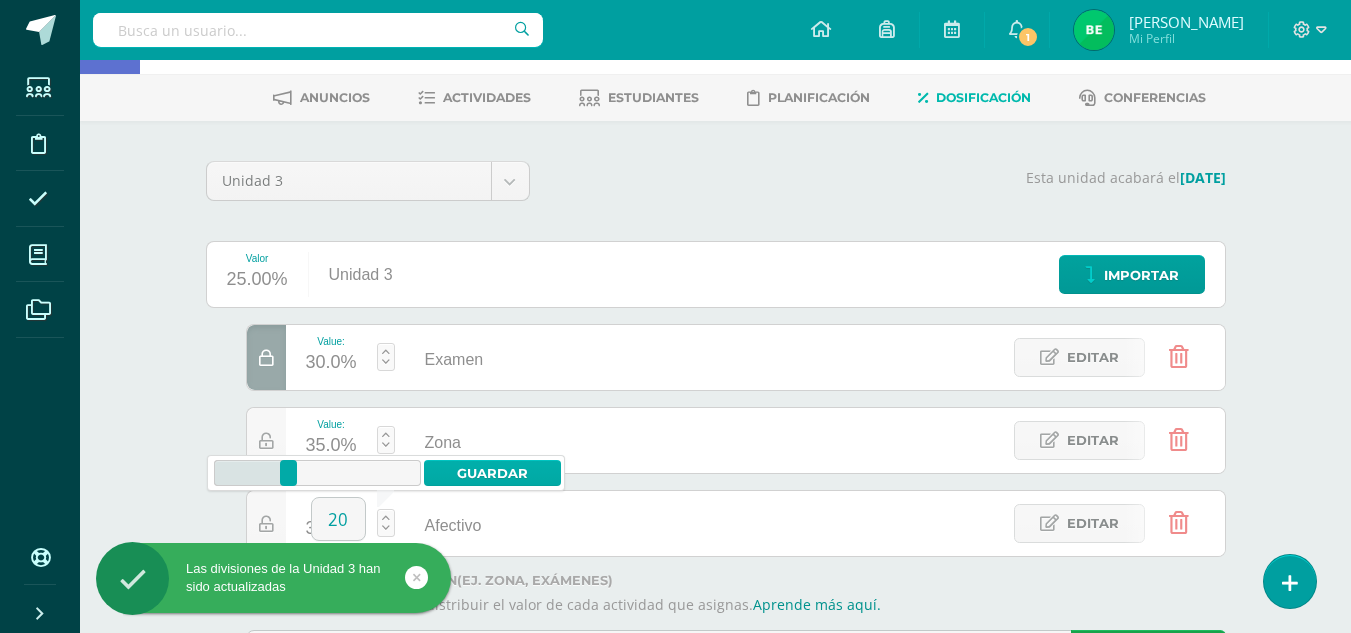 type on "20" 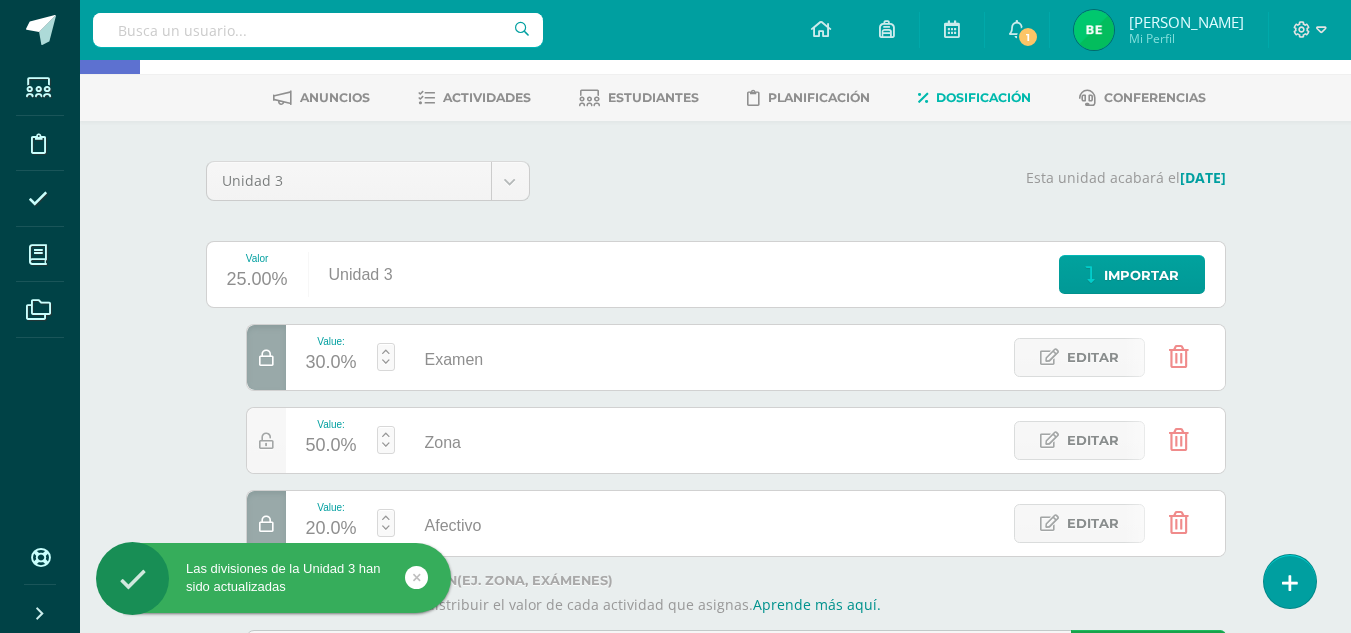 click on "Esta unidad acabará el  24/08/2025" at bounding box center [890, 189] 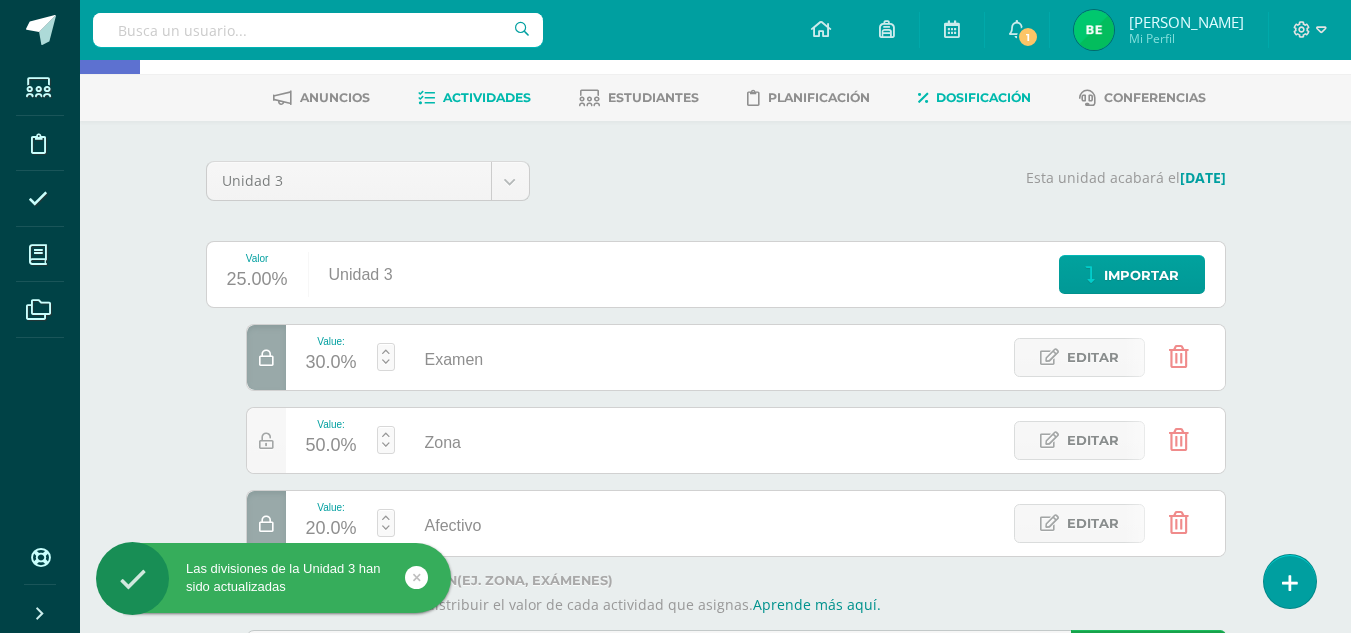 click on "Actividades" at bounding box center (487, 97) 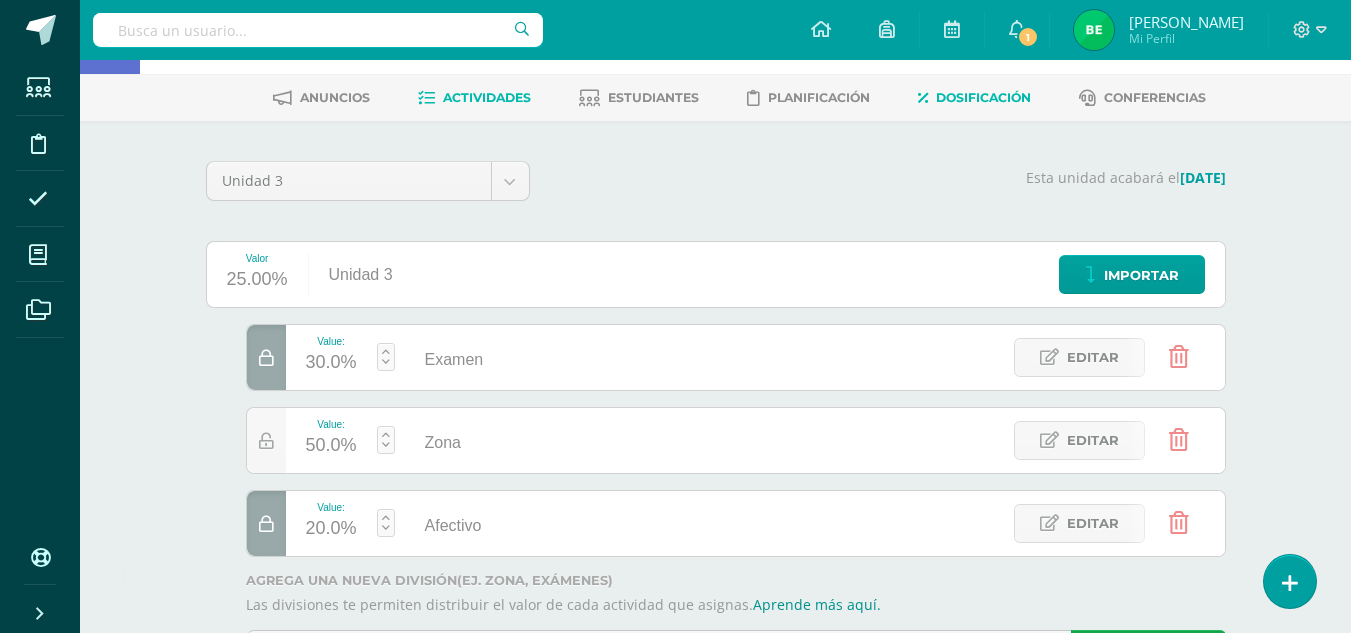 click on "Actividades" at bounding box center (487, 97) 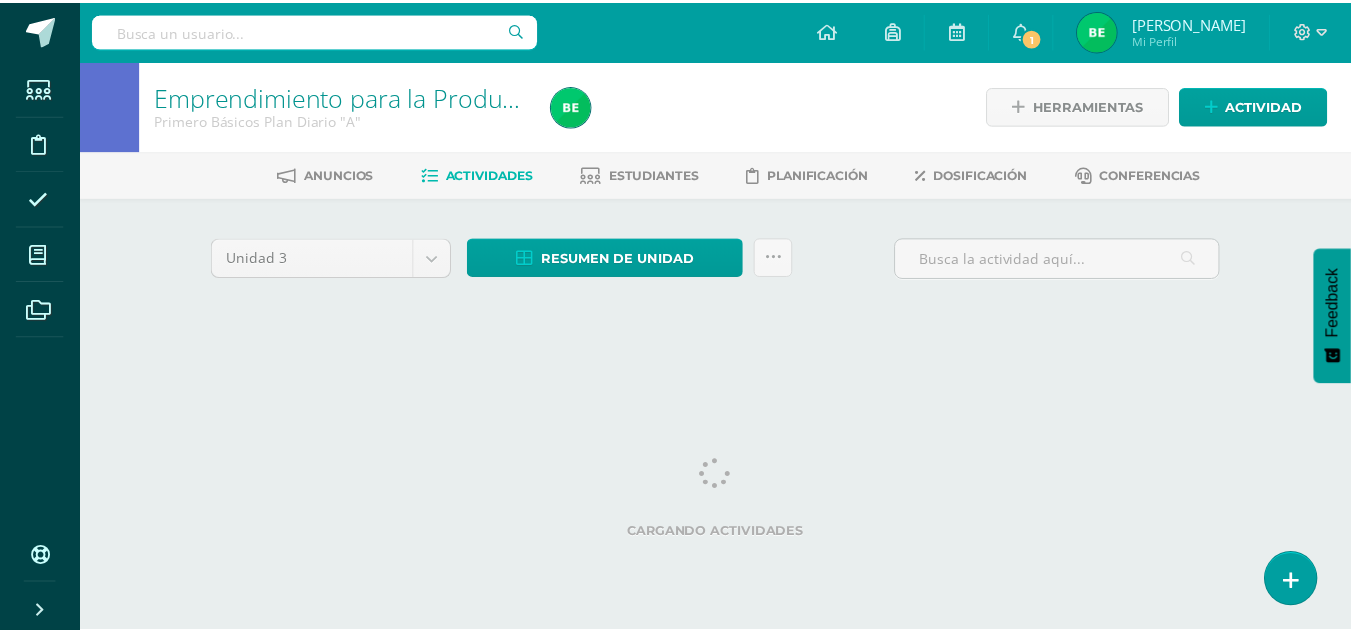 scroll, scrollTop: 0, scrollLeft: 0, axis: both 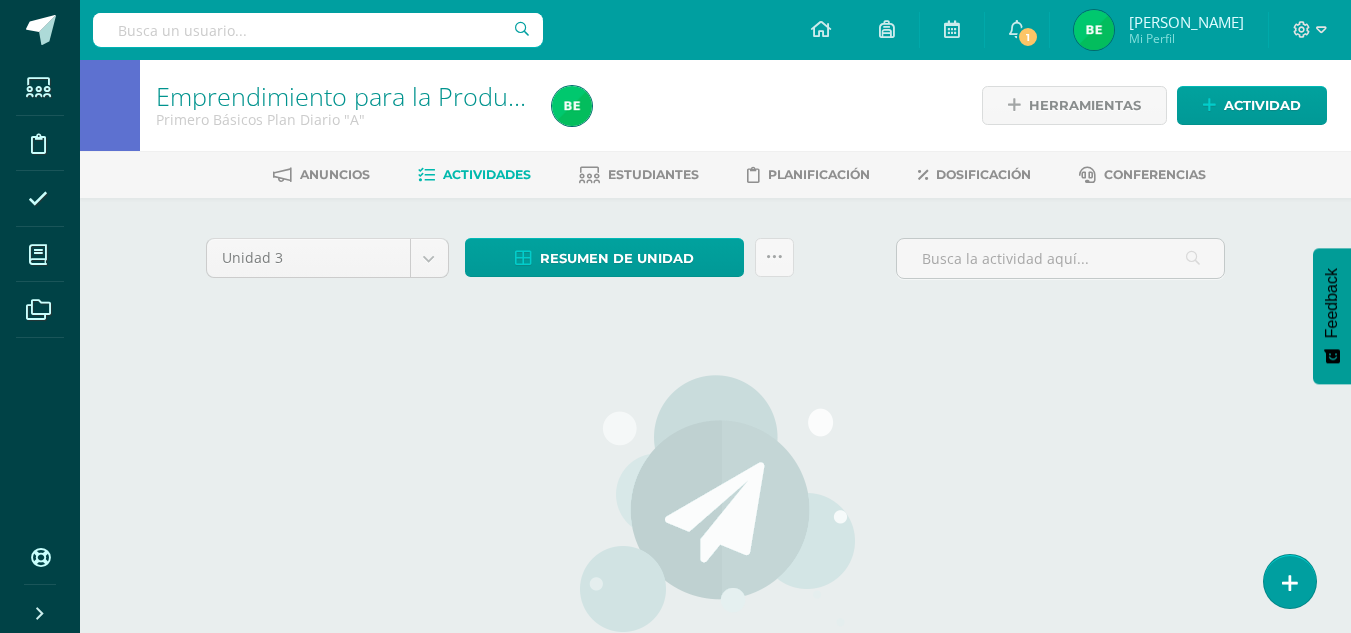 click on "Actividades" at bounding box center (487, 174) 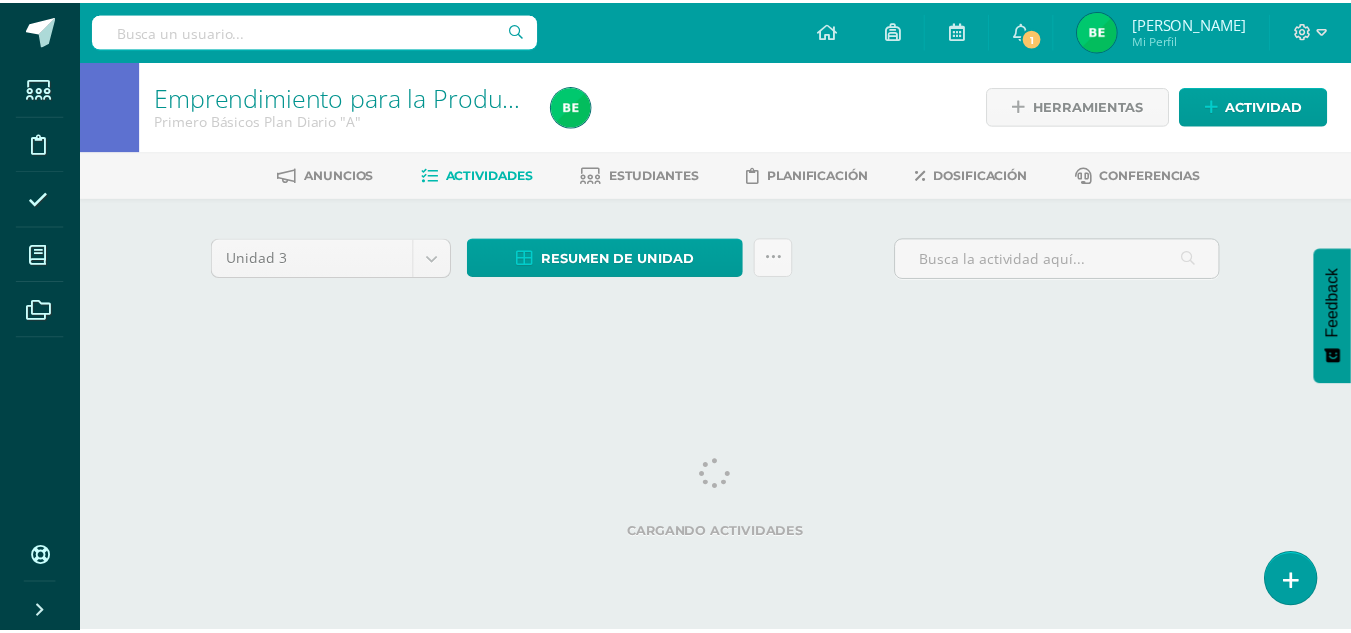 scroll, scrollTop: 0, scrollLeft: 0, axis: both 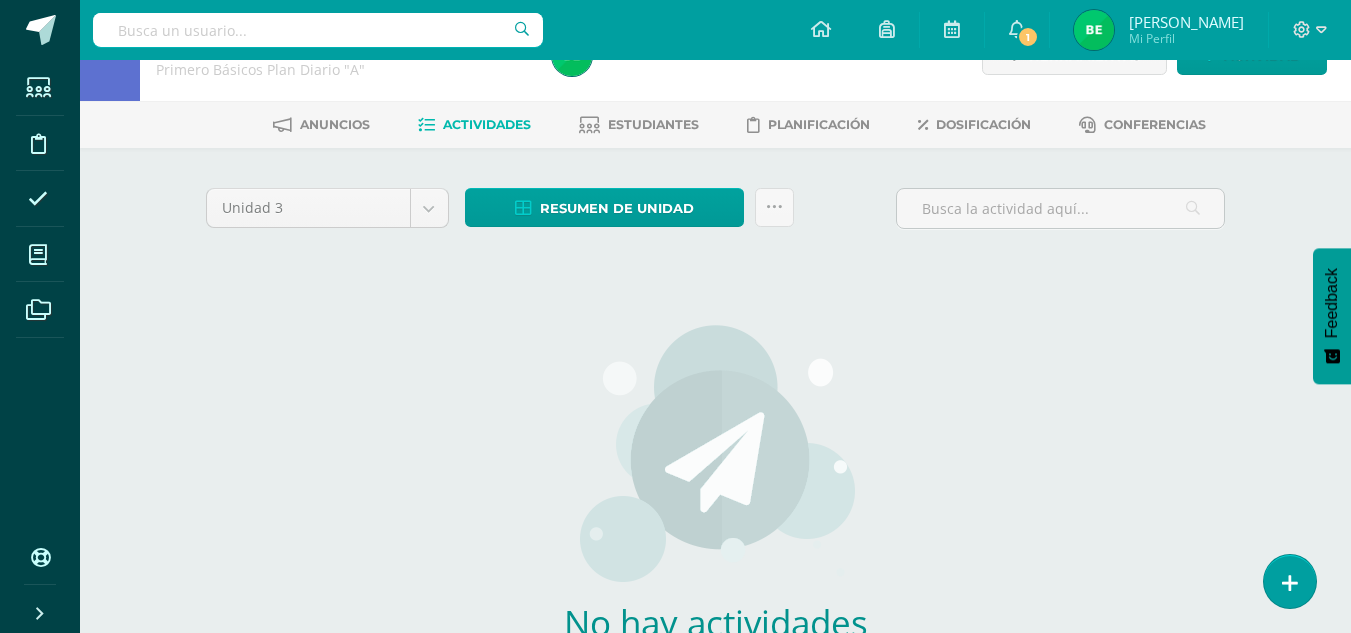 click on "Actividades" at bounding box center (487, 124) 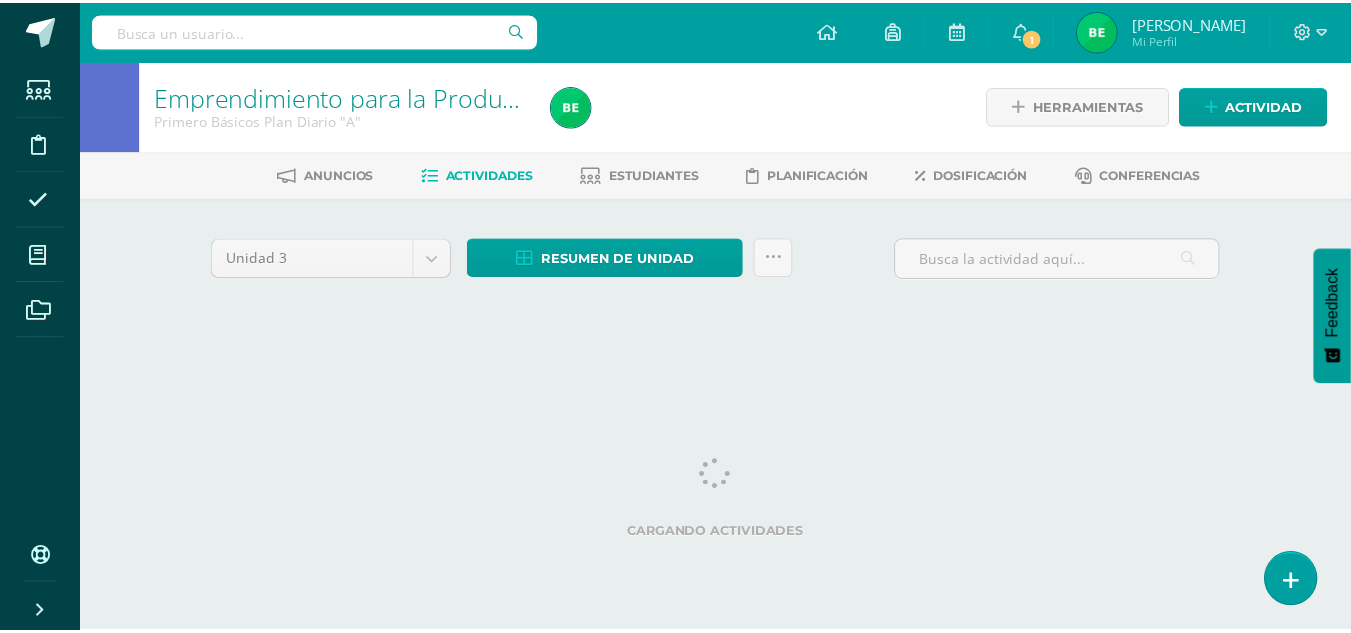 scroll, scrollTop: 0, scrollLeft: 0, axis: both 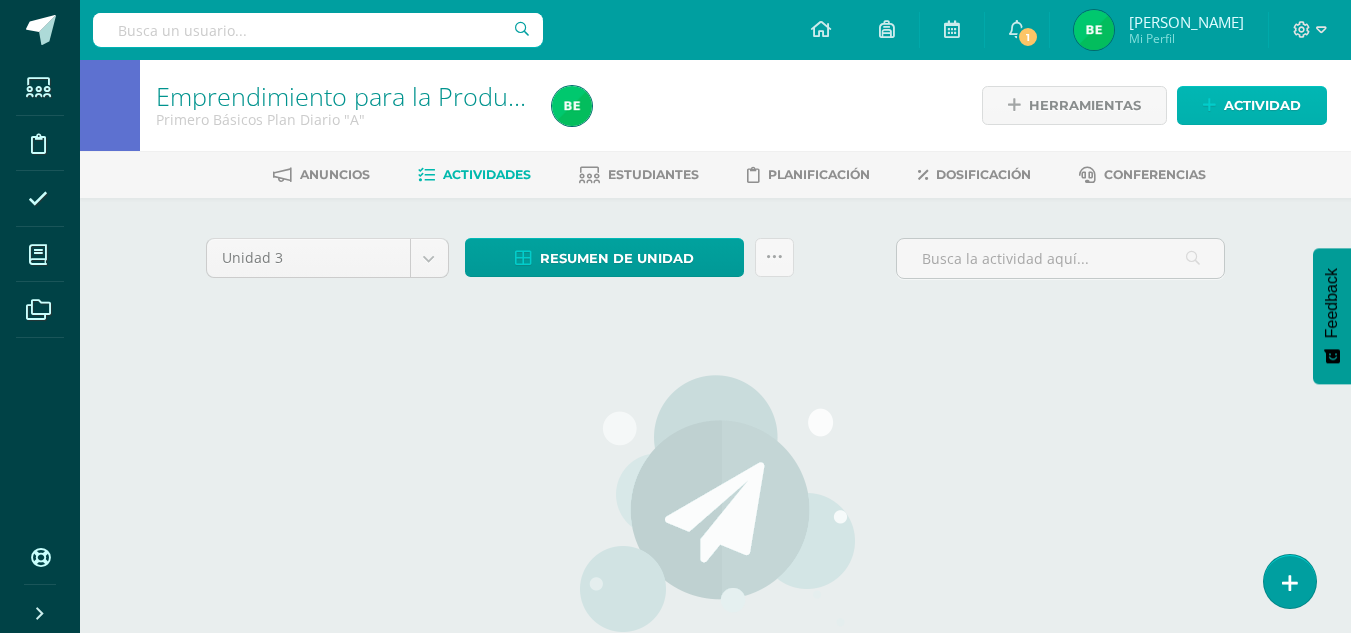 click on "Actividad" at bounding box center (1262, 105) 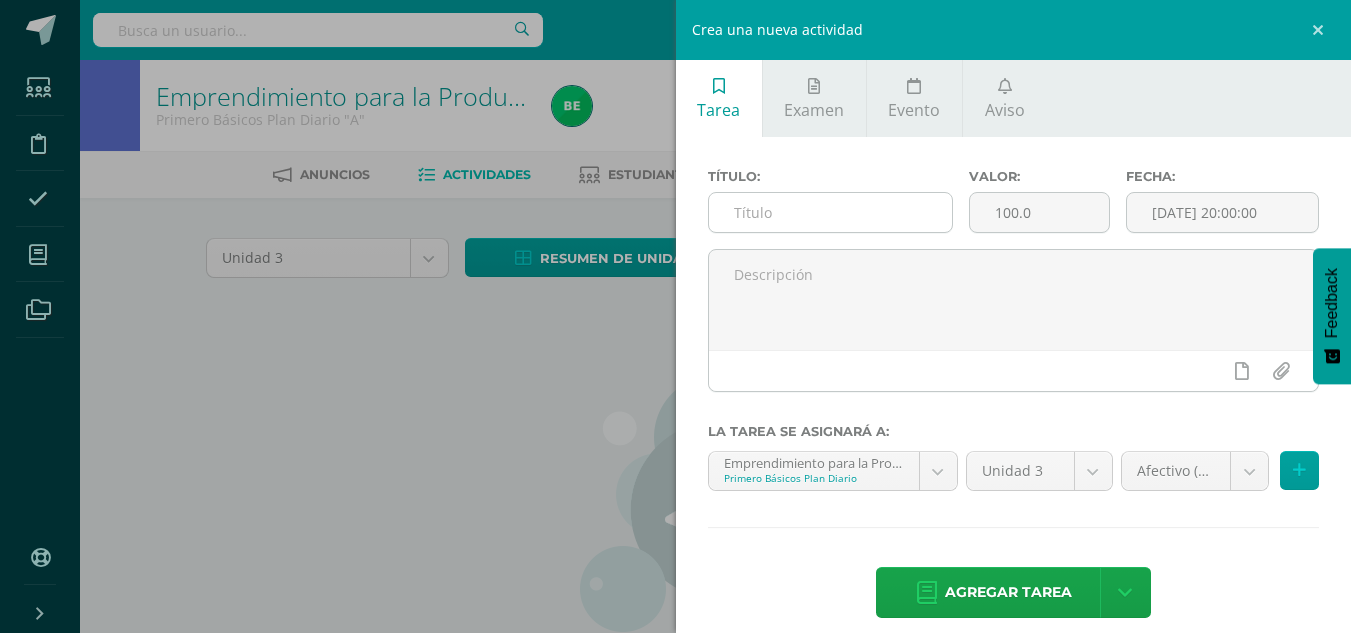 click at bounding box center [830, 212] 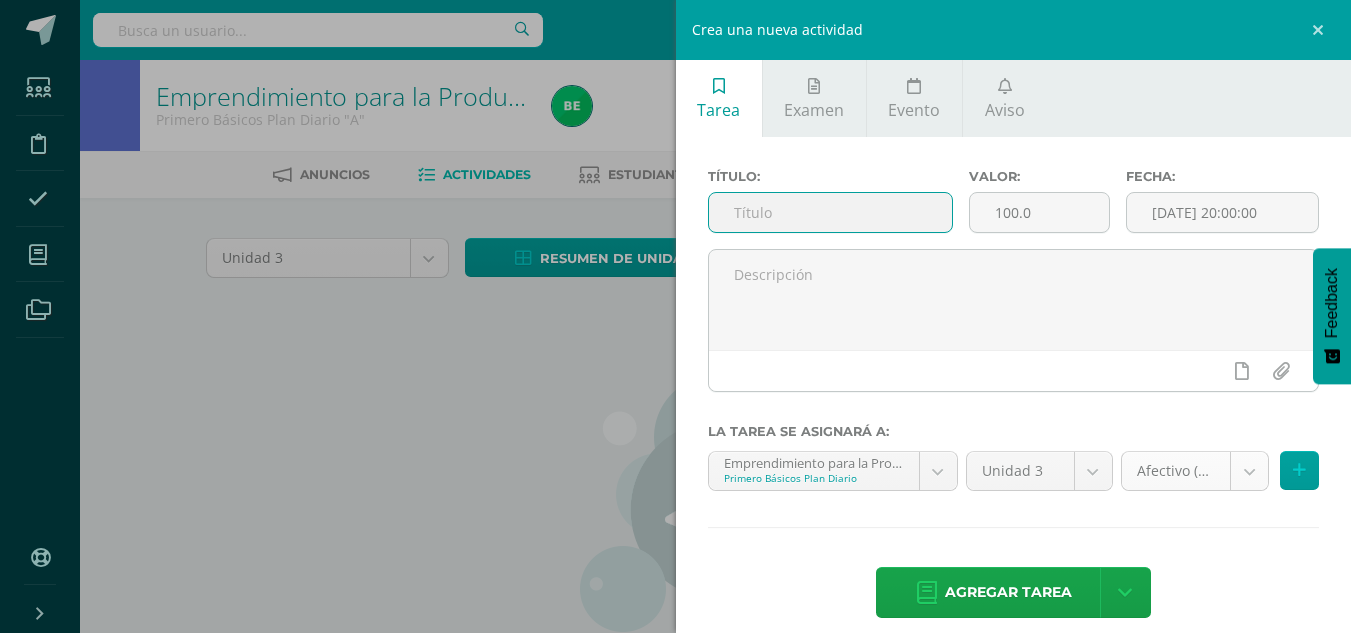 click on "Estudiantes Disciplina Asistencia Mis cursos Archivos Soporte
Centro de ayuda
Últimas actualizaciones
Cerrar panel
Emprendimiento para la Productividad y Desarrollo
Primero
Básicos Plan Diario
"A"
Actividades Estudiantes Planificación Dosificación
Emprendimiento para la Productividad y Desarrollo
Primero
Básicos Plan Diario
"B"
Actividades Estudiantes Planificación Dosificación
Emprendimiento para la Productividad y Desarrollo
Segundo
Básicos Plan Diario
"A"
Actividades Estudiantes Planificación 1" at bounding box center (675, 429) 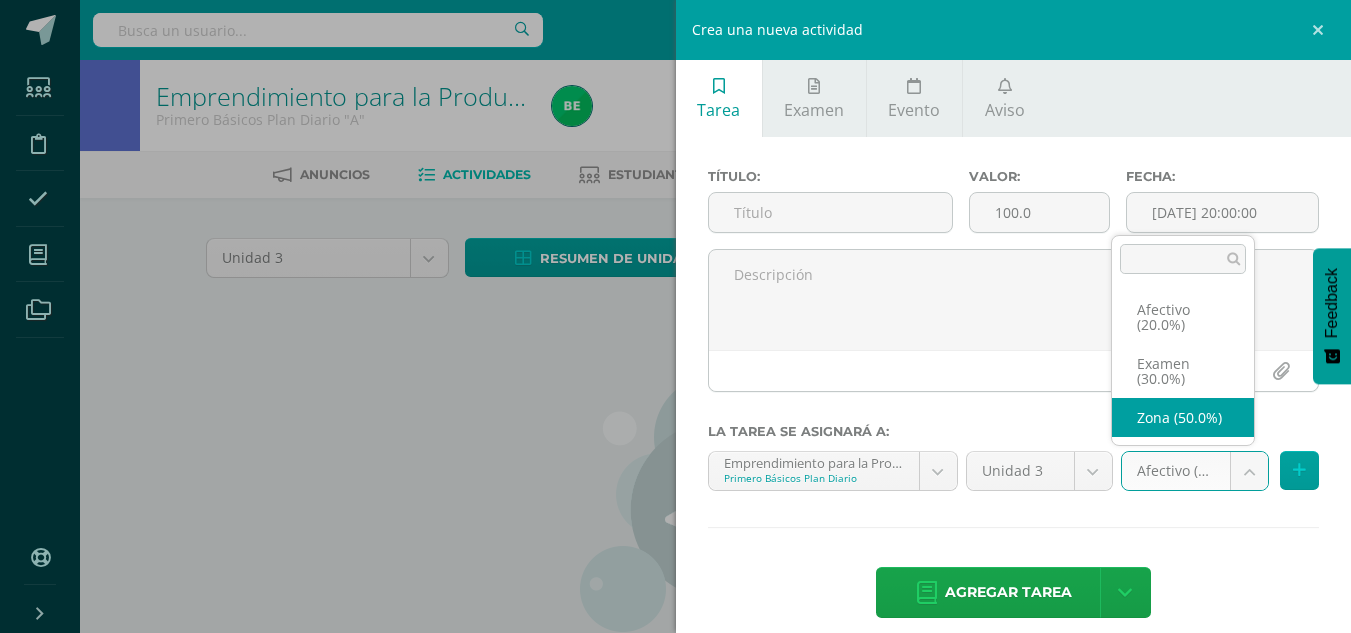 select on "80644" 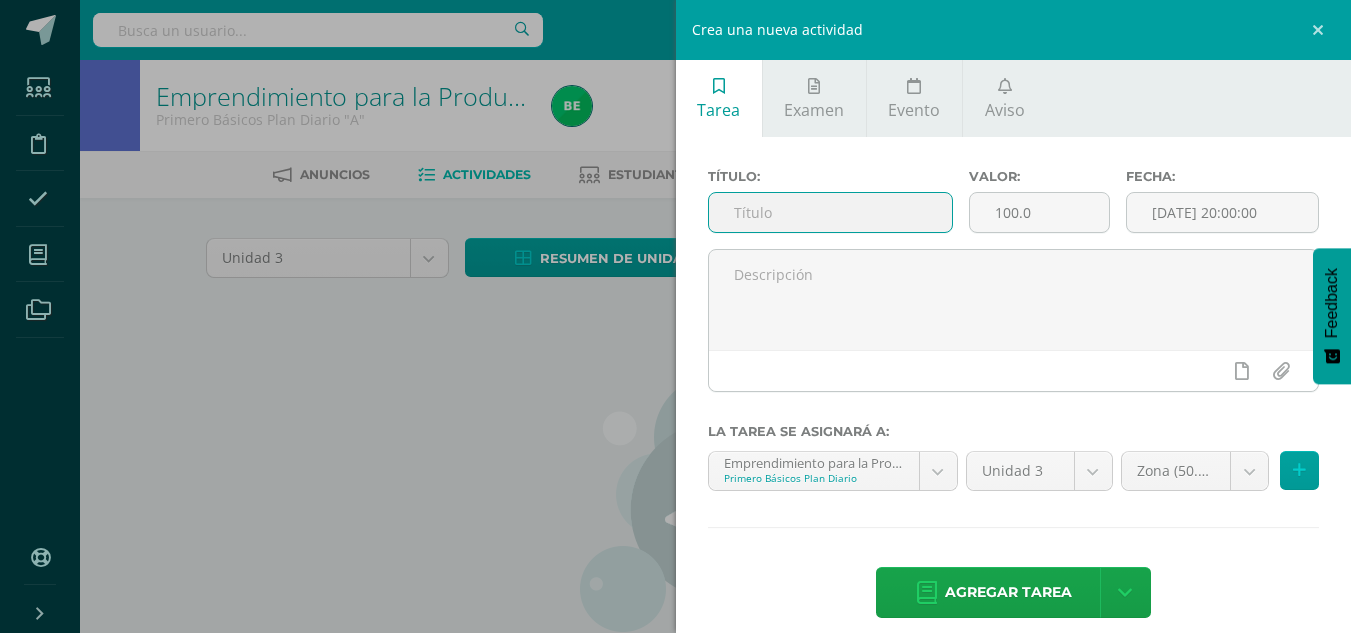 click at bounding box center (830, 212) 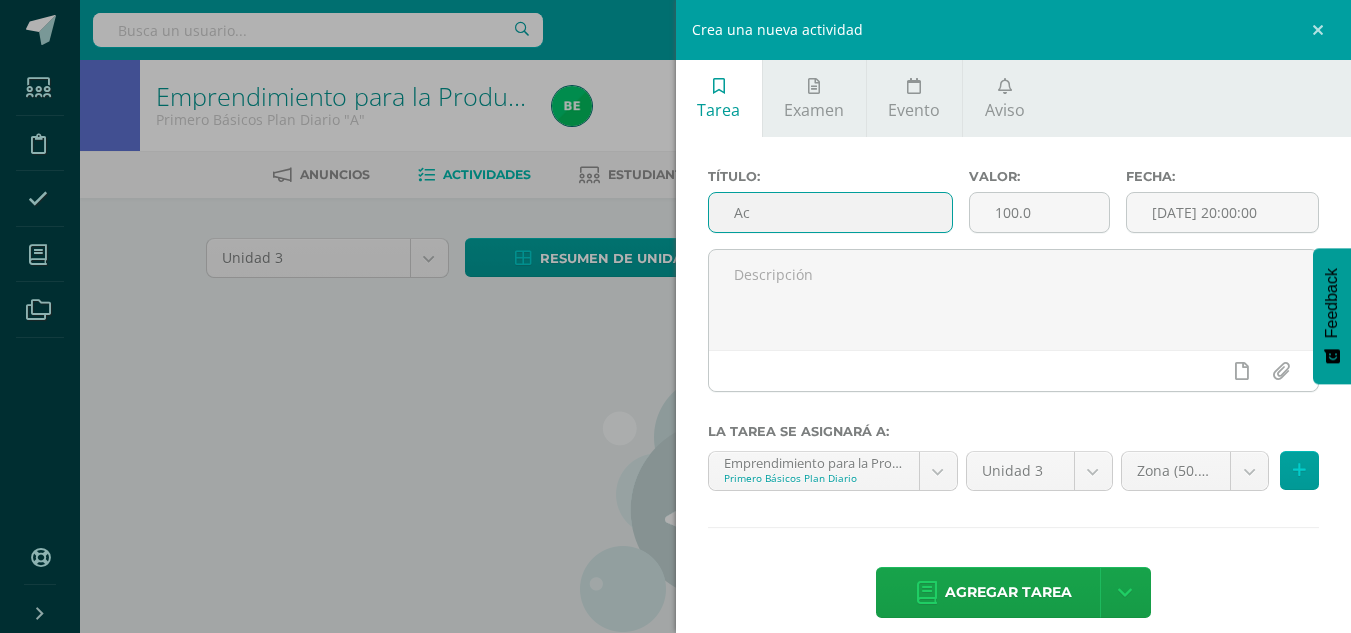 type on "A" 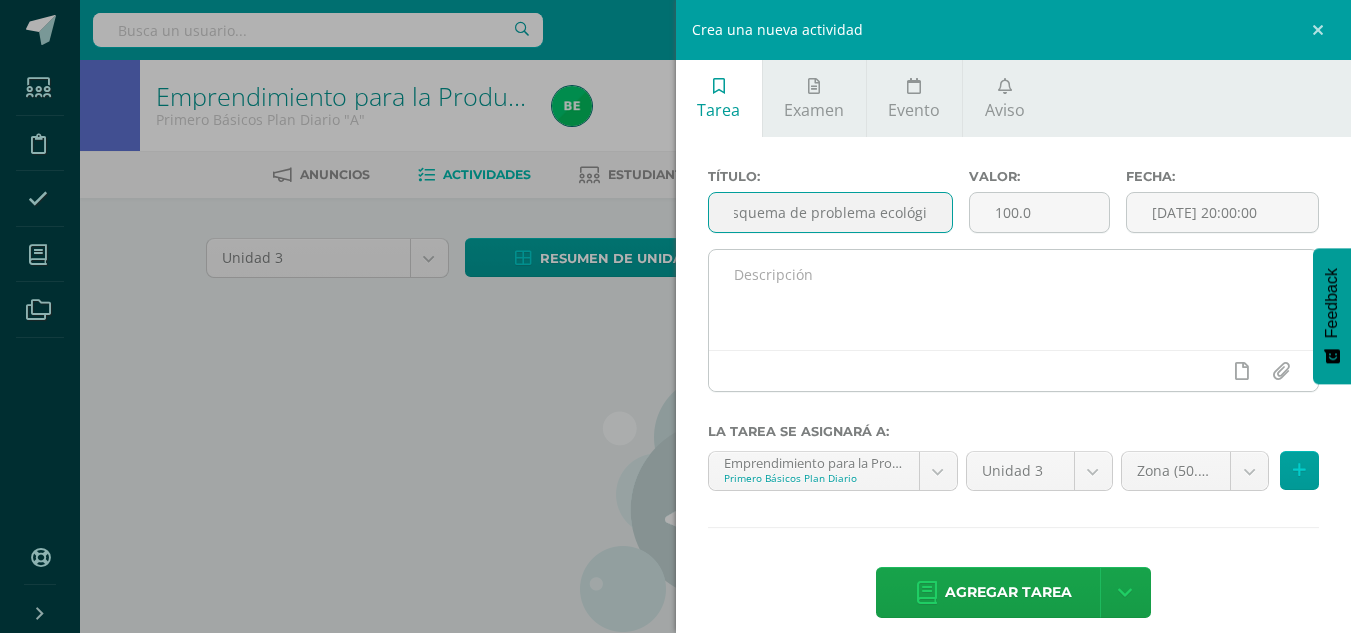 scroll, scrollTop: 0, scrollLeft: 25, axis: horizontal 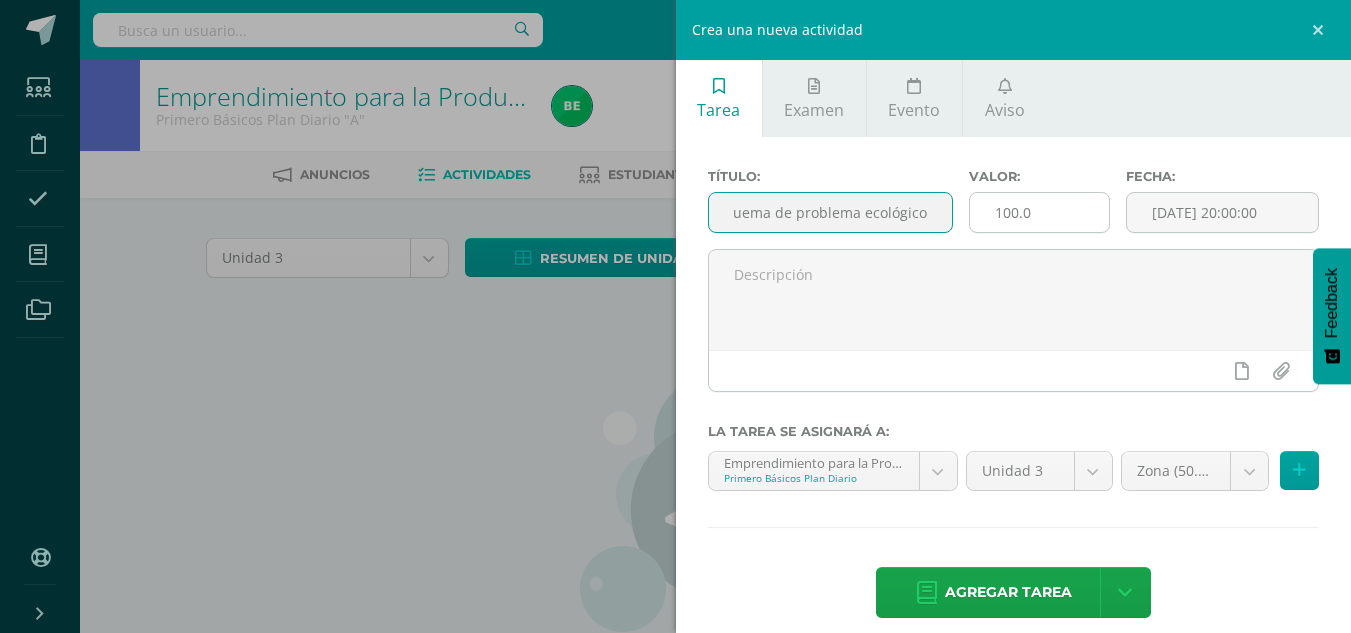 type on "Esquema de problema ecológico" 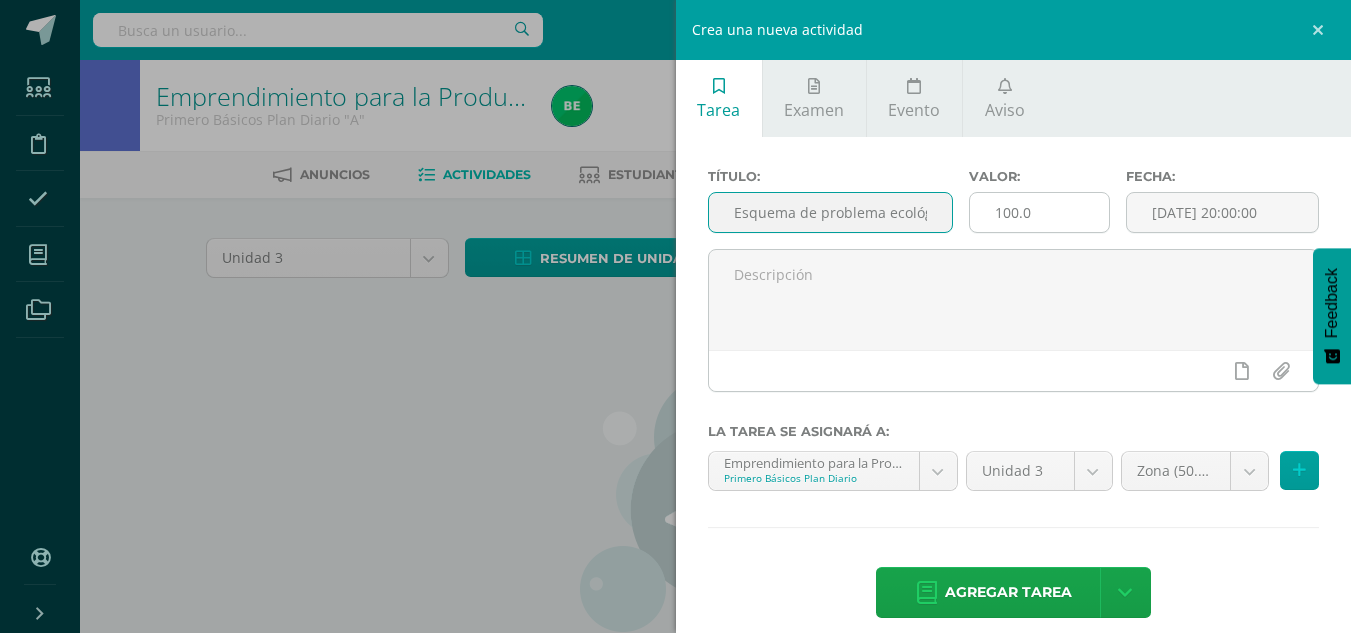 click on "100.0" at bounding box center (1039, 212) 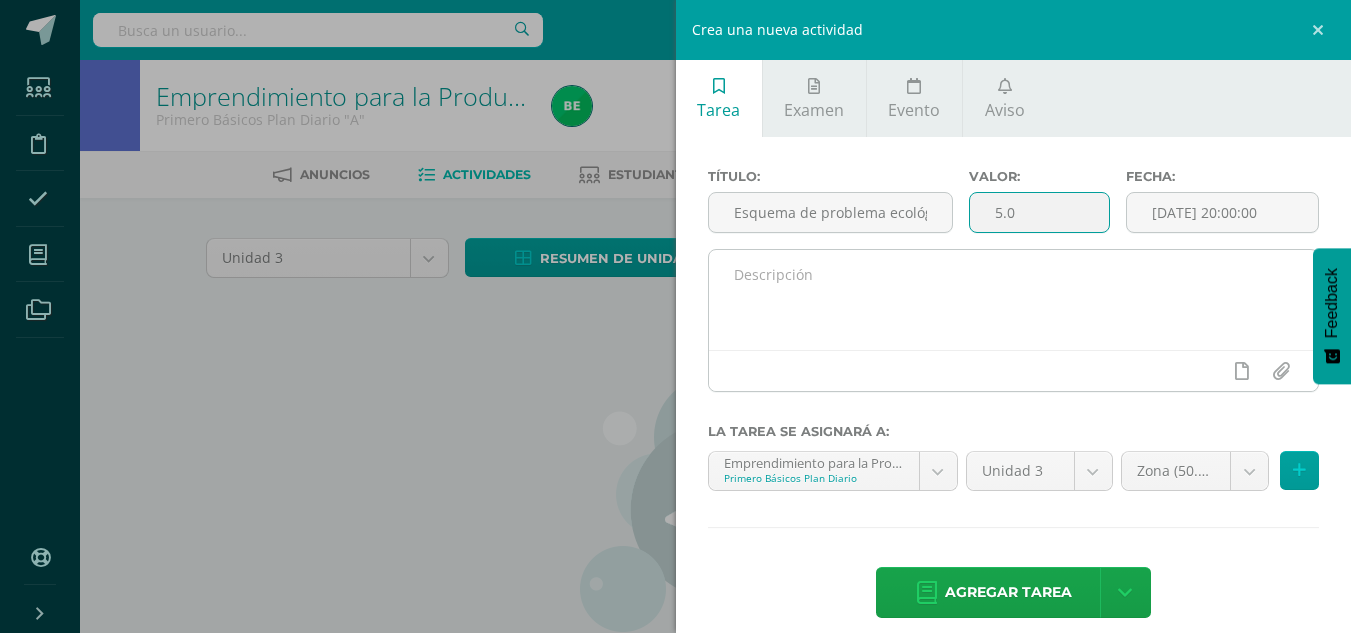 type on "5.0" 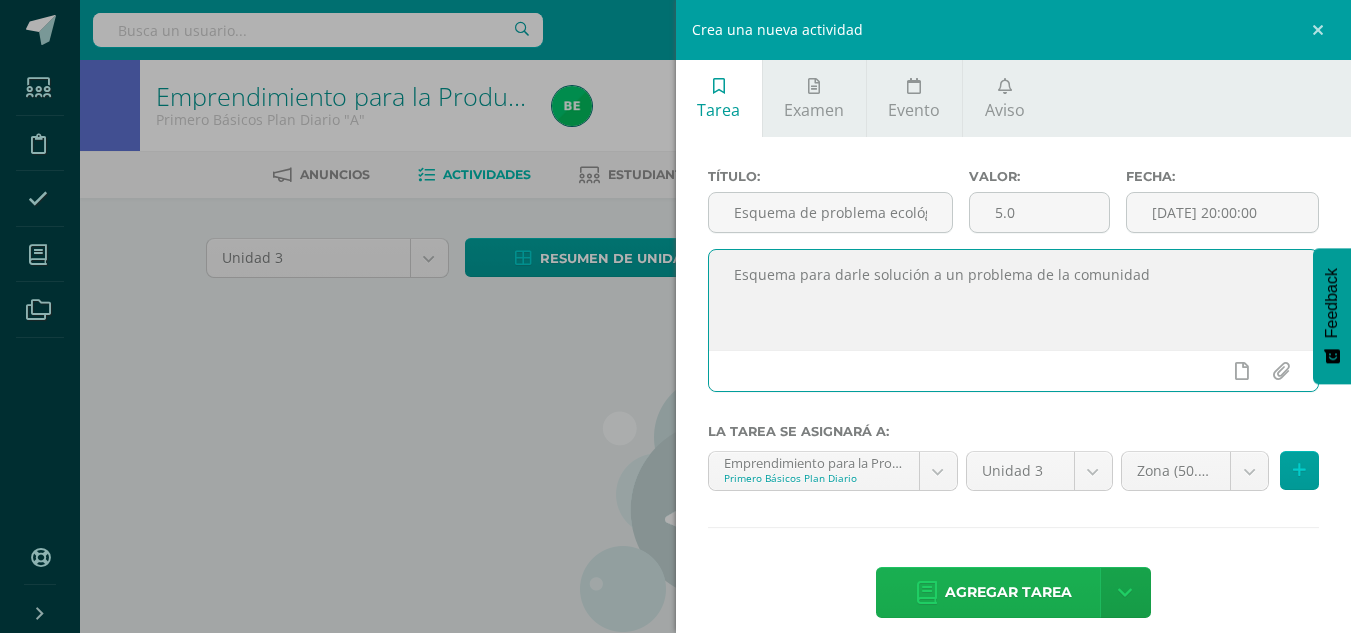 type on "Esquema para darle solución a un problema de la comunidad" 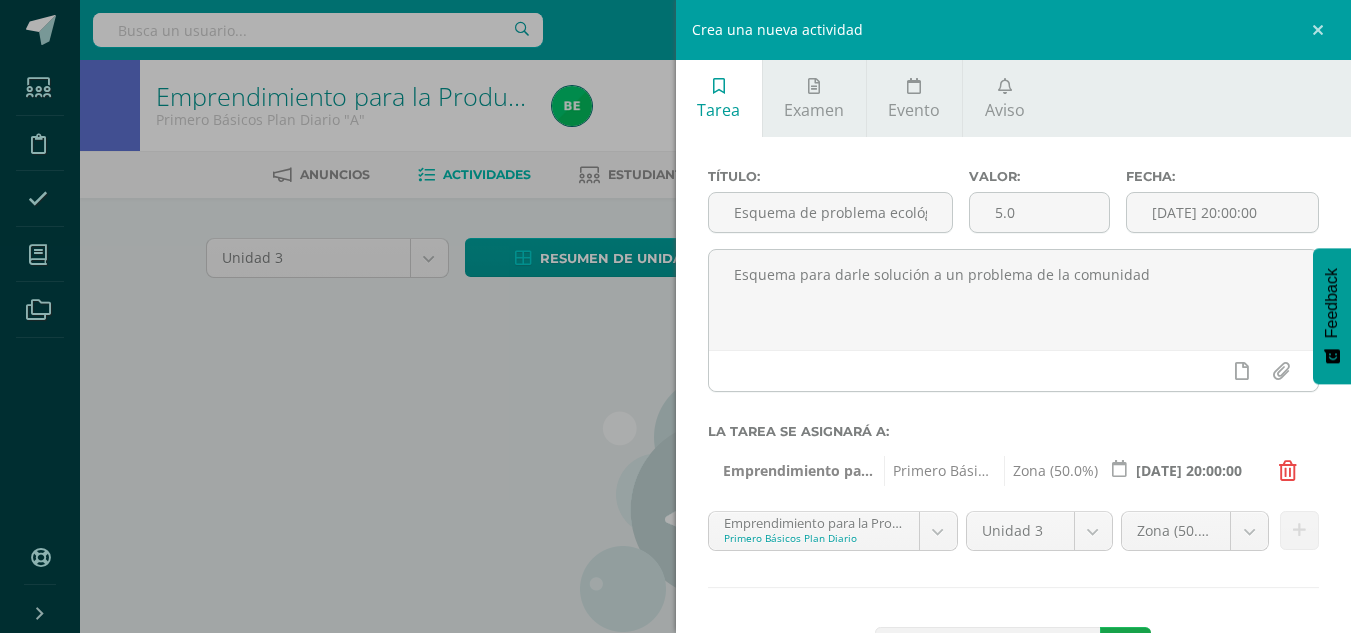 scroll, scrollTop: 81, scrollLeft: 0, axis: vertical 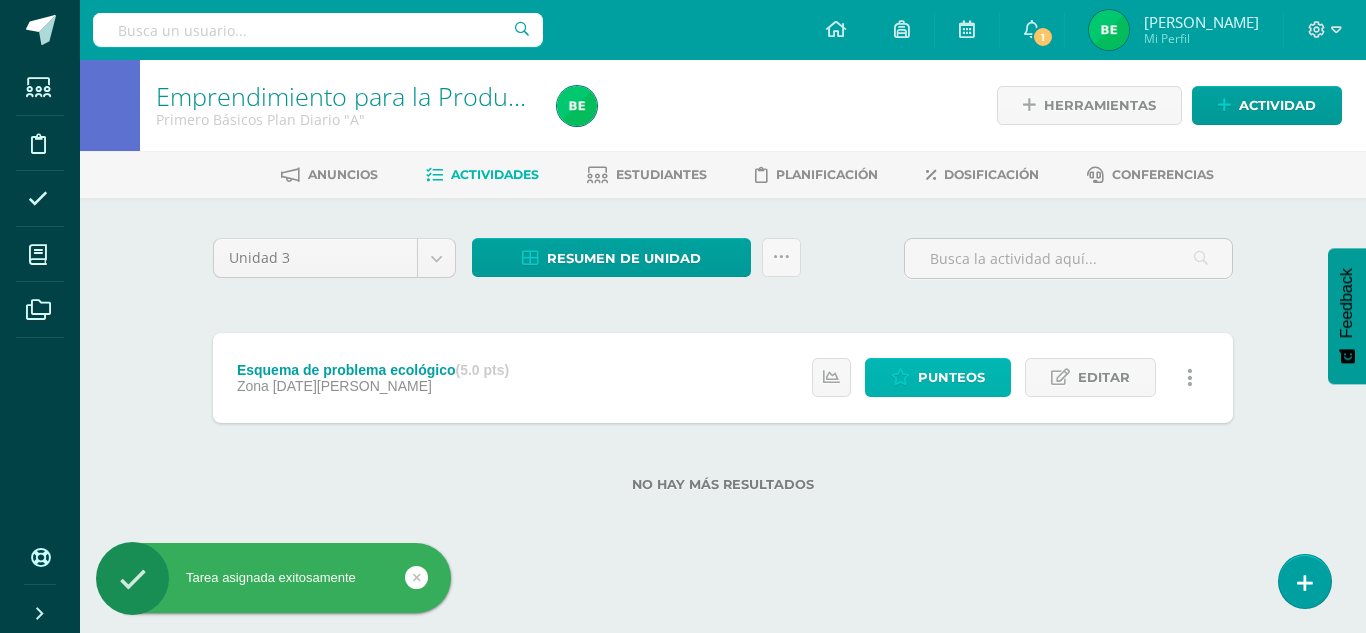 click on "Punteos" at bounding box center [951, 377] 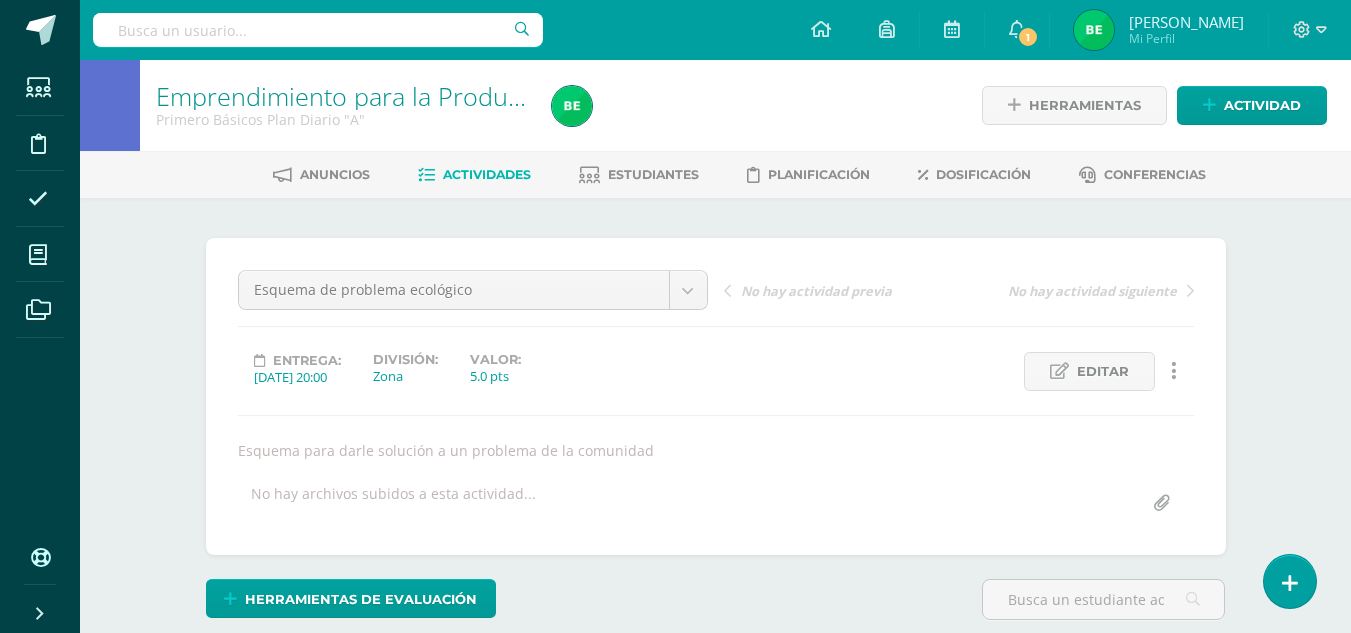 scroll, scrollTop: 0, scrollLeft: 0, axis: both 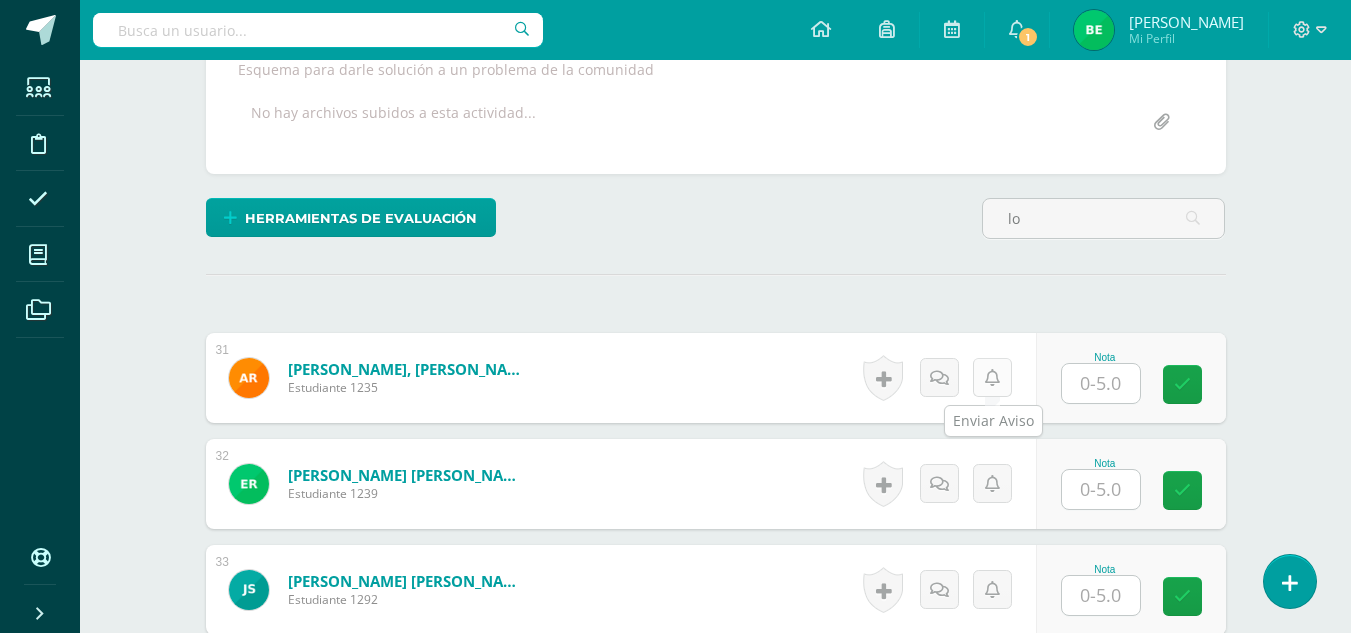 type on "l" 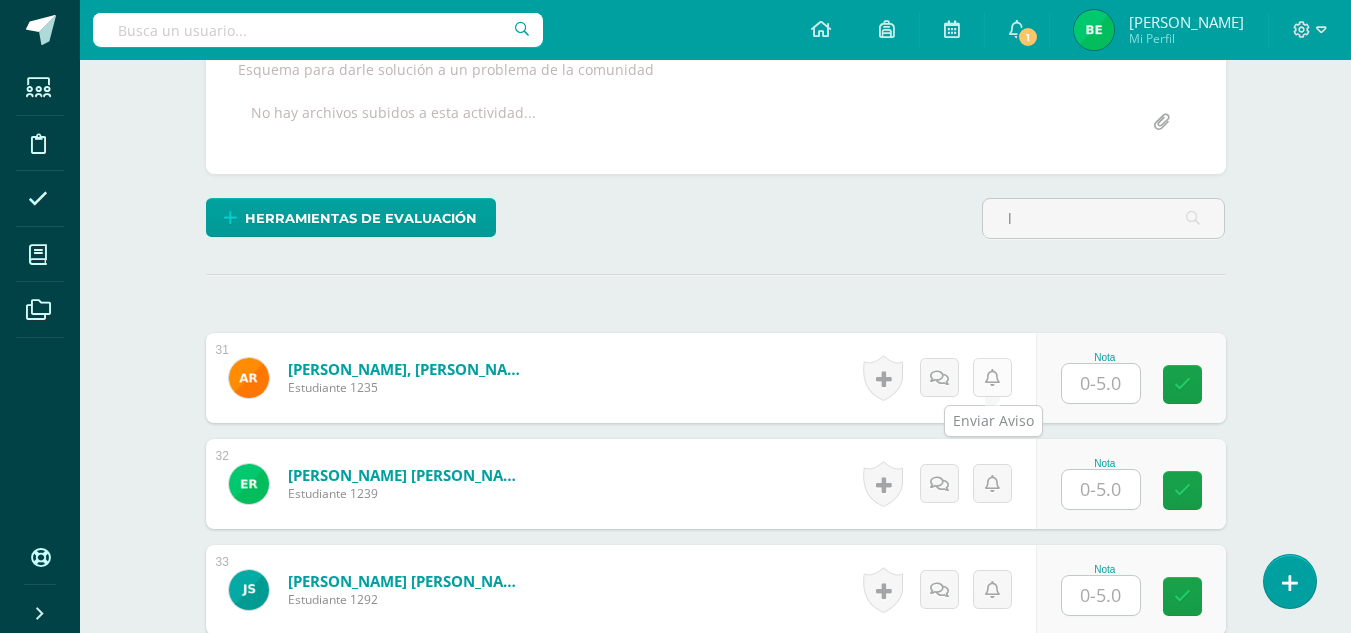type 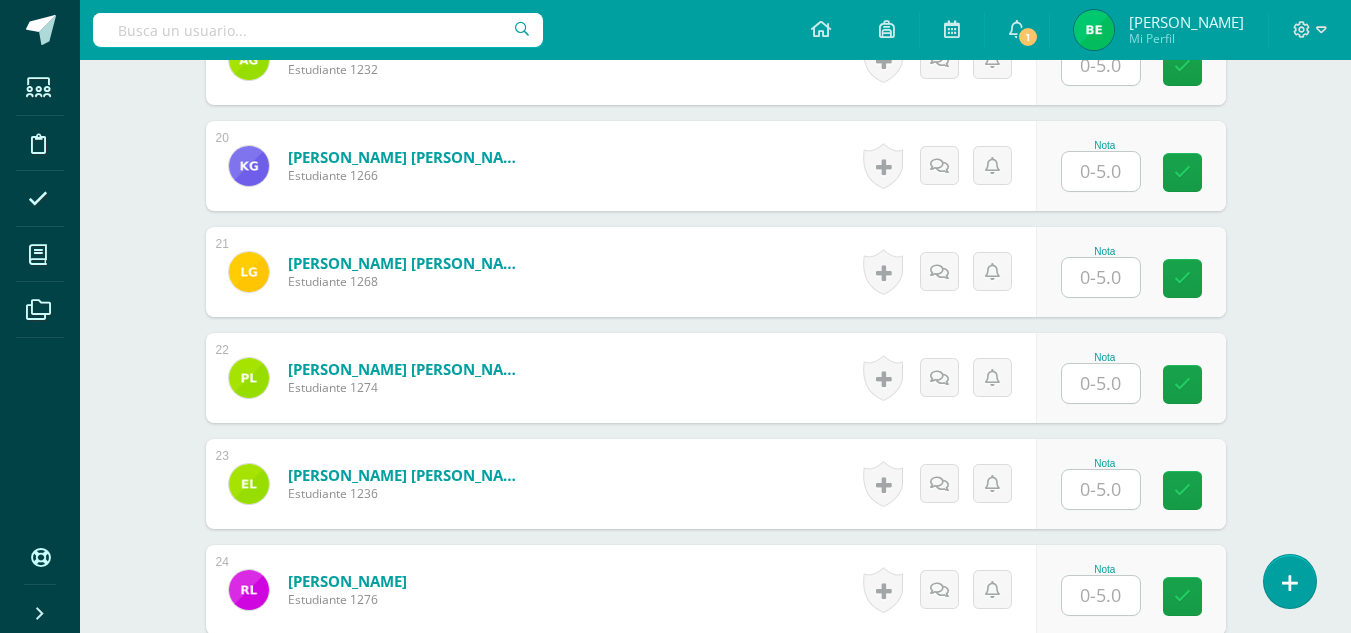 scroll, scrollTop: 2671, scrollLeft: 0, axis: vertical 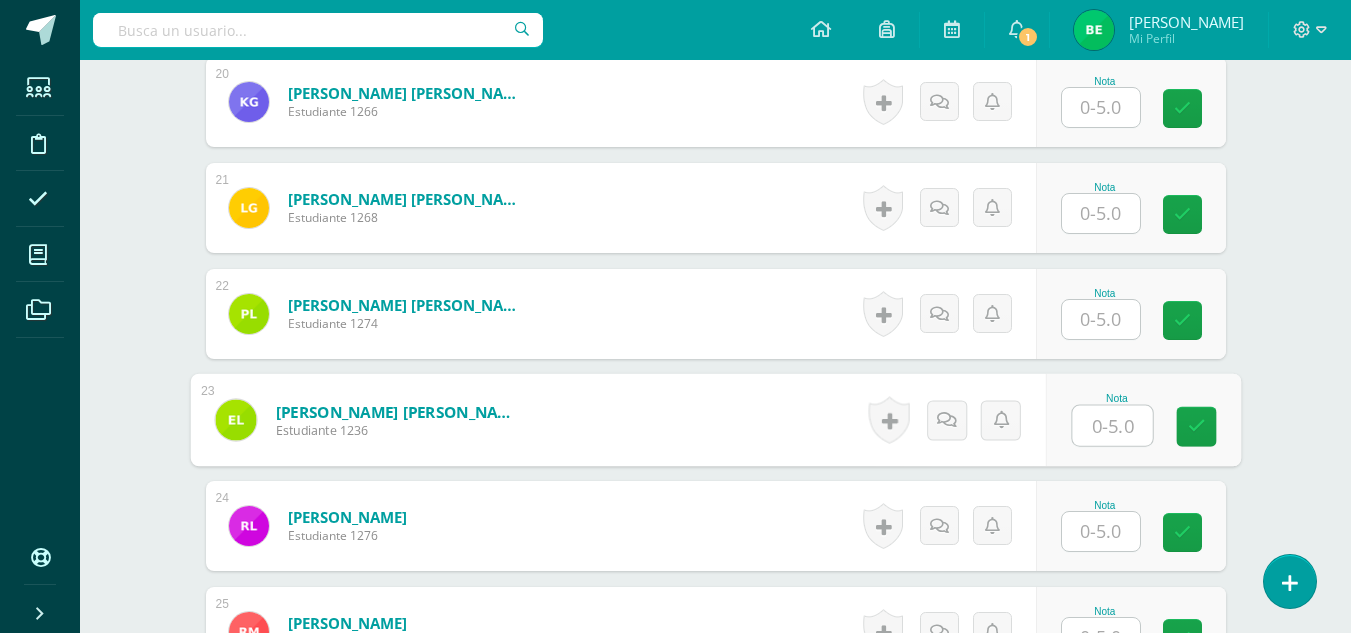 click at bounding box center (1112, 426) 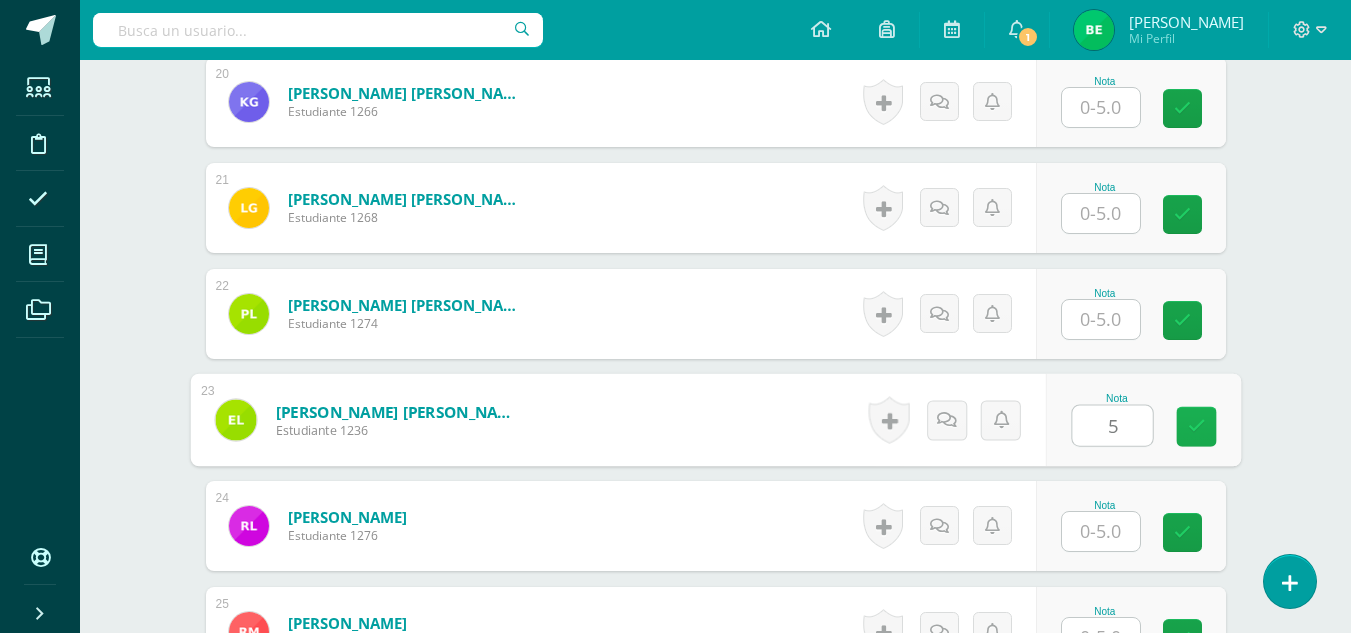 click at bounding box center (1196, 427) 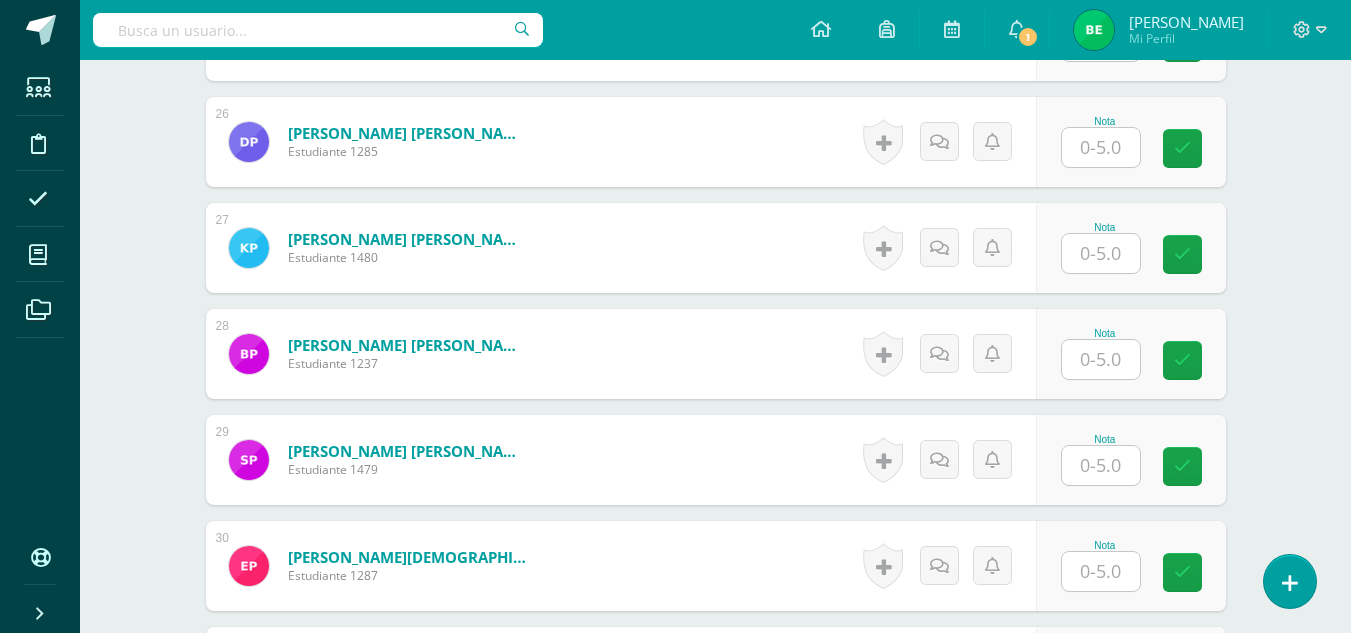 scroll, scrollTop: 3275, scrollLeft: 0, axis: vertical 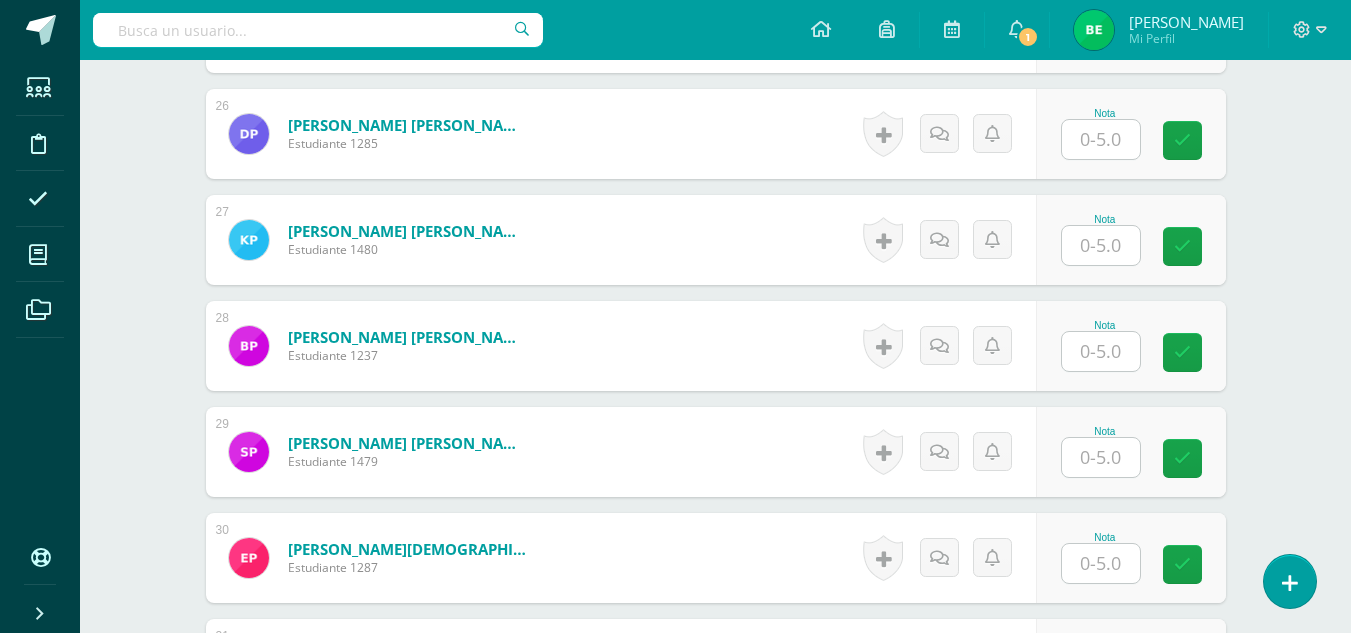 click on "Nota" at bounding box center [1105, 325] 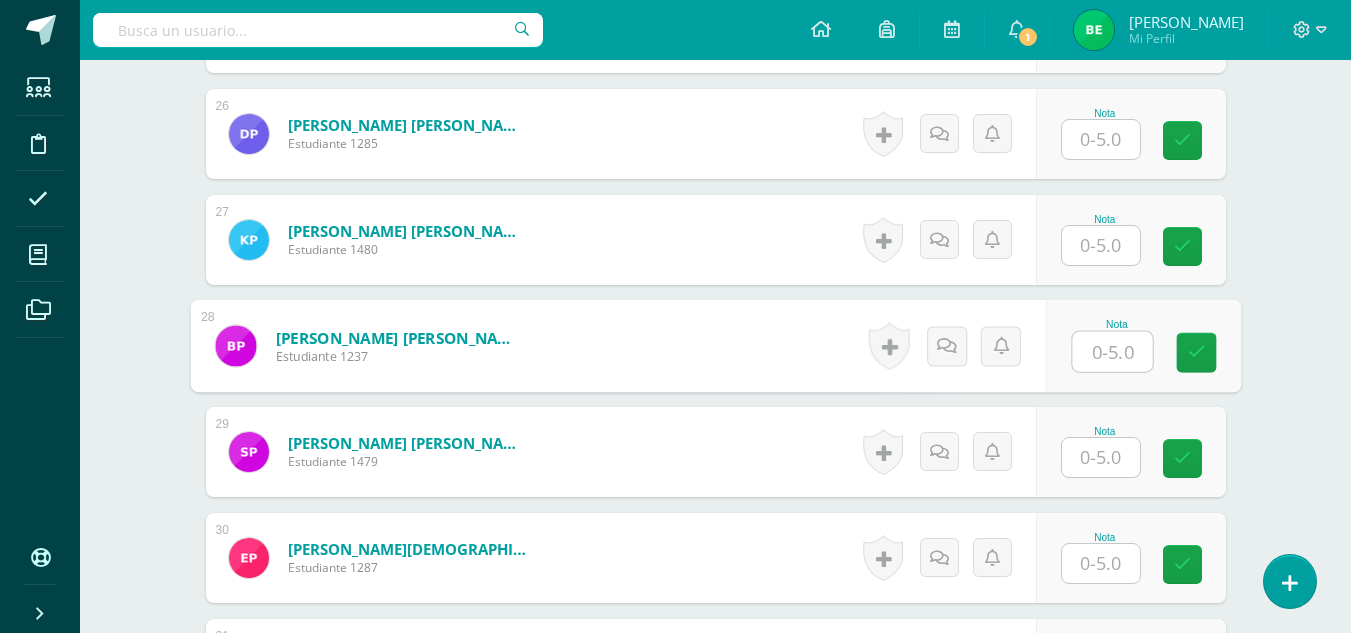 click at bounding box center [1112, 352] 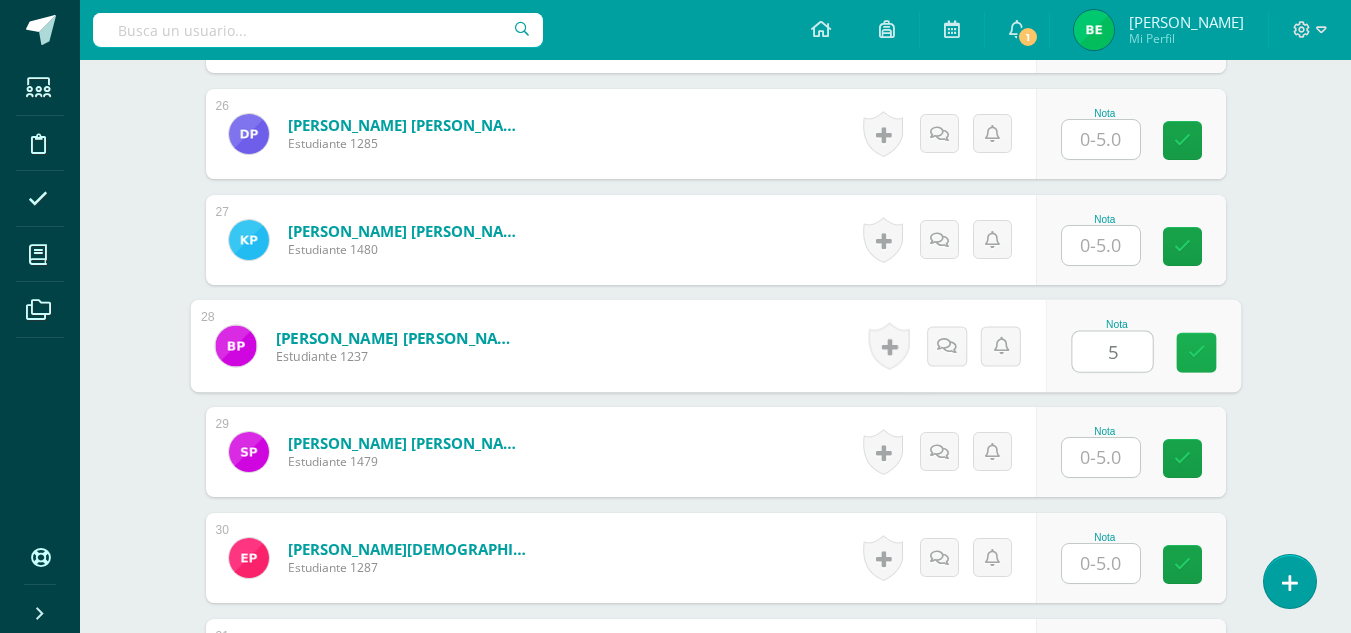 click at bounding box center [1196, 352] 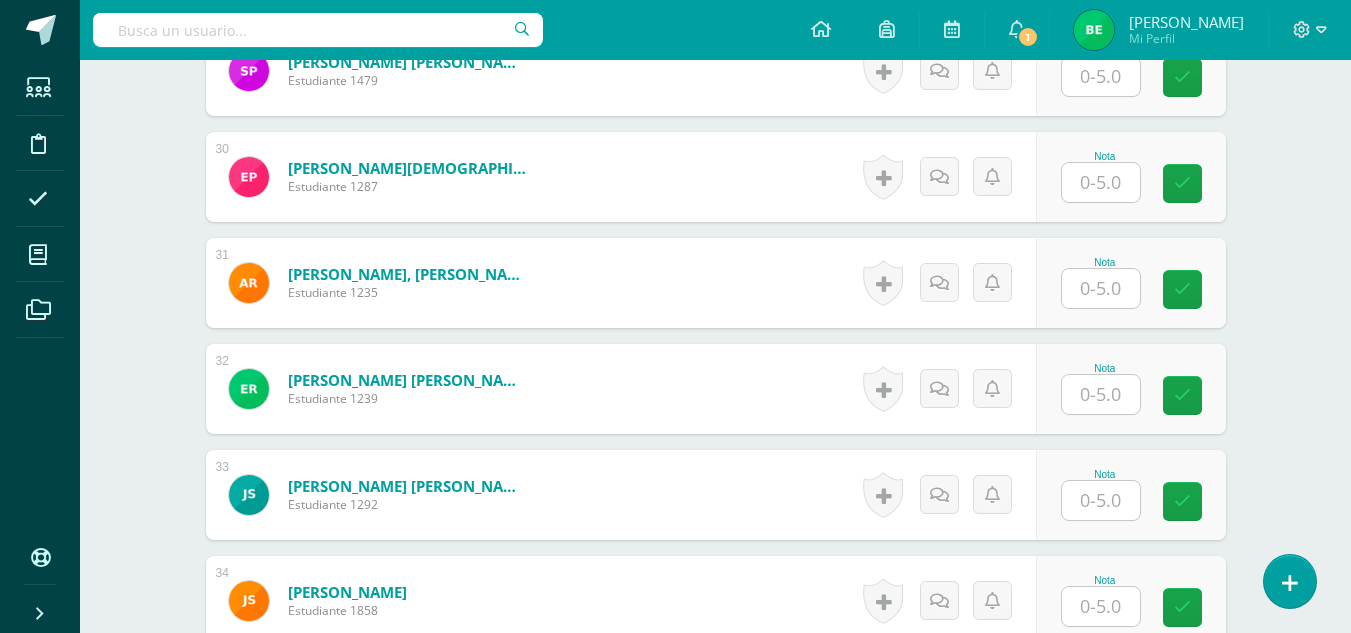 scroll, scrollTop: 3664, scrollLeft: 0, axis: vertical 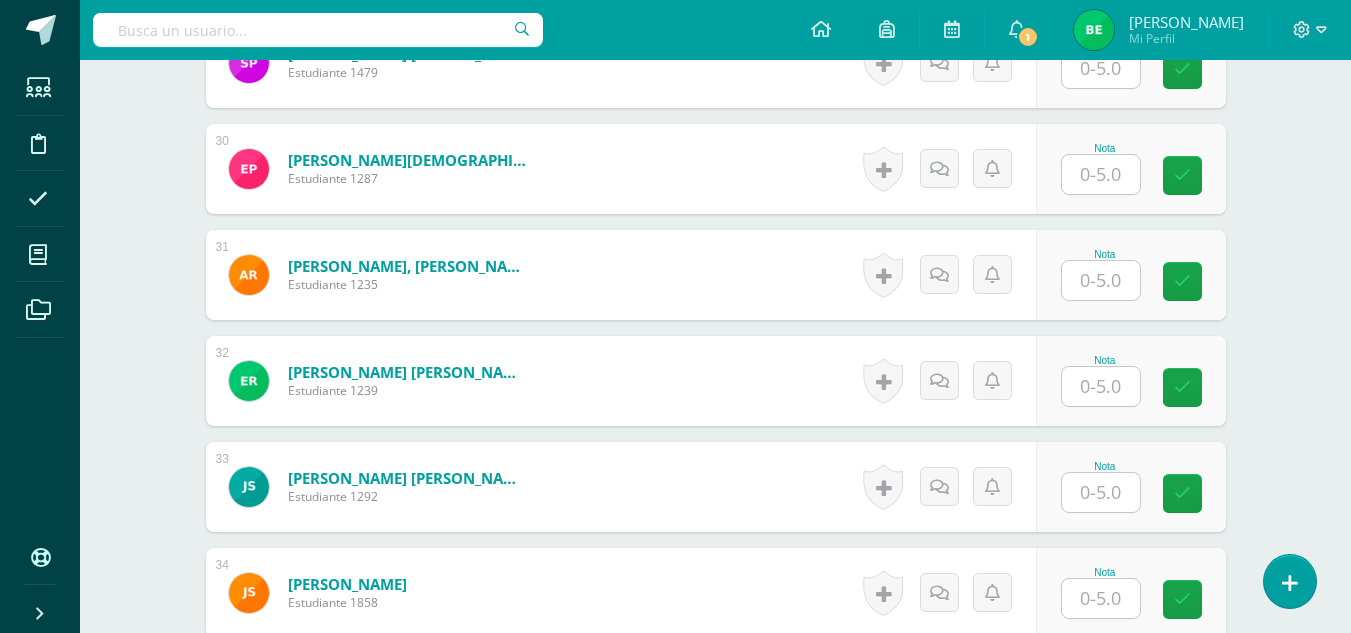 click at bounding box center (1101, 386) 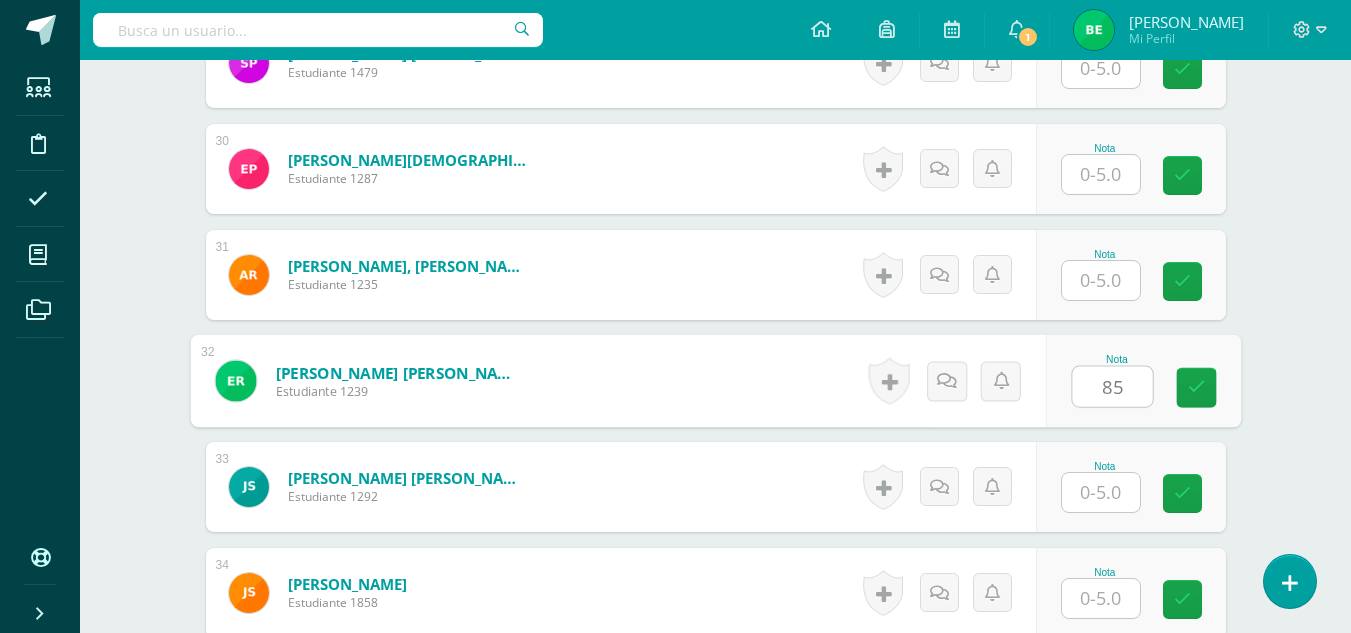type on "8" 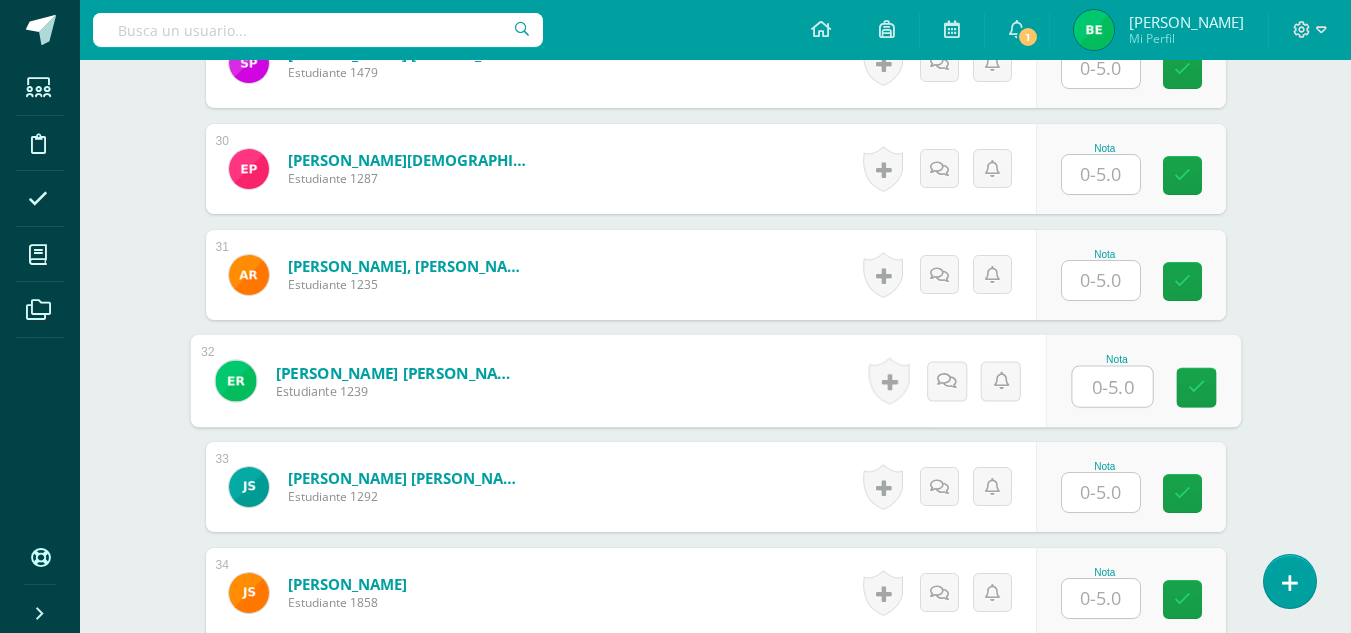 type on "5" 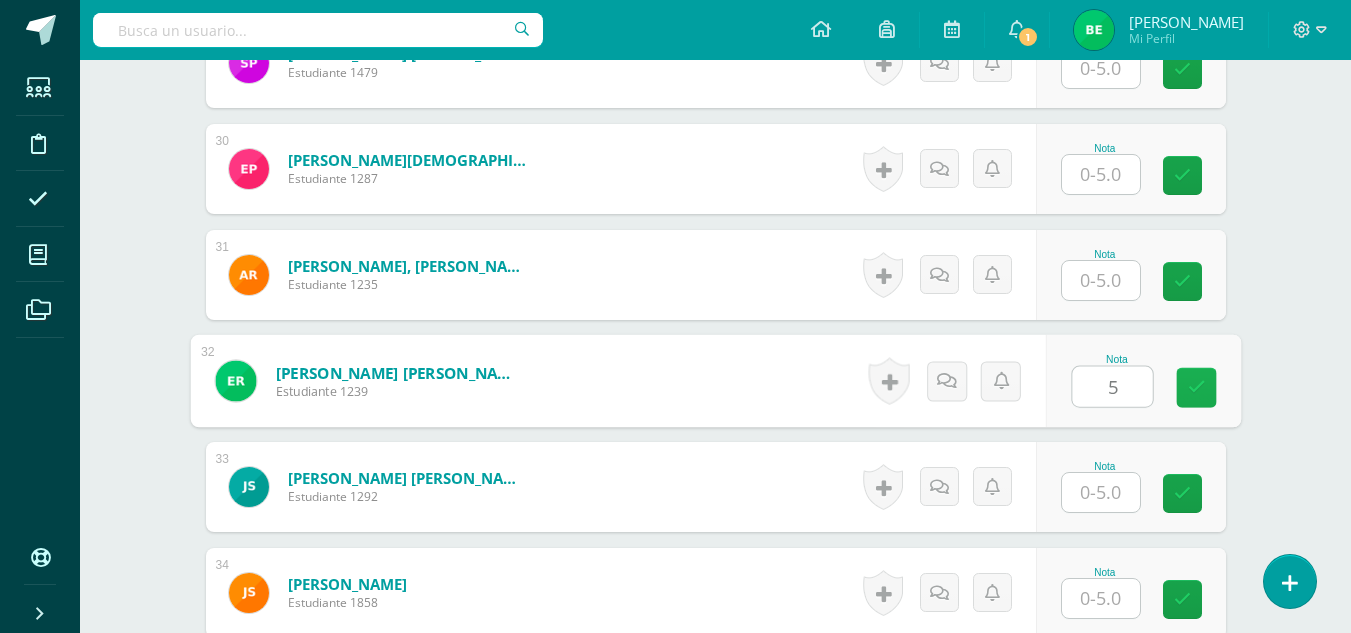 click at bounding box center [1196, 387] 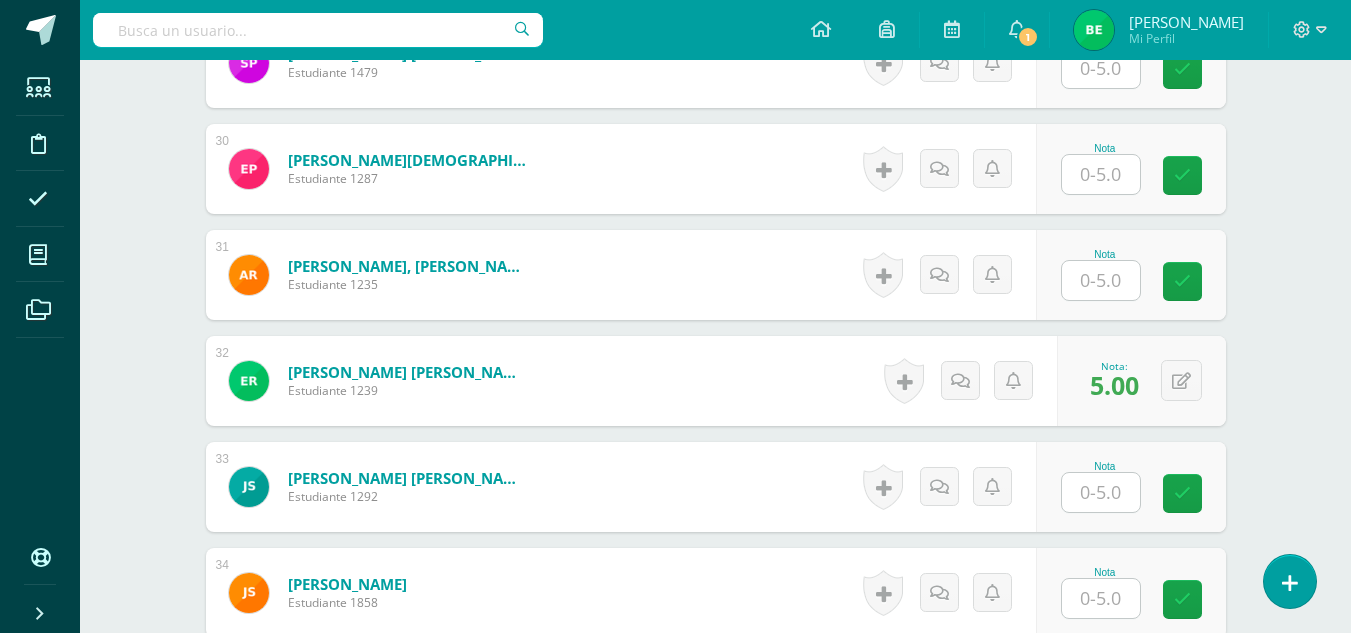 click at bounding box center [1101, 280] 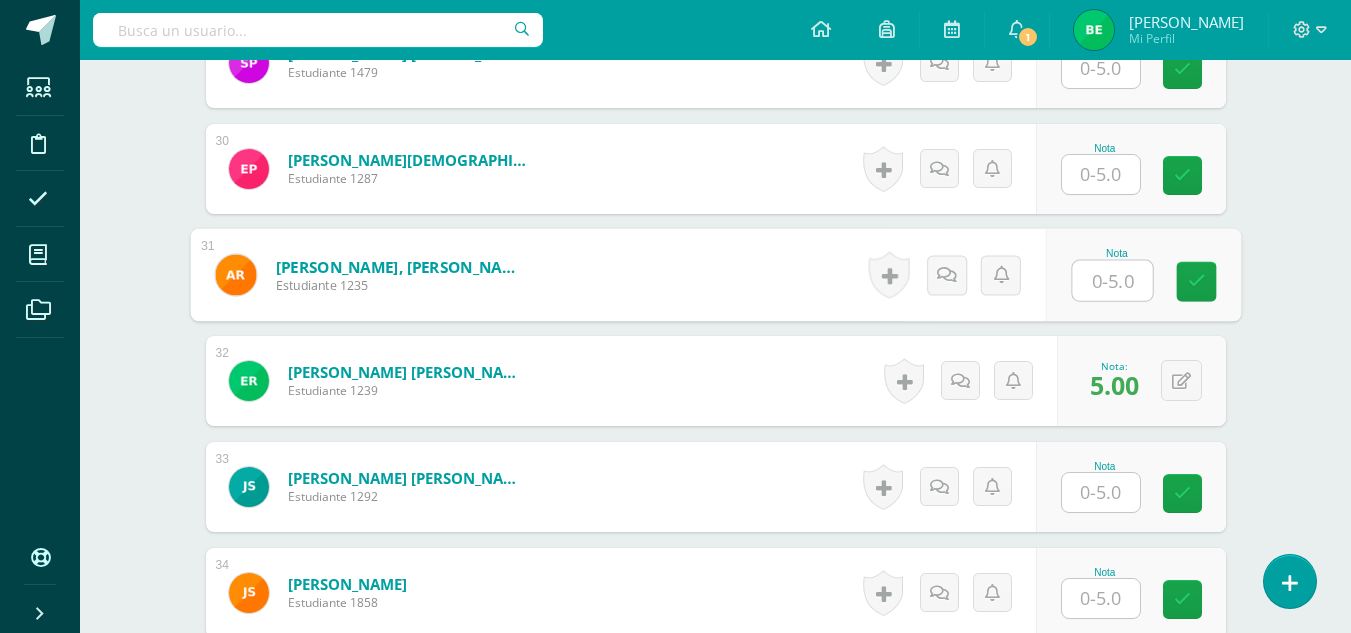 type on "5" 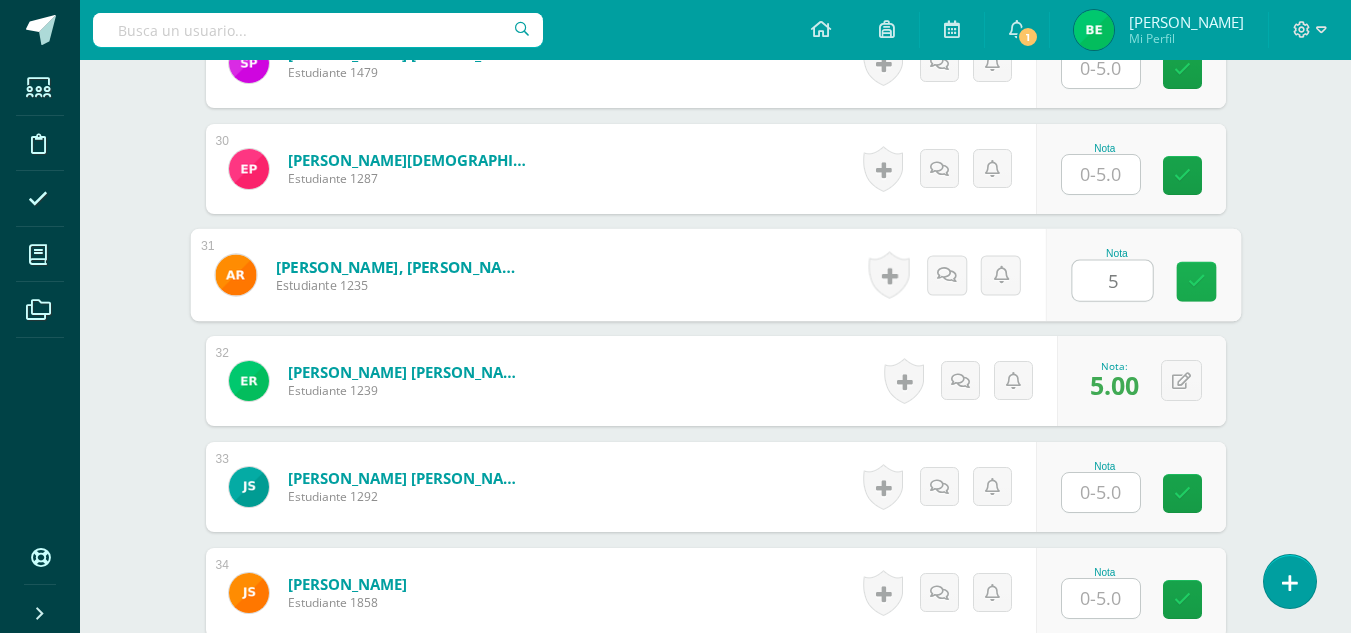 click at bounding box center [1196, 281] 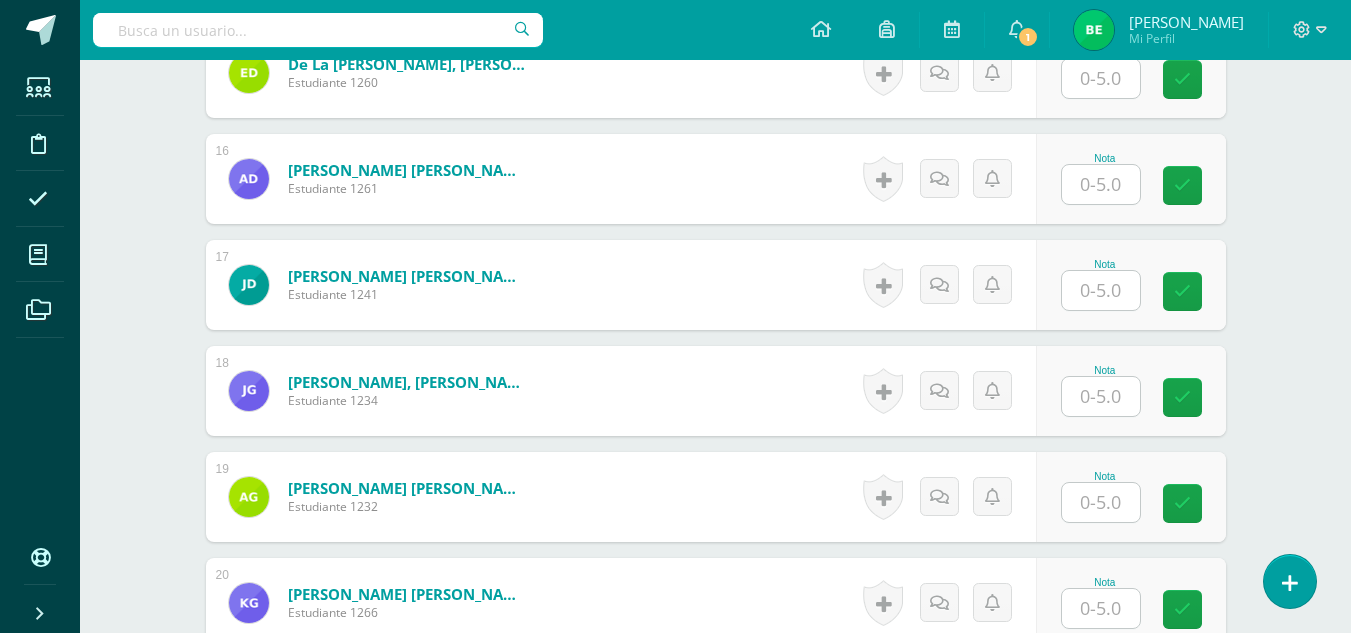 scroll, scrollTop: 2146, scrollLeft: 0, axis: vertical 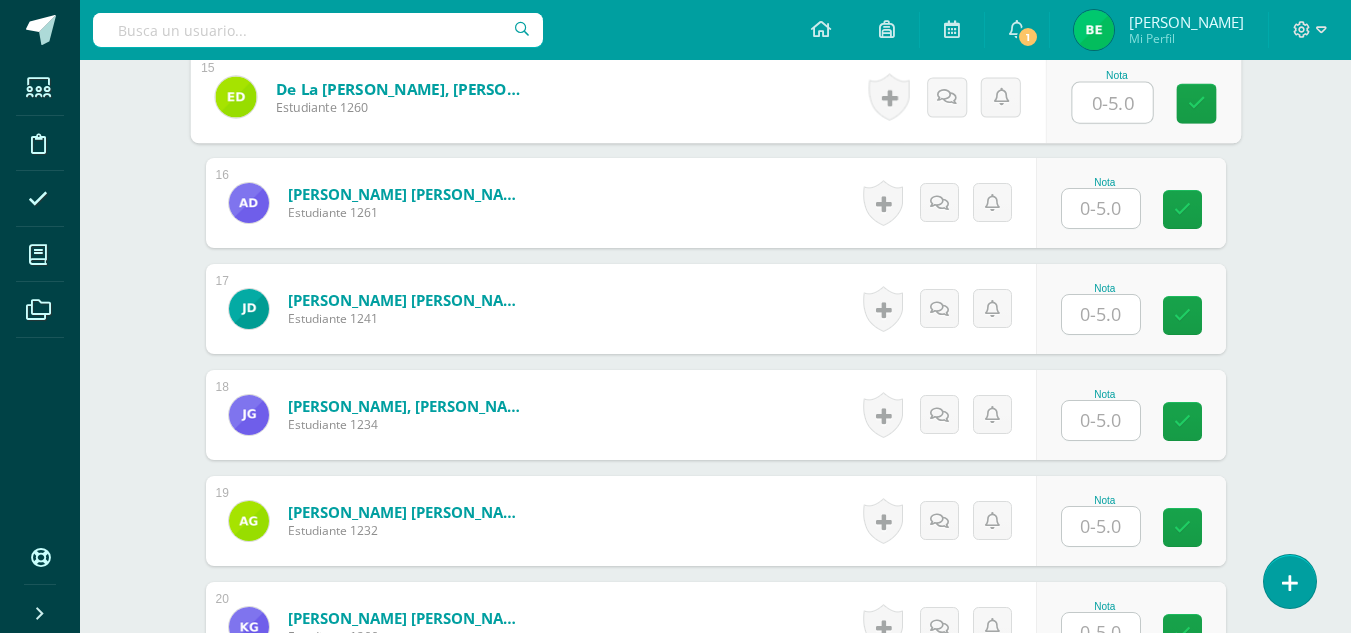 click at bounding box center [1112, 103] 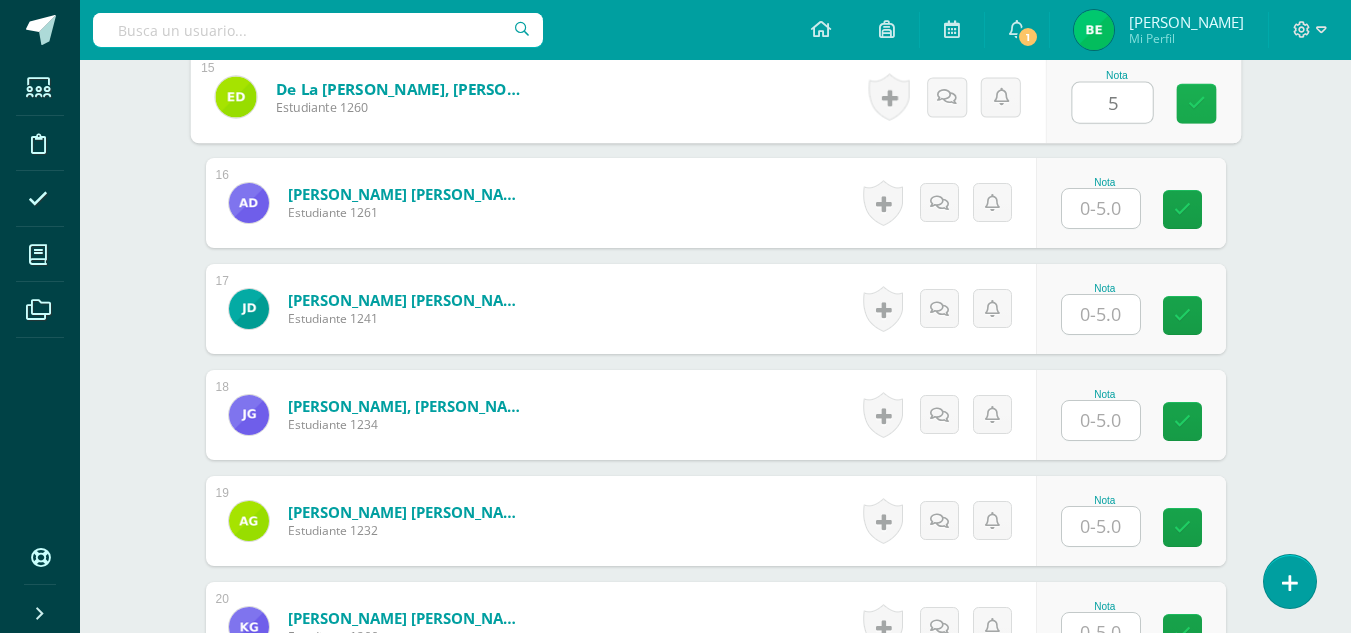 click at bounding box center (1196, 103) 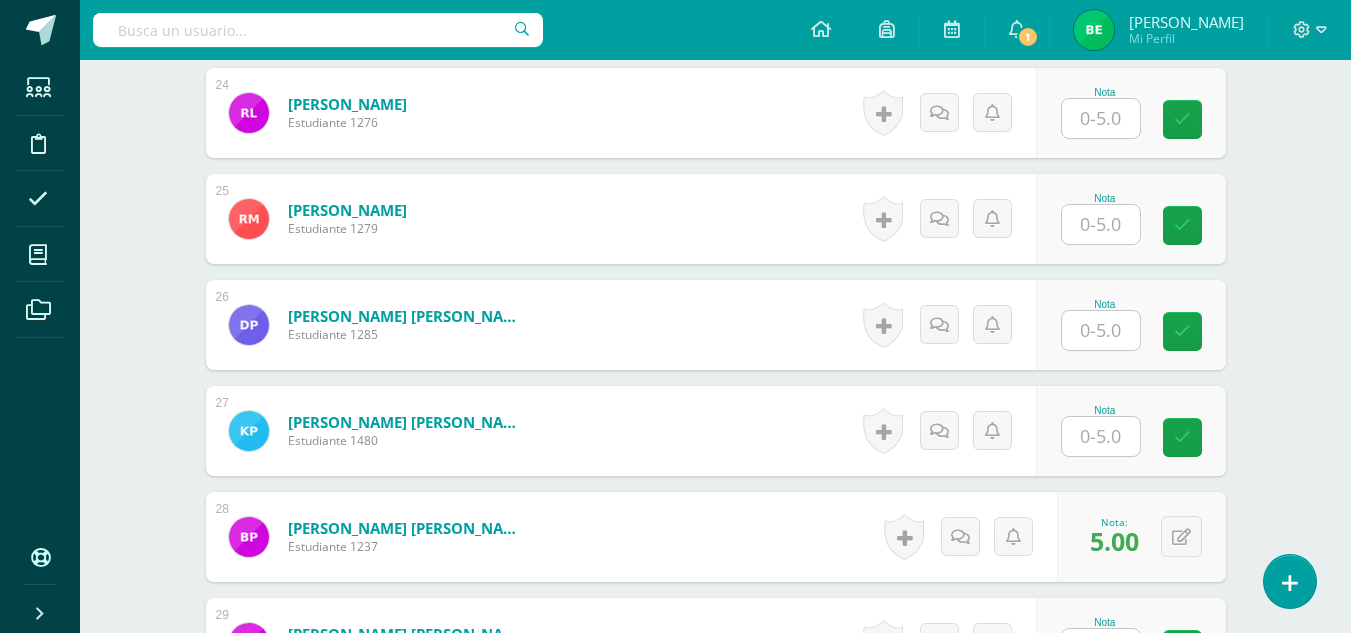 scroll, scrollTop: 3076, scrollLeft: 0, axis: vertical 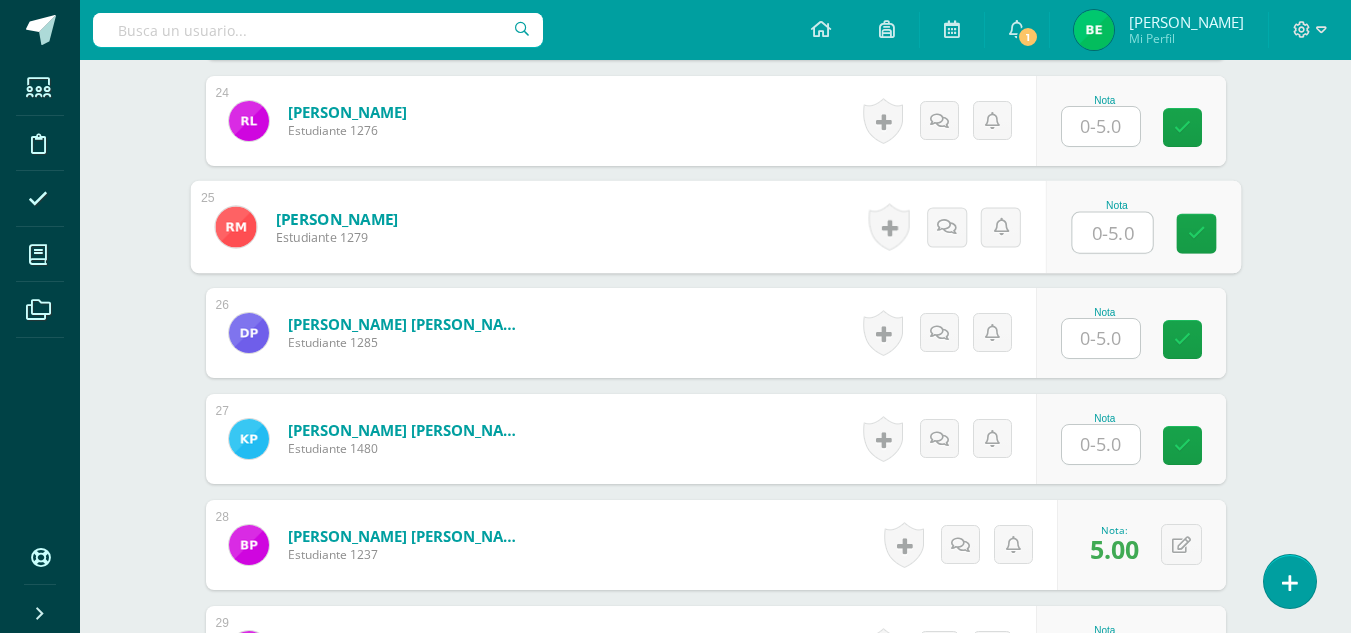 click at bounding box center [1112, 233] 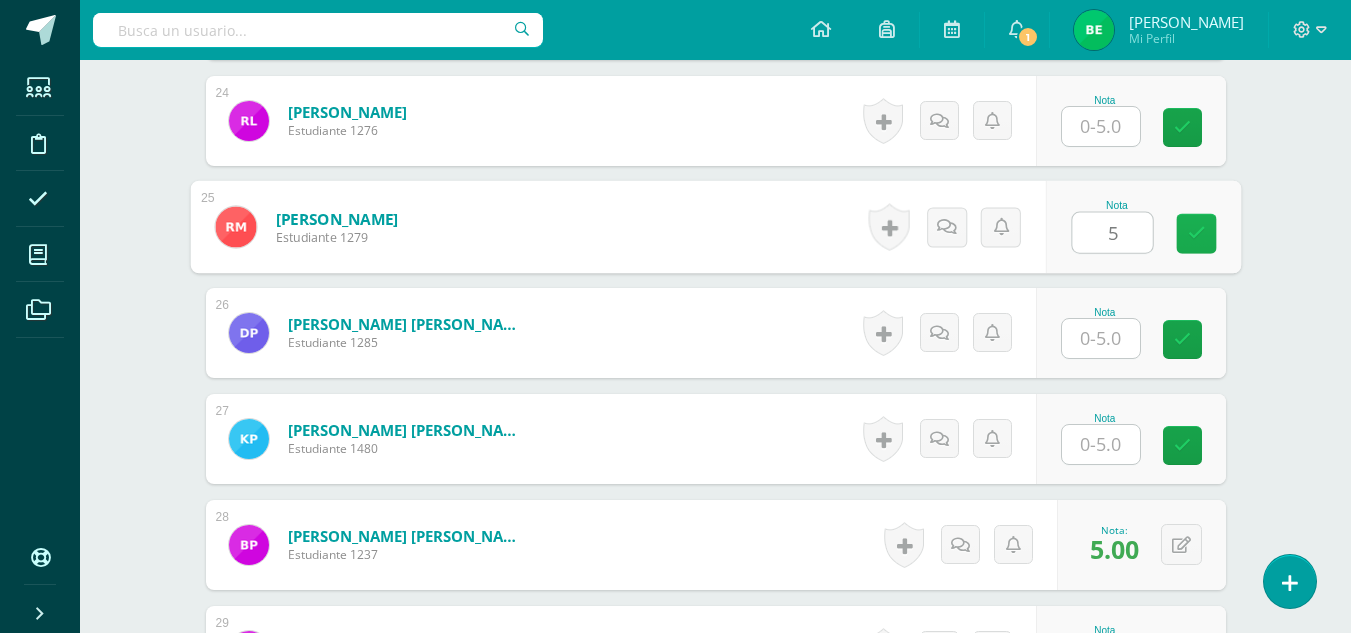 click at bounding box center [1196, 233] 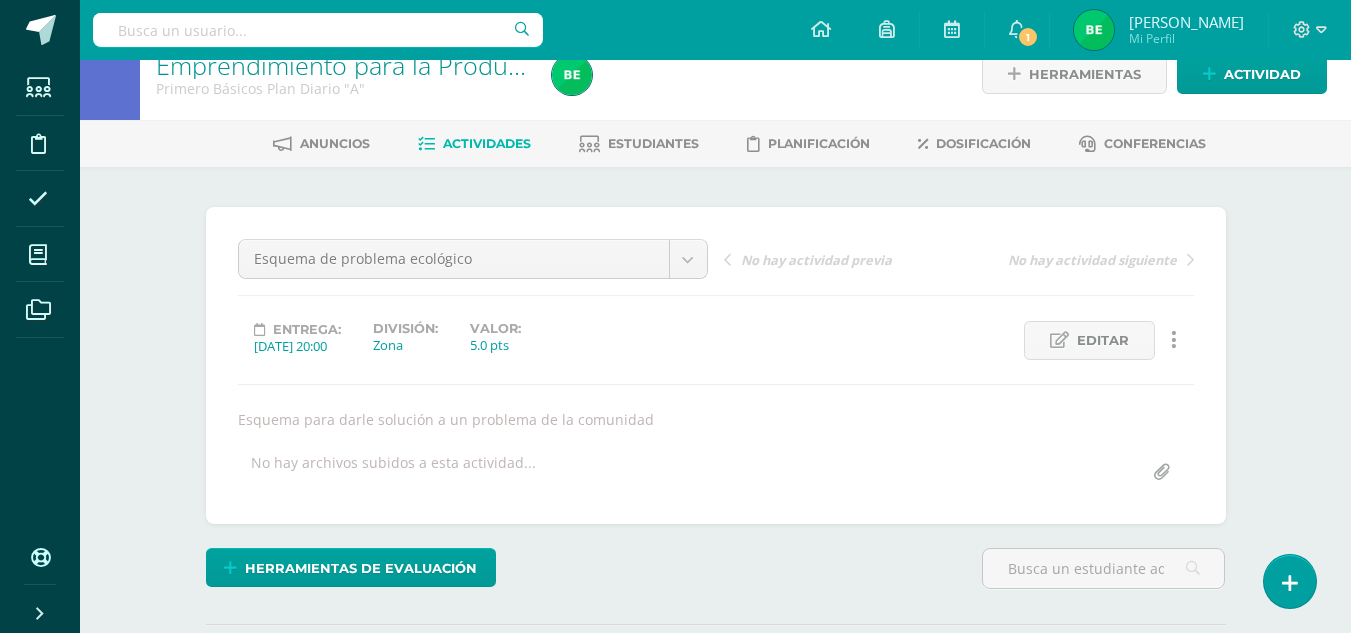 scroll, scrollTop: 0, scrollLeft: 0, axis: both 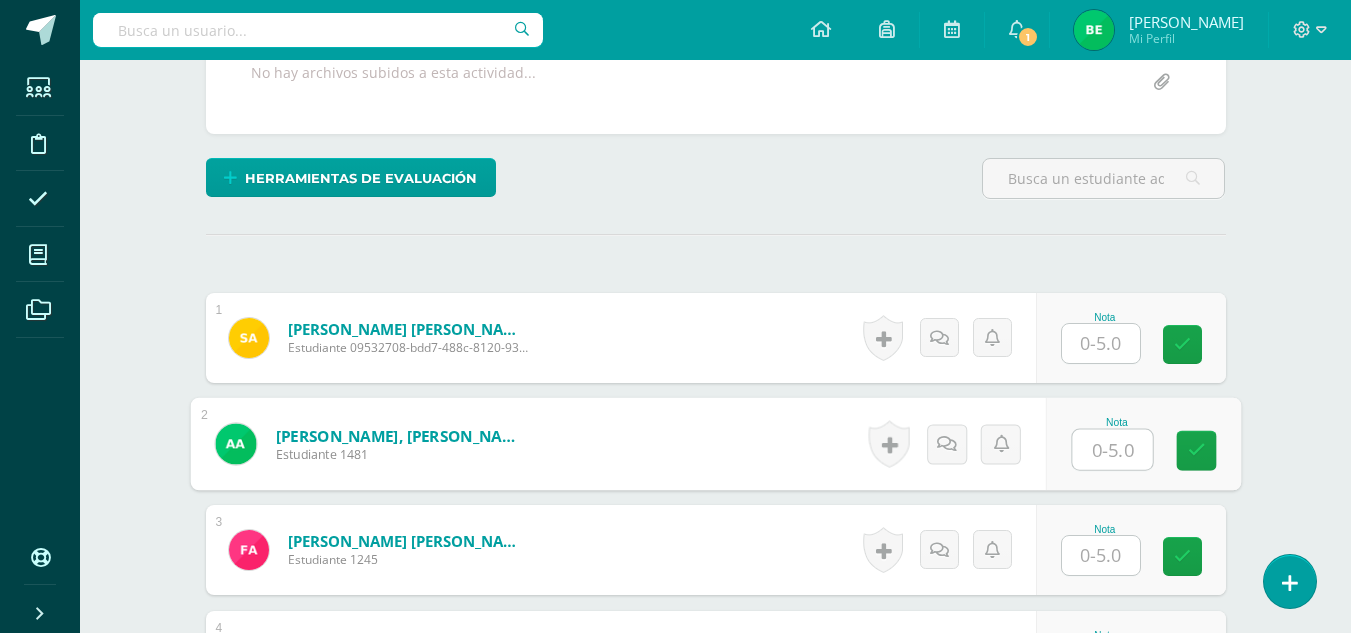 click at bounding box center [1112, 450] 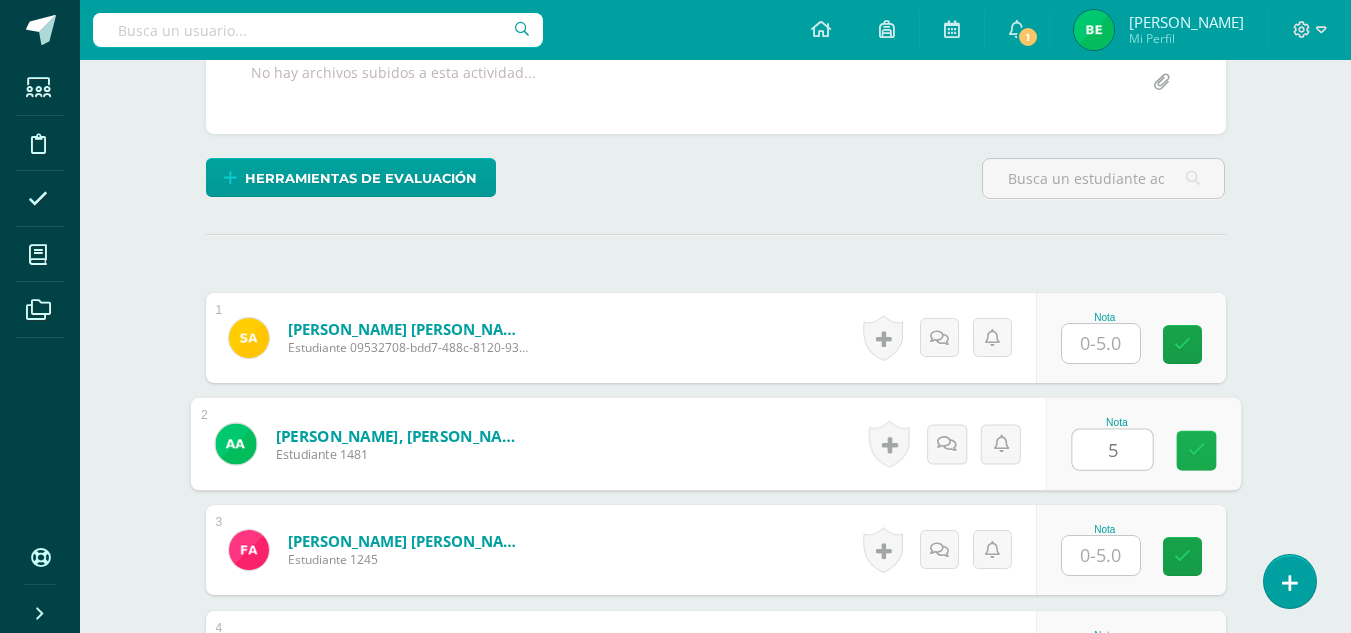 click at bounding box center [1196, 451] 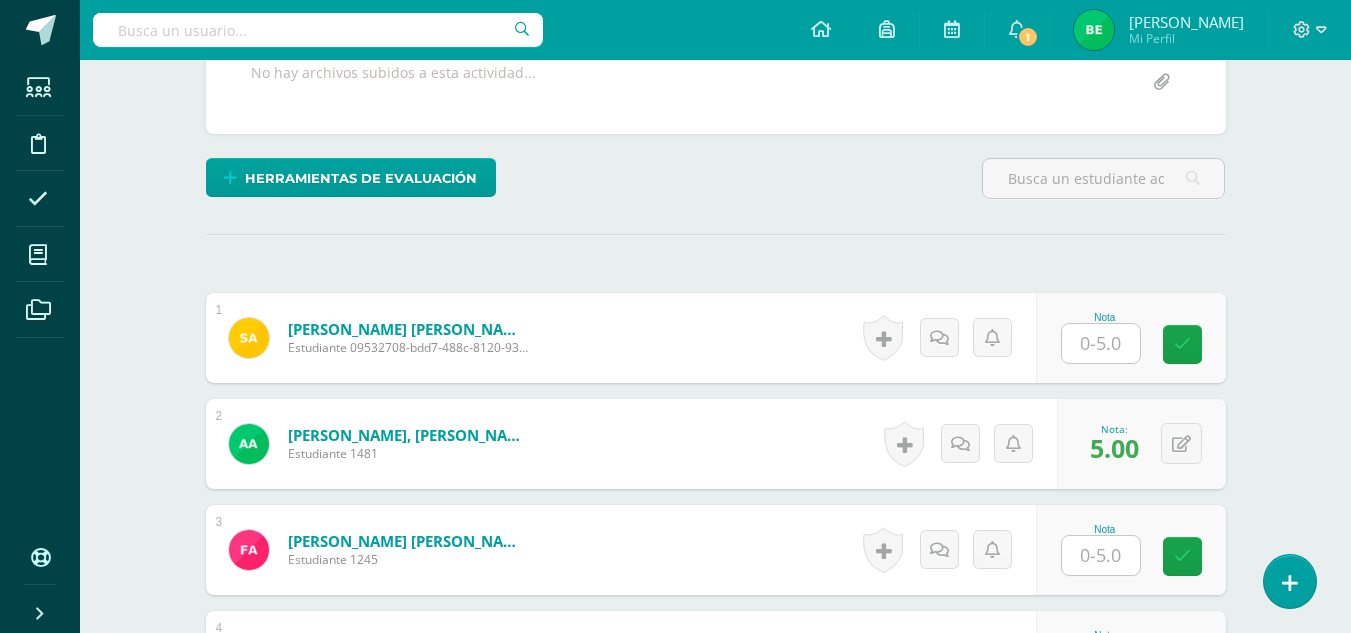 scroll, scrollTop: 490, scrollLeft: 0, axis: vertical 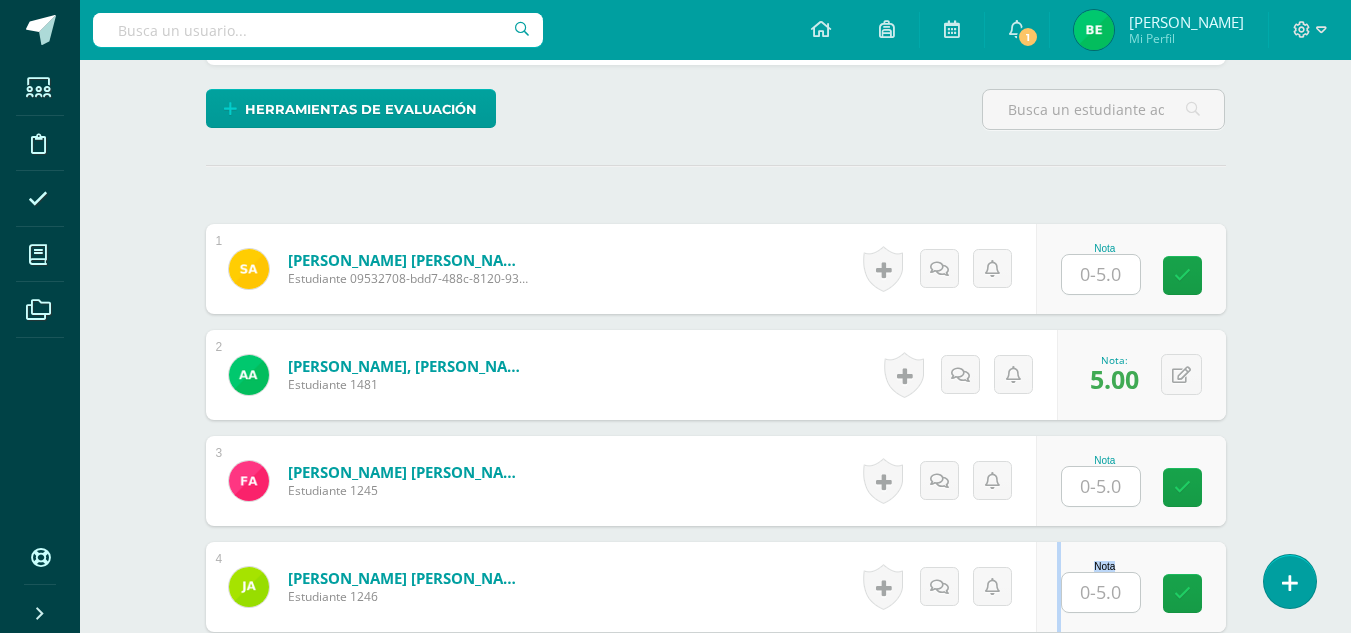 click on "Emprendimiento para la Productividad y Desarrollo
Primero Básicos Plan Diario "A"
Herramientas
Detalle de asistencias
Actividad
Anuncios
Actividades
Estudiantes
Planificación
Dosificación
Conferencias
¿Estás seguro que quieres  eliminar  esta actividad?
Esto borrará la actividad y cualquier nota que hayas registrado
permanentemente. Esta acción no se puede revertir. Cancelar Eliminar
Administración de escalas de valoración
escala de valoración
Aún no has creado una escala de valoración.
Cancelar Cancelar     Mostrar todos 1" at bounding box center [715, 1911] 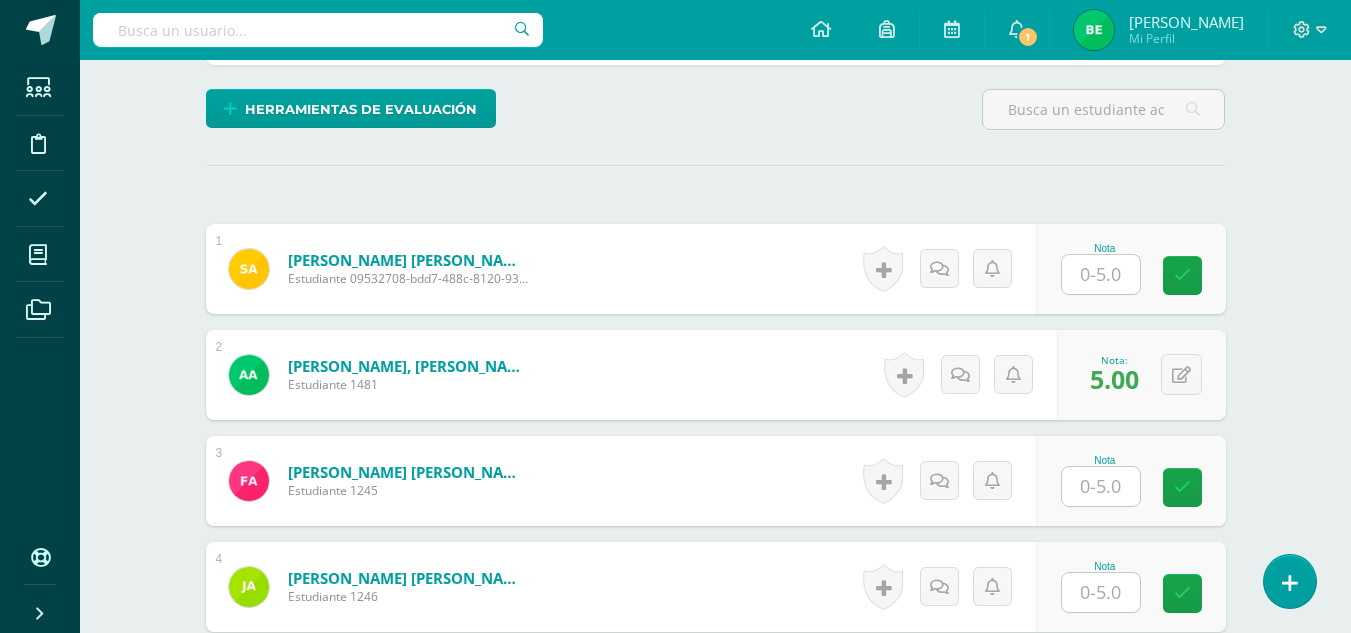 click on "¿Estás seguro que quieres  eliminar  esta actividad?
Esto borrará la actividad y cualquier nota que hayas registrado
permanentemente. Esta acción no se puede revertir. Cancelar Eliminar
Administración de escalas de valoración
escala de valoración
Aún no has creado una escala de valoración.
Cancelar Agregar nueva escala de valoración: Agrega una división a la escala de valoración  (ej. Ortografía, redacción, trabajo en equipo, etc.)
Agregar
Cancelar Crear escala de valoración
Agrega listas de cotejo
Mostrar todos                             Mostrar todos Mis listas Generales Comunicación y Lenguaje Matemática Ciencia Estudios Sociales Arte Debate 1" at bounding box center (716, 1980) 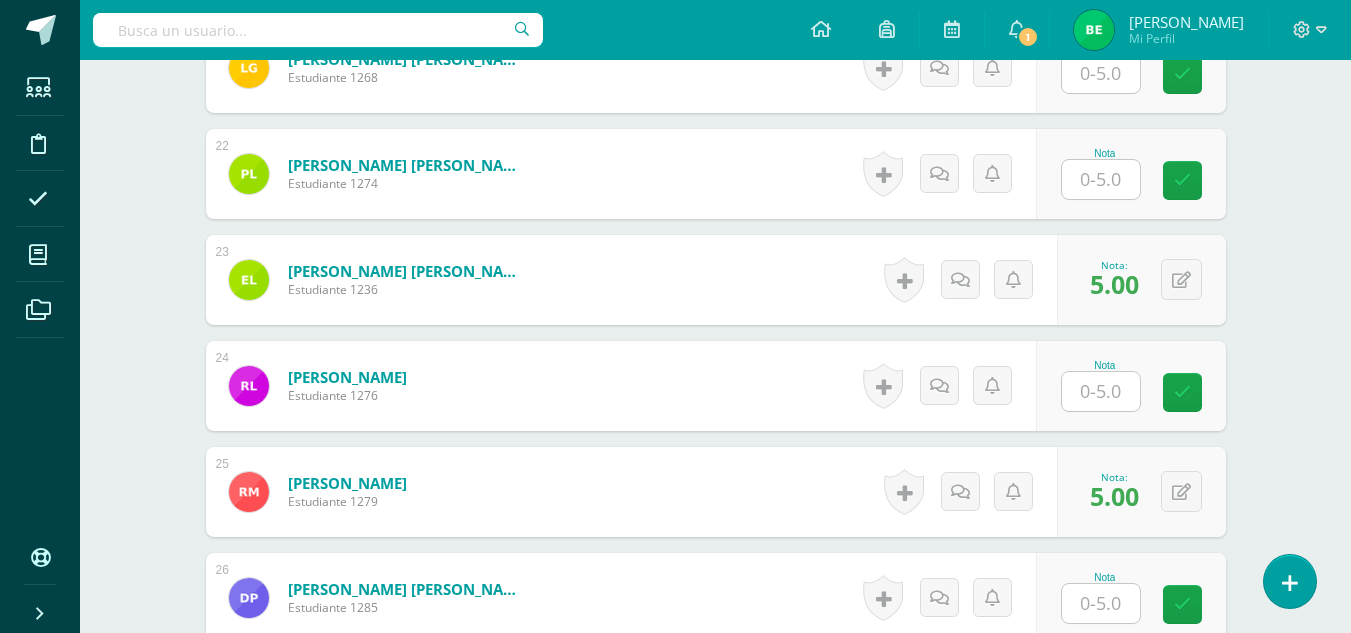 scroll, scrollTop: 2787, scrollLeft: 0, axis: vertical 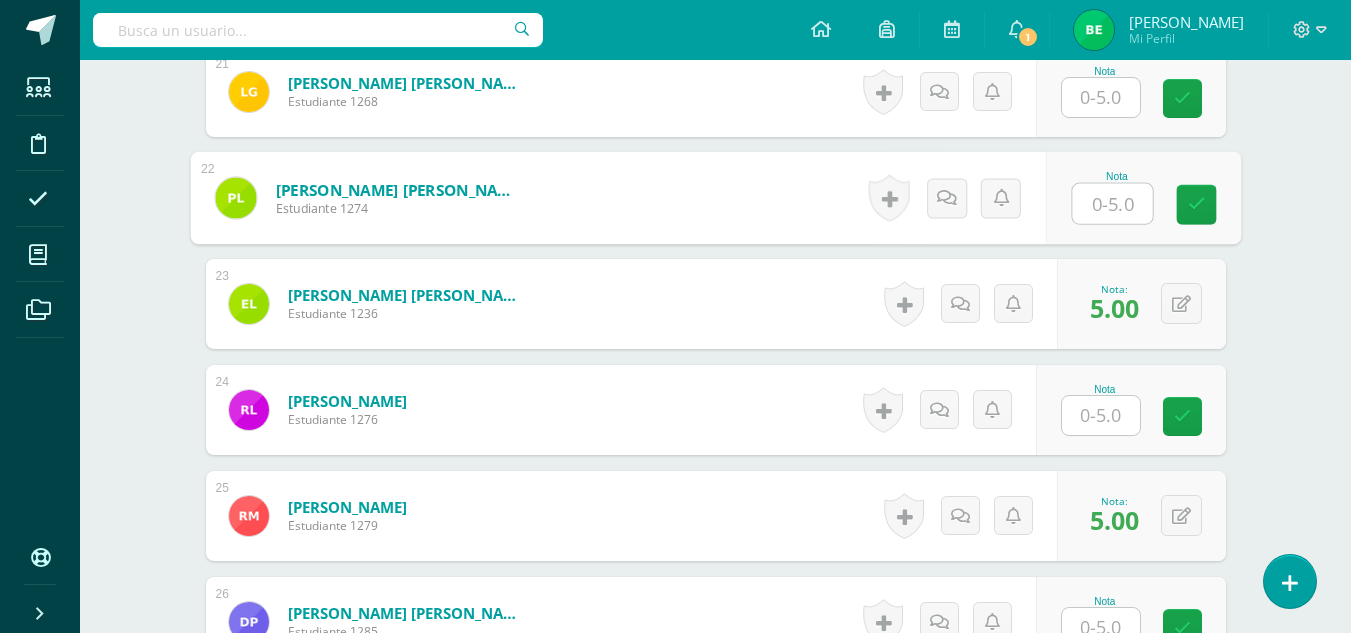 click at bounding box center [1112, 204] 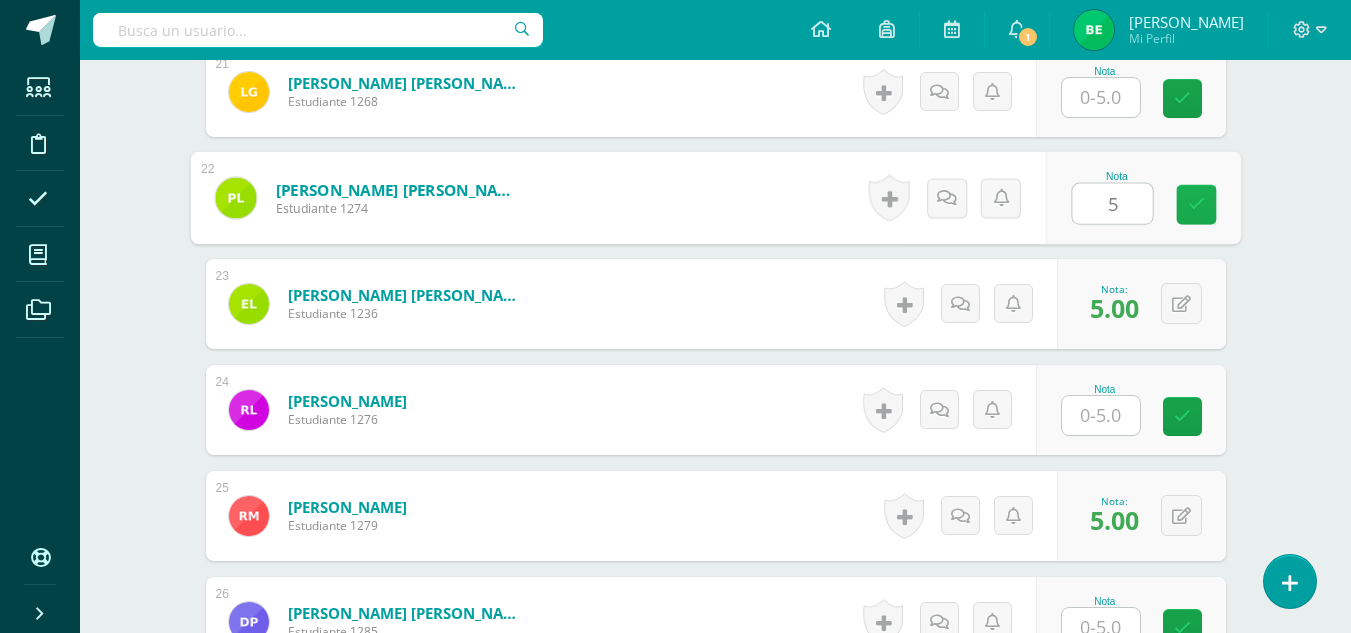 click at bounding box center (1196, 204) 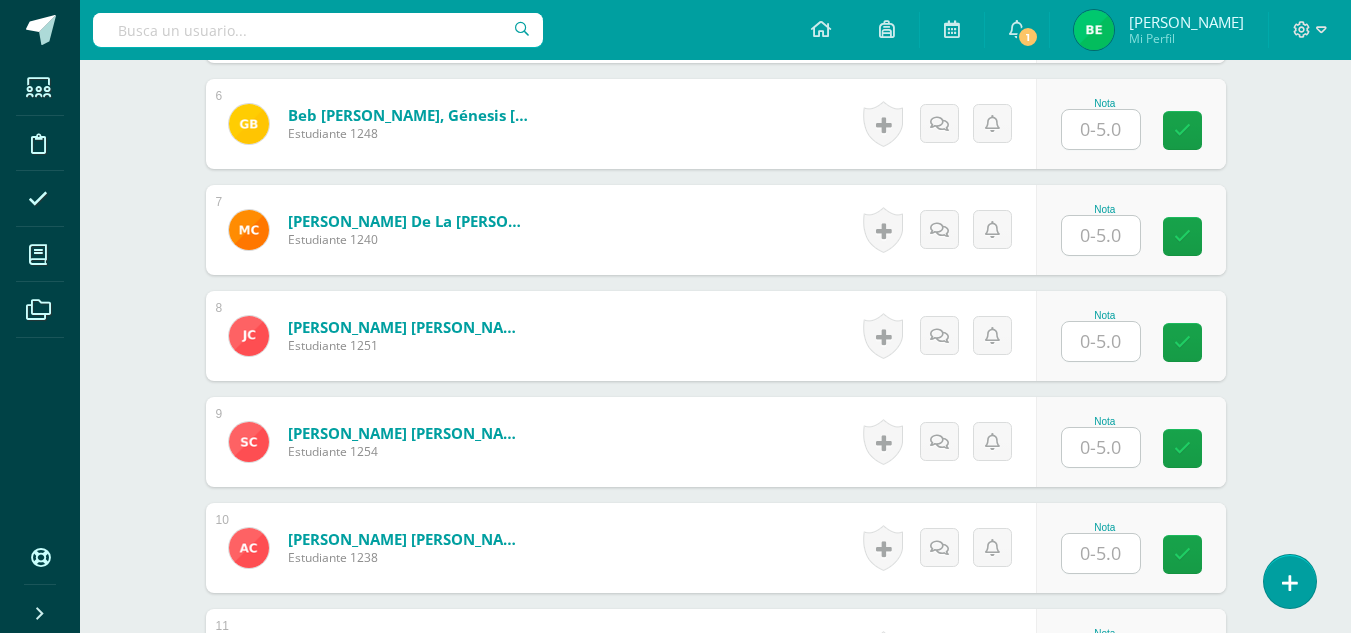 scroll, scrollTop: 1142, scrollLeft: 0, axis: vertical 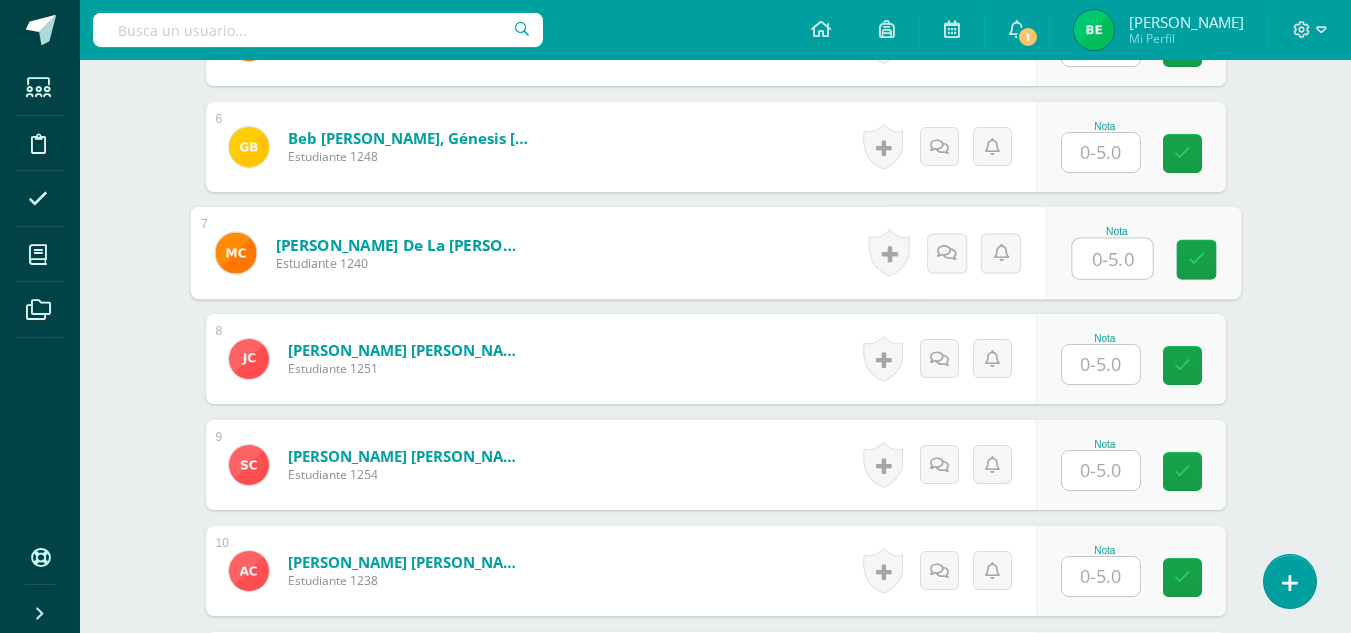 click at bounding box center [1112, 259] 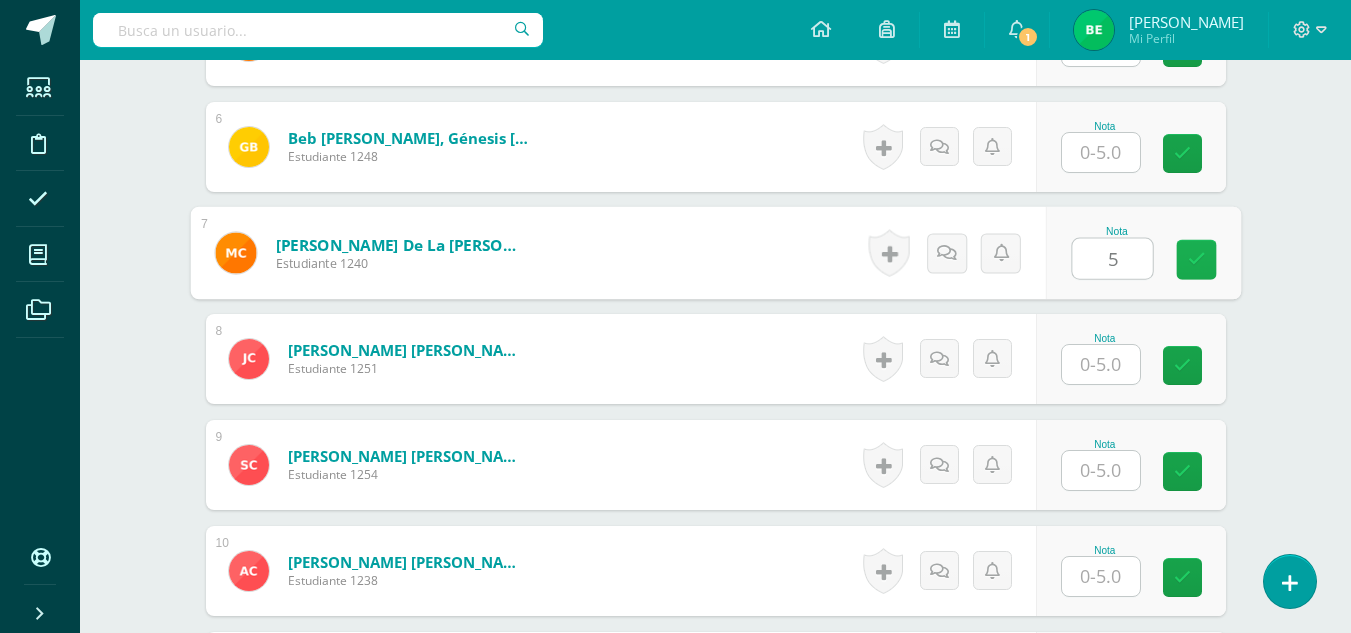 click at bounding box center (1196, 260) 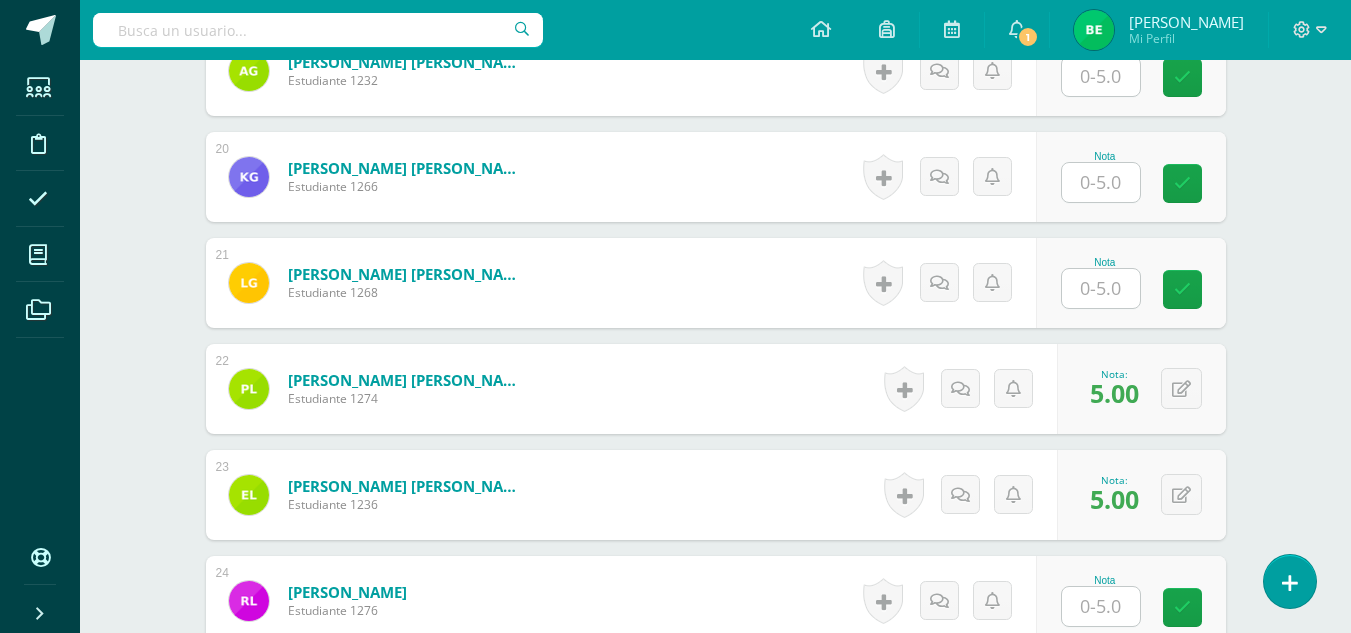scroll, scrollTop: 2620, scrollLeft: 0, axis: vertical 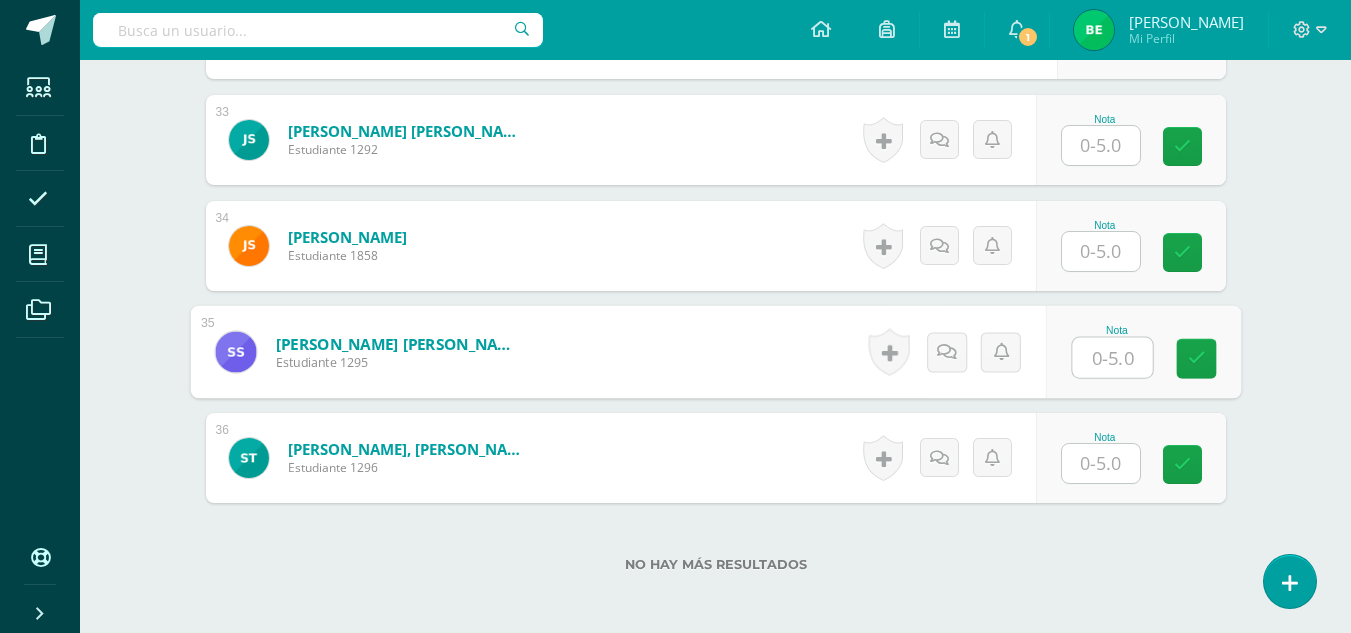 click at bounding box center (1112, 358) 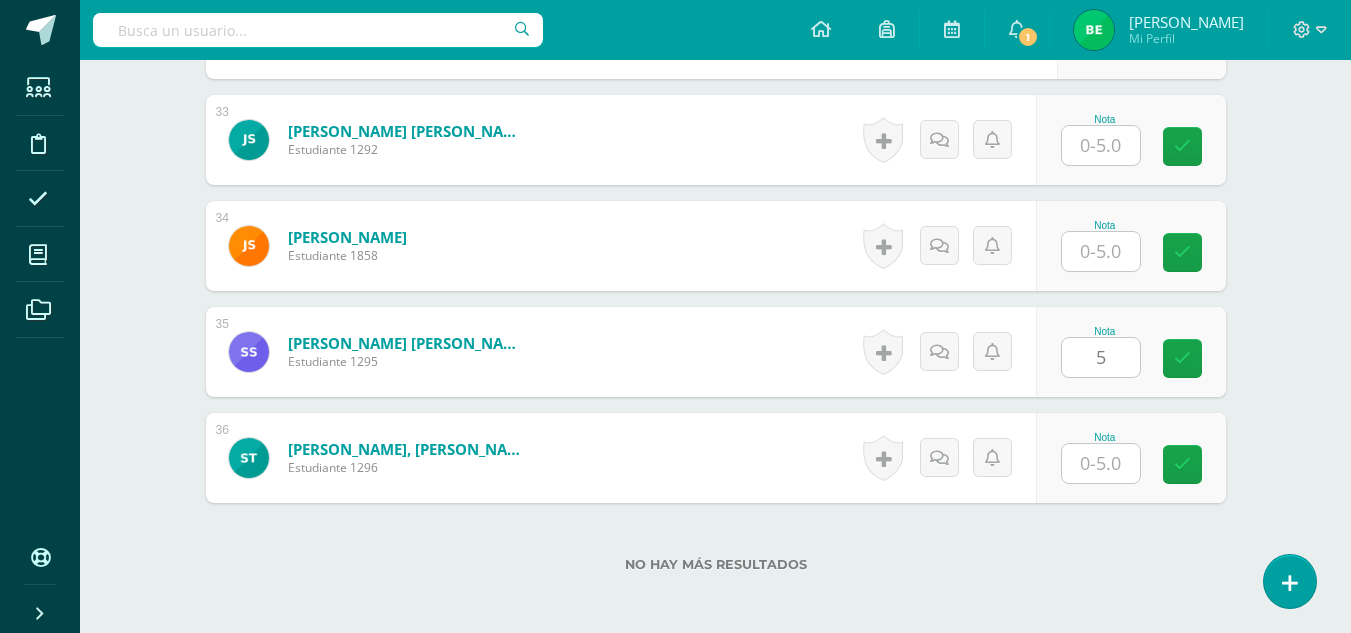 click on "Nota
5" at bounding box center (1131, 352) 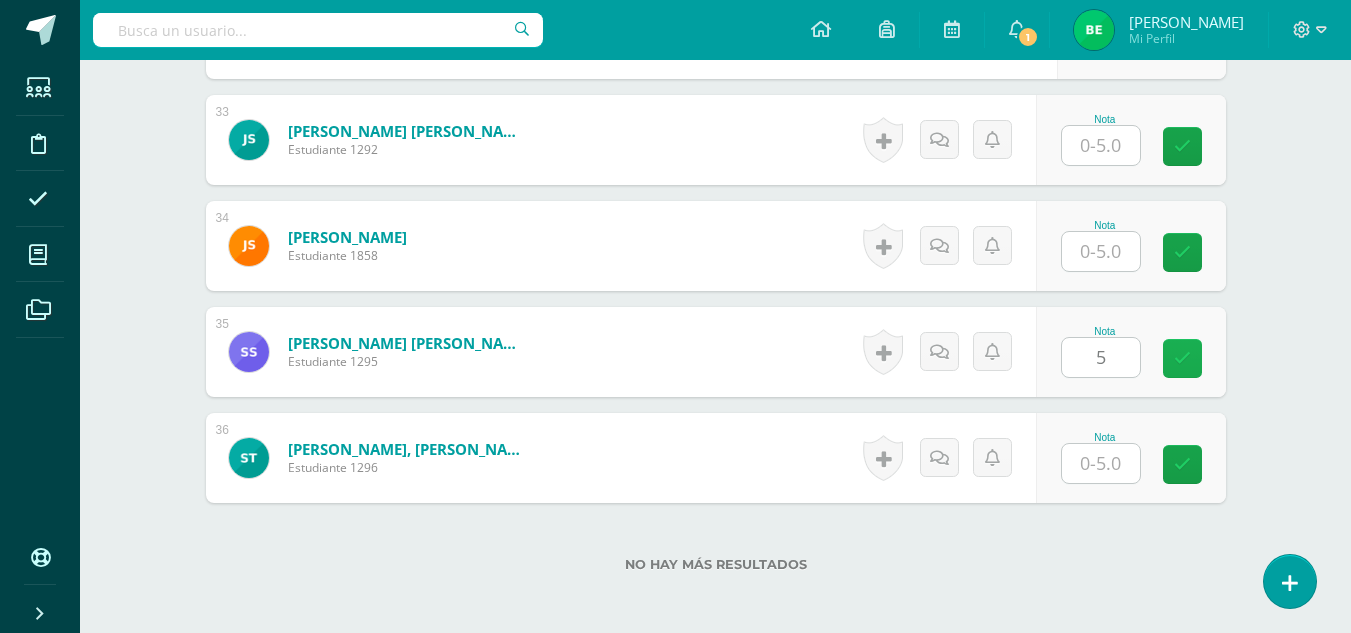 click at bounding box center (1182, 358) 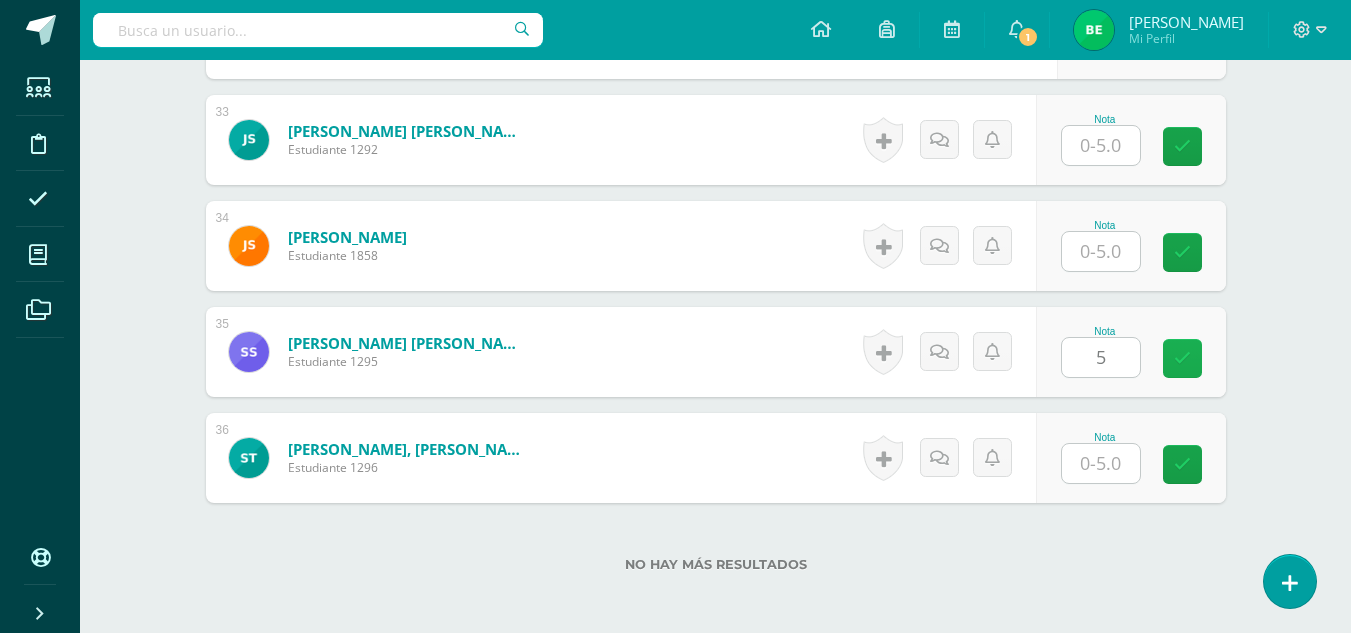 type on "0" 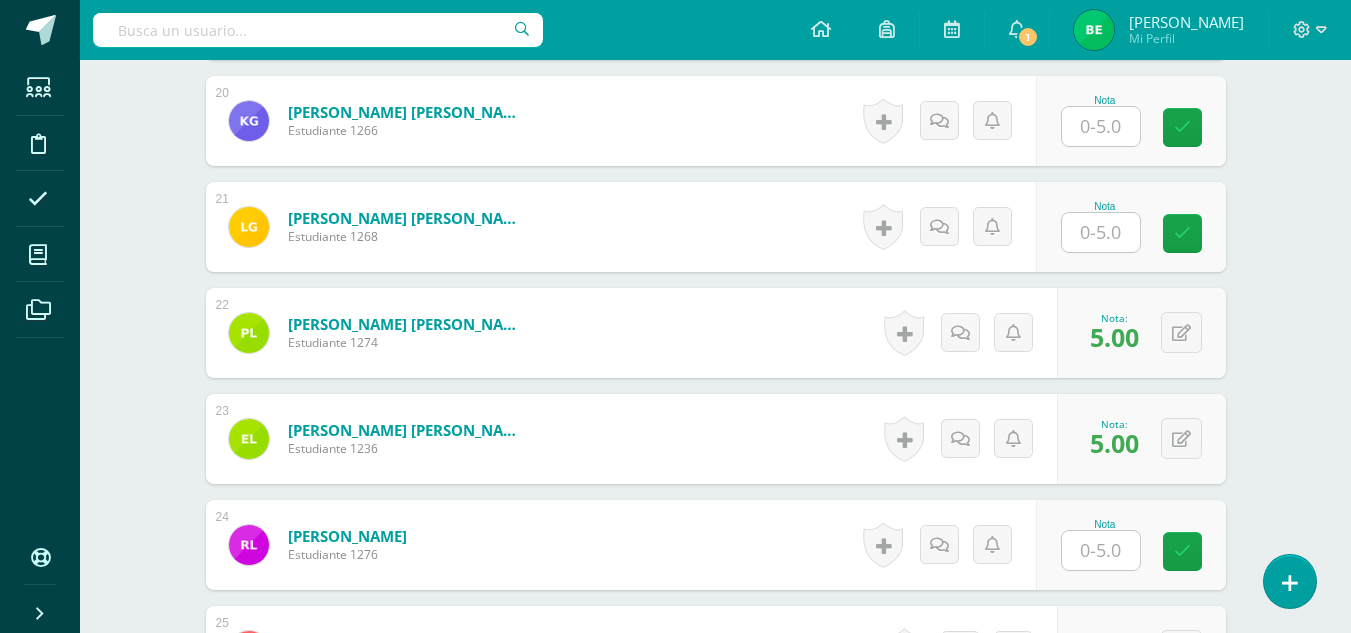 scroll, scrollTop: 2660, scrollLeft: 0, axis: vertical 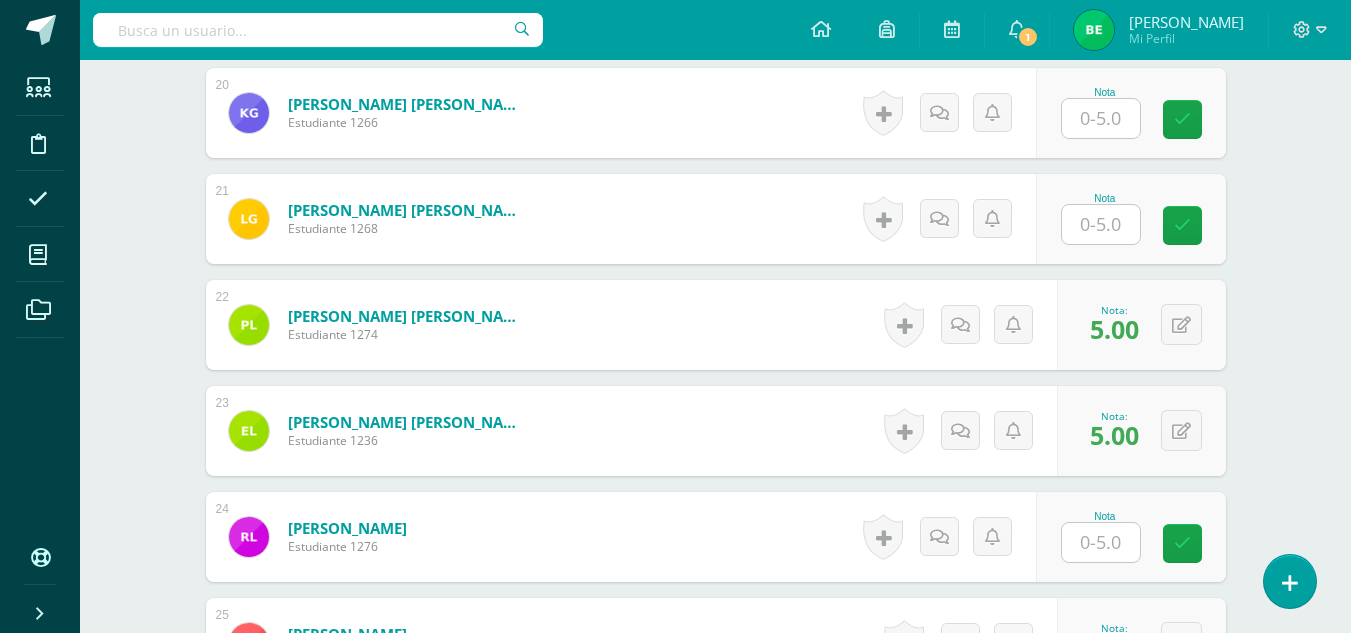 click at bounding box center [1101, 542] 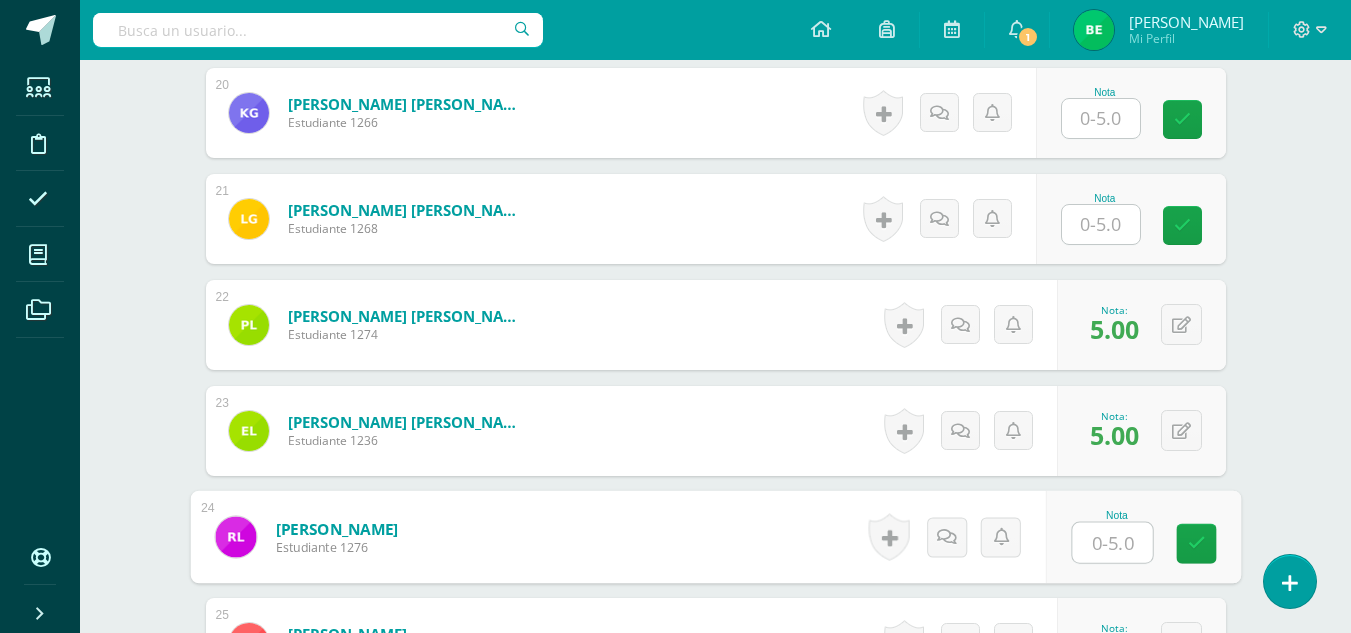 type on "5" 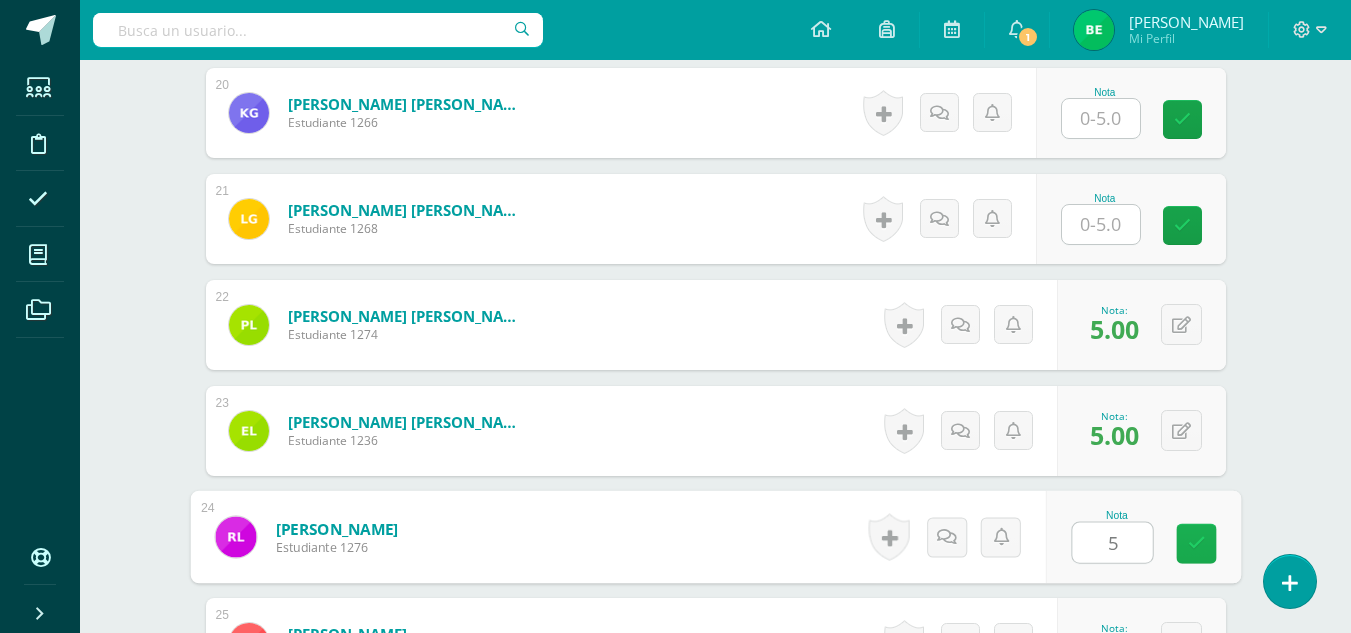 click at bounding box center (1196, 543) 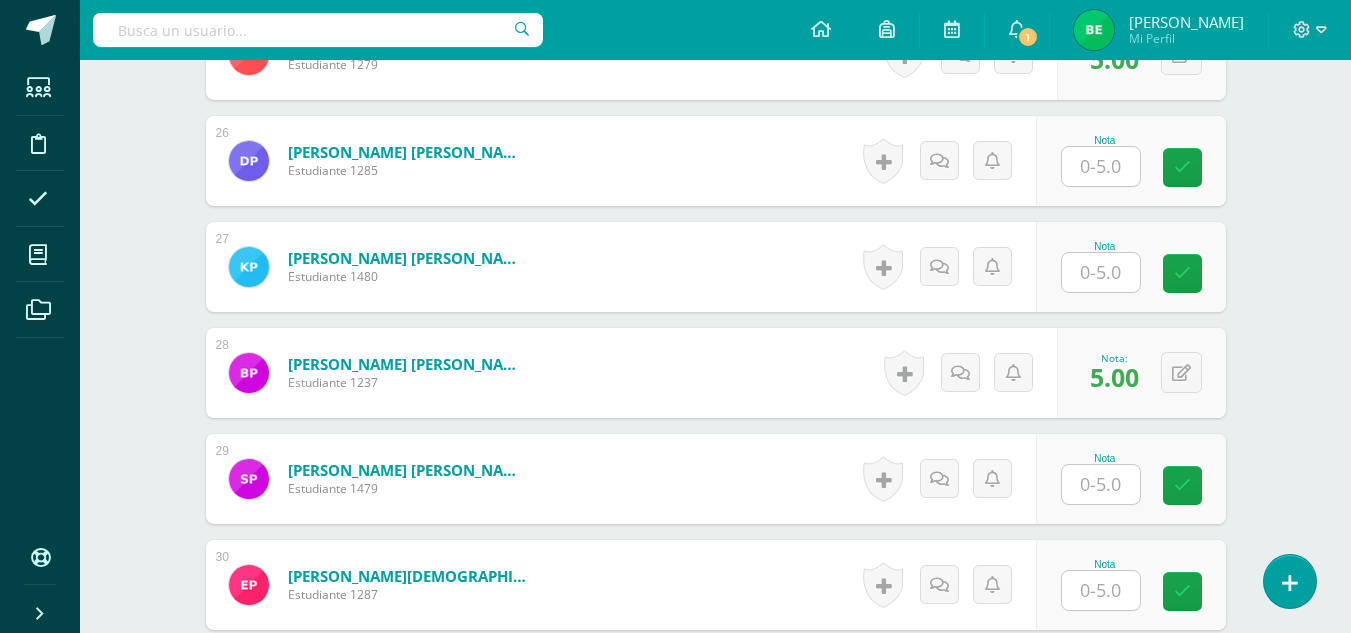 scroll, scrollTop: 3256, scrollLeft: 0, axis: vertical 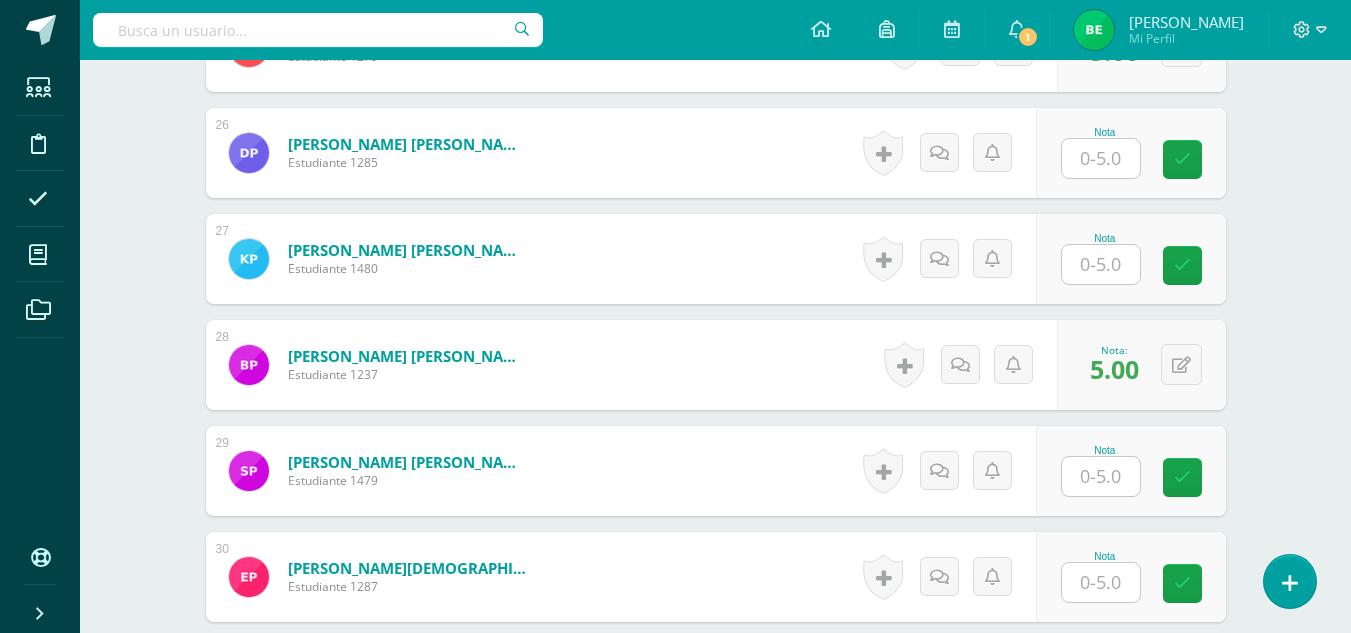 click at bounding box center (1101, 264) 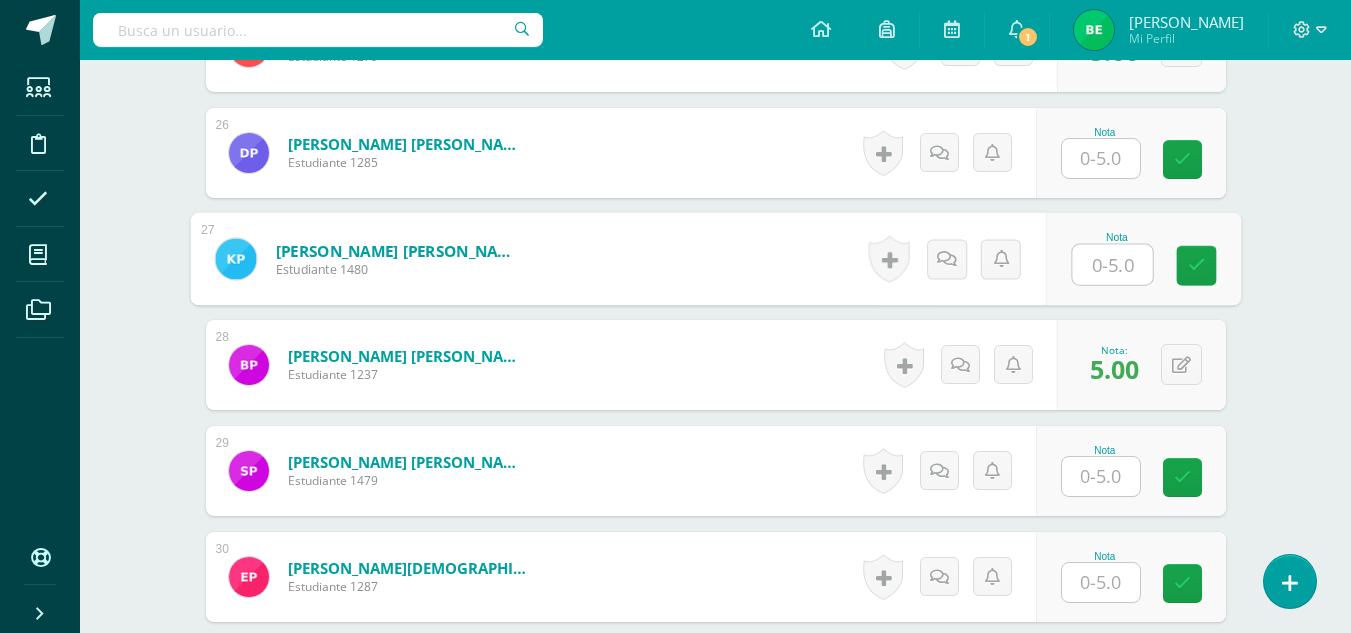 type on "5" 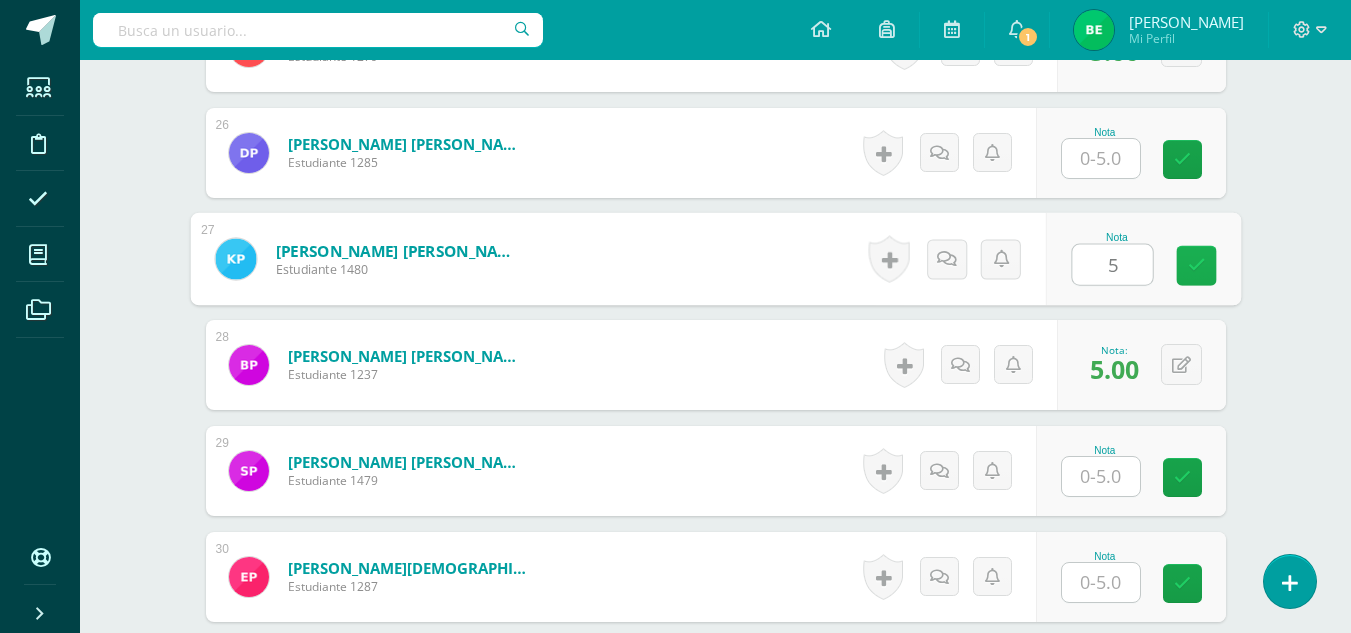 click at bounding box center (1196, 265) 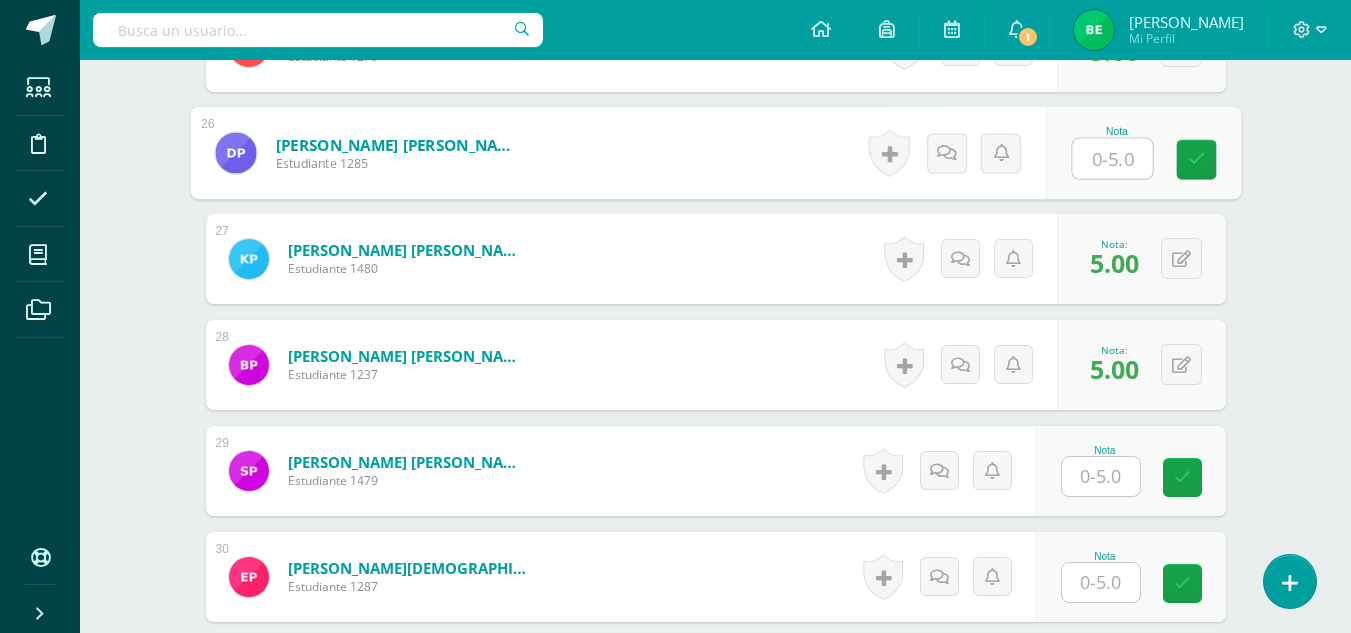 click at bounding box center (1112, 159) 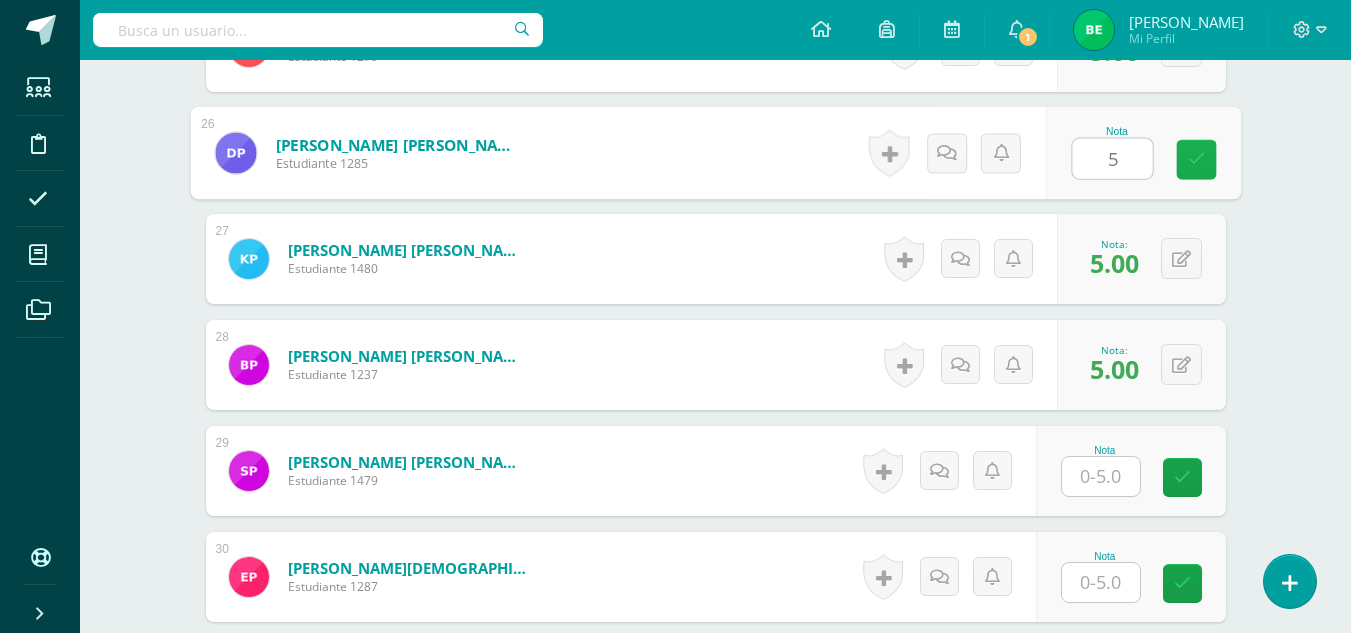 click at bounding box center [1196, 159] 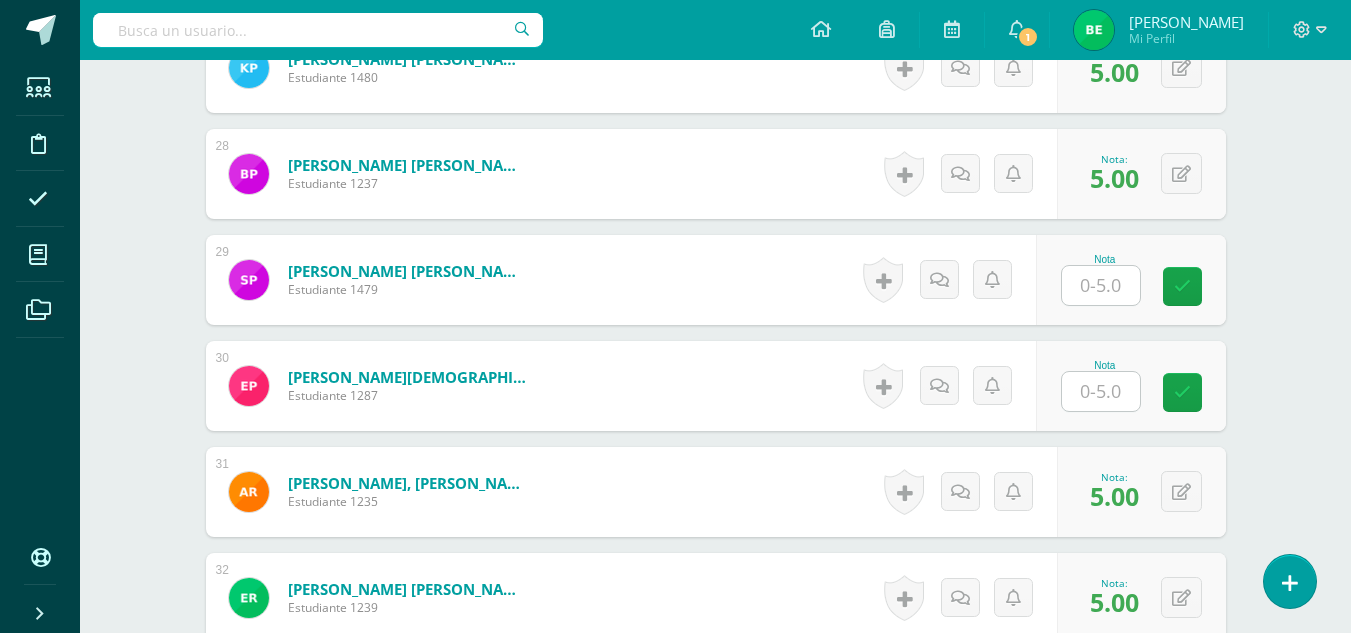 scroll, scrollTop: 3439, scrollLeft: 0, axis: vertical 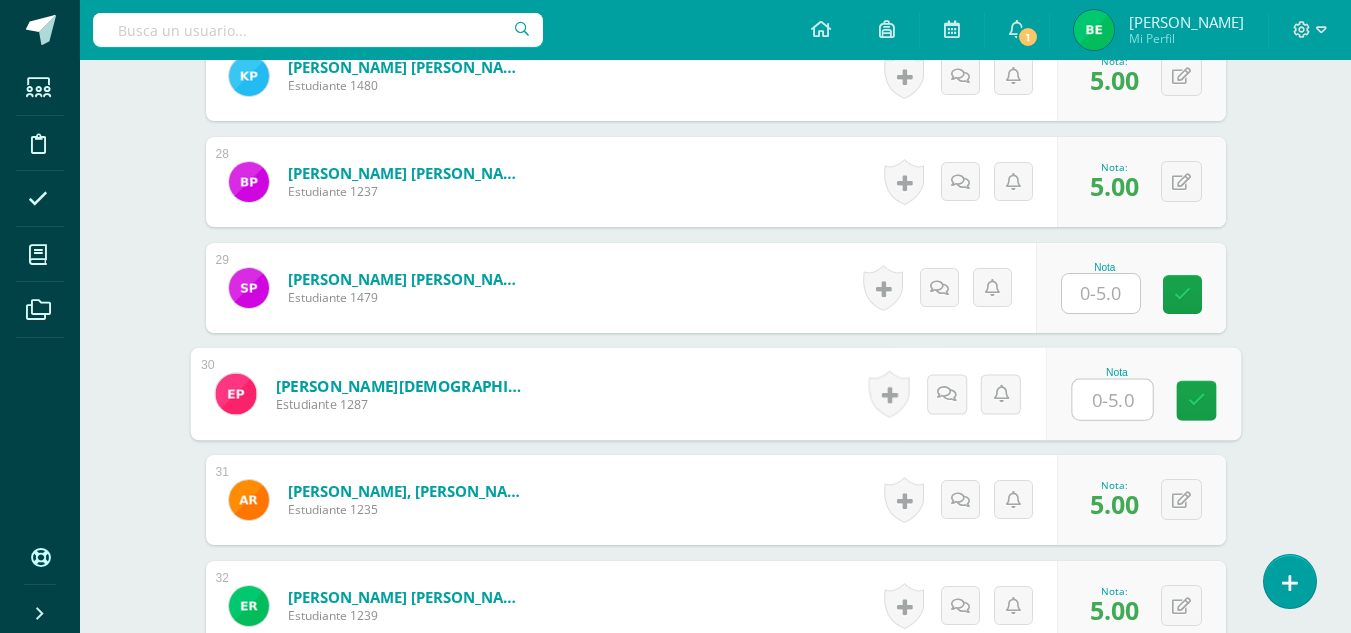 click at bounding box center [1112, 400] 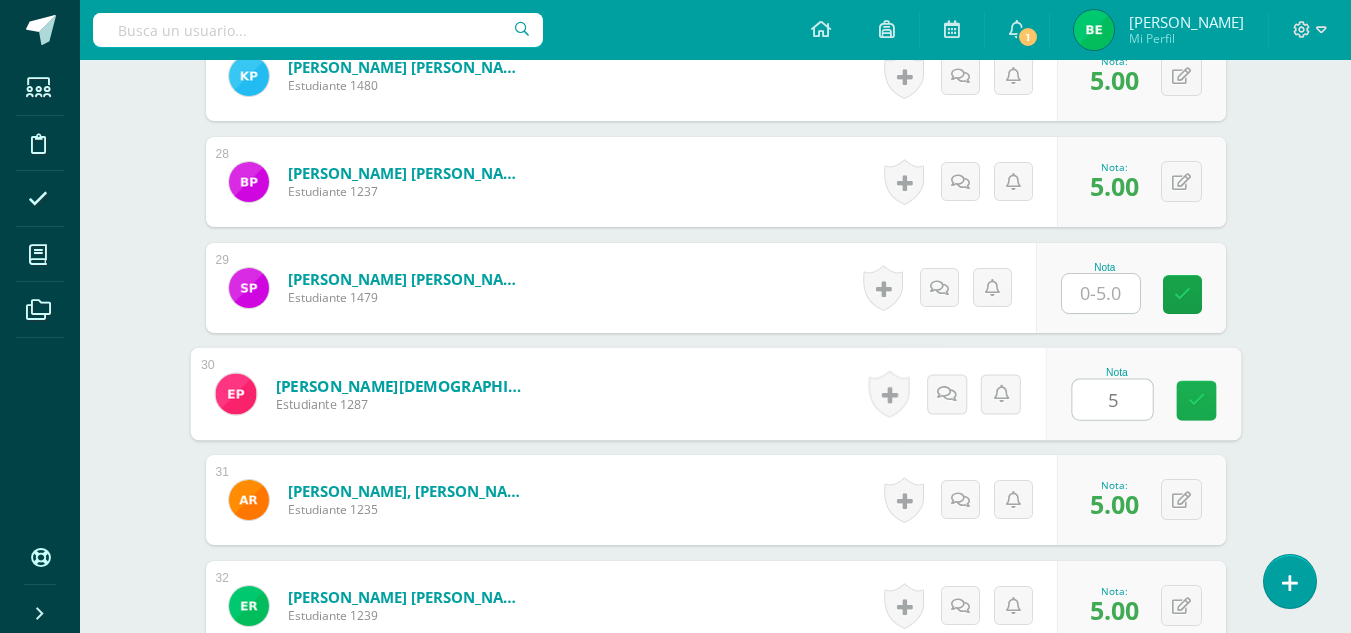 click at bounding box center [1196, 400] 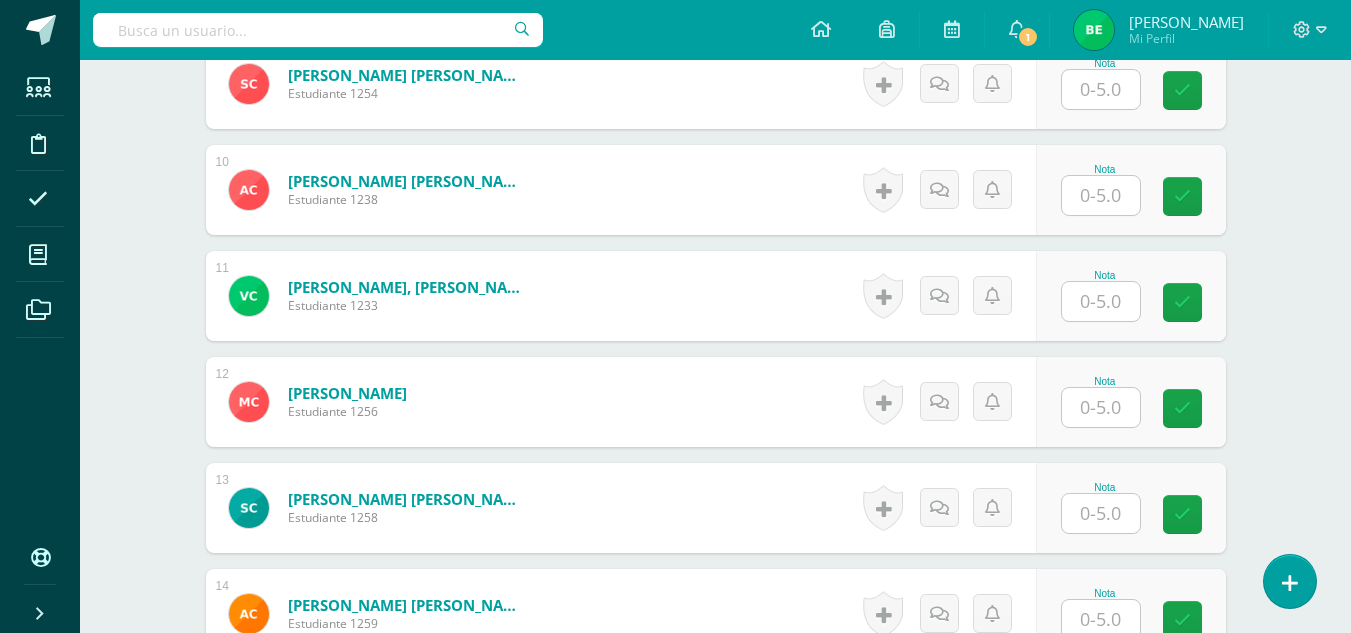 scroll, scrollTop: 1499, scrollLeft: 0, axis: vertical 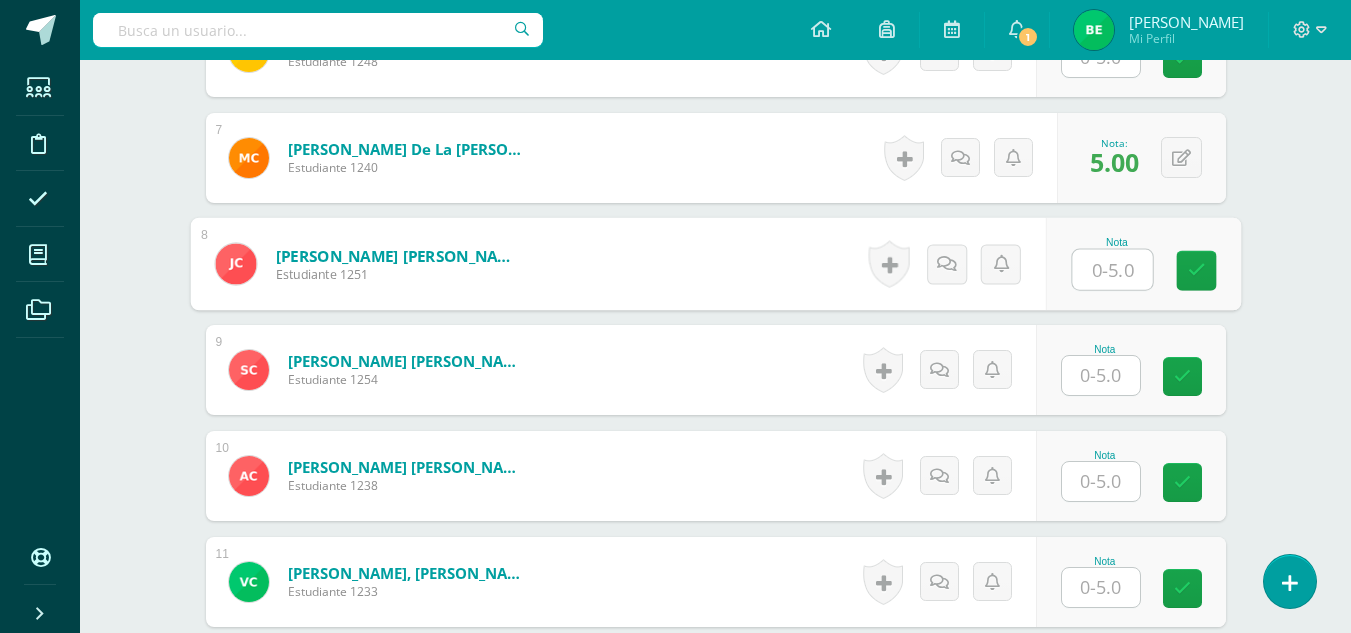 click at bounding box center [1112, 270] 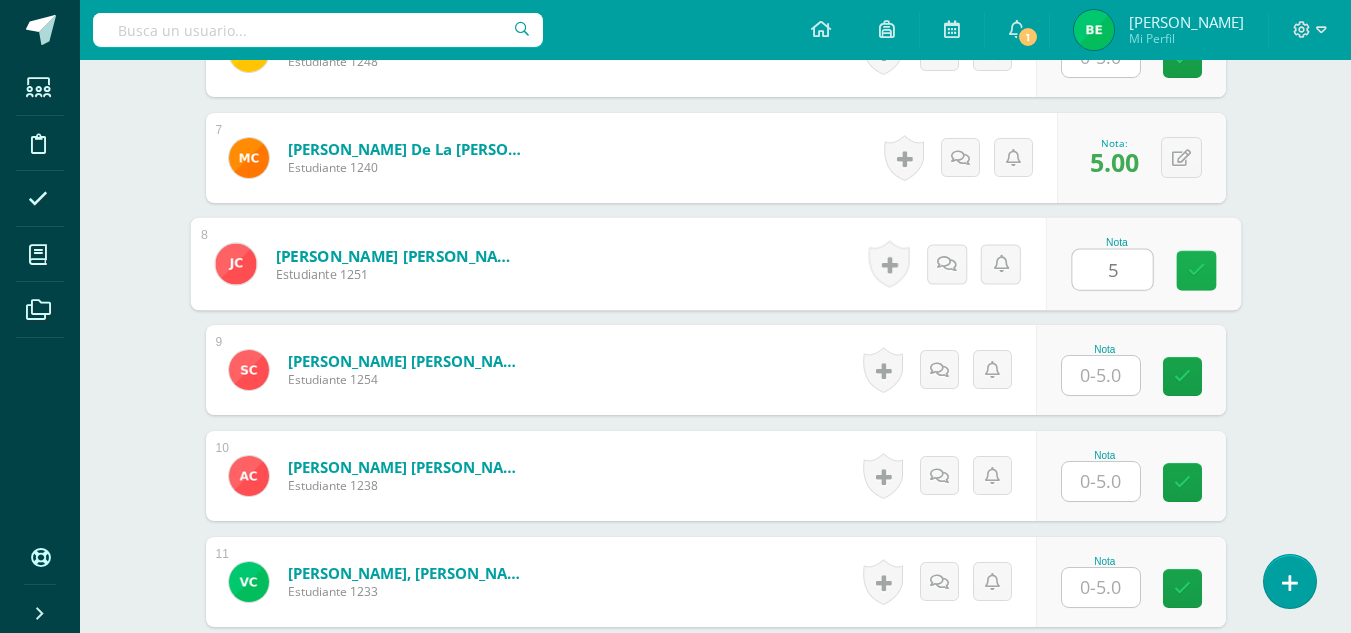 click at bounding box center [1196, 271] 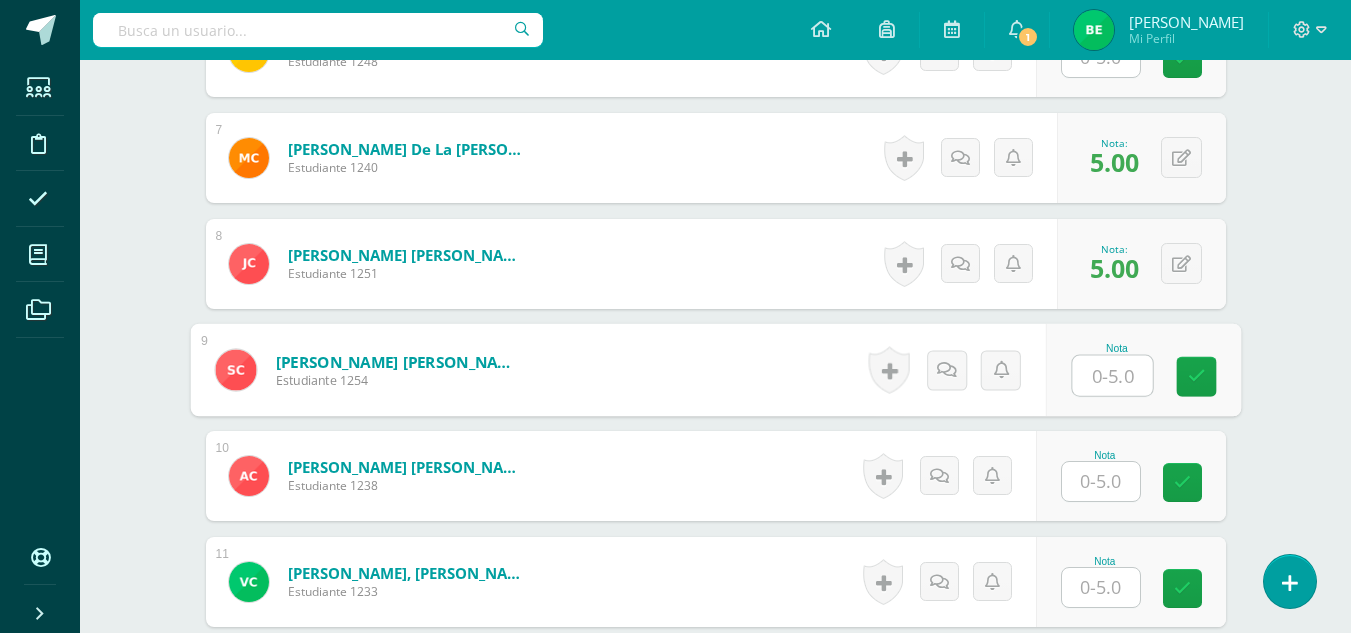 click at bounding box center [1112, 376] 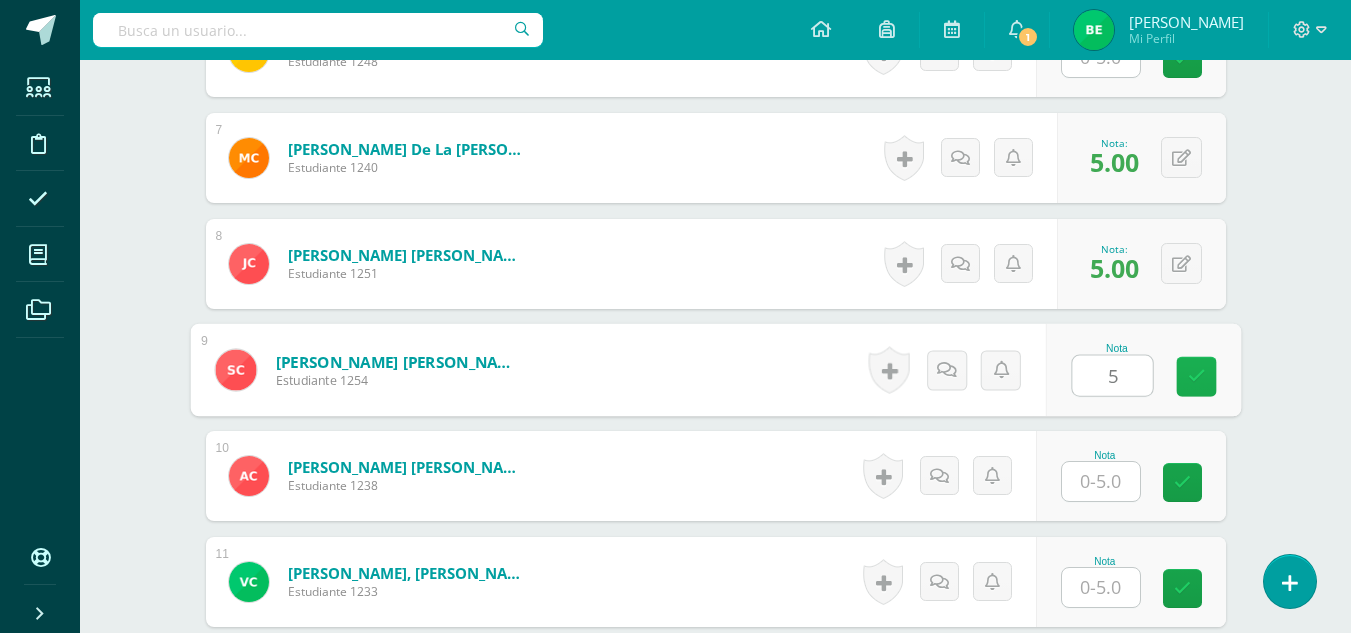 click at bounding box center [1196, 377] 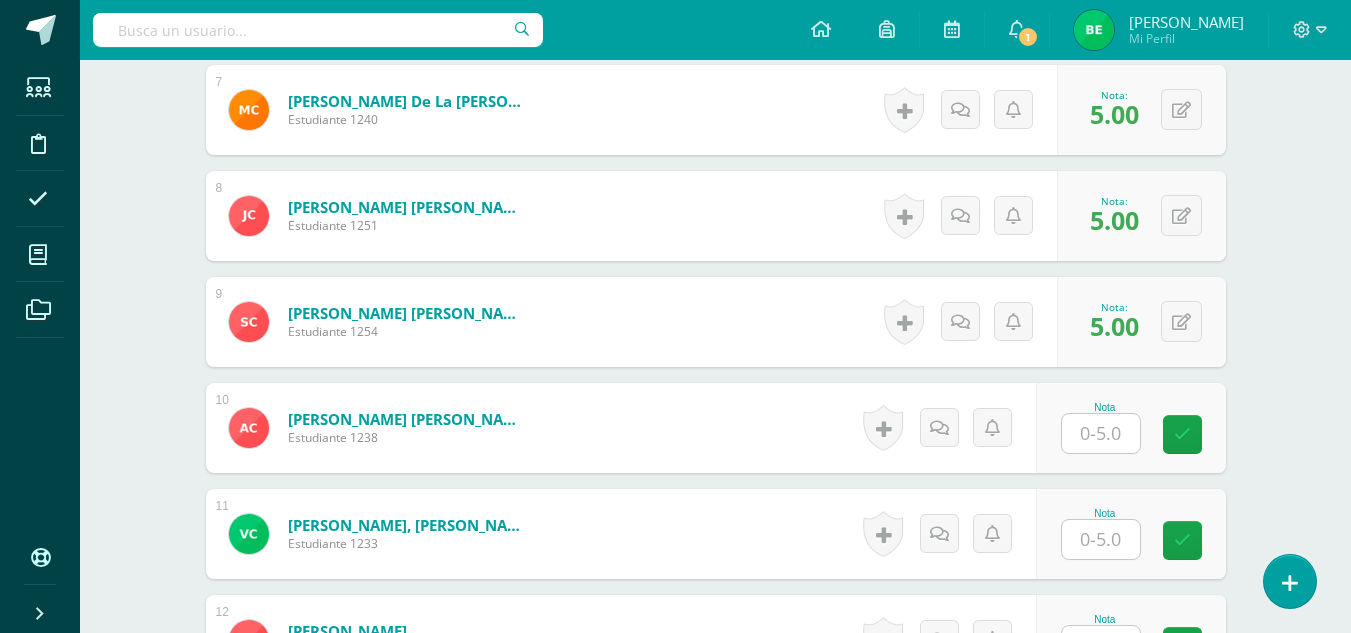 scroll, scrollTop: 1293, scrollLeft: 0, axis: vertical 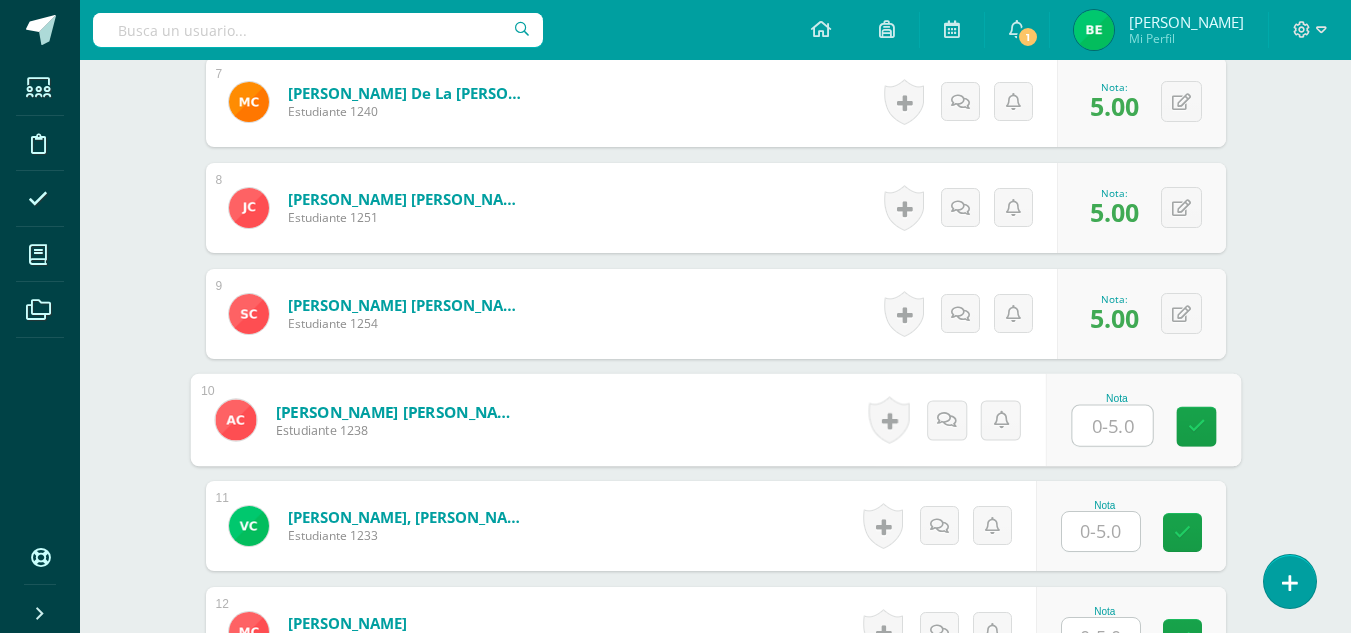 click at bounding box center [1112, 426] 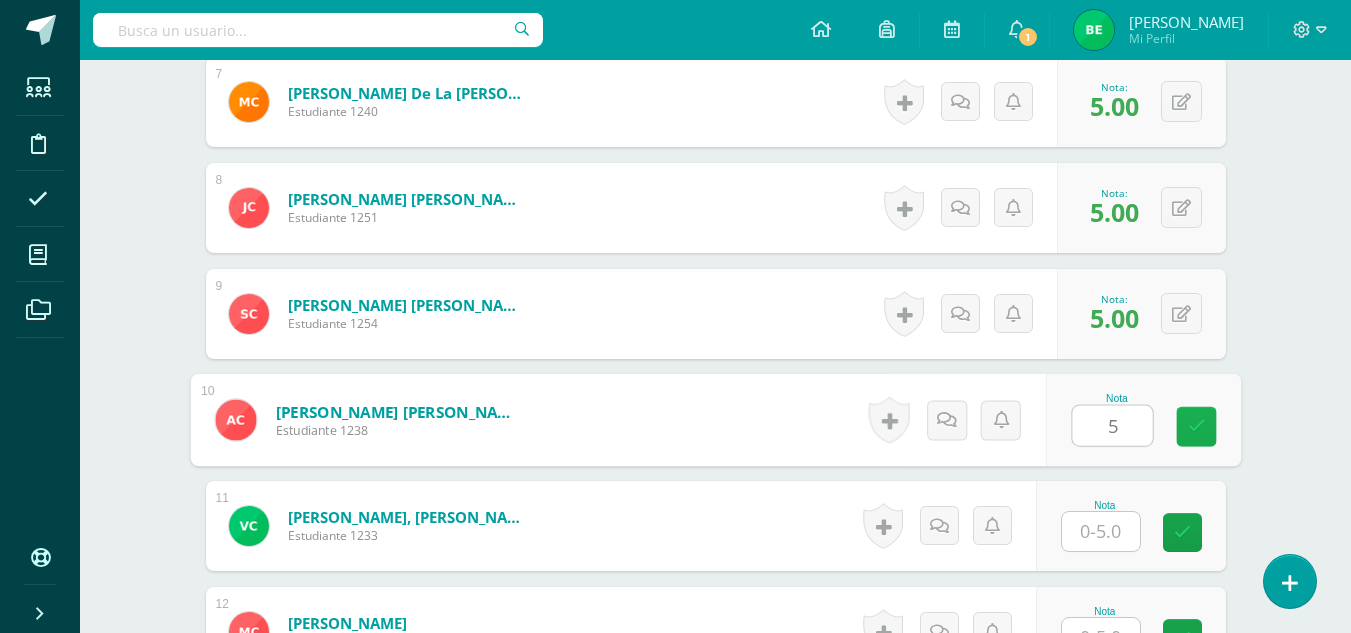 click at bounding box center (1196, 427) 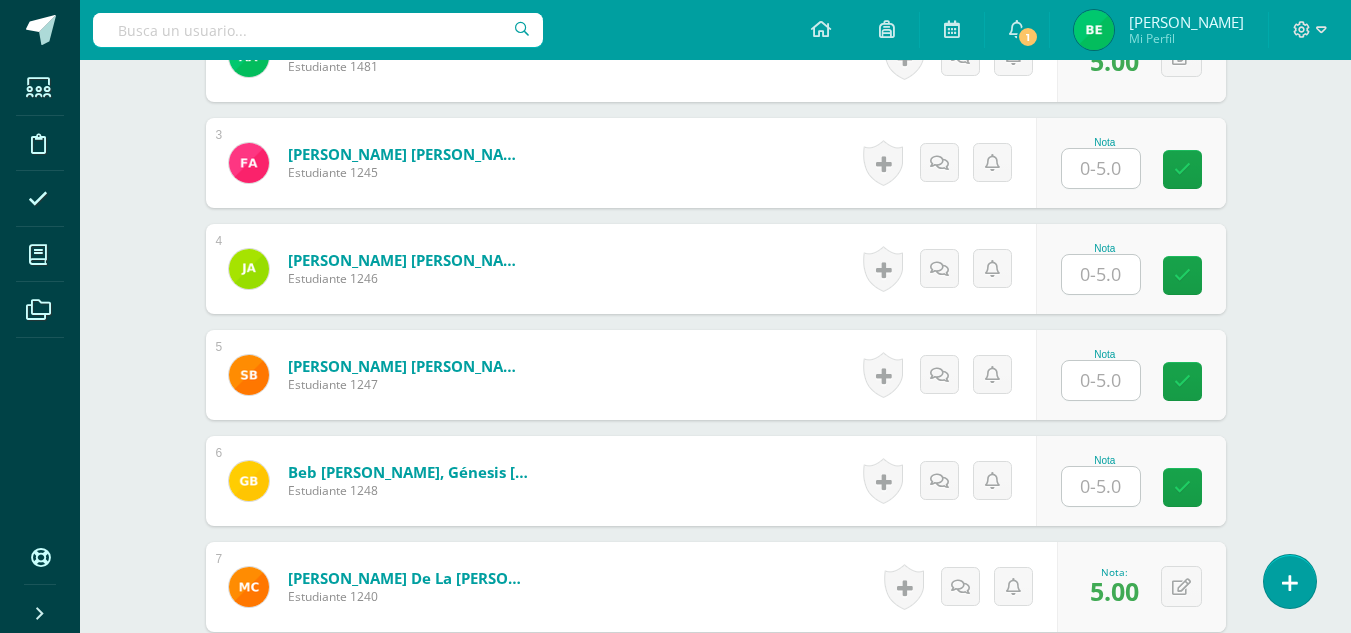 scroll, scrollTop: 784, scrollLeft: 0, axis: vertical 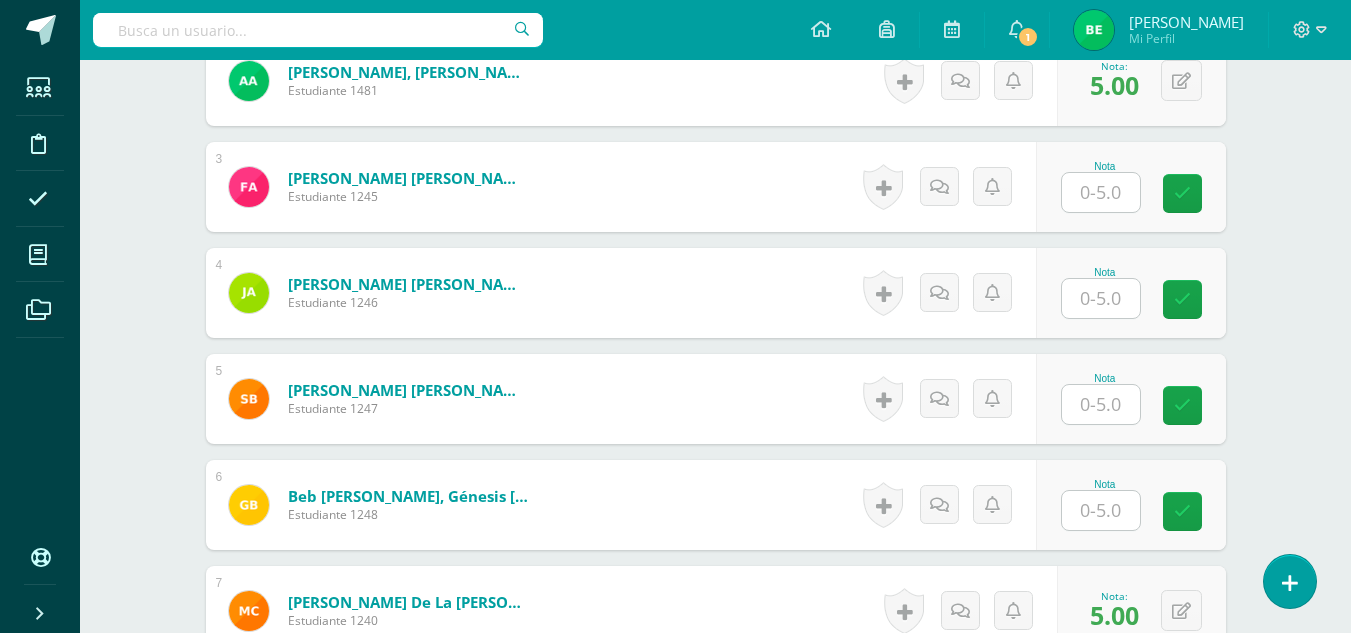 click at bounding box center [1101, 298] 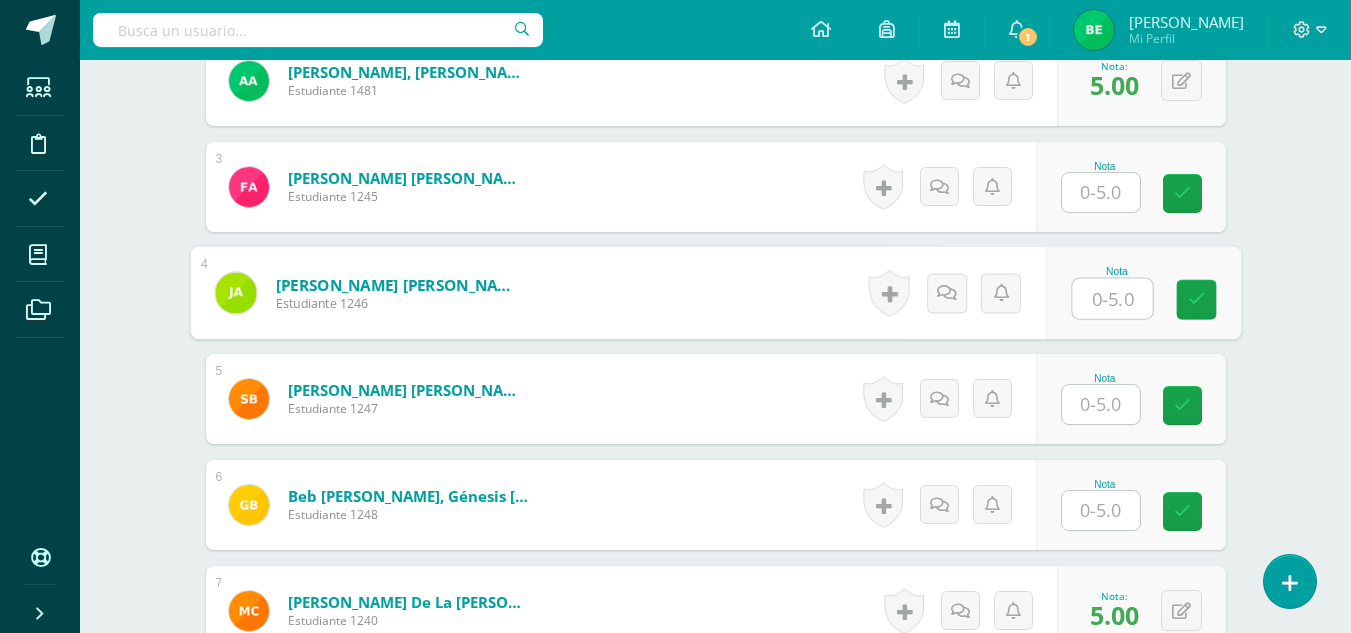 type on "5" 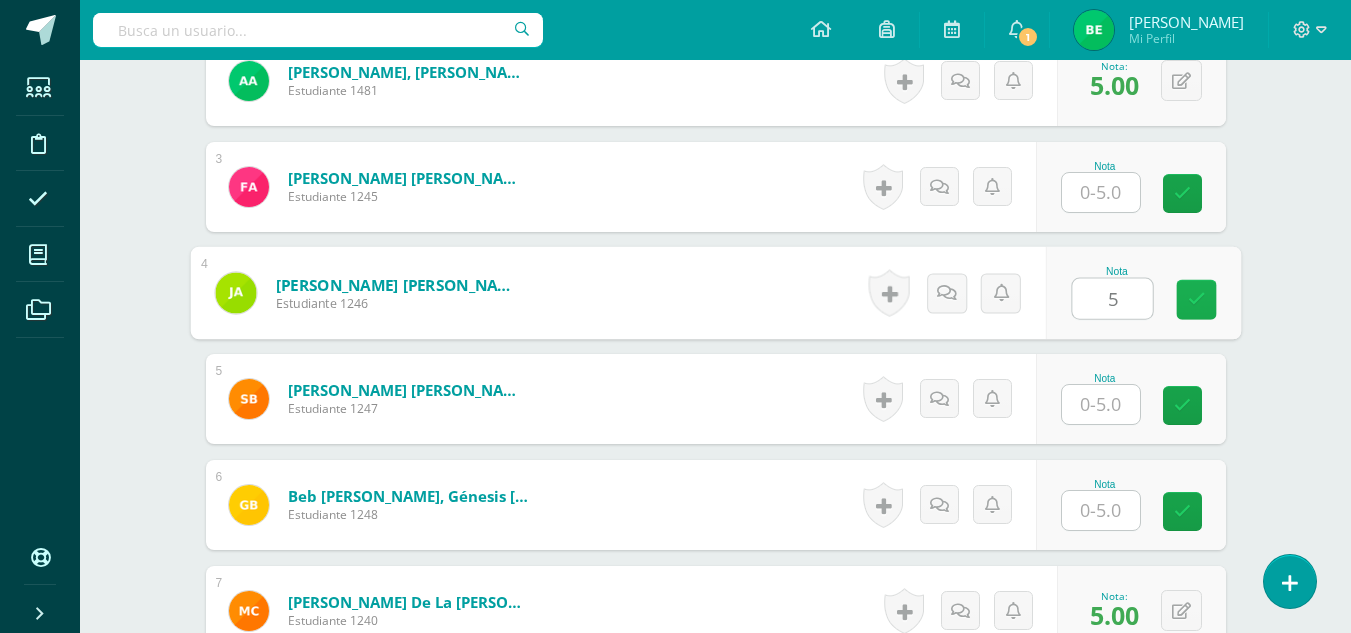 click at bounding box center (1196, 300) 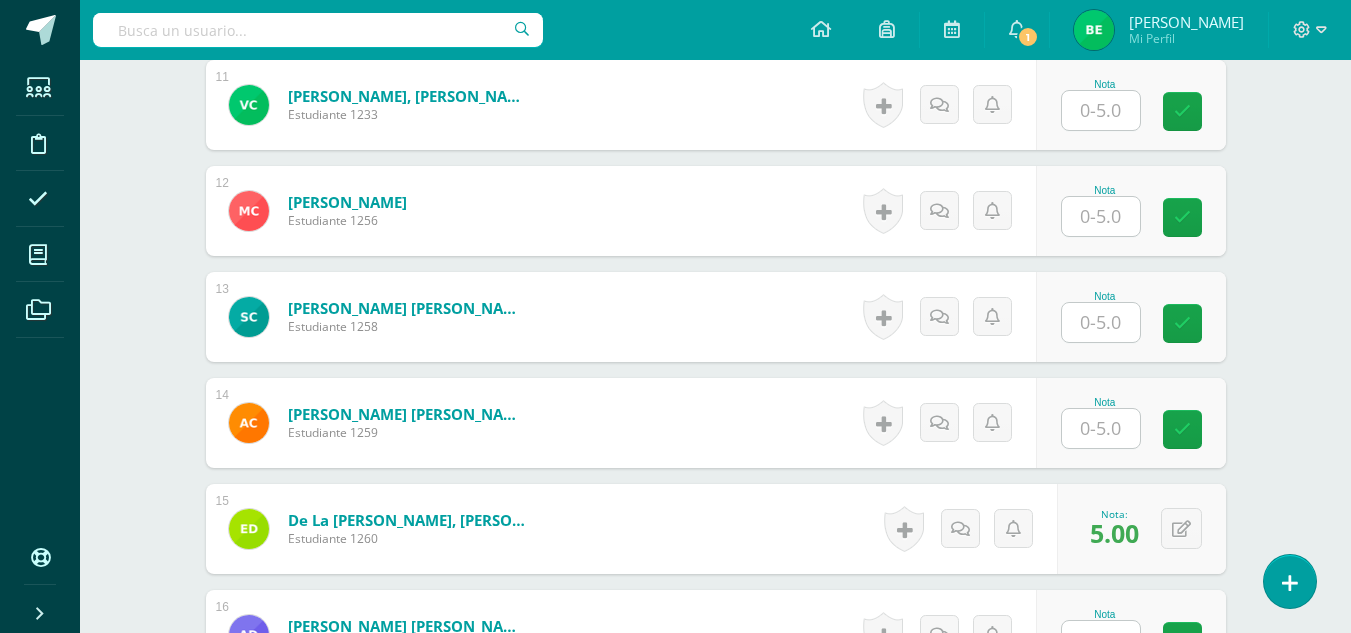 scroll, scrollTop: 1794, scrollLeft: 0, axis: vertical 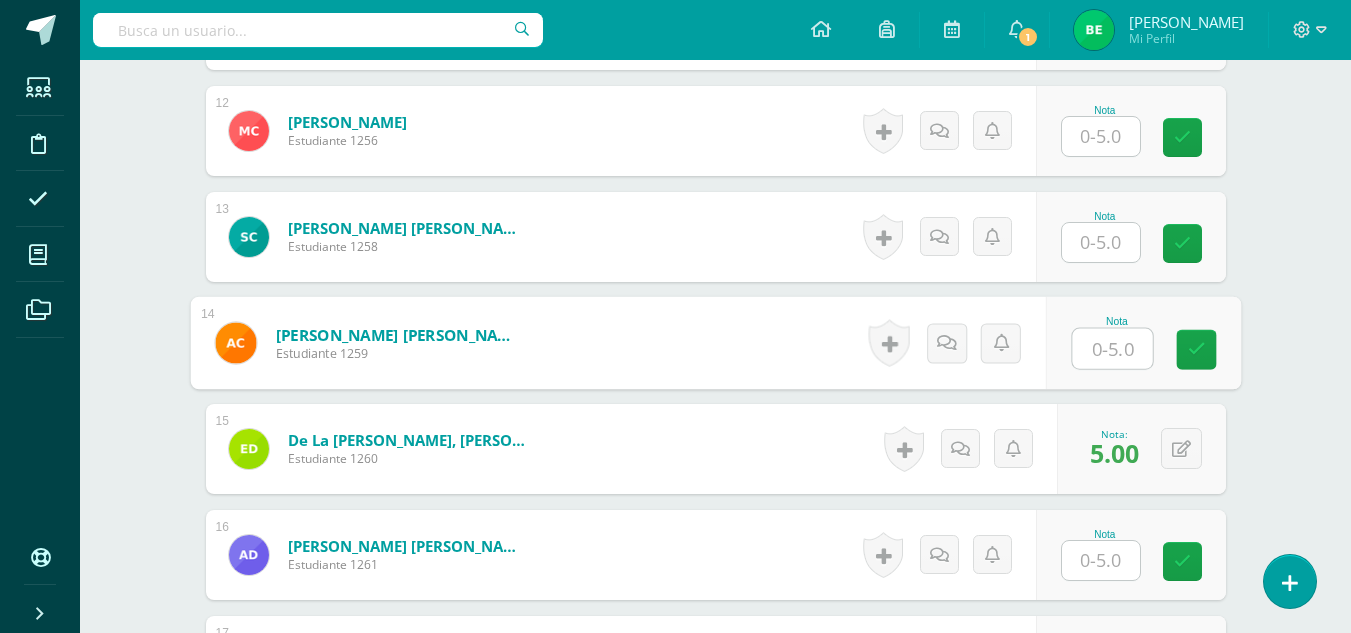 click at bounding box center [1112, 349] 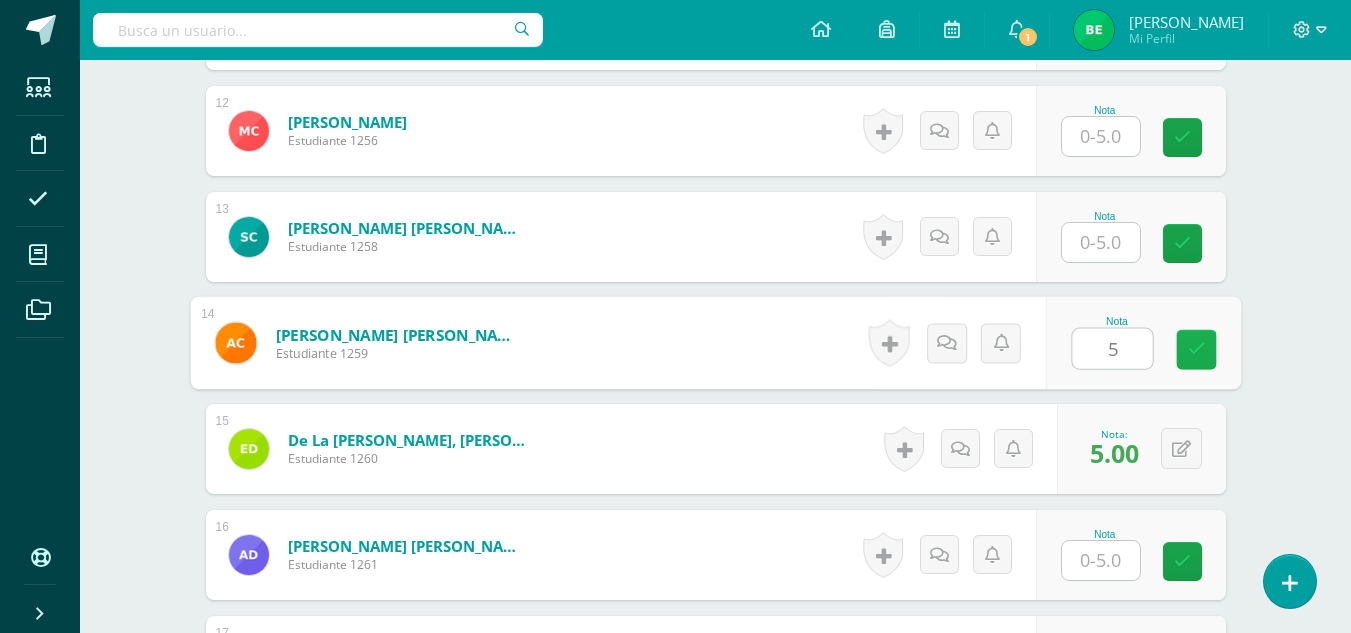 click at bounding box center (1196, 350) 